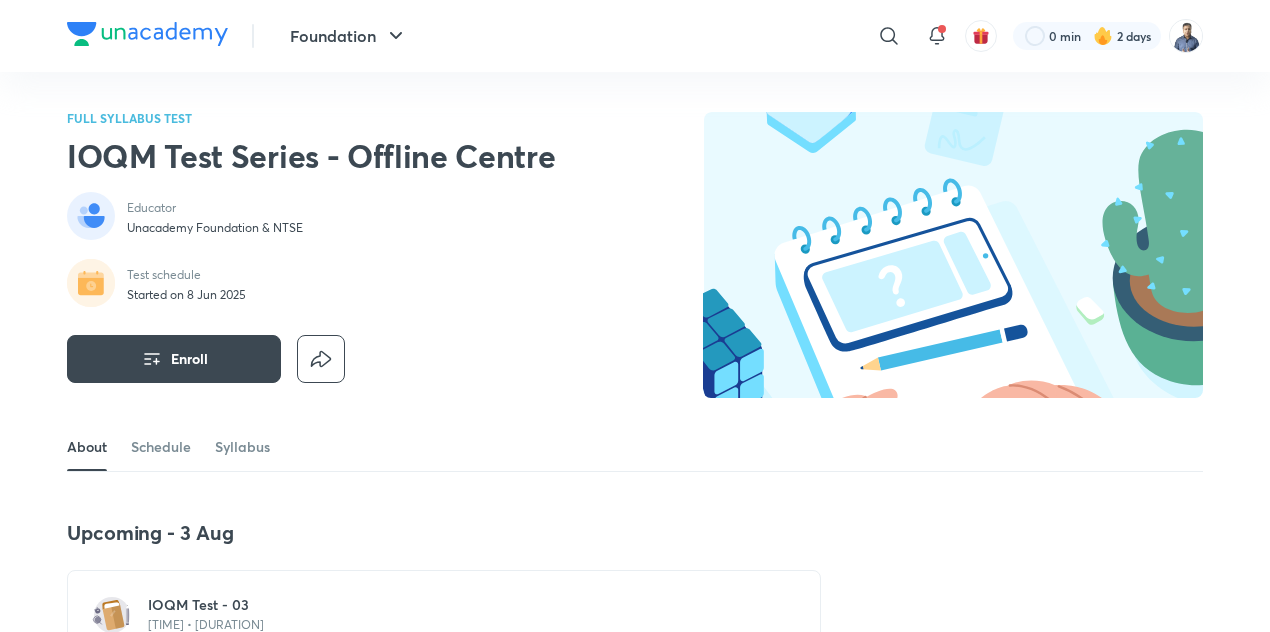 scroll, scrollTop: 118, scrollLeft: 0, axis: vertical 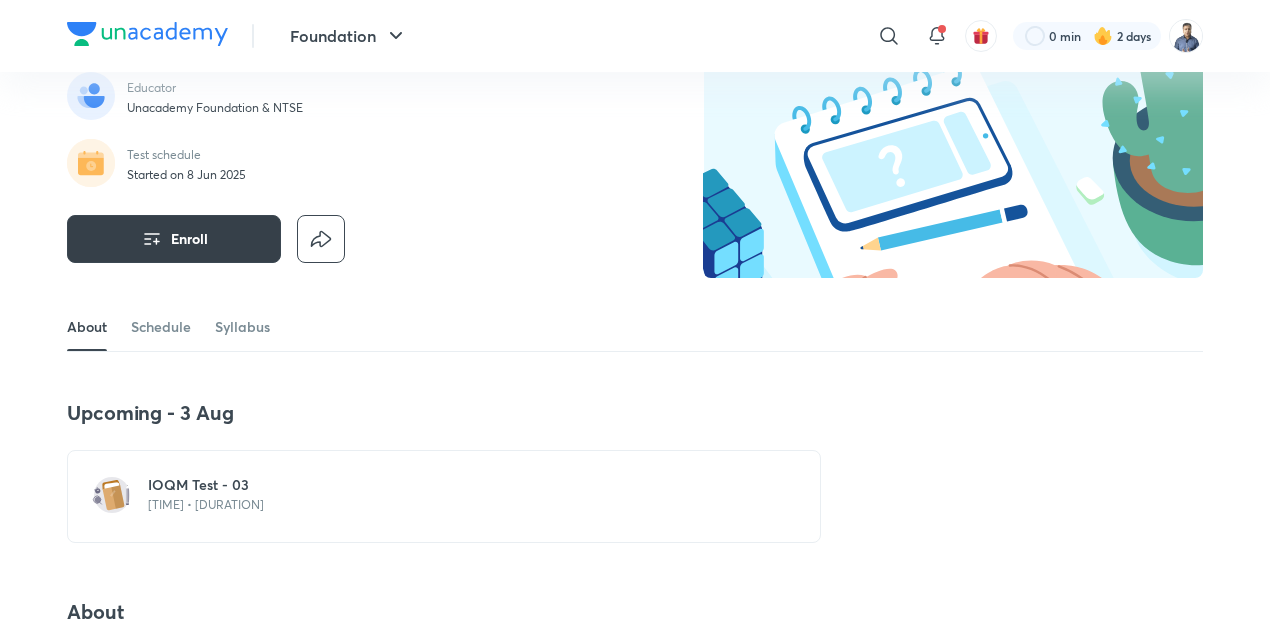 click on "Enroll" at bounding box center (174, 239) 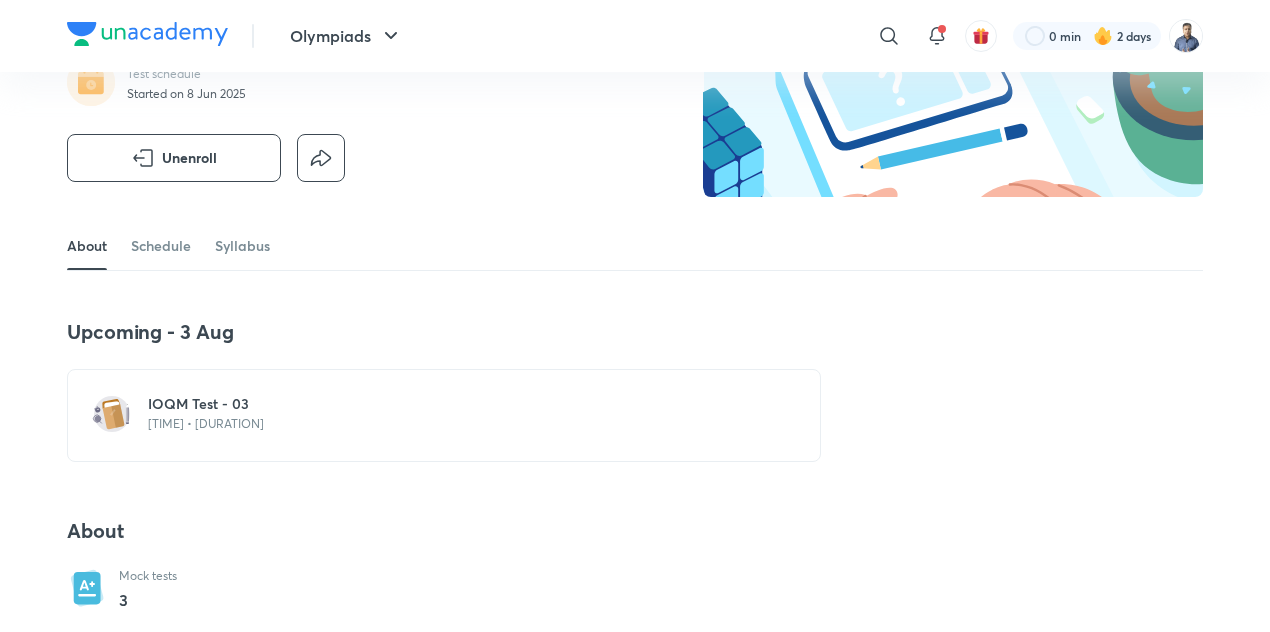 scroll, scrollTop: 249, scrollLeft: 0, axis: vertical 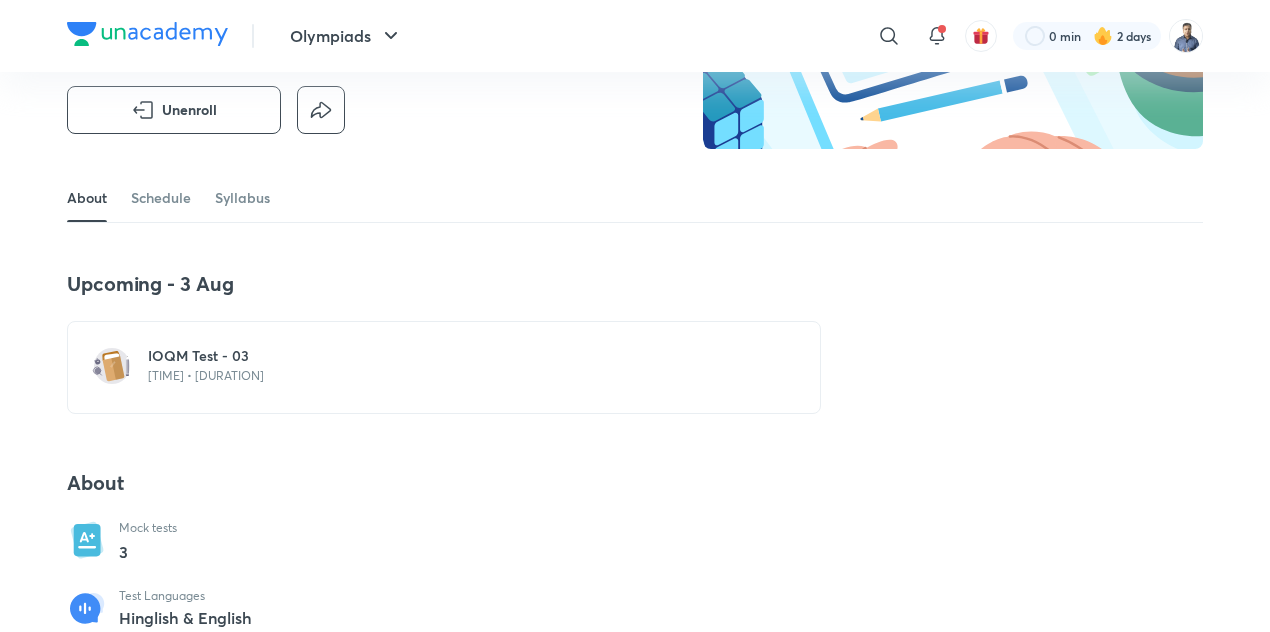 click on "IOQM Test - 03" at bounding box center [456, 356] 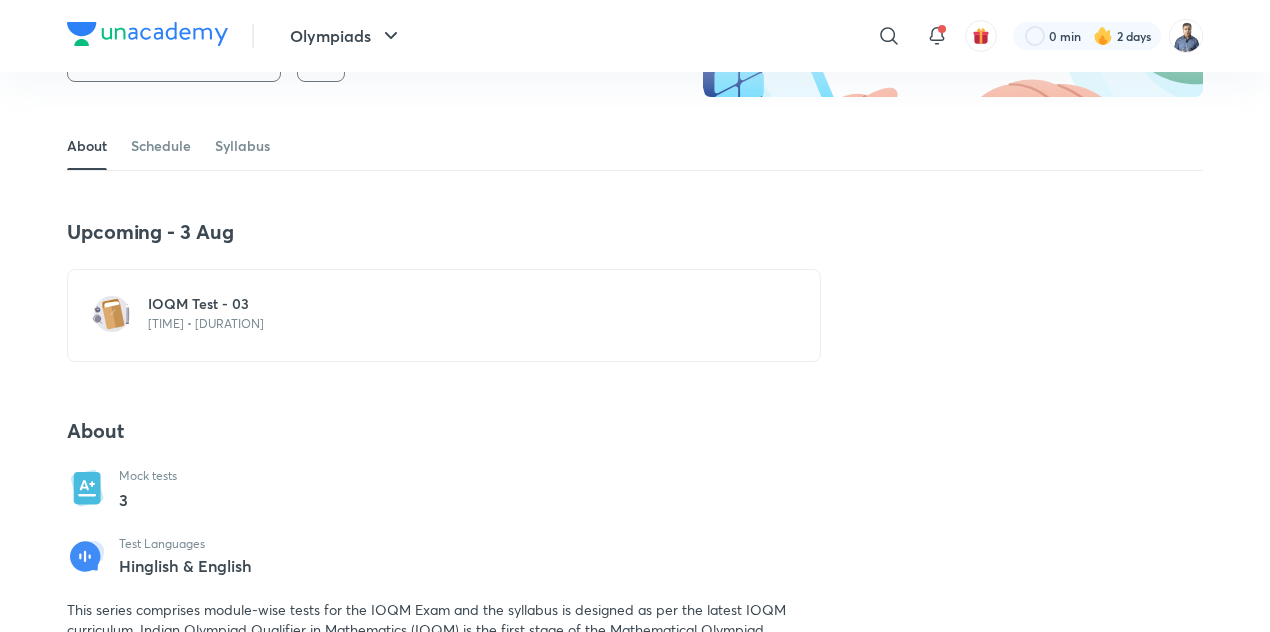 scroll, scrollTop: 300, scrollLeft: 0, axis: vertical 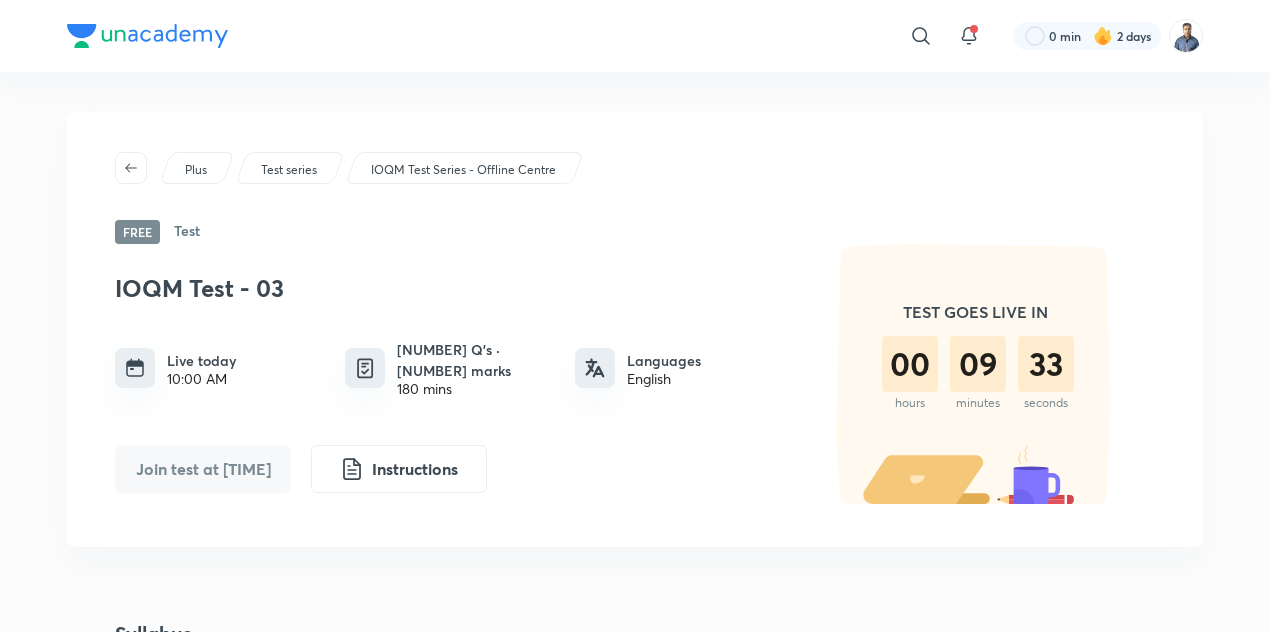 click on "Join test at [TIME]" at bounding box center (203, 469) 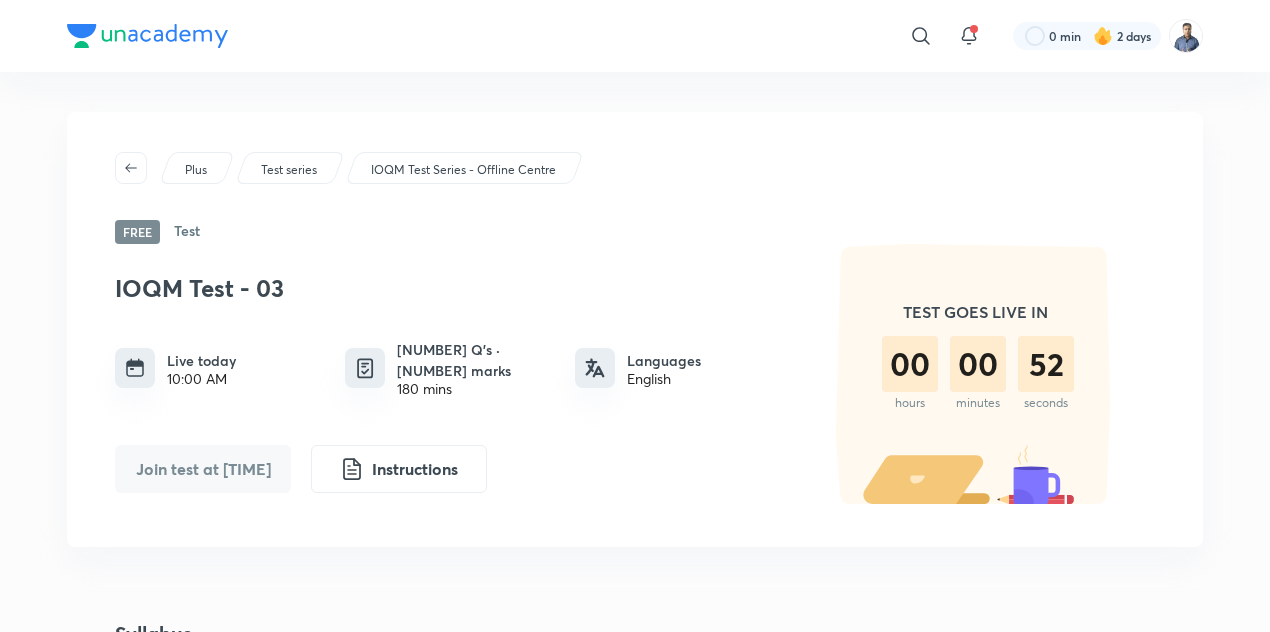 type 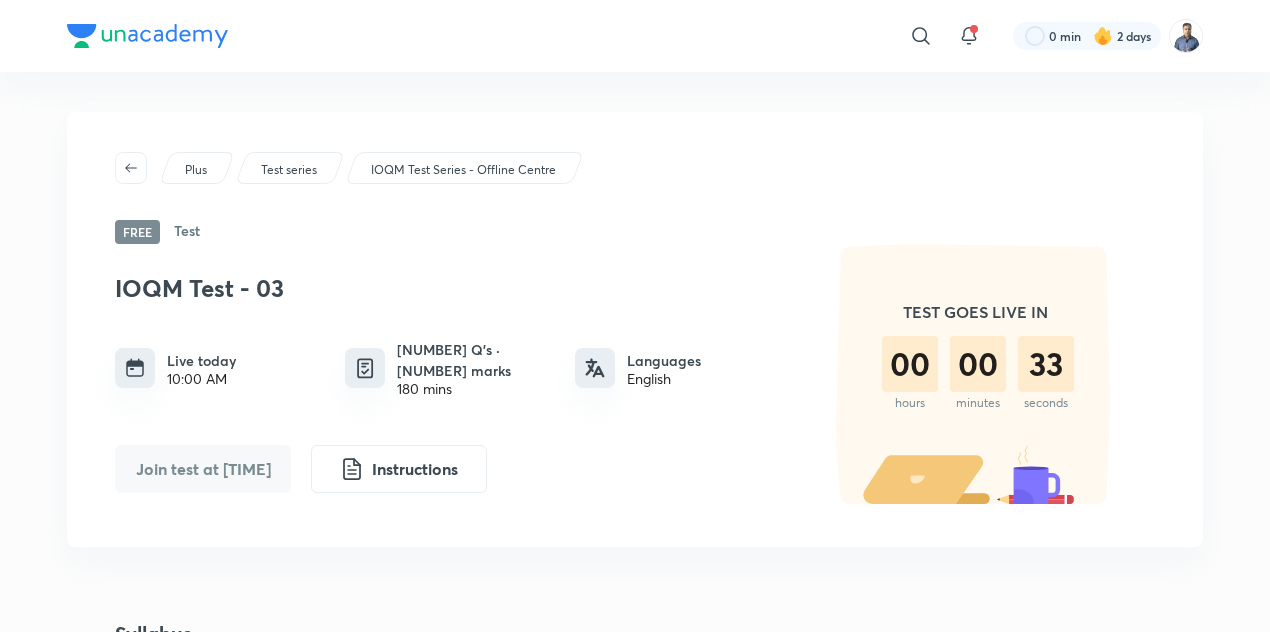 click on "IOQM Test - 03" at bounding box center [450, 288] 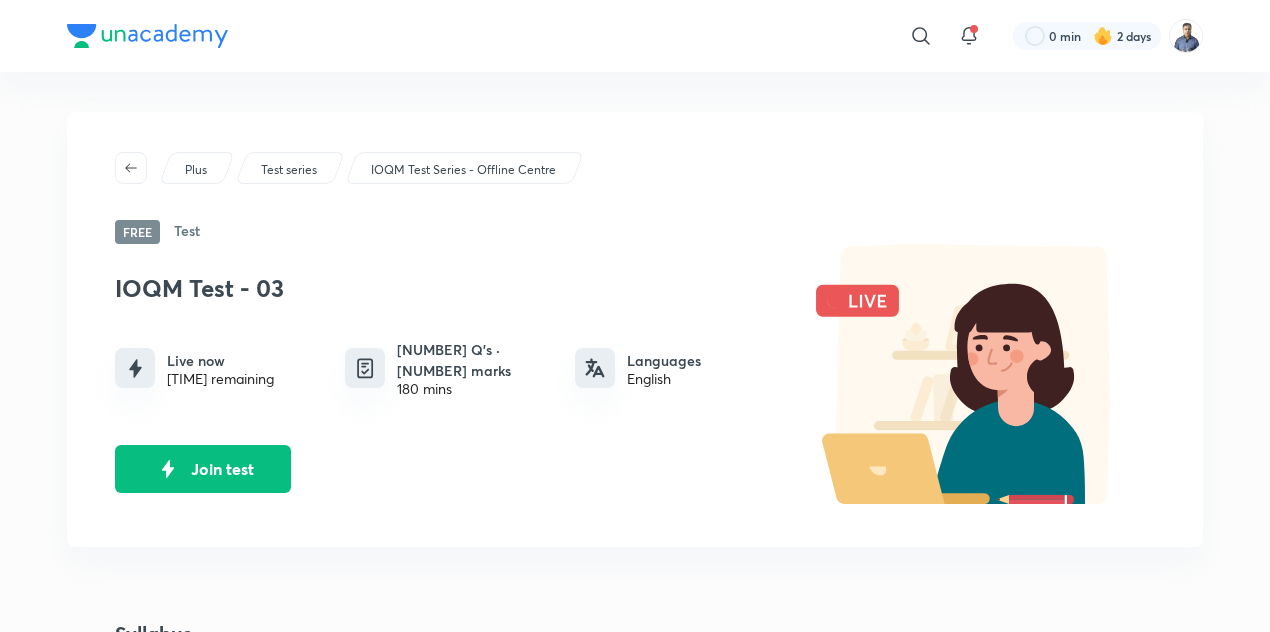 click on "Syllabus Olympiads Number Theory Algebra" at bounding box center (635, 717) 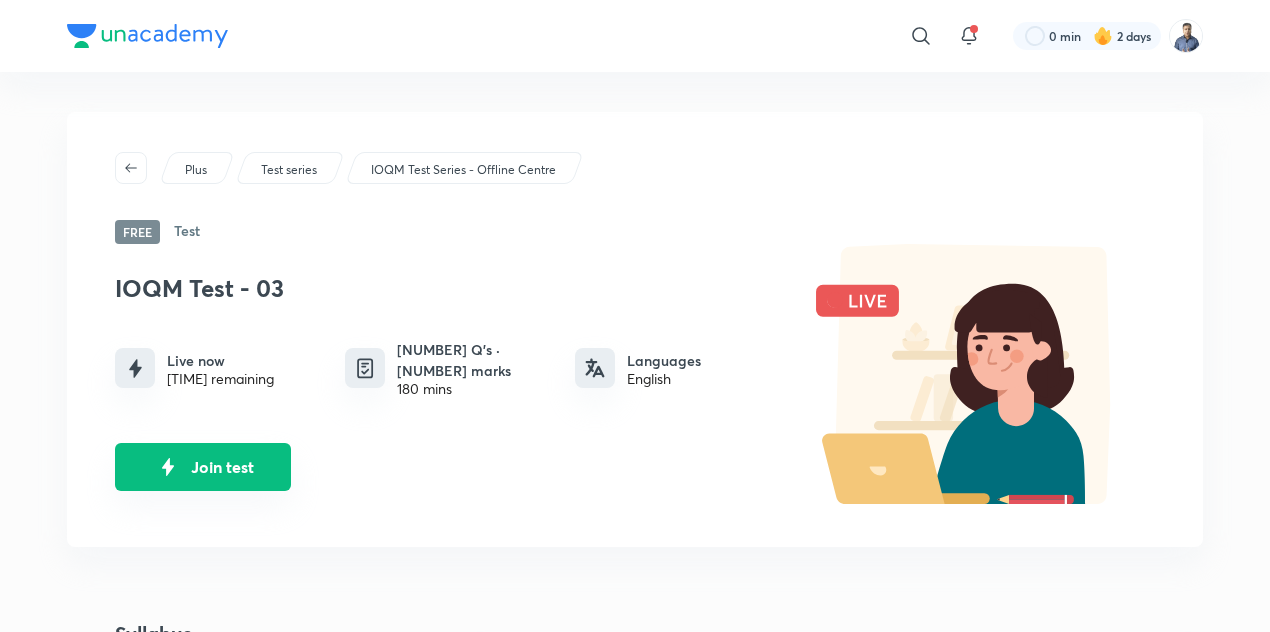 click on "Join test" at bounding box center [203, 467] 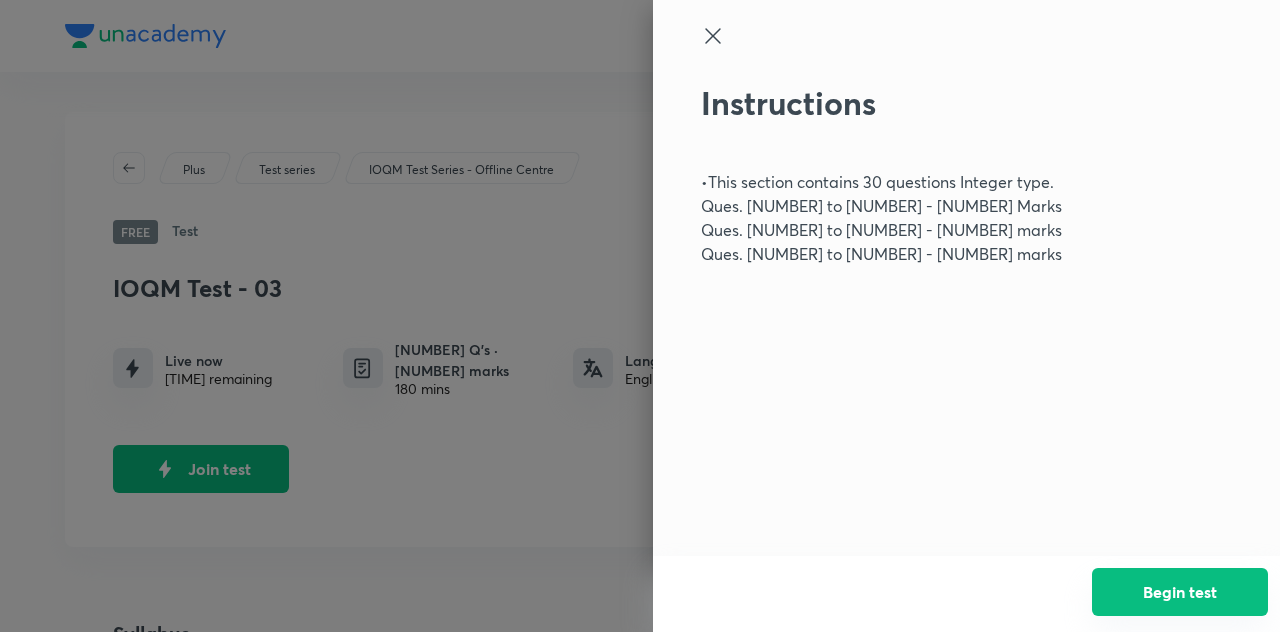 click on "Begin test" at bounding box center (1180, 592) 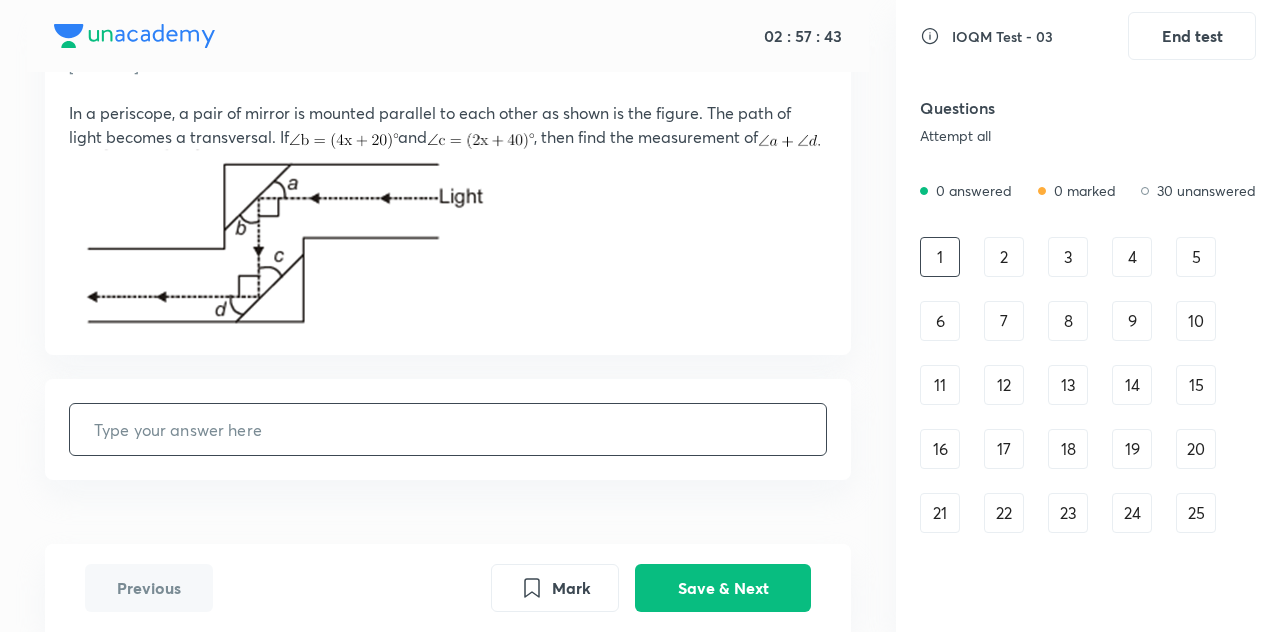 scroll, scrollTop: 116, scrollLeft: 0, axis: vertical 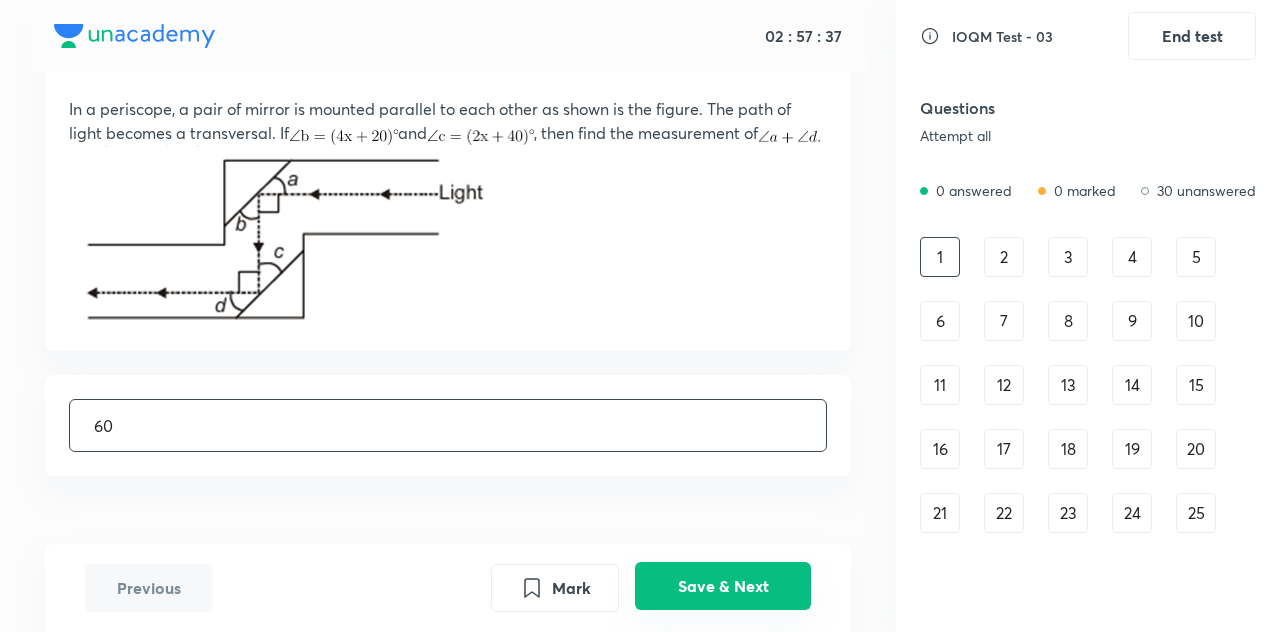 type on "60" 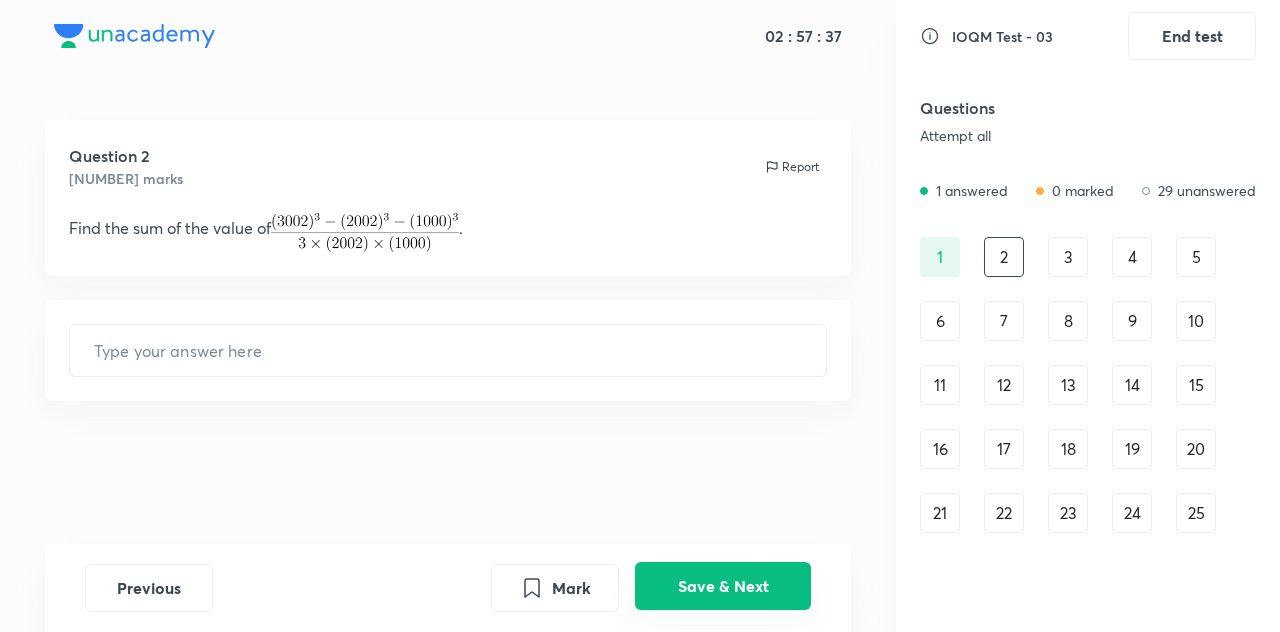 scroll, scrollTop: 0, scrollLeft: 0, axis: both 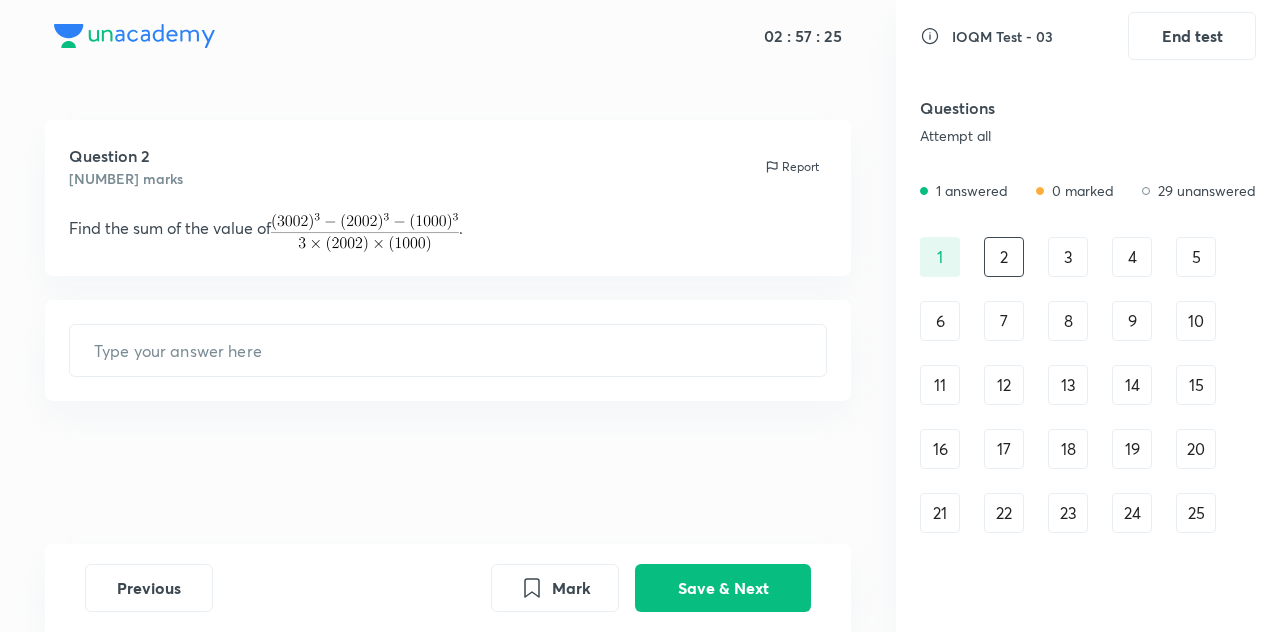 click on "3" at bounding box center (1068, 257) 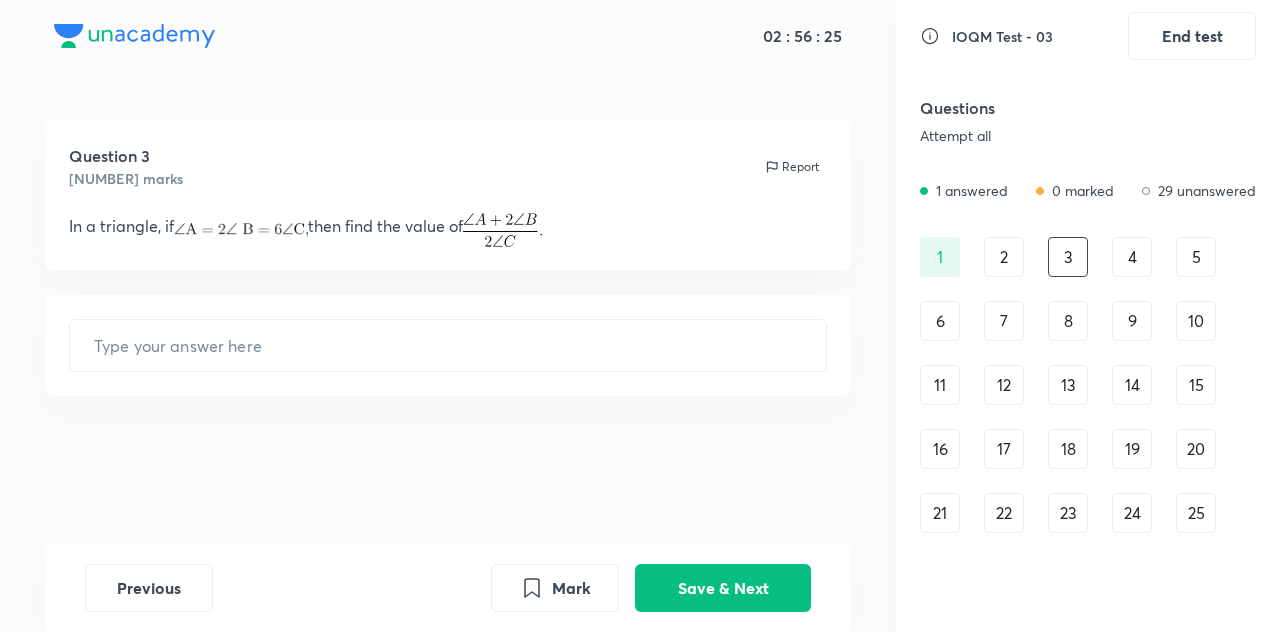click on "3" at bounding box center [1068, 257] 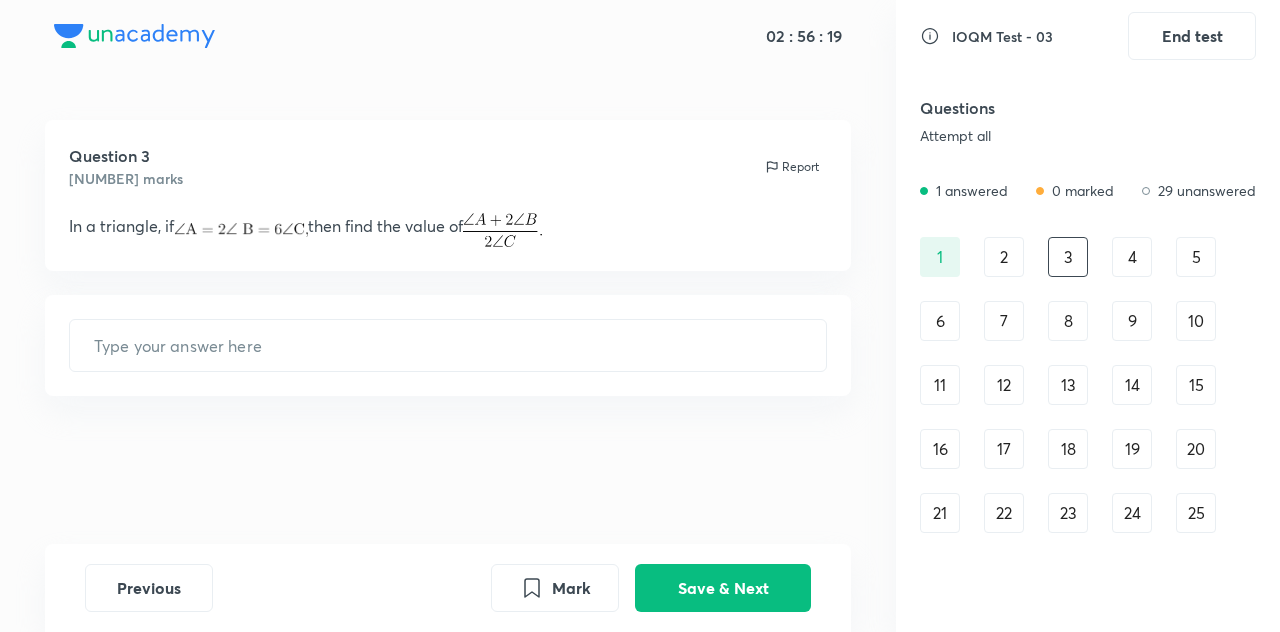 click on "4" at bounding box center [1132, 257] 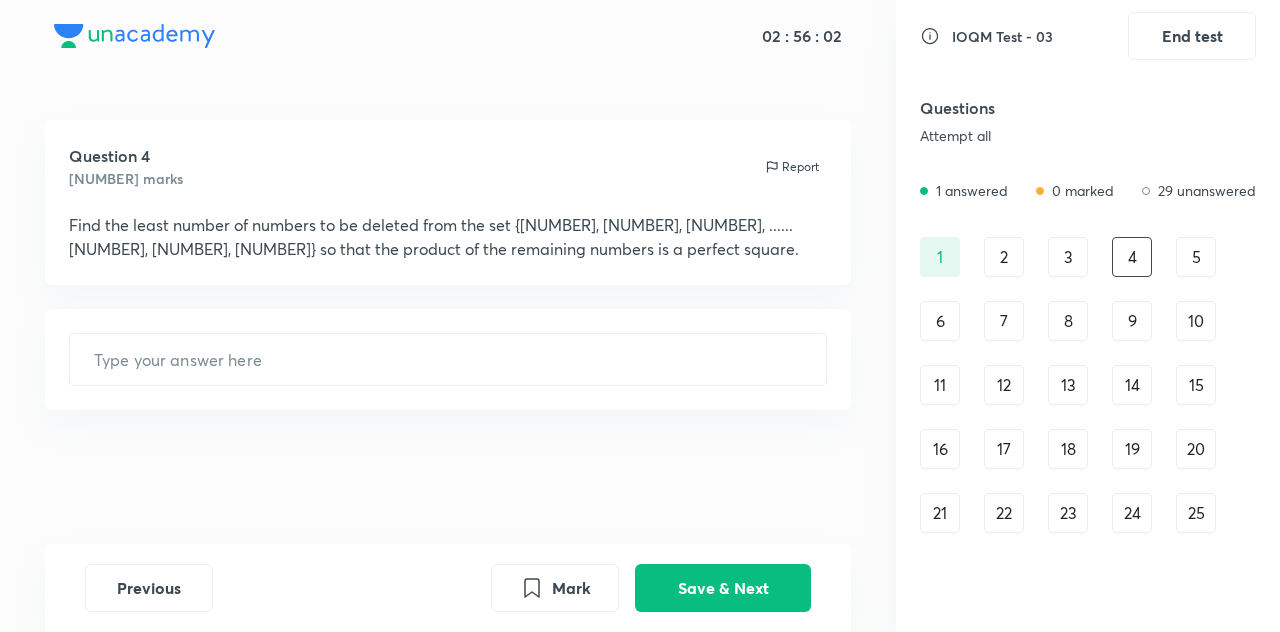 click on "5" at bounding box center (1196, 257) 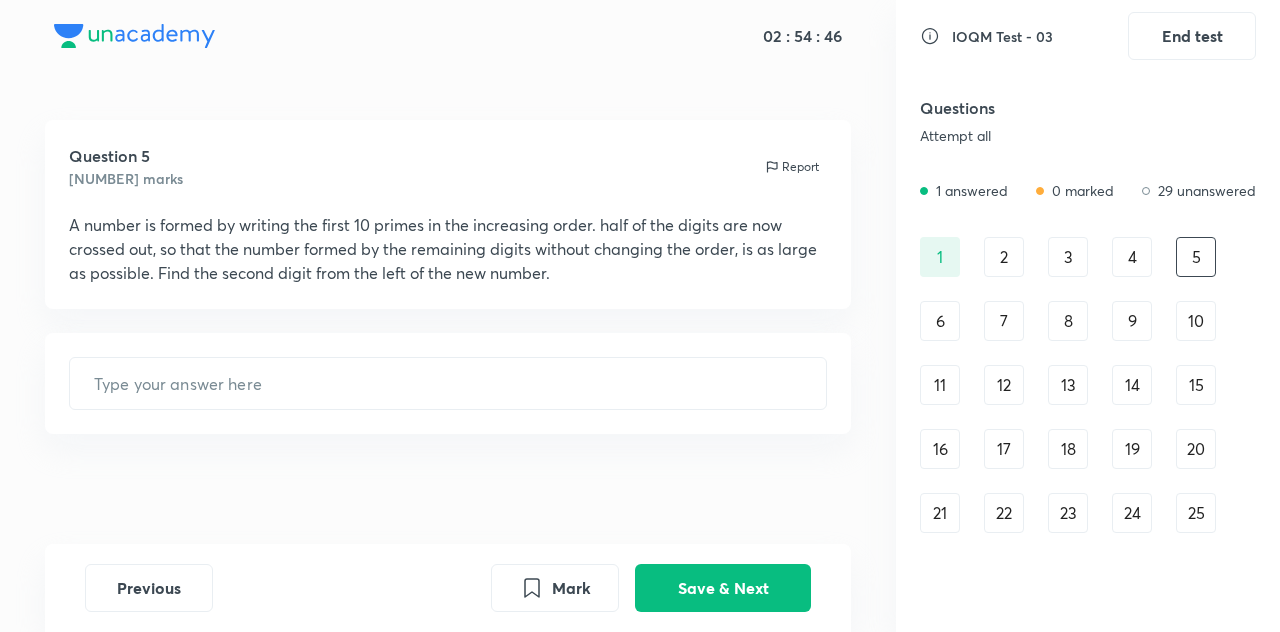 click on "6" at bounding box center [940, 321] 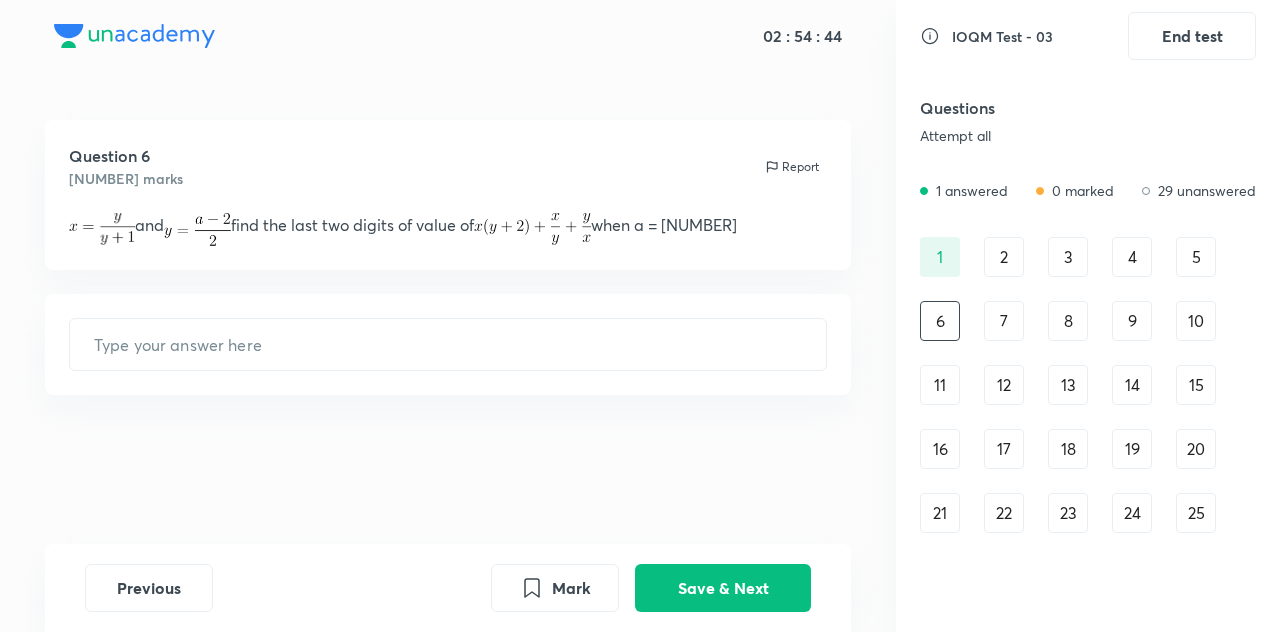 click on "7" at bounding box center (1004, 321) 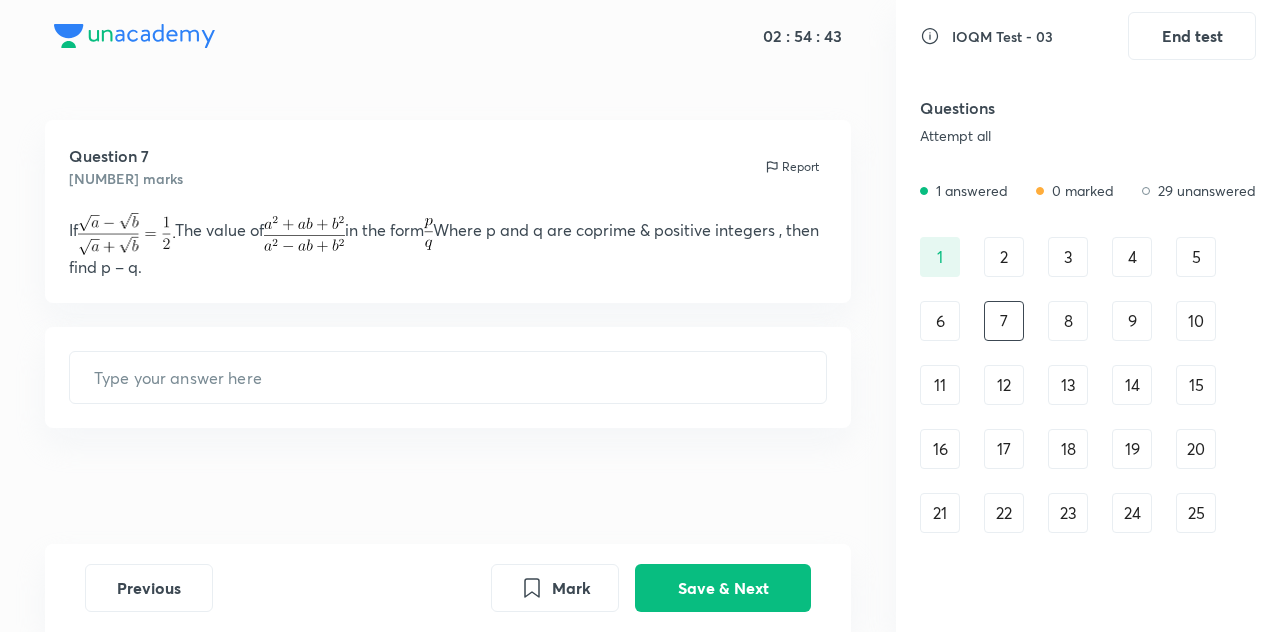 click on "8" at bounding box center (1068, 321) 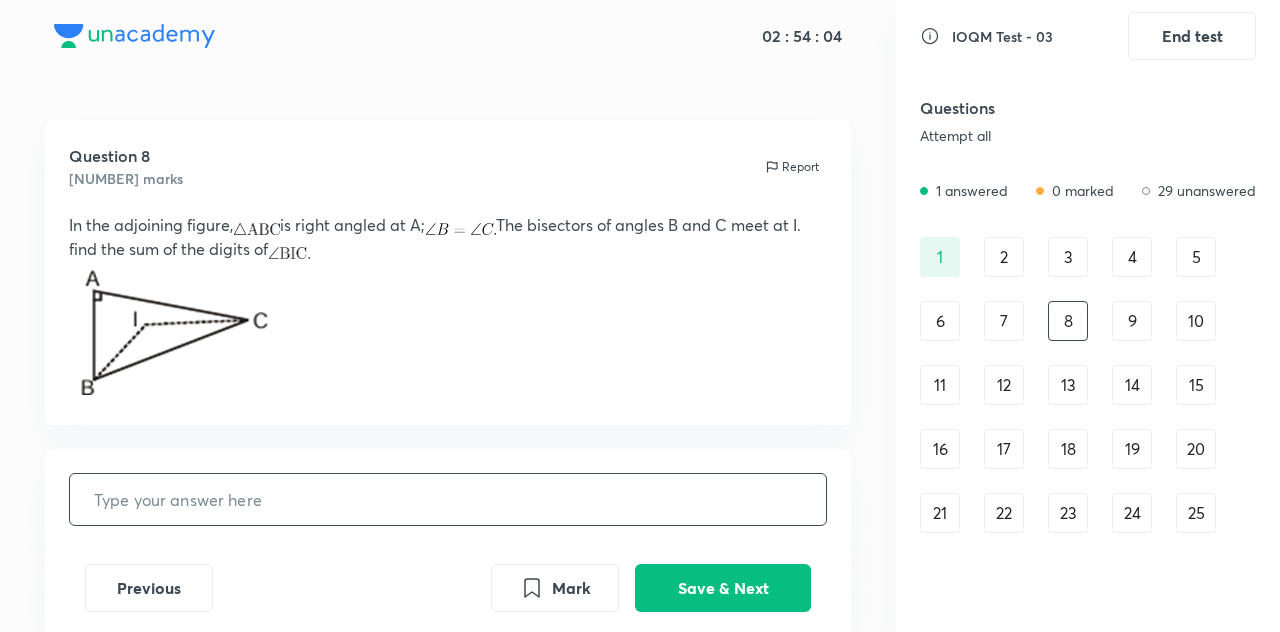 click at bounding box center (448, 499) 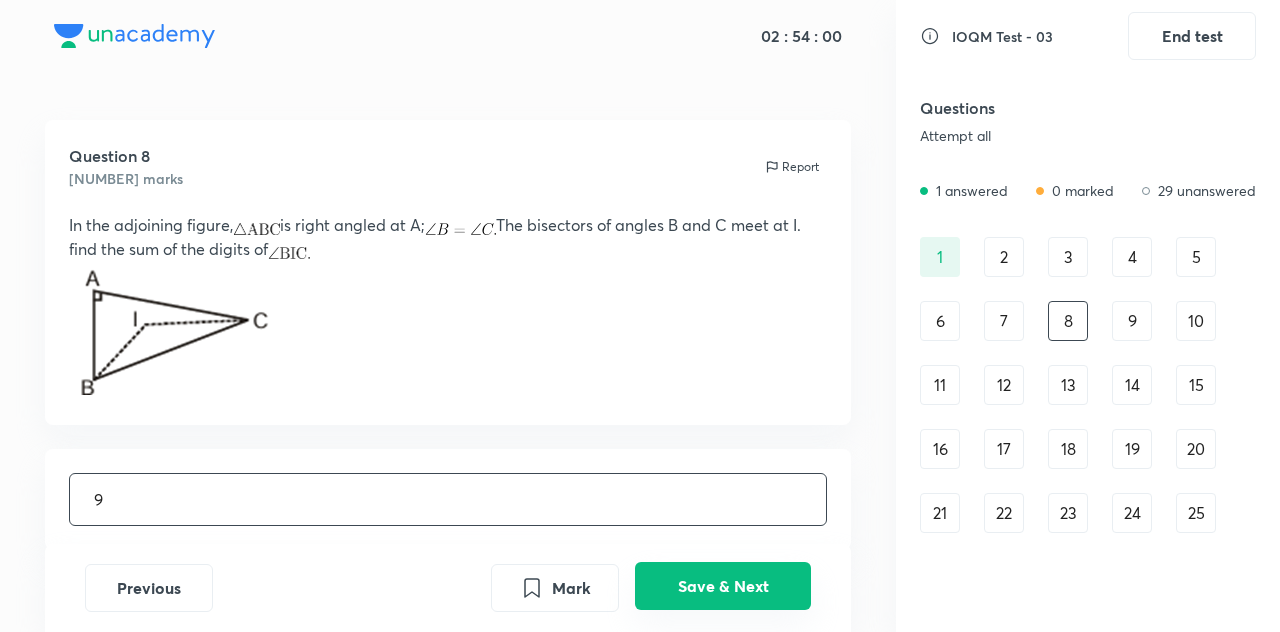 type on "9" 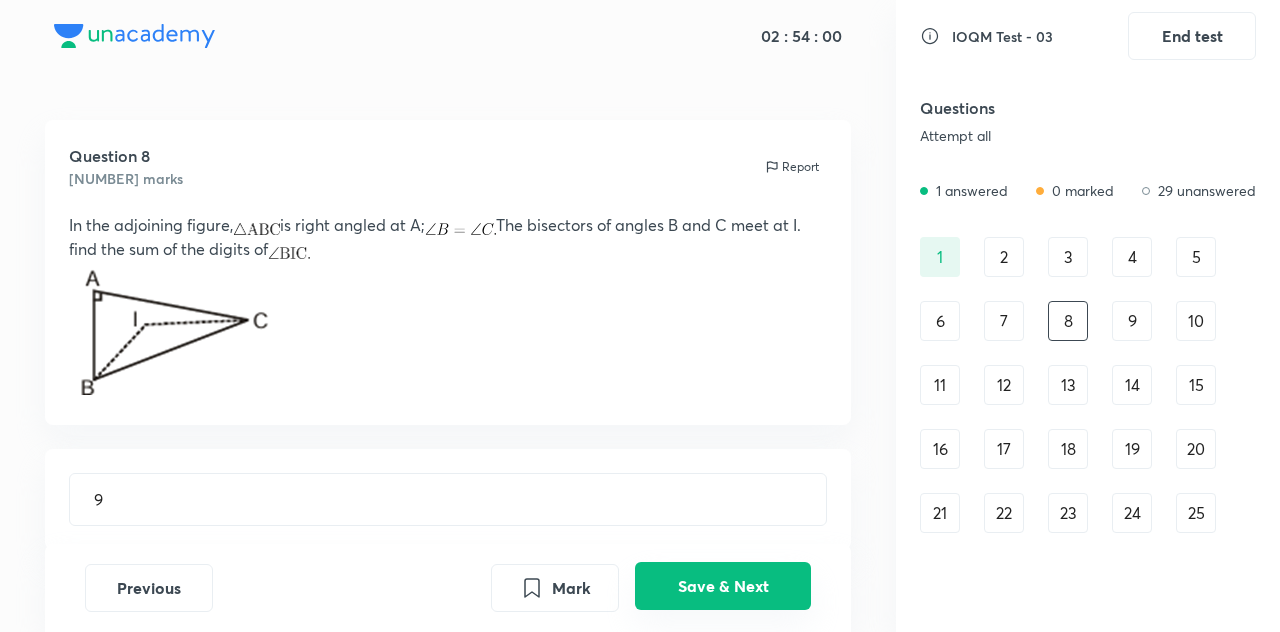 click on "Save & Next" at bounding box center (723, 586) 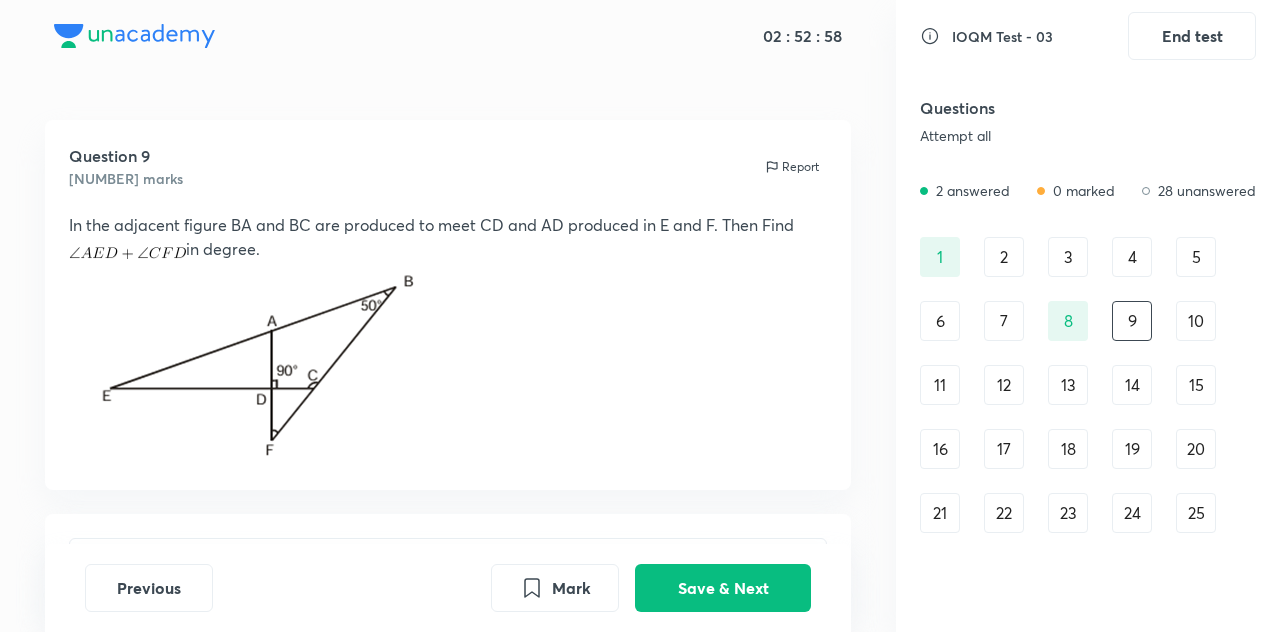click on "10" at bounding box center (1196, 321) 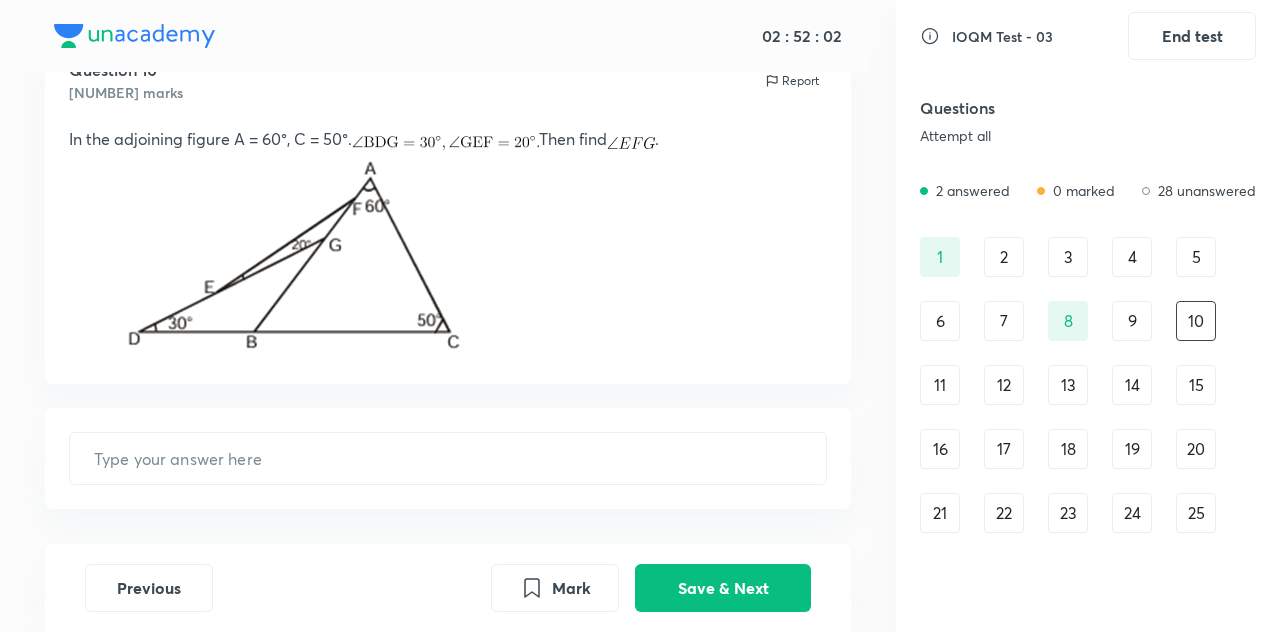 scroll, scrollTop: 90, scrollLeft: 0, axis: vertical 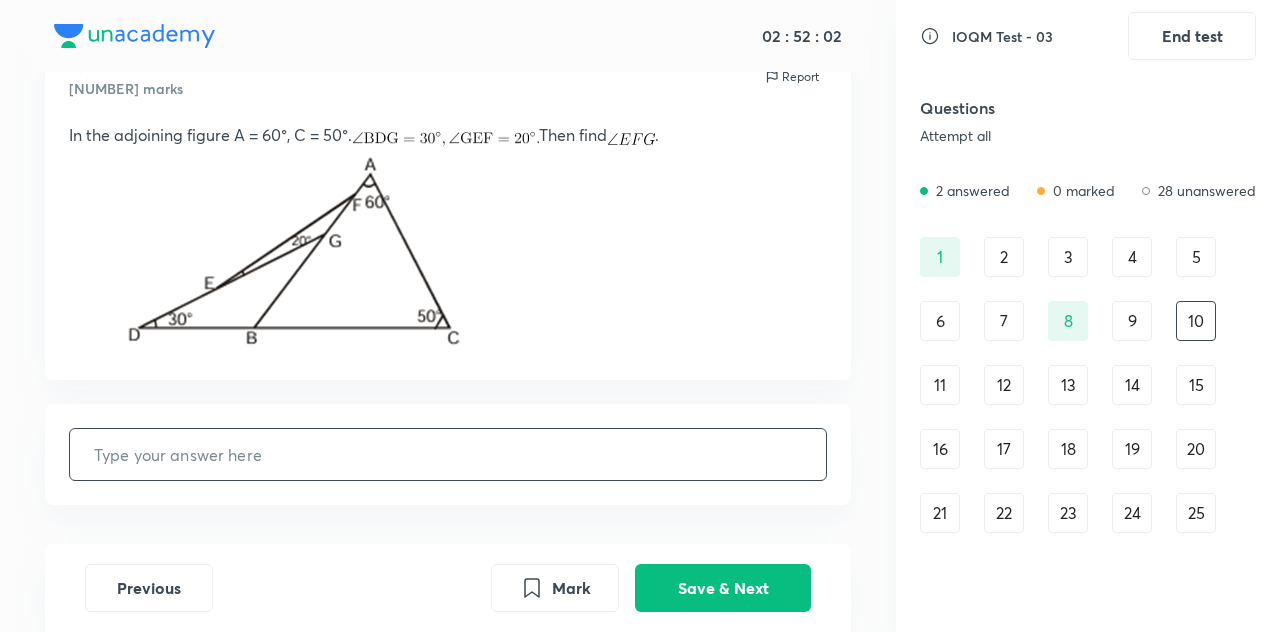 click at bounding box center (448, 454) 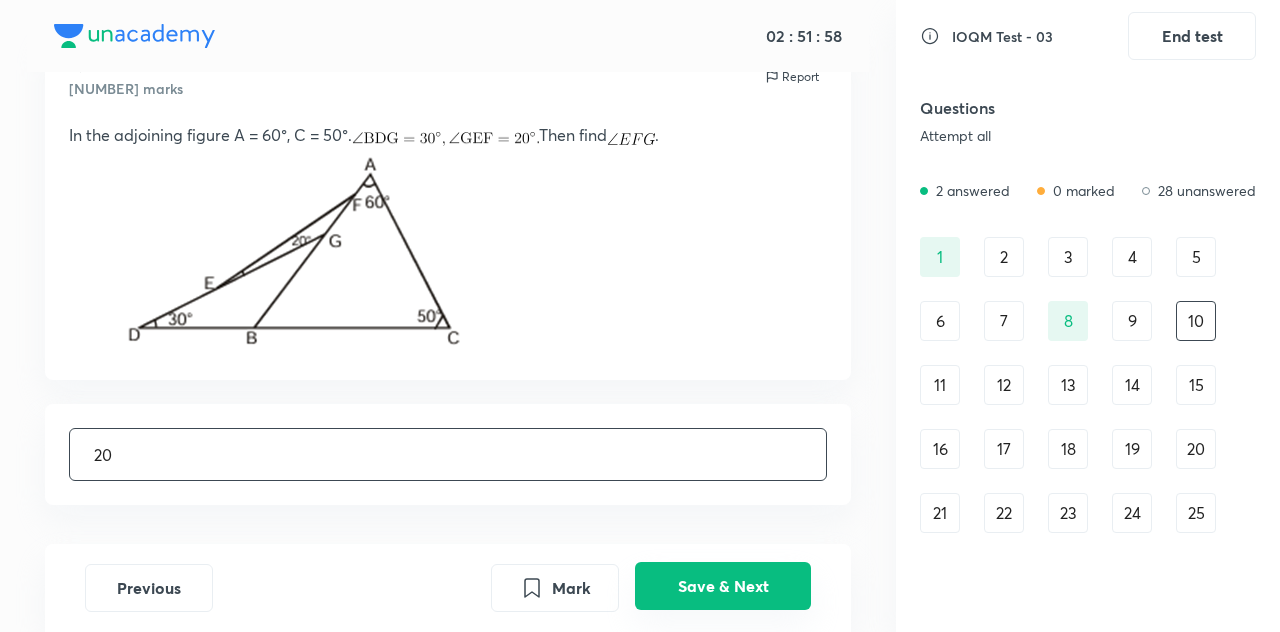 type on "20" 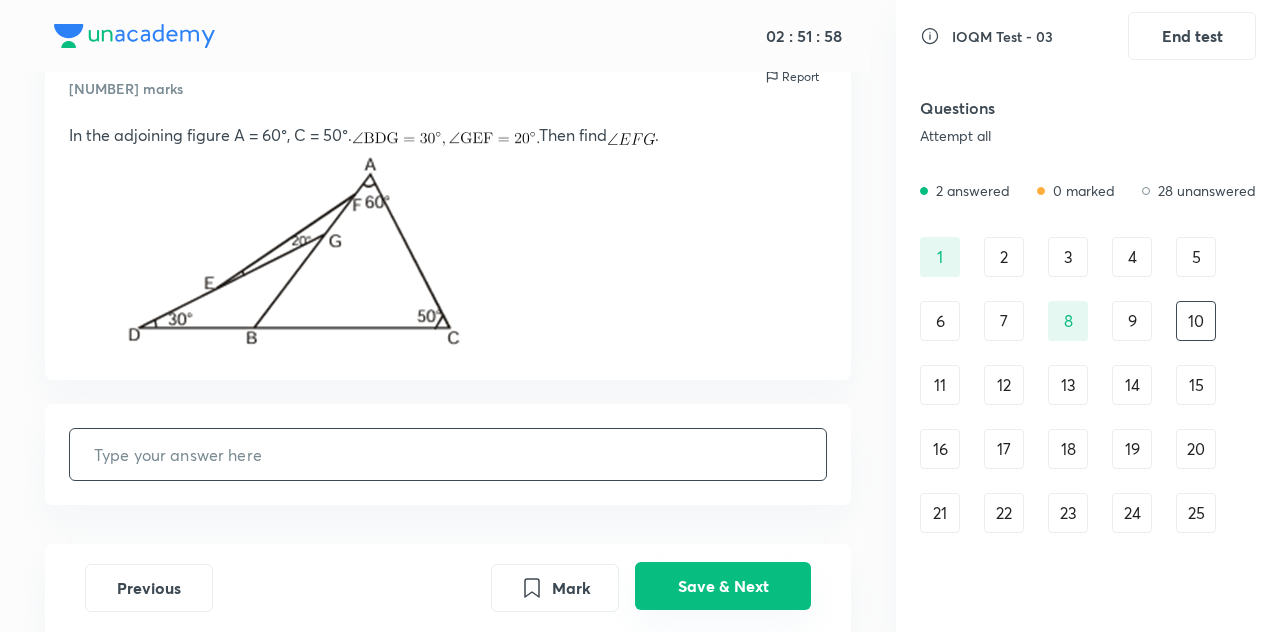 scroll, scrollTop: 90, scrollLeft: 0, axis: vertical 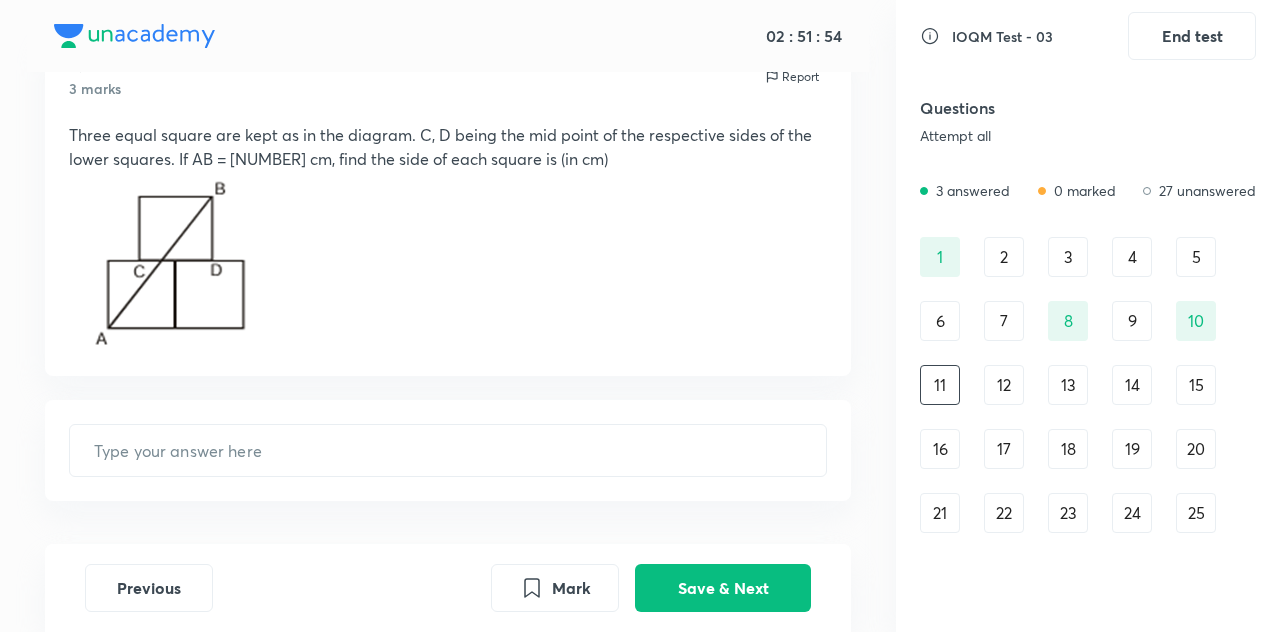 click on "12" at bounding box center (1004, 385) 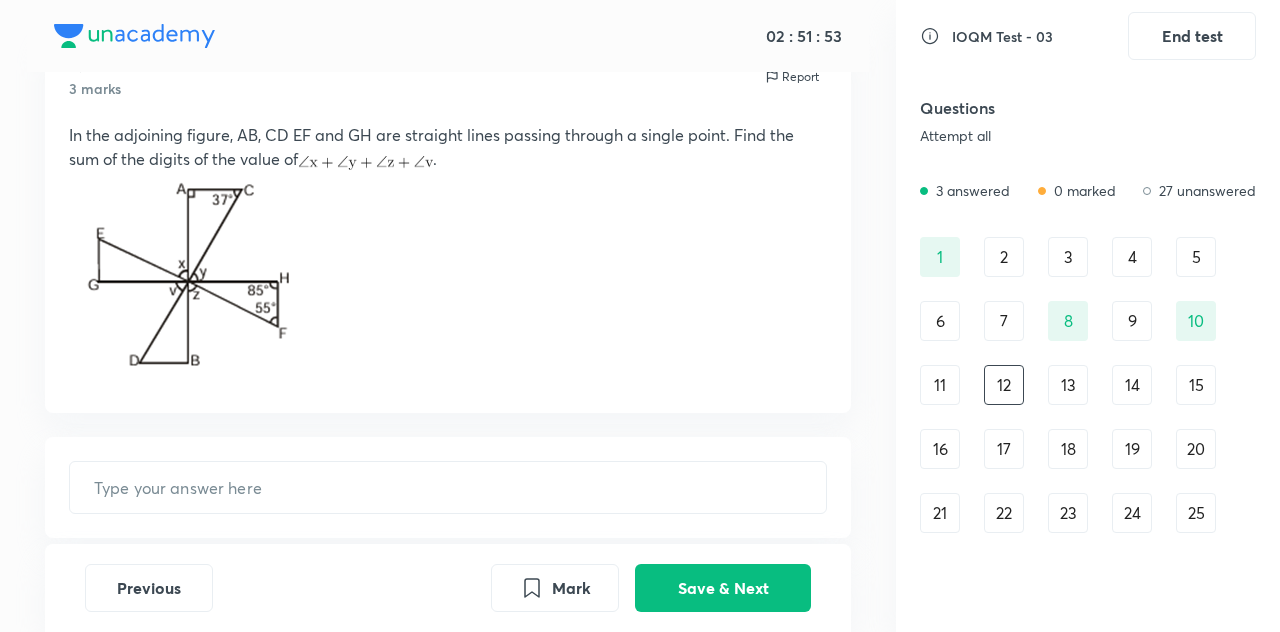 click on "[NUMBER] [NUMBER] [NUMBER] [NUMBER] [NUMBER] [NUMBER] [NUMBER] [NUMBER] [NUMBER] [NUMBER] [NUMBER] [NUMBER] [NUMBER] [NUMBER] [NUMBER] [NUMBER] [NUMBER] [NUMBER] [NUMBER] [NUMBER] [NUMBER] [NUMBER] [NUMBER] [NUMBER] [NUMBER] [NUMBER] [NUMBER] [NUMBER] [NUMBER] [NUMBER]" at bounding box center [1088, 417] 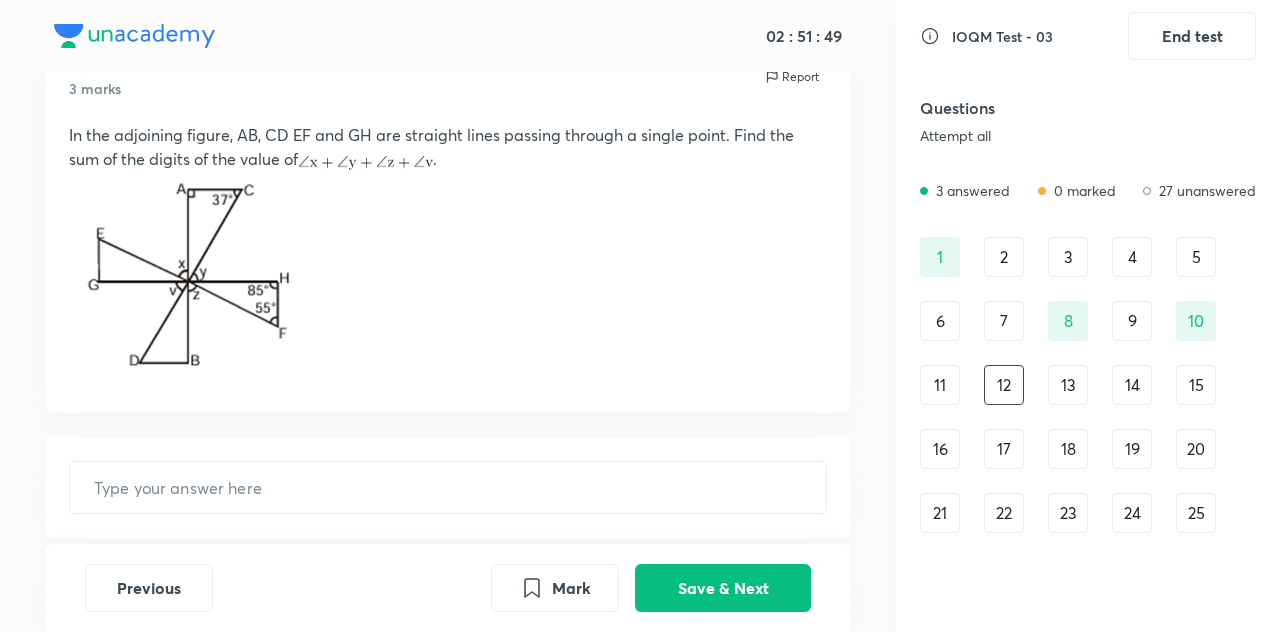 click on "13" at bounding box center [1068, 385] 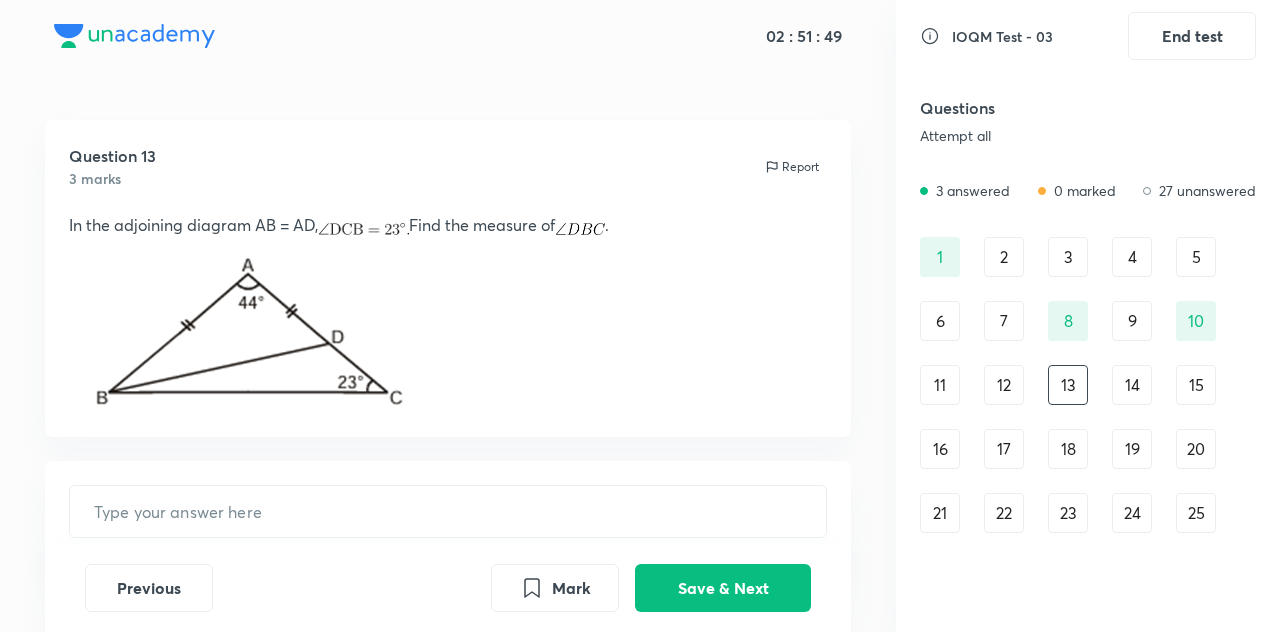 click on "14" at bounding box center (1132, 385) 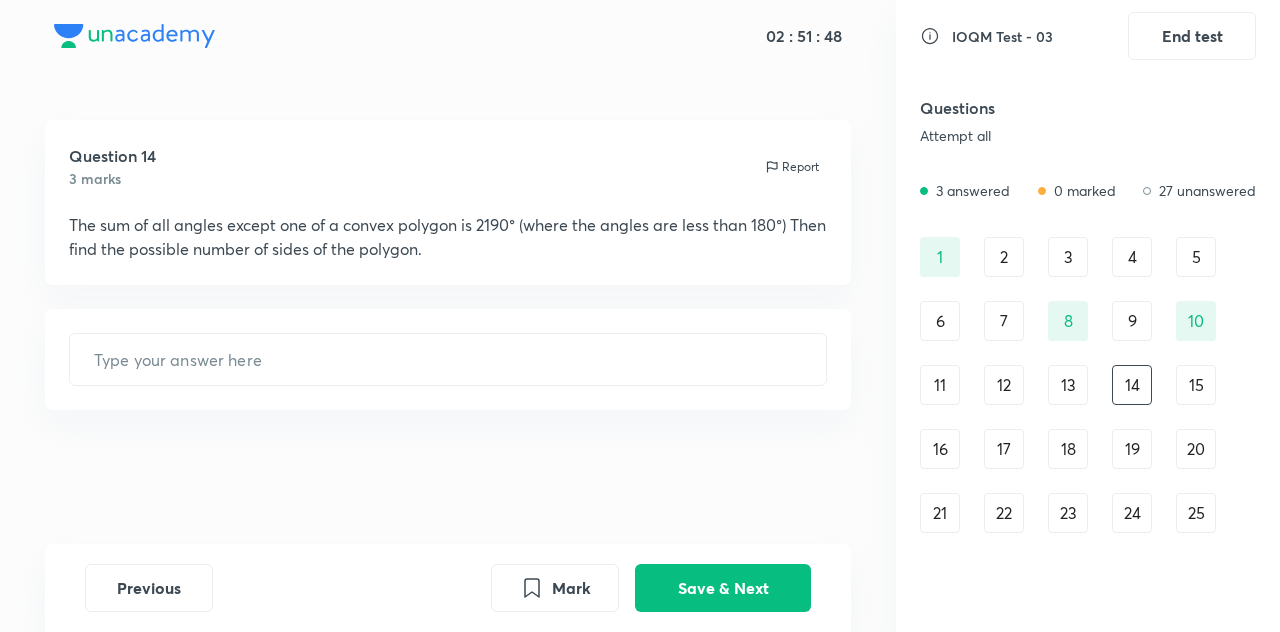 click on "[NUMBER] [NUMBER] [NUMBER] [NUMBER] [NUMBER] [NUMBER] [NUMBER] [NUMBER] [NUMBER] [NUMBER] [NUMBER] [NUMBER] [NUMBER] [NUMBER] [NUMBER] [NUMBER] [NUMBER] [NUMBER] [NUMBER] [NUMBER] [NUMBER] [NUMBER] [NUMBER] [NUMBER] [NUMBER] [NUMBER] [NUMBER] [NUMBER] [NUMBER] [NUMBER]" at bounding box center (1088, 417) 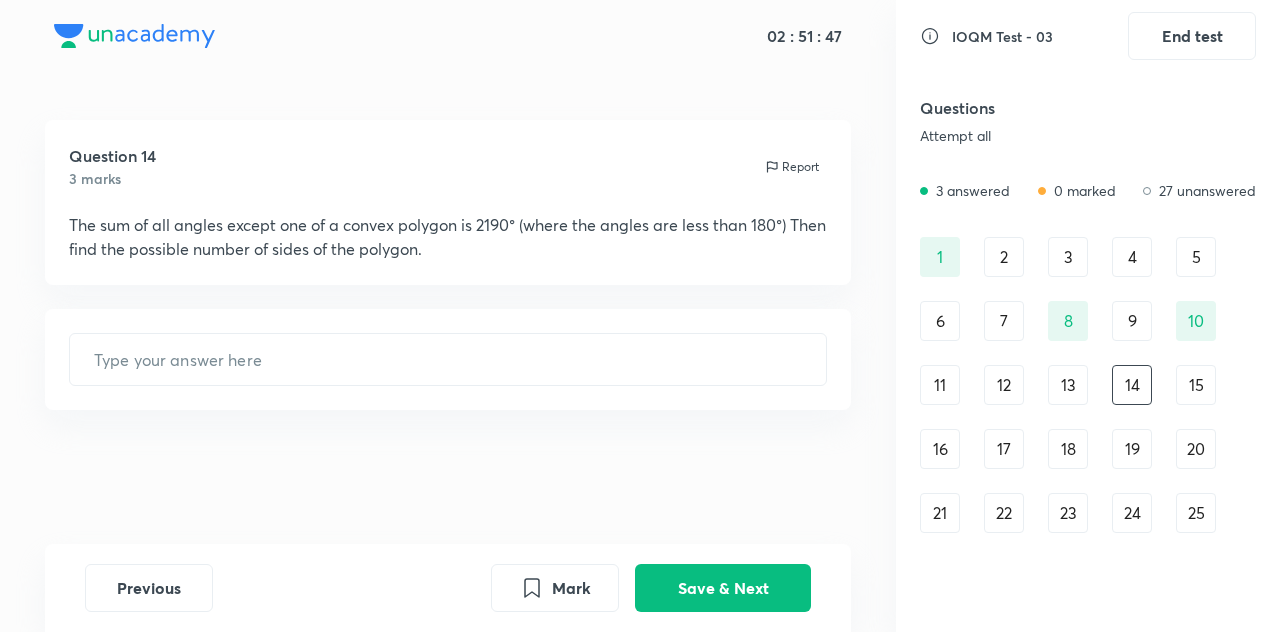 click on "15" at bounding box center (1196, 385) 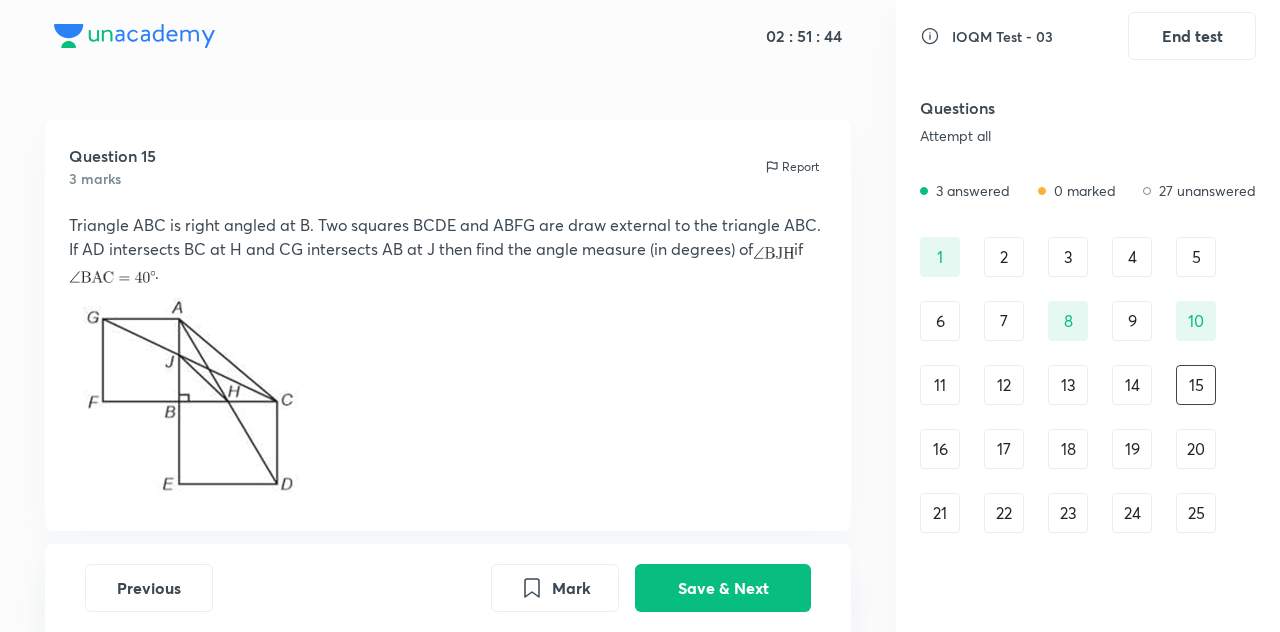 click on "[NUMBER] [NUMBER] [NUMBER] [NUMBER] [NUMBER] [NUMBER] [NUMBER] [NUMBER] [NUMBER] [NUMBER] [NUMBER] [NUMBER] [NUMBER] [NUMBER] [NUMBER] [NUMBER] [NUMBER] [NUMBER] [NUMBER] [NUMBER] [NUMBER] [NUMBER] [NUMBER] [NUMBER] [NUMBER] [NUMBER] [NUMBER] [NUMBER] [NUMBER] [NUMBER]" at bounding box center (1088, 417) 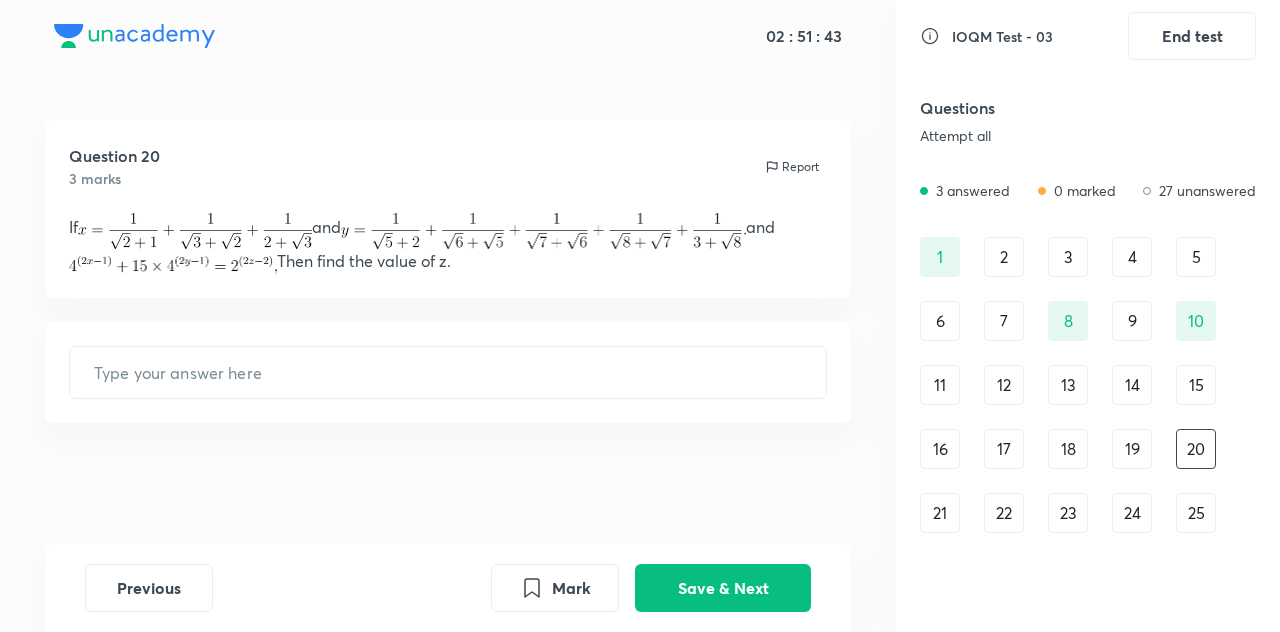 click on "18" at bounding box center [1068, 449] 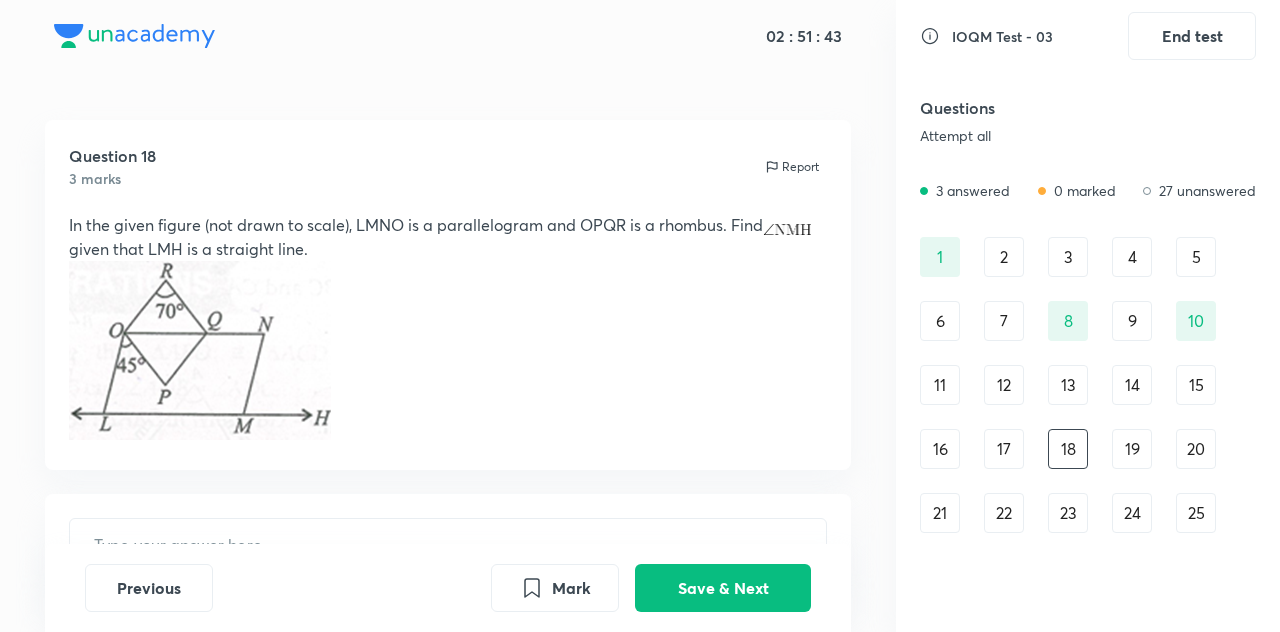 click on "[NUMBER] [NUMBER] [NUMBER] [NUMBER] [NUMBER] [NUMBER] [NUMBER] [NUMBER] [NUMBER] [NUMBER] [NUMBER] [NUMBER] [NUMBER] [NUMBER] [NUMBER] [NUMBER] [NUMBER] [NUMBER] [NUMBER] [NUMBER] [NUMBER] [NUMBER] [NUMBER] [NUMBER] [NUMBER] [NUMBER] [NUMBER] [NUMBER] [NUMBER] [NUMBER]" at bounding box center [1088, 417] 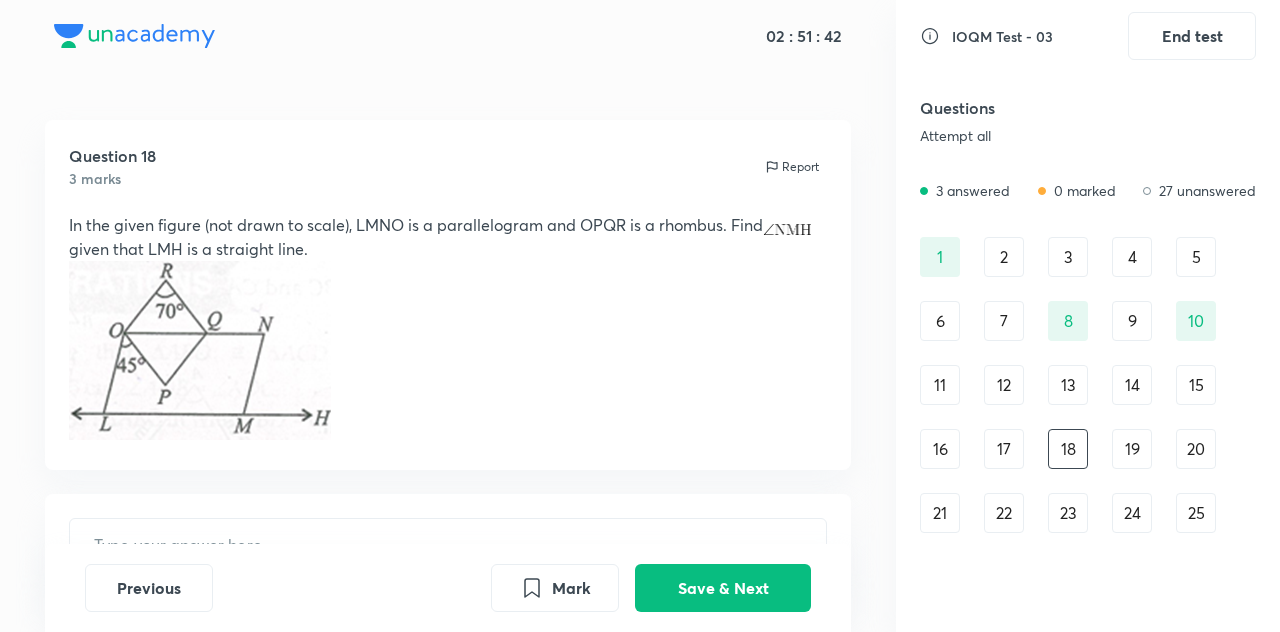 click on "17" at bounding box center [1004, 449] 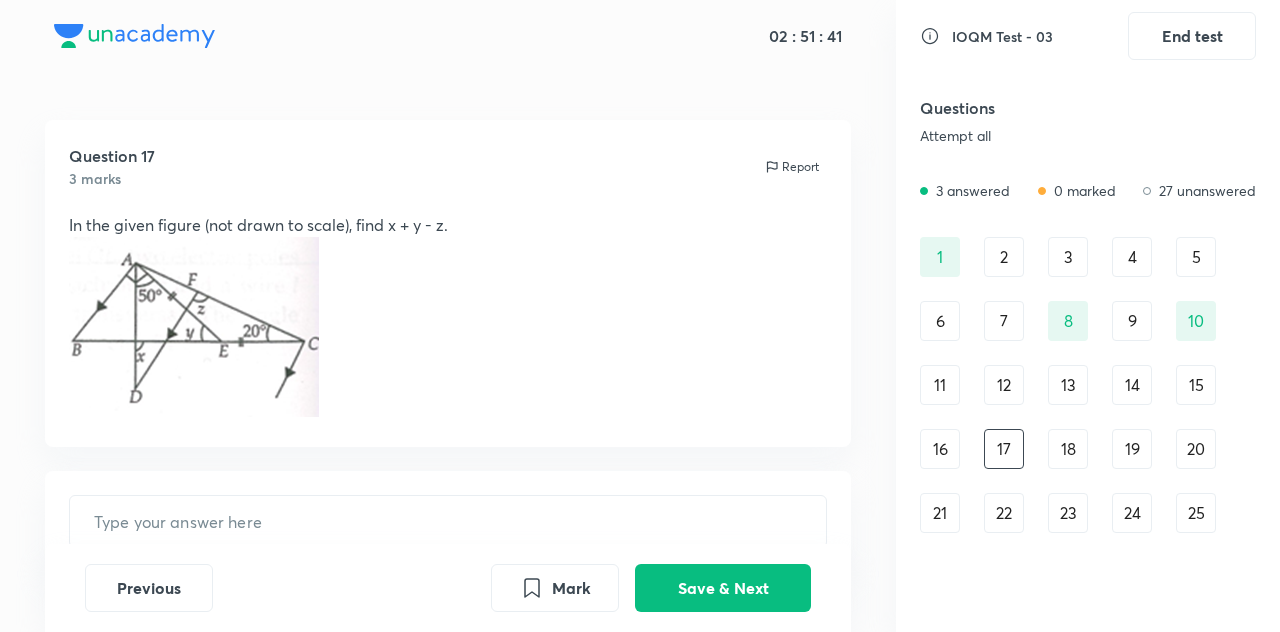 click on "16" at bounding box center [940, 449] 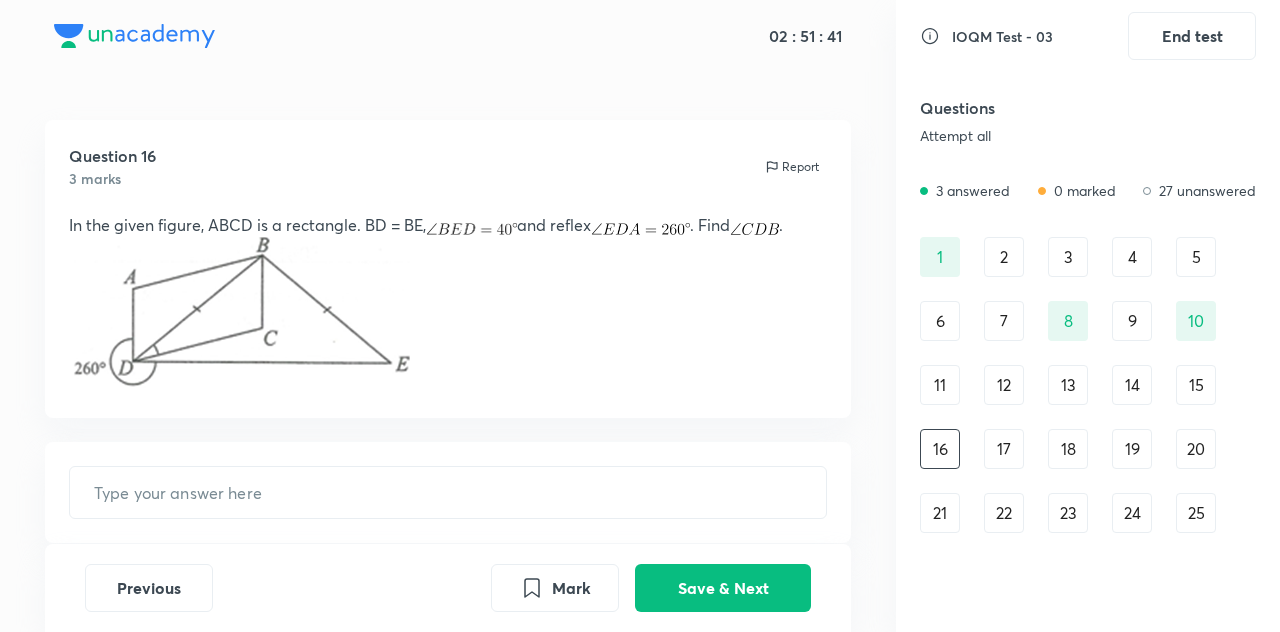 click on "[NUMBER] [NUMBER] [NUMBER] [NUMBER] [NUMBER] [NUMBER] [NUMBER] [NUMBER] [NUMBER] [NUMBER] [NUMBER] [NUMBER] [NUMBER] [NUMBER] [NUMBER] [NUMBER] [NUMBER] [NUMBER] [NUMBER] [NUMBER] [NUMBER] [NUMBER] [NUMBER] [NUMBER] [NUMBER] [NUMBER] [NUMBER] [NUMBER] [NUMBER] [NUMBER]" at bounding box center (1088, 417) 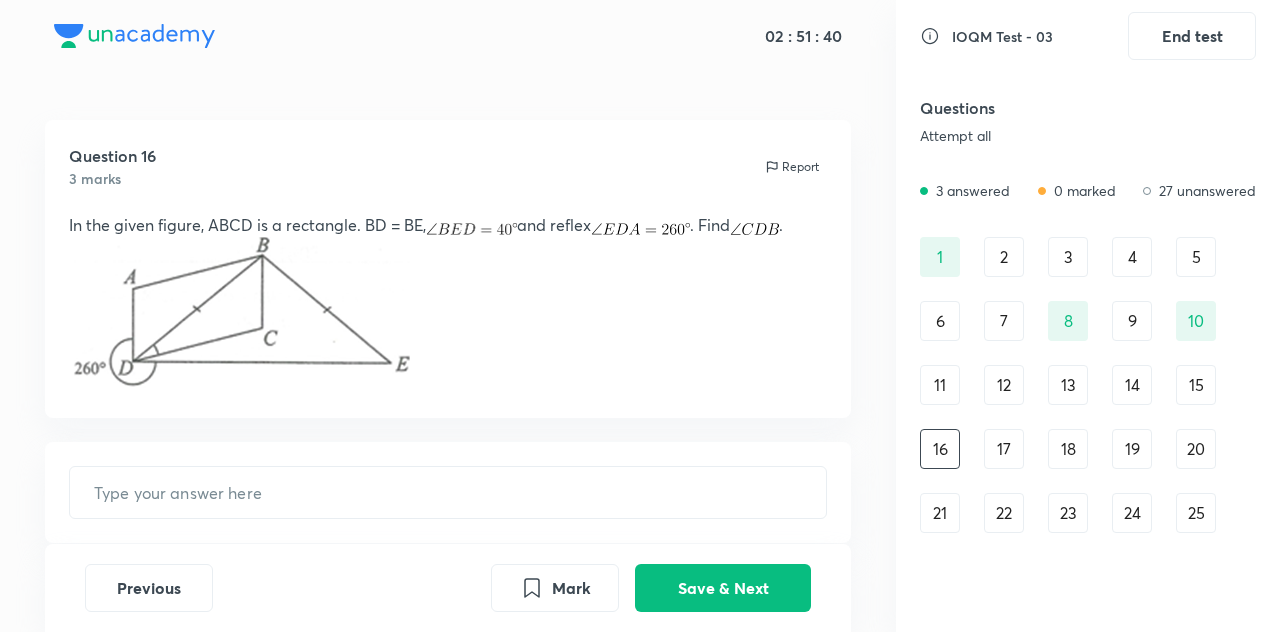 click on "21" at bounding box center [940, 513] 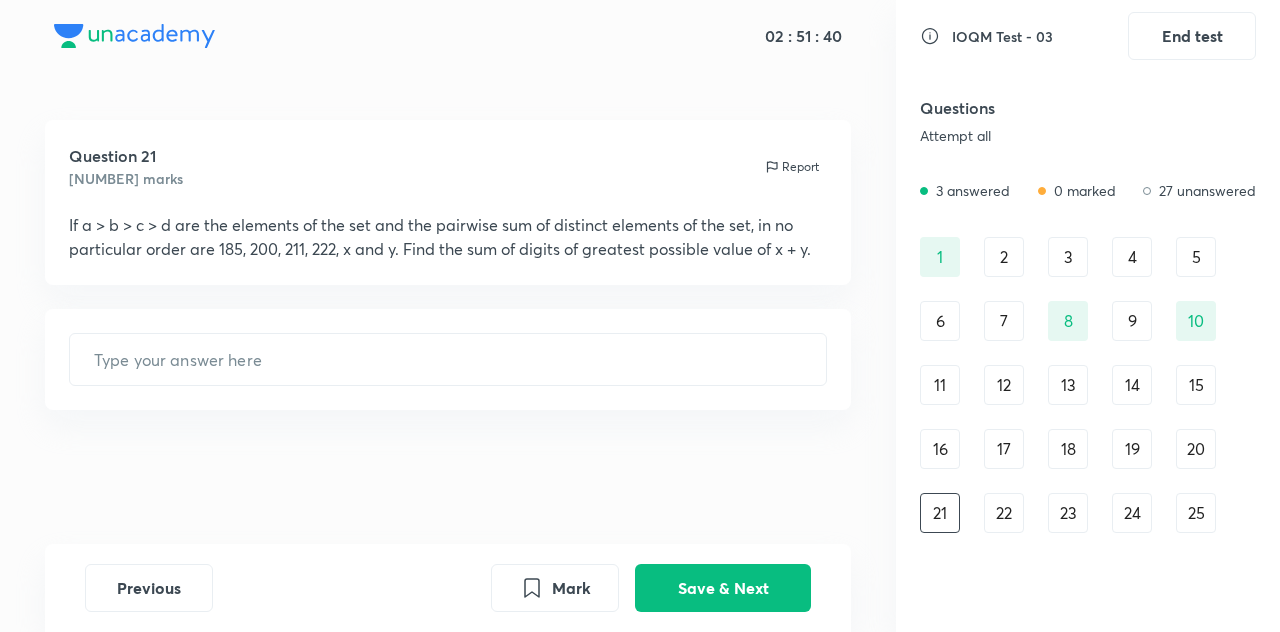 click on "22" at bounding box center [1004, 513] 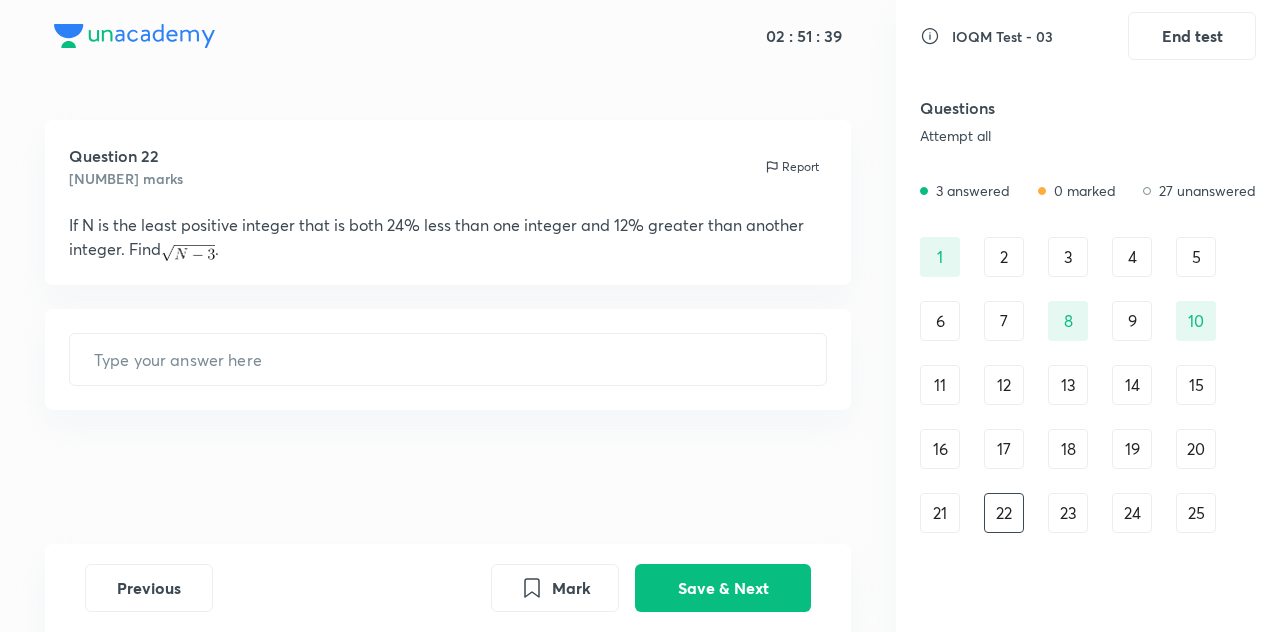 click on "23" at bounding box center (1068, 513) 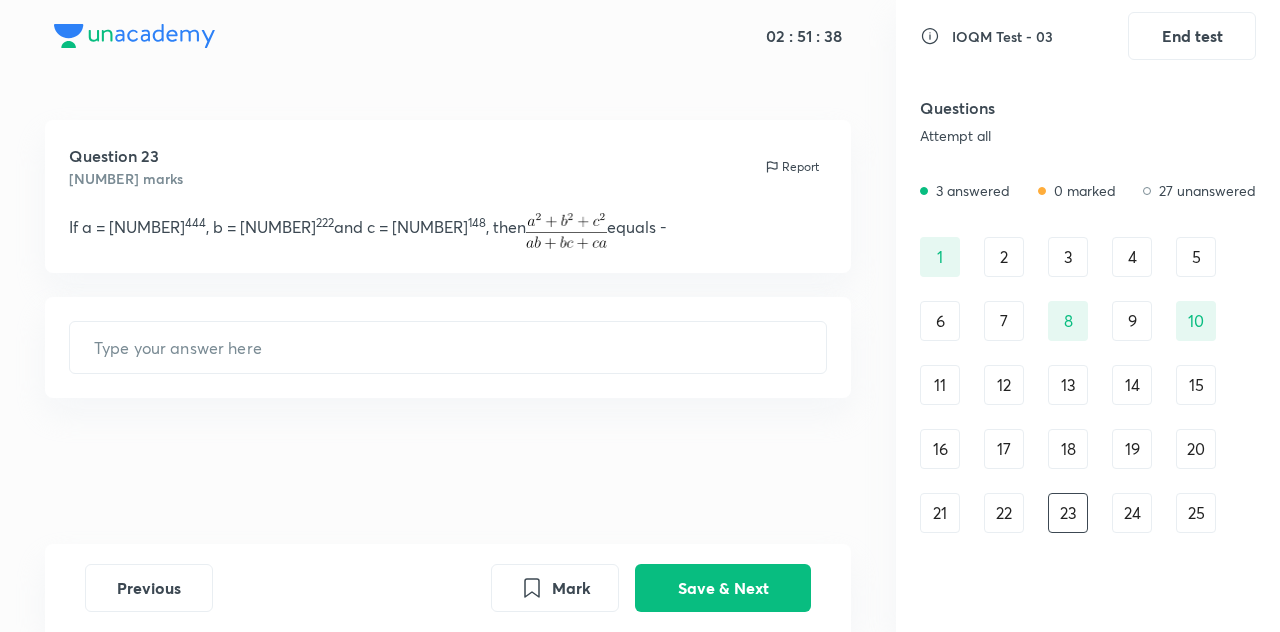 click on "24" at bounding box center (1132, 513) 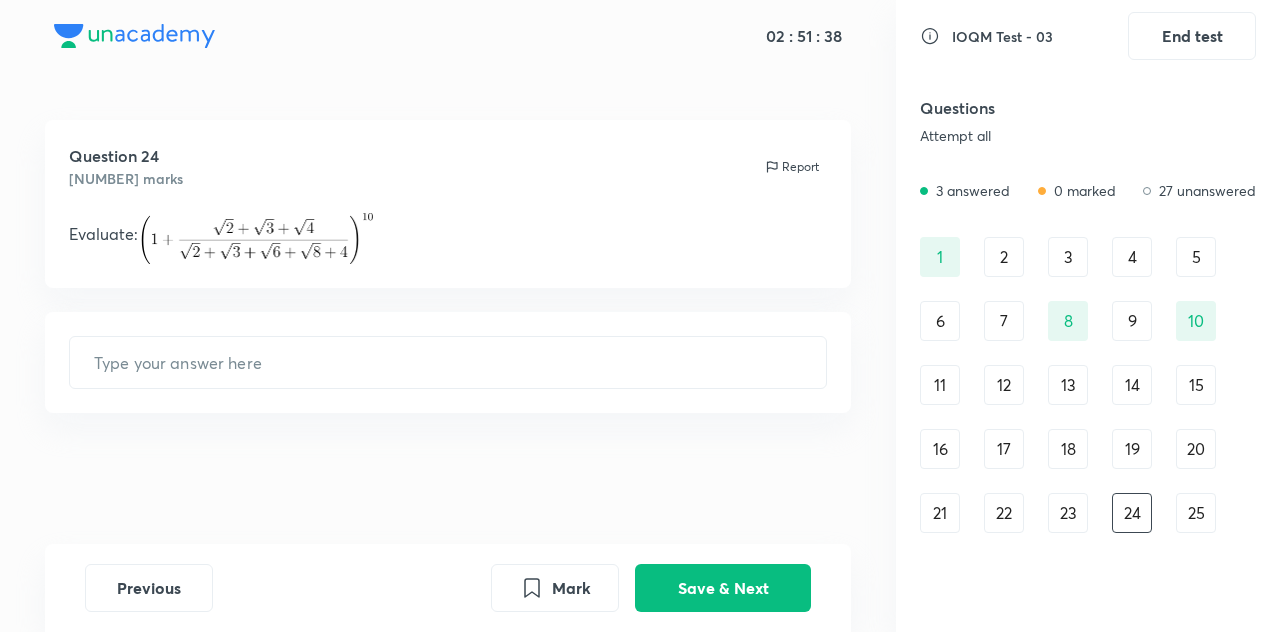 click on "[NUMBER] [NUMBER] [NUMBER] [NUMBER] [NUMBER] [NUMBER] [NUMBER] [NUMBER] [NUMBER] [NUMBER] [NUMBER] [NUMBER] [NUMBER] [NUMBER] [NUMBER] [NUMBER] [NUMBER] [NUMBER] [NUMBER] [NUMBER] [NUMBER] [NUMBER] [NUMBER] [NUMBER] [NUMBER] [NUMBER] [NUMBER] [NUMBER] [NUMBER] [NUMBER]" at bounding box center (1088, 417) 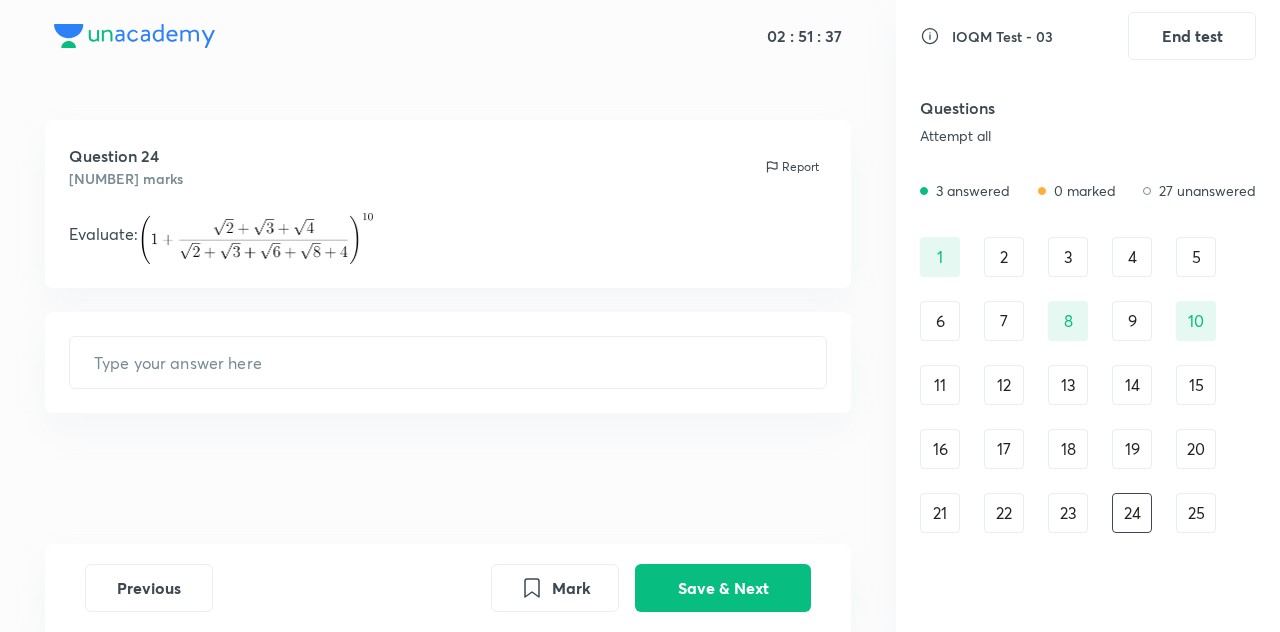 click on "25" at bounding box center (1196, 513) 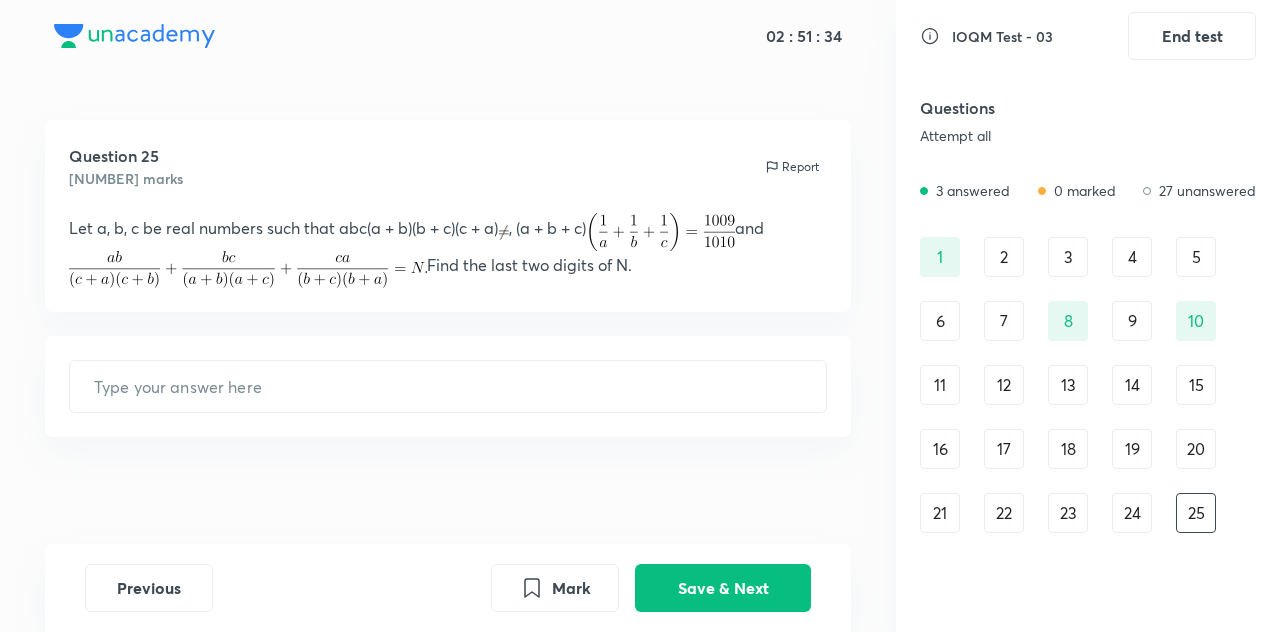 click on "15" at bounding box center [1196, 385] 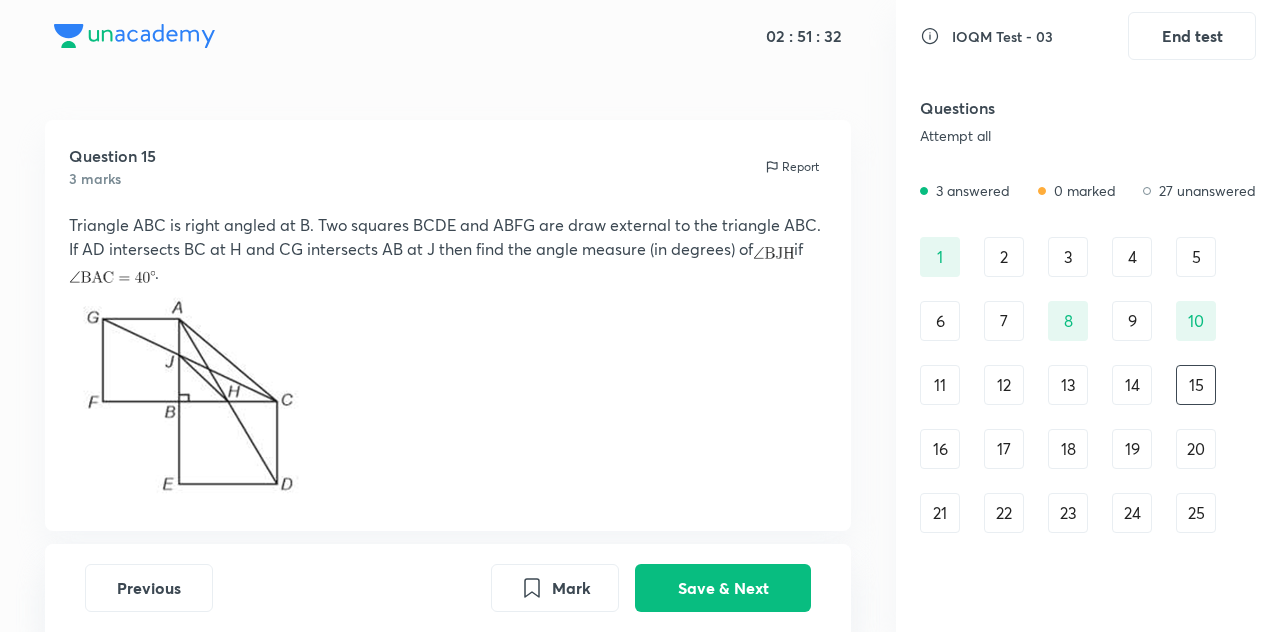 click on "20" at bounding box center (1196, 449) 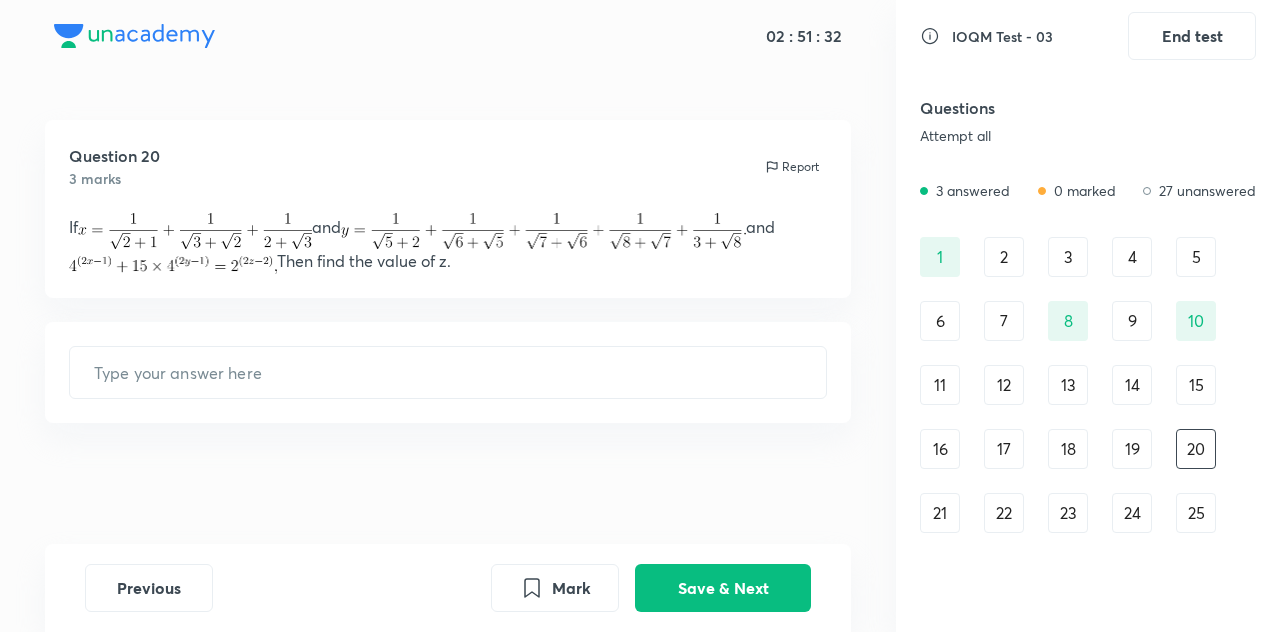 click on "[NUMBER] [NUMBER] [NUMBER] [NUMBER] [NUMBER] [NUMBER] [NUMBER] [NUMBER] [NUMBER] [NUMBER] [NUMBER] [NUMBER] [NUMBER] [NUMBER] [NUMBER] [NUMBER] [NUMBER] [NUMBER] [NUMBER] [NUMBER] [NUMBER] [NUMBER] [NUMBER] [NUMBER] [NUMBER] [NUMBER] [NUMBER] [NUMBER] [NUMBER] [NUMBER]" at bounding box center (1088, 417) 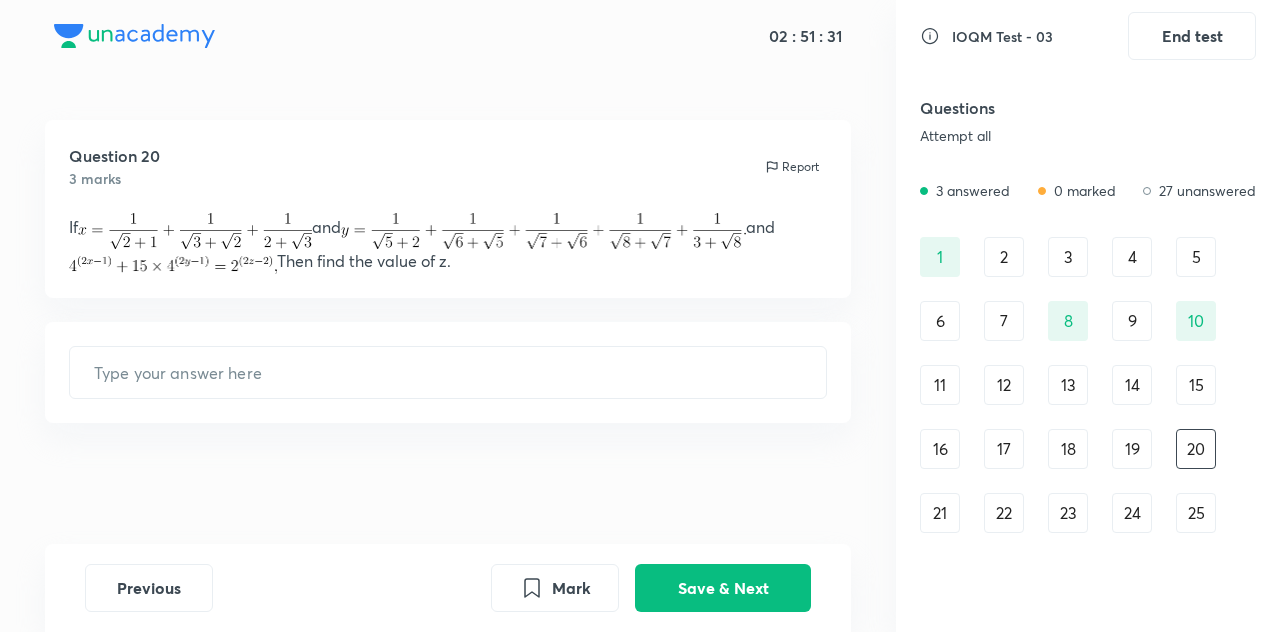 click on "[NUMBER] [NUMBER] [NUMBER] [NUMBER] [NUMBER] [NUMBER] [NUMBER] [NUMBER] [NUMBER] [NUMBER] [NUMBER] [NUMBER] [NUMBER] [NUMBER] [NUMBER] [NUMBER] [NUMBER] [NUMBER] [NUMBER] [NUMBER] [NUMBER] [NUMBER] [NUMBER] [NUMBER] [NUMBER] [NUMBER] [NUMBER] [NUMBER] [NUMBER] [NUMBER]" at bounding box center (1088, 417) 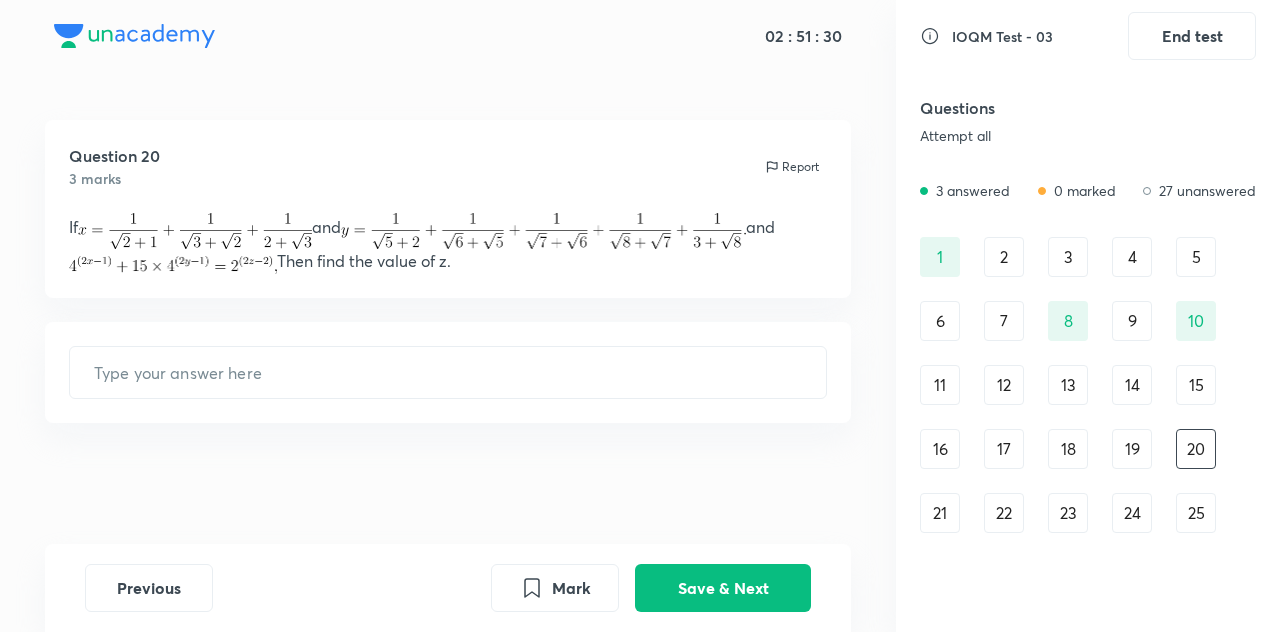 click on "19" at bounding box center [1132, 449] 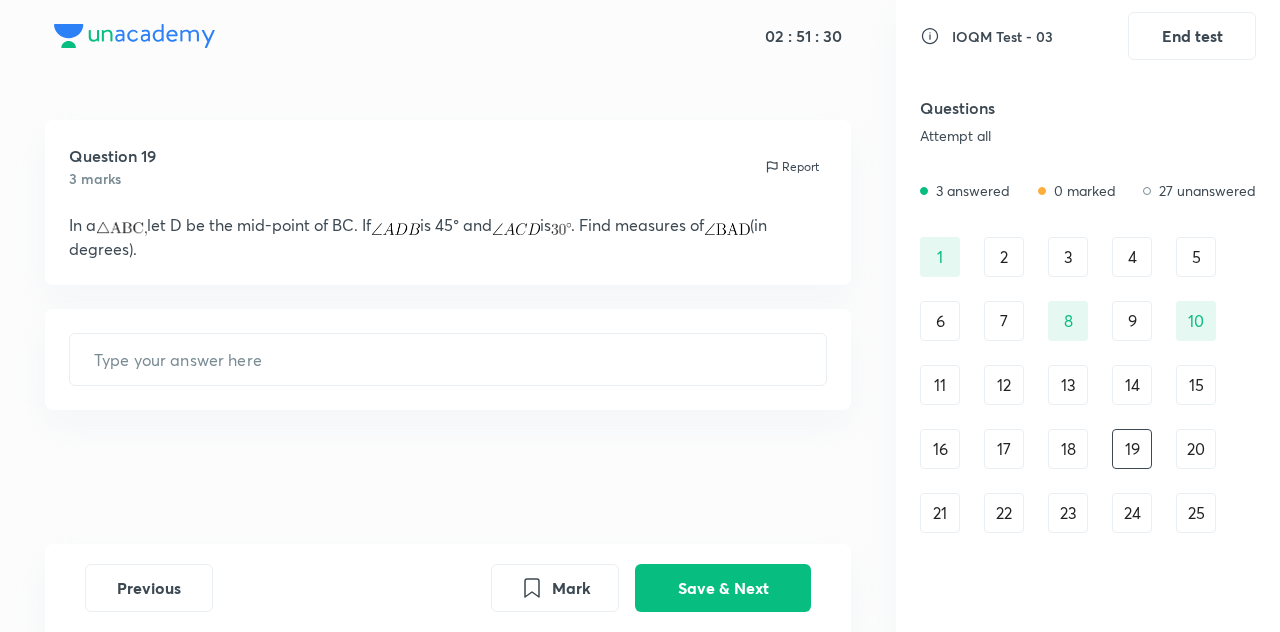 click on "[NUMBER] [NUMBER] [NUMBER] [NUMBER] [NUMBER] [NUMBER] [NUMBER] [NUMBER] [NUMBER] [NUMBER] [NUMBER] [NUMBER] [NUMBER] [NUMBER] [NUMBER] [NUMBER] [NUMBER] [NUMBER] [NUMBER] [NUMBER] [NUMBER] [NUMBER] [NUMBER] [NUMBER] [NUMBER] [NUMBER] [NUMBER] [NUMBER] [NUMBER] [NUMBER]" at bounding box center [1088, 417] 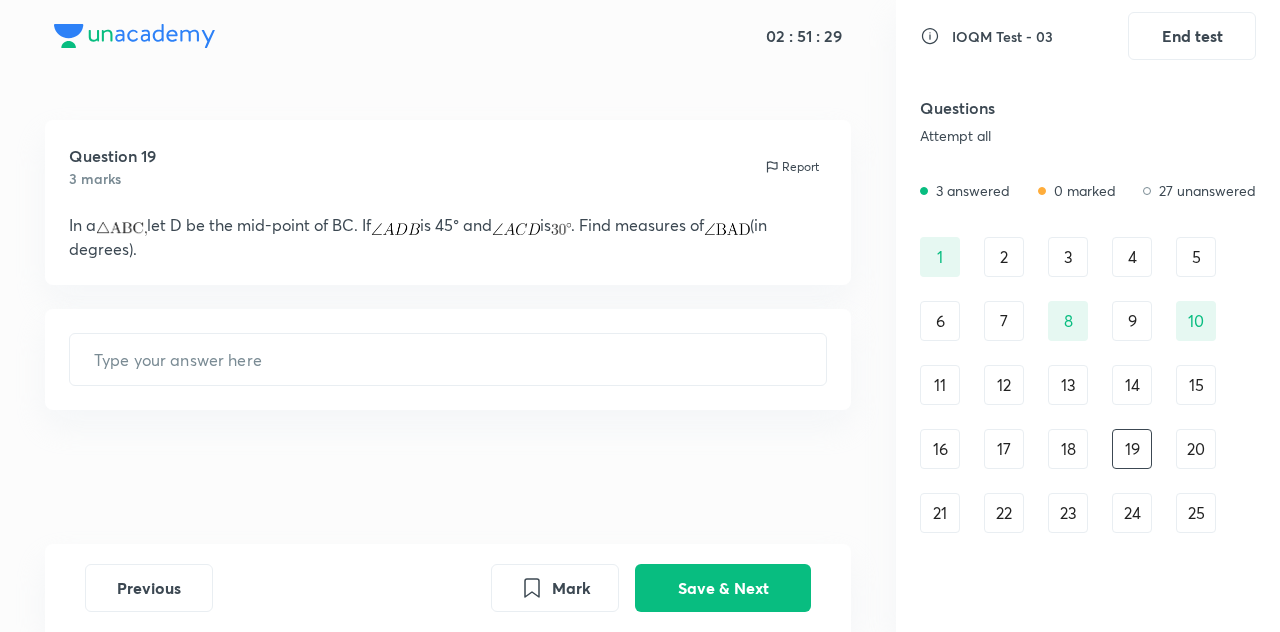 click on "18" at bounding box center (1068, 449) 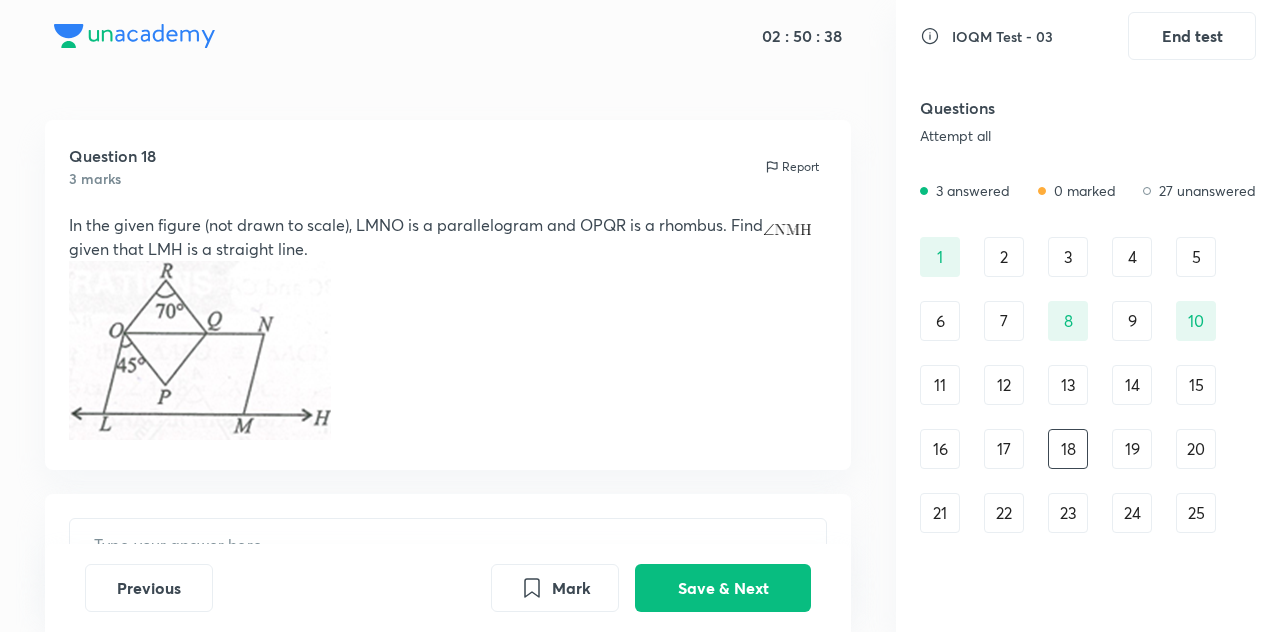 click on "19" at bounding box center [1132, 449] 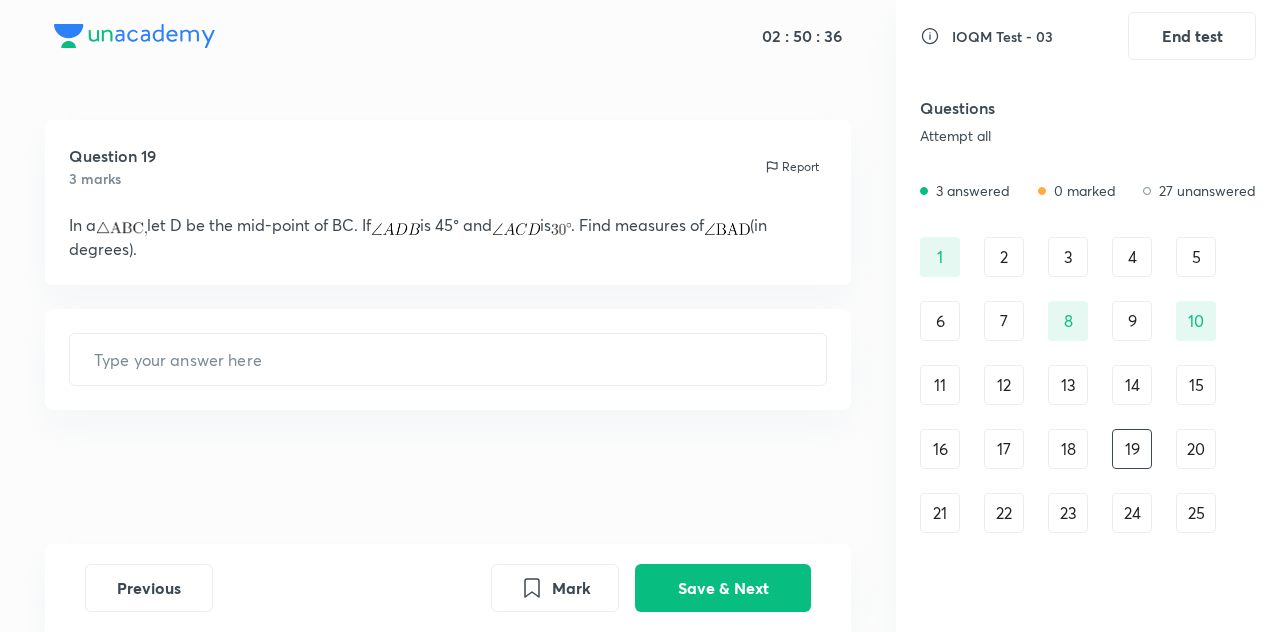 click on "20" at bounding box center (1196, 449) 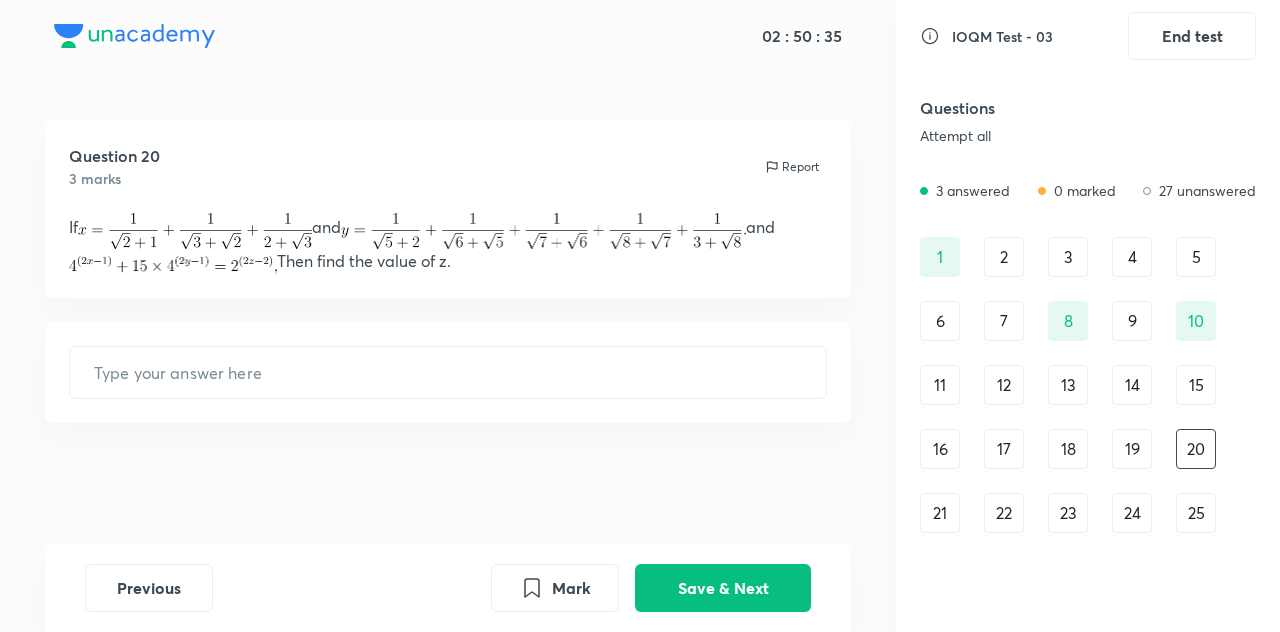 click on "20" at bounding box center [1196, 449] 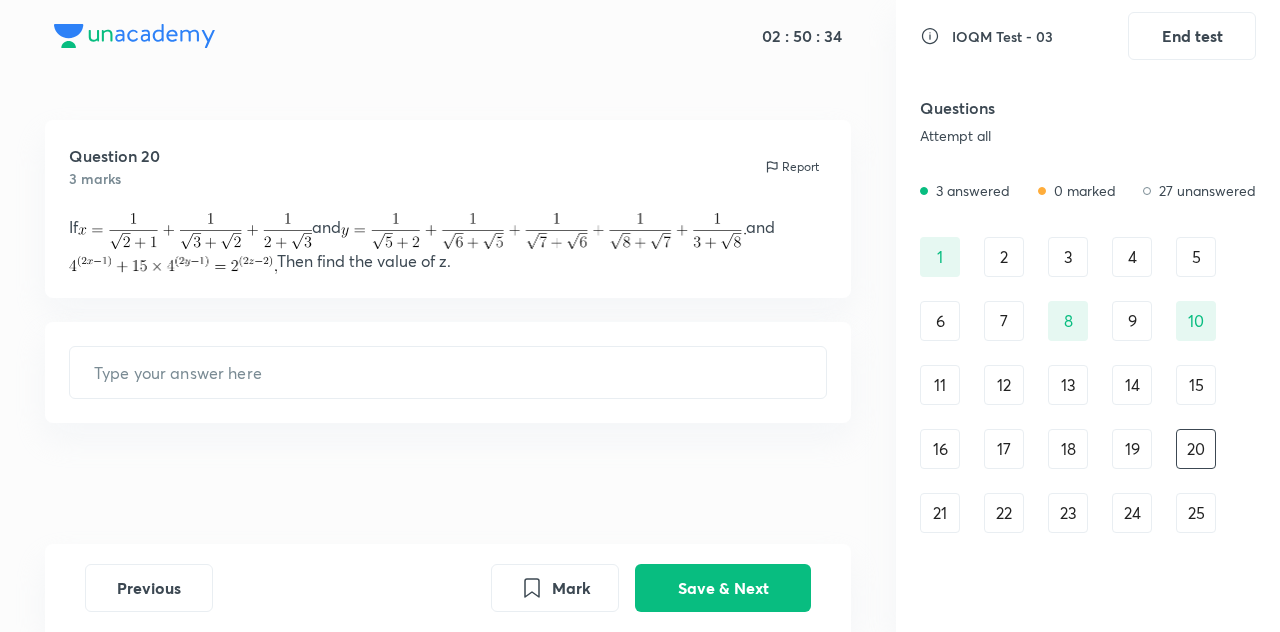 click on "25" at bounding box center (1196, 513) 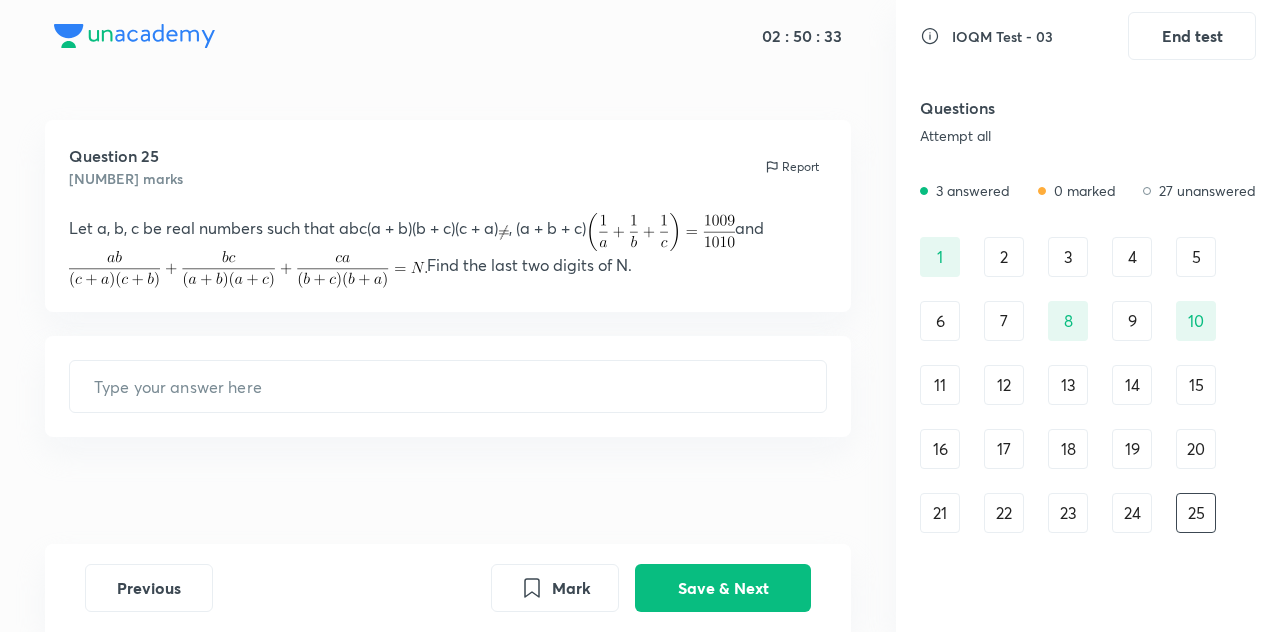 click on "[NUMBER] [NUMBER] [NUMBER] [NUMBER] [NUMBER] [NUMBER] [NUMBER] [NUMBER] [NUMBER] [NUMBER] [NUMBER] [NUMBER] [NUMBER] [NUMBER] [NUMBER] [NUMBER] [NUMBER] [NUMBER] [NUMBER] [NUMBER] [NUMBER] [NUMBER] [NUMBER] [NUMBER] [NUMBER] [NUMBER] [NUMBER] [NUMBER] [NUMBER] [NUMBER]" at bounding box center (1088, 417) 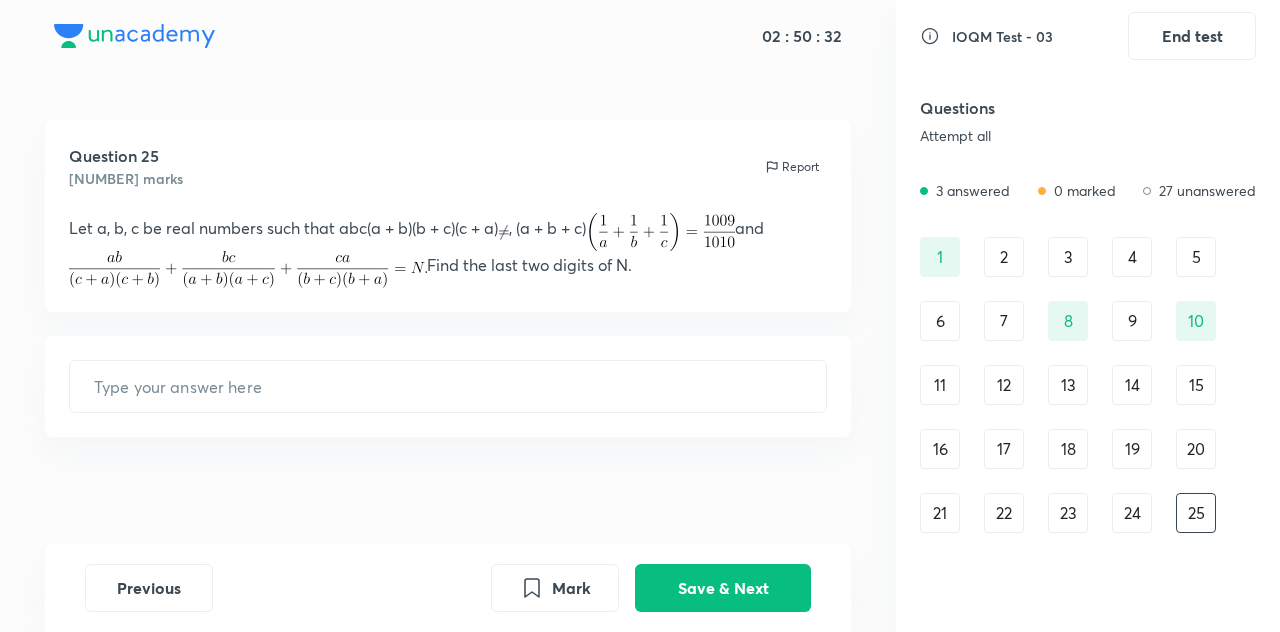 click on "24" at bounding box center (1132, 513) 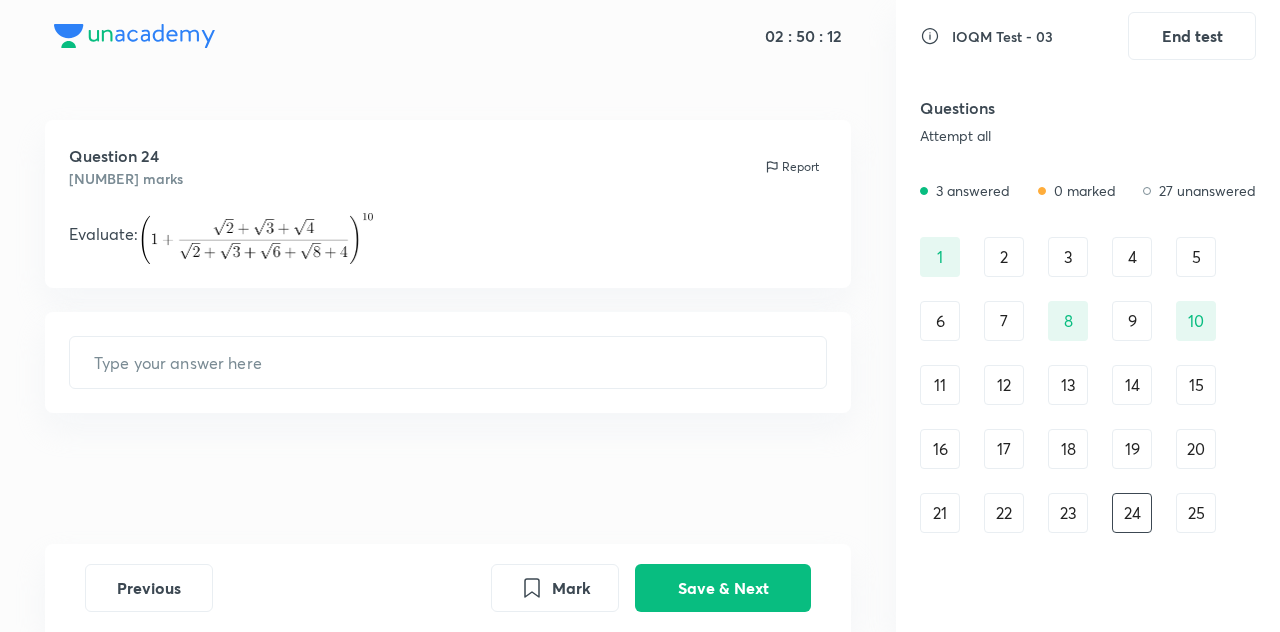 click on "25" at bounding box center [1196, 513] 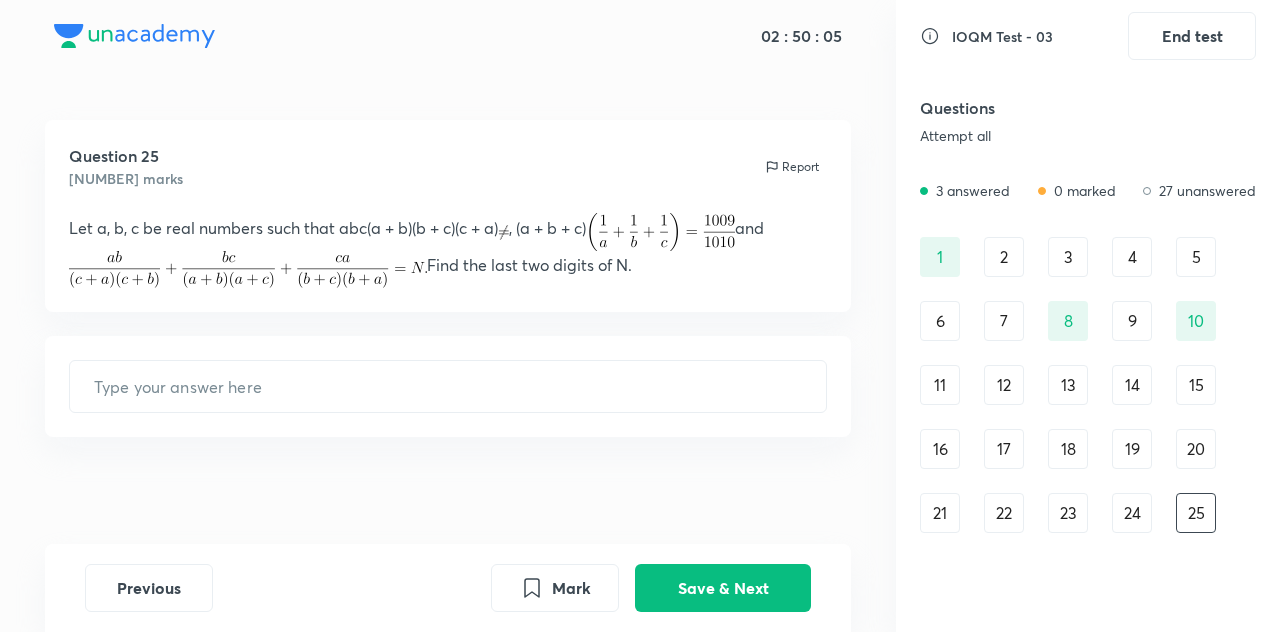 click on "24" at bounding box center [1132, 513] 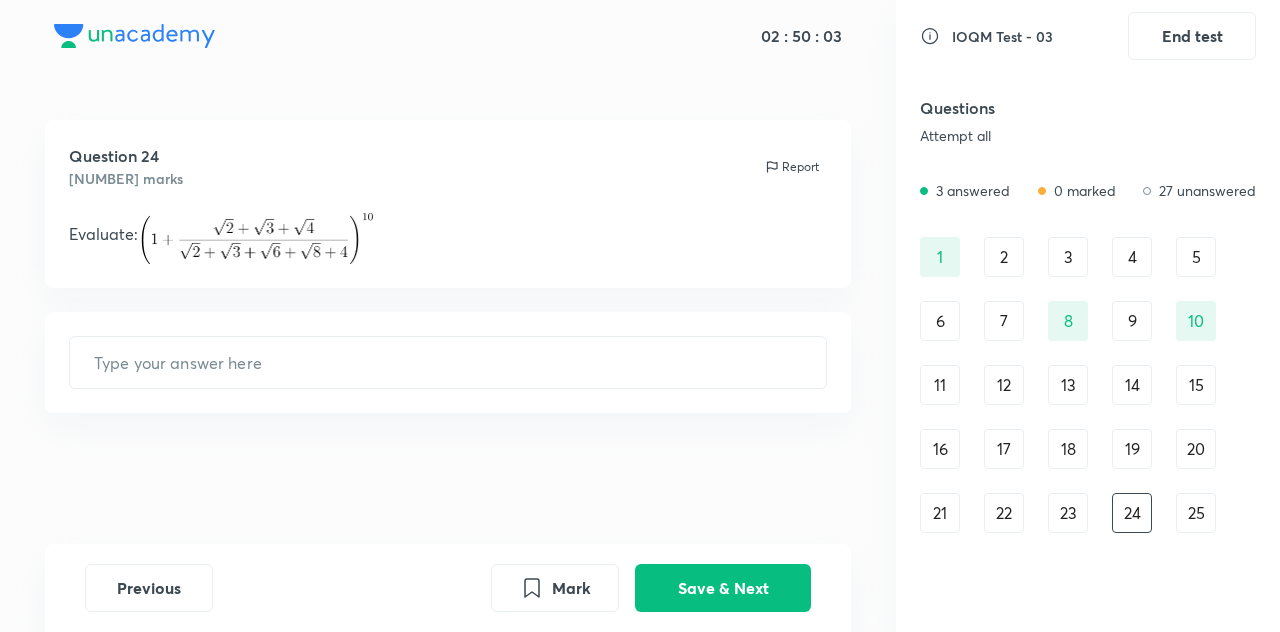 click on "[NUMBER] [NUMBER] [NUMBER] [NUMBER] [NUMBER] [NUMBER] [NUMBER] [NUMBER] [NUMBER] [NUMBER] [NUMBER] [NUMBER] [NUMBER] [NUMBER] [NUMBER] [NUMBER] [NUMBER] [NUMBER] [NUMBER] [NUMBER] [NUMBER] [NUMBER] [NUMBER] [NUMBER] [NUMBER] [NUMBER] [NUMBER] [NUMBER] [NUMBER] [NUMBER]" at bounding box center (1088, 417) 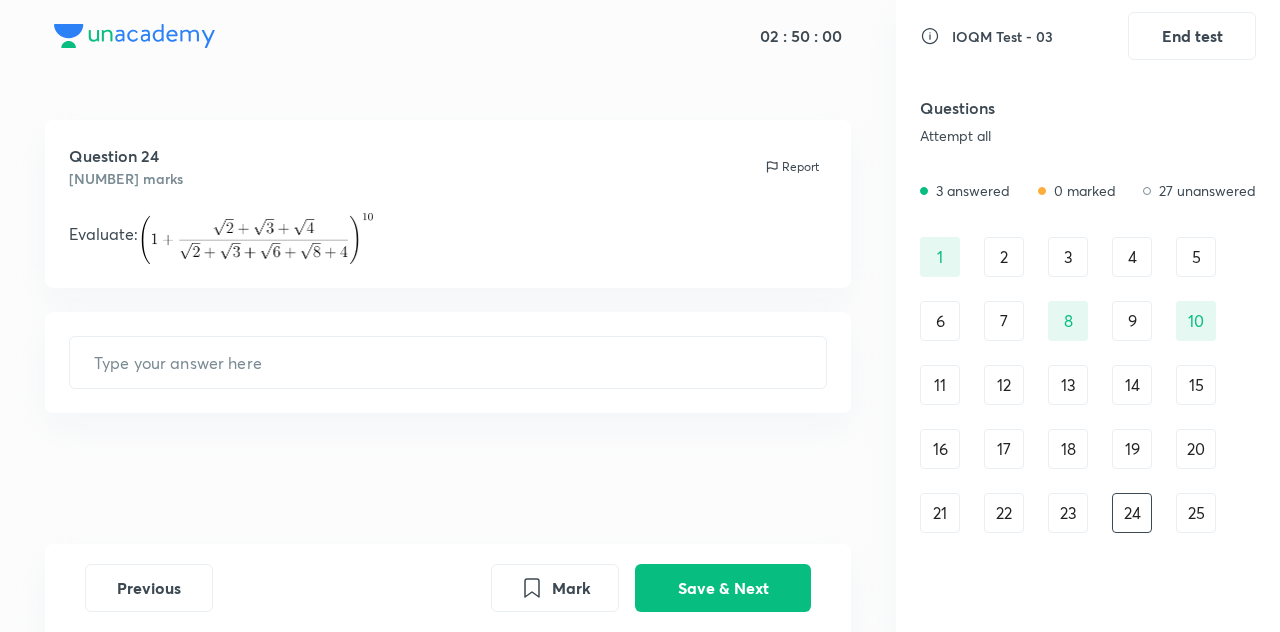 click on "23" at bounding box center [1068, 513] 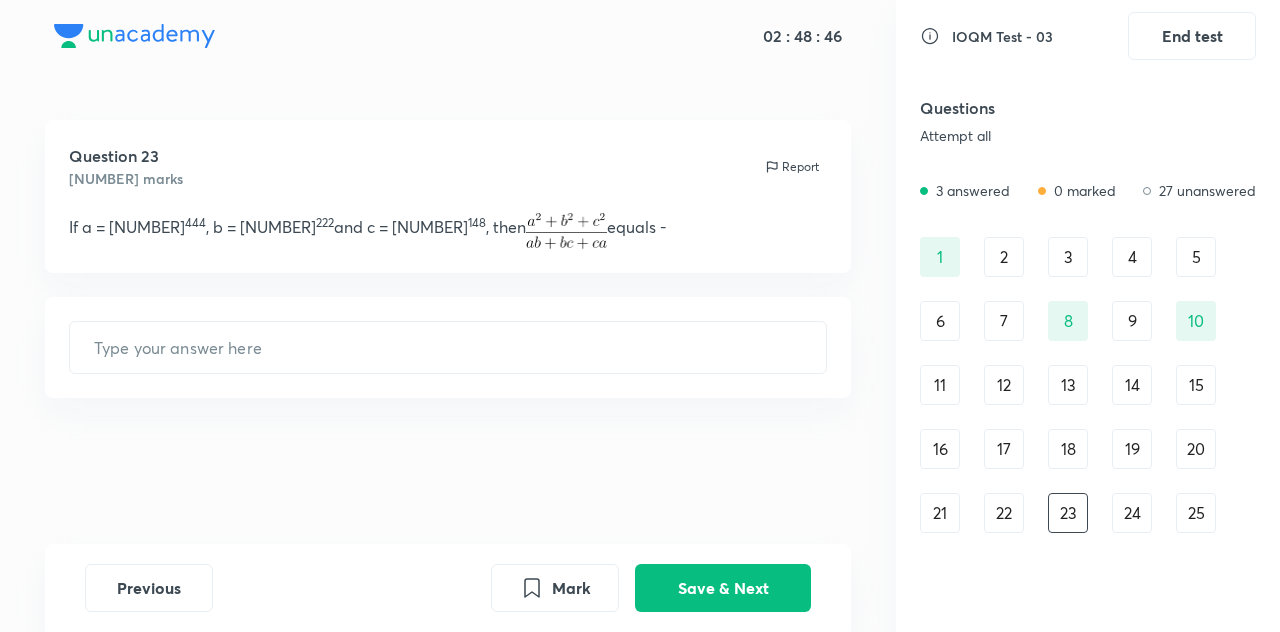 click on "[NUMBER] [NUMBER] [NUMBER] [NUMBER] [NUMBER] [NUMBER] [NUMBER] [NUMBER] [NUMBER] [NUMBER] [NUMBER] [NUMBER] [NUMBER] [NUMBER] [NUMBER] [NUMBER] [NUMBER] [NUMBER] [NUMBER] [NUMBER] [NUMBER] [NUMBER] [NUMBER] [NUMBER] [NUMBER] [NUMBER] [NUMBER] [NUMBER] [NUMBER] [NUMBER]" at bounding box center (1088, 417) 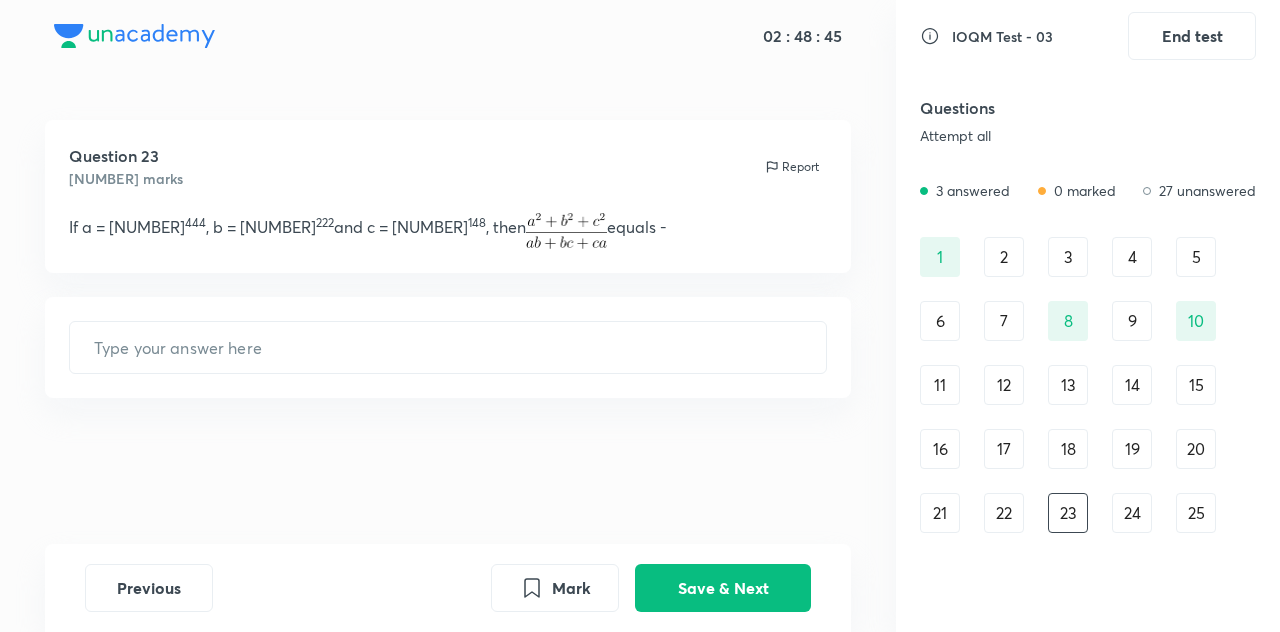 click on "22" at bounding box center [1004, 513] 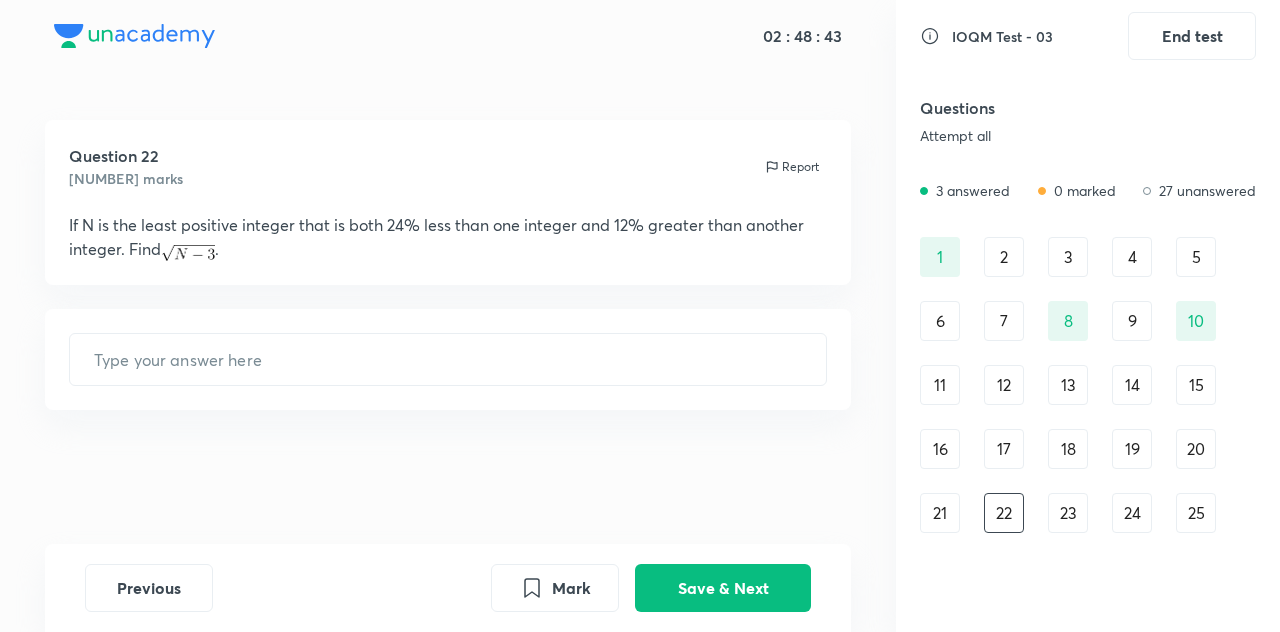 click on "21" at bounding box center [940, 513] 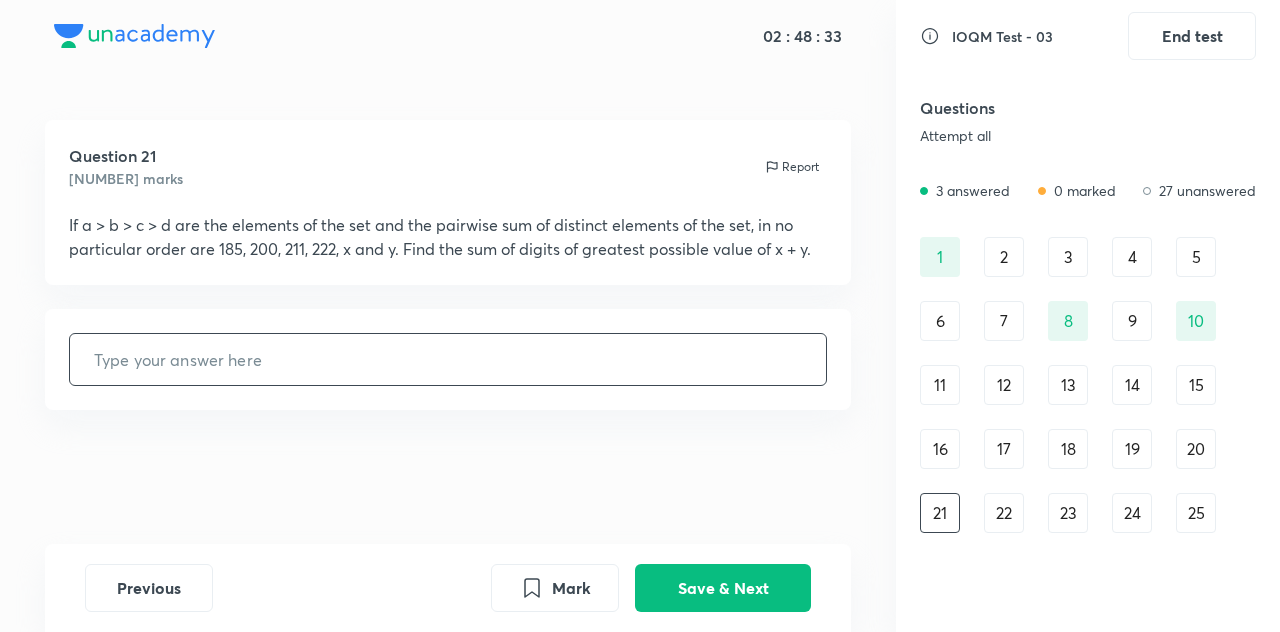 click at bounding box center [448, 359] 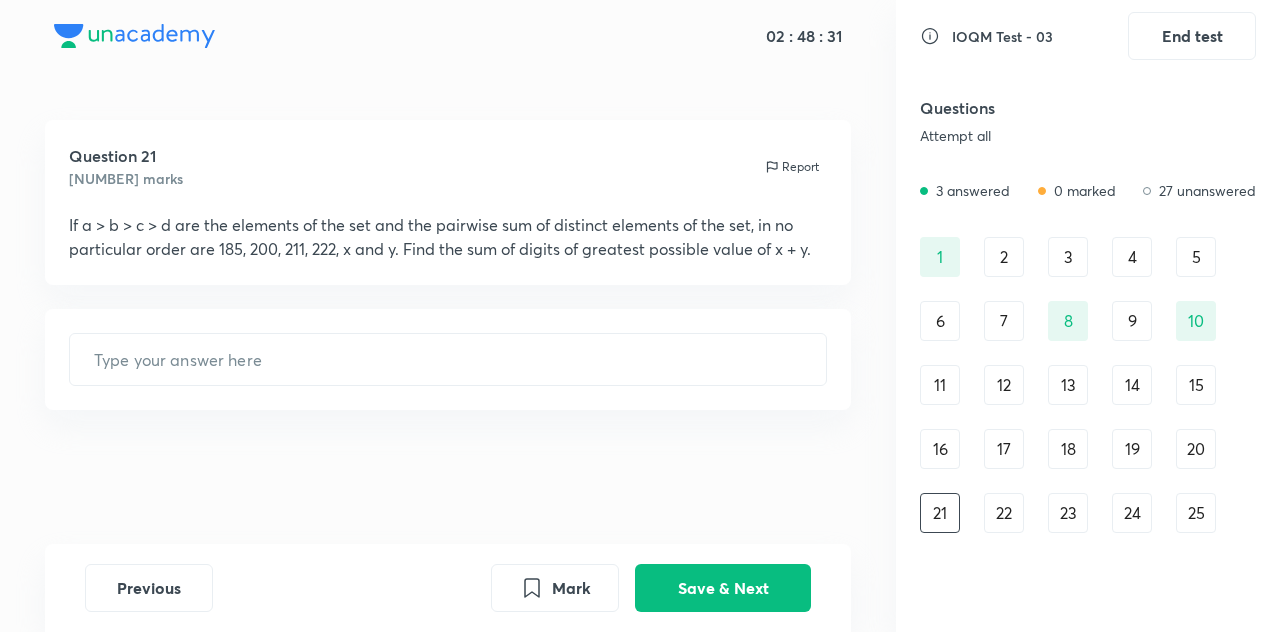 click on "20" at bounding box center [1196, 449] 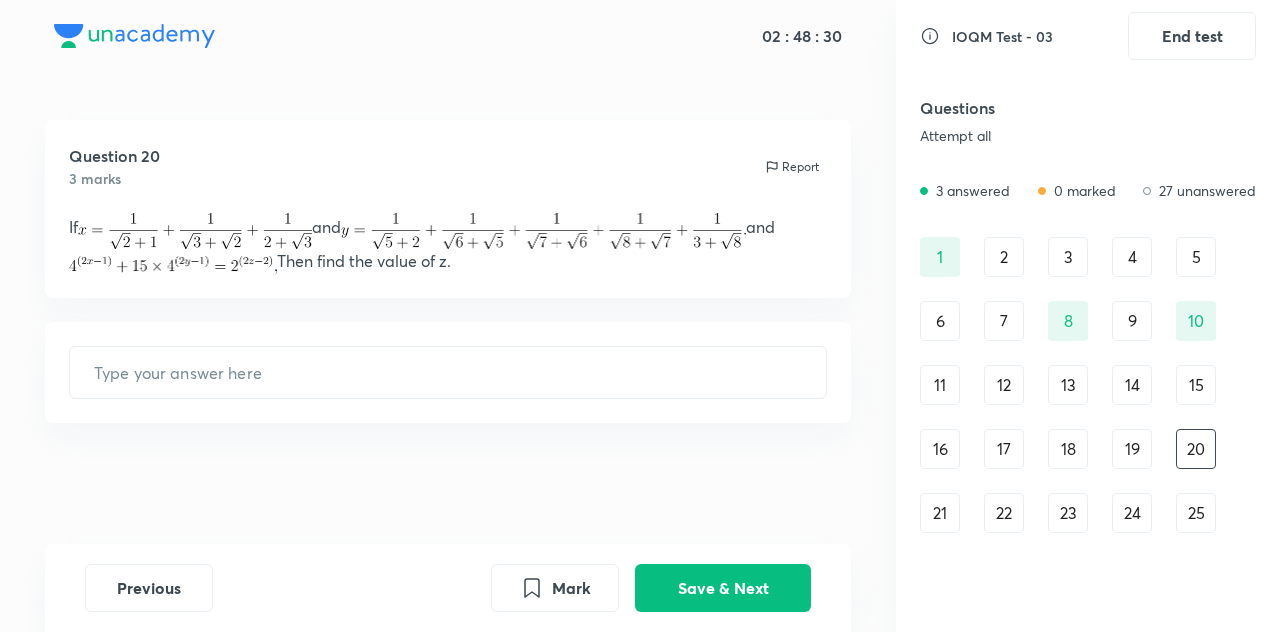 click on "15" at bounding box center (1196, 385) 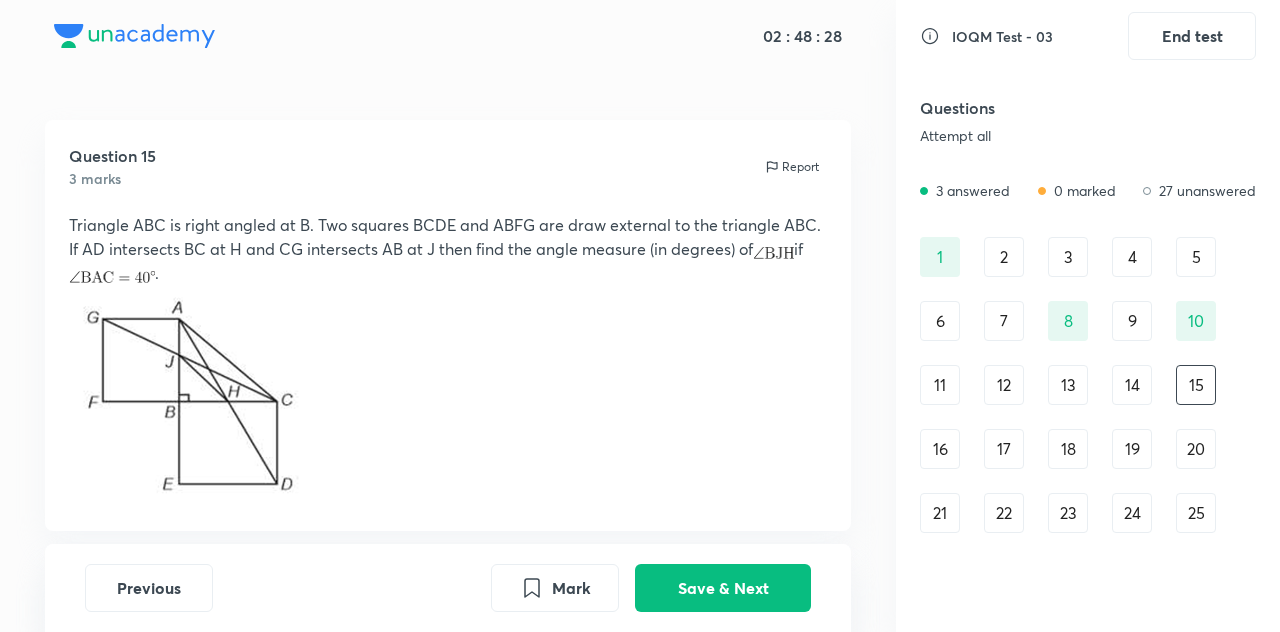 click on "[NUMBER] [NUMBER] [NUMBER] [NUMBER] [NUMBER] [NUMBER] [NUMBER] [NUMBER] [NUMBER] [NUMBER] [NUMBER] [NUMBER] [NUMBER] [NUMBER] [NUMBER] [NUMBER] [NUMBER] [NUMBER] [NUMBER] [NUMBER] [NUMBER] [NUMBER] [NUMBER] [NUMBER] [NUMBER] [NUMBER] [NUMBER] [NUMBER] [NUMBER] [NUMBER]" at bounding box center (1088, 417) 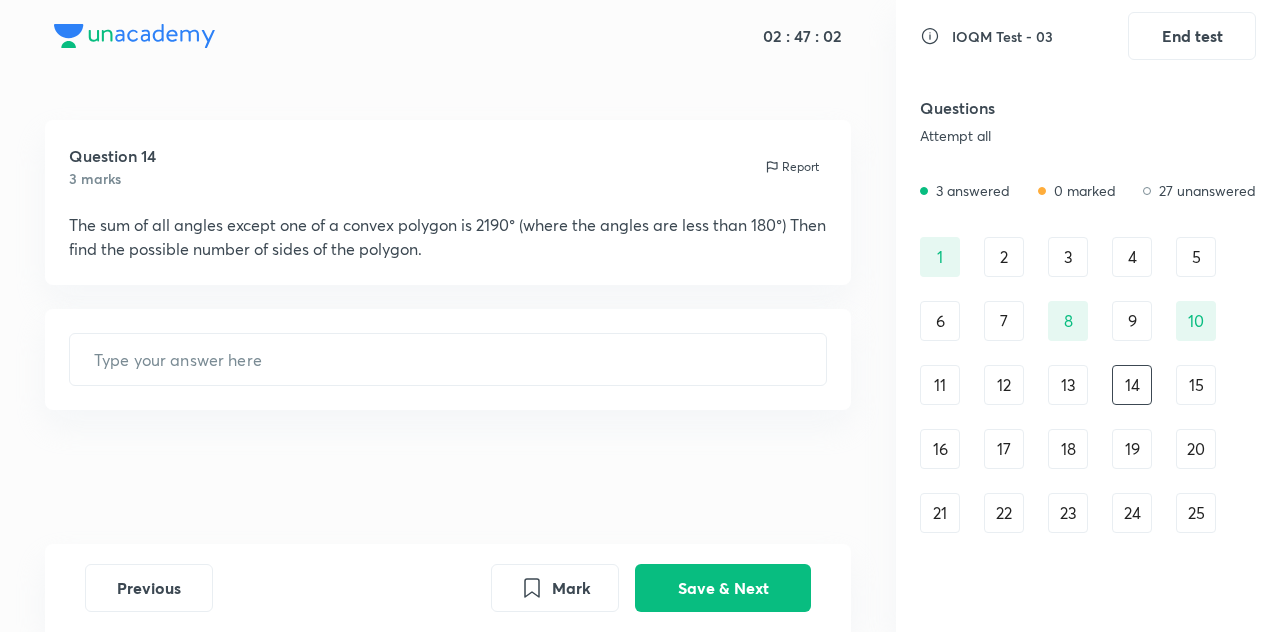 click on "15" at bounding box center (1196, 385) 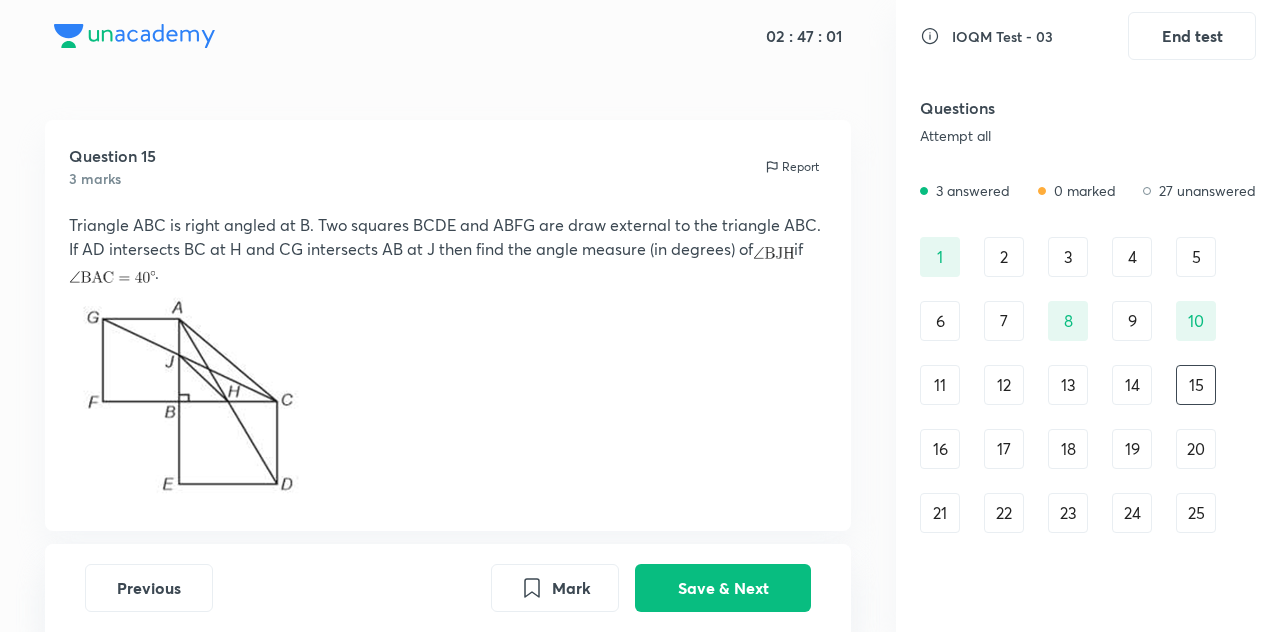 click on "20" at bounding box center [1196, 449] 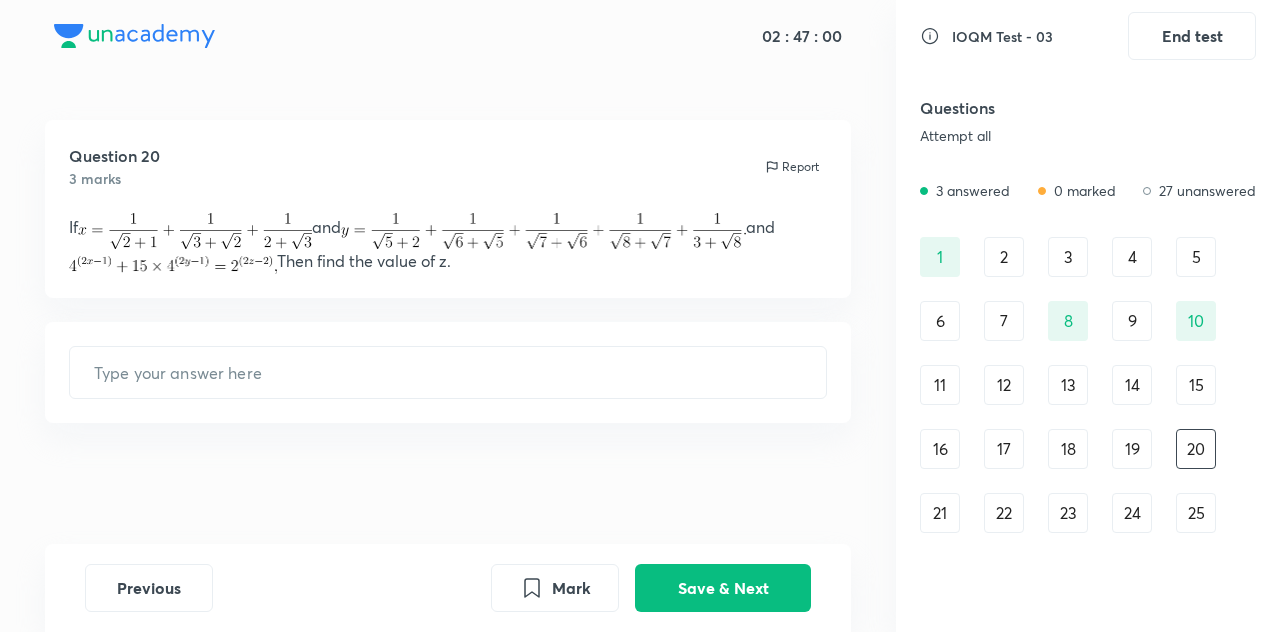 click on "[NUMBER] [NUMBER] [NUMBER] [NUMBER] [NUMBER] [NUMBER] [NUMBER] [NUMBER] [NUMBER] [NUMBER] [NUMBER] [NUMBER] [NUMBER] [NUMBER] [NUMBER] [NUMBER] [NUMBER] [NUMBER] [NUMBER] [NUMBER] [NUMBER] [NUMBER] [NUMBER] [NUMBER] [NUMBER] [NUMBER] [NUMBER] [NUMBER] [NUMBER] [NUMBER]" at bounding box center (1088, 417) 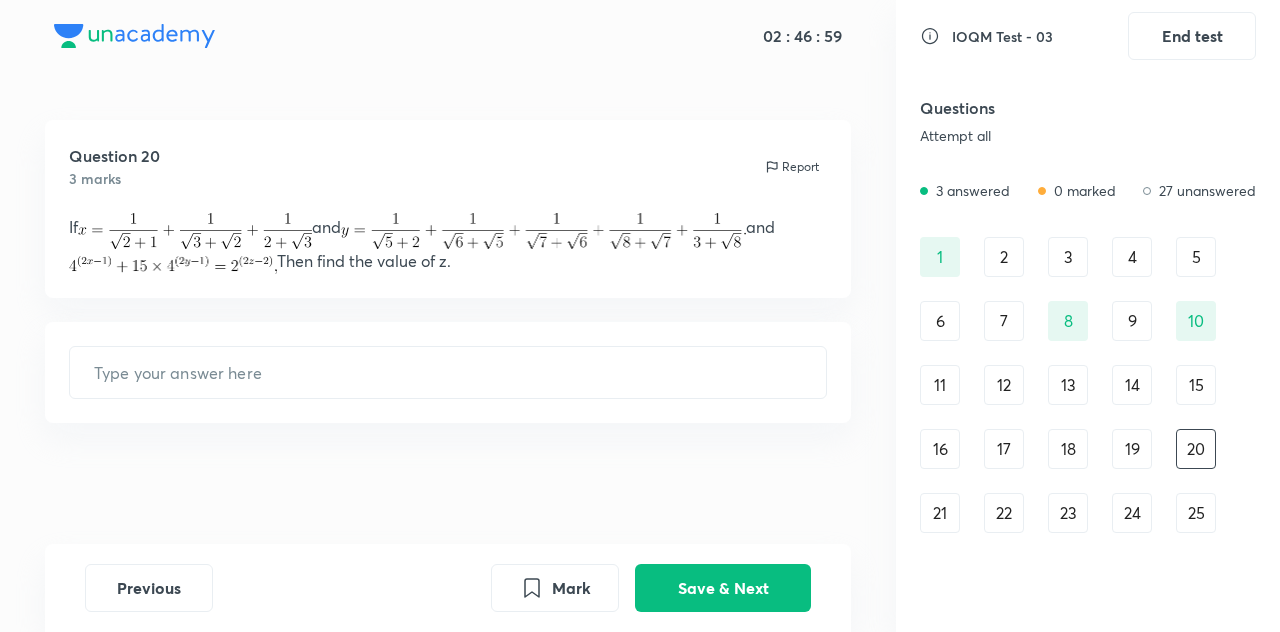 click on "19" at bounding box center [1132, 449] 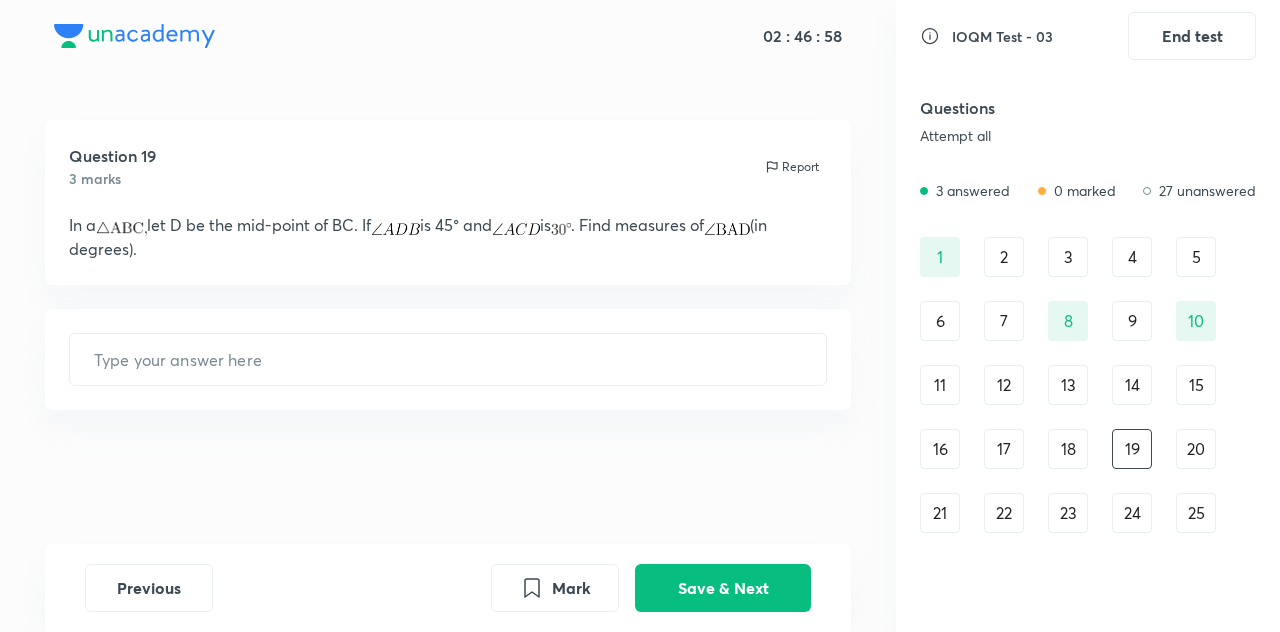 click on "[NUMBER] [NUMBER] [NUMBER] [NUMBER] [NUMBER] [NUMBER] [NUMBER] [NUMBER] [NUMBER] [NUMBER] [NUMBER] [NUMBER] [NUMBER] [NUMBER] [NUMBER] [NUMBER] [NUMBER] [NUMBER] [NUMBER] [NUMBER] [NUMBER] [NUMBER] [NUMBER] [NUMBER] [NUMBER] [NUMBER] [NUMBER] [NUMBER] [NUMBER] [NUMBER]" at bounding box center (1088, 417) 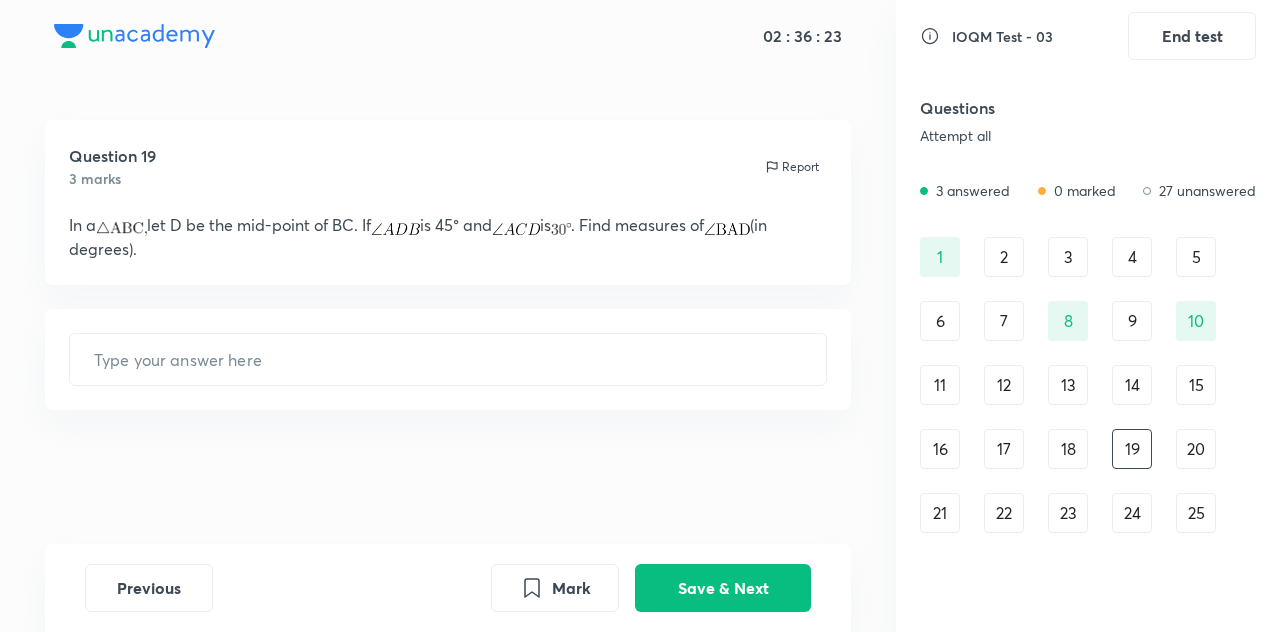 click on "​" at bounding box center (448, 359) 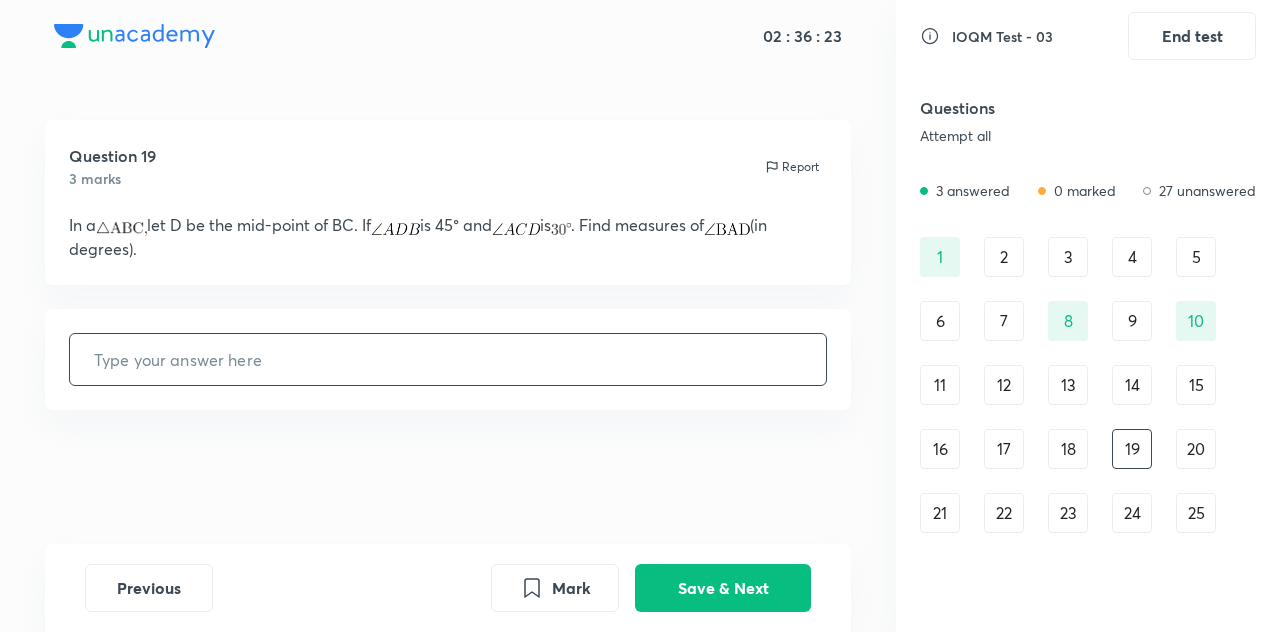 click at bounding box center (448, 359) 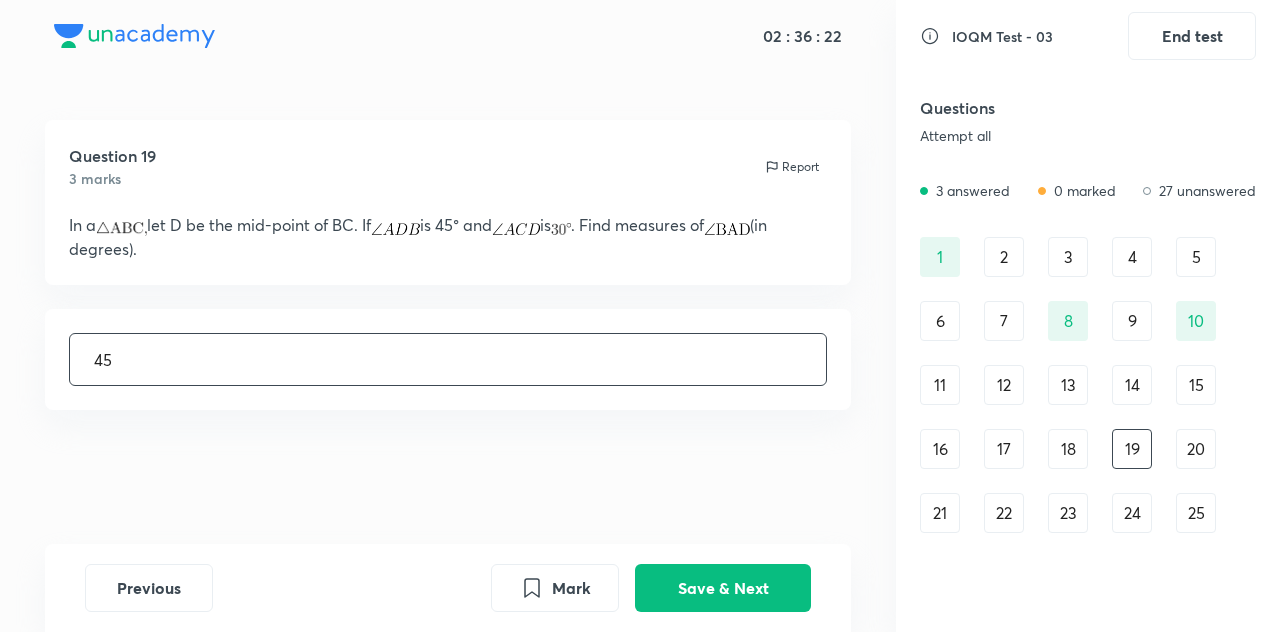 type on "45" 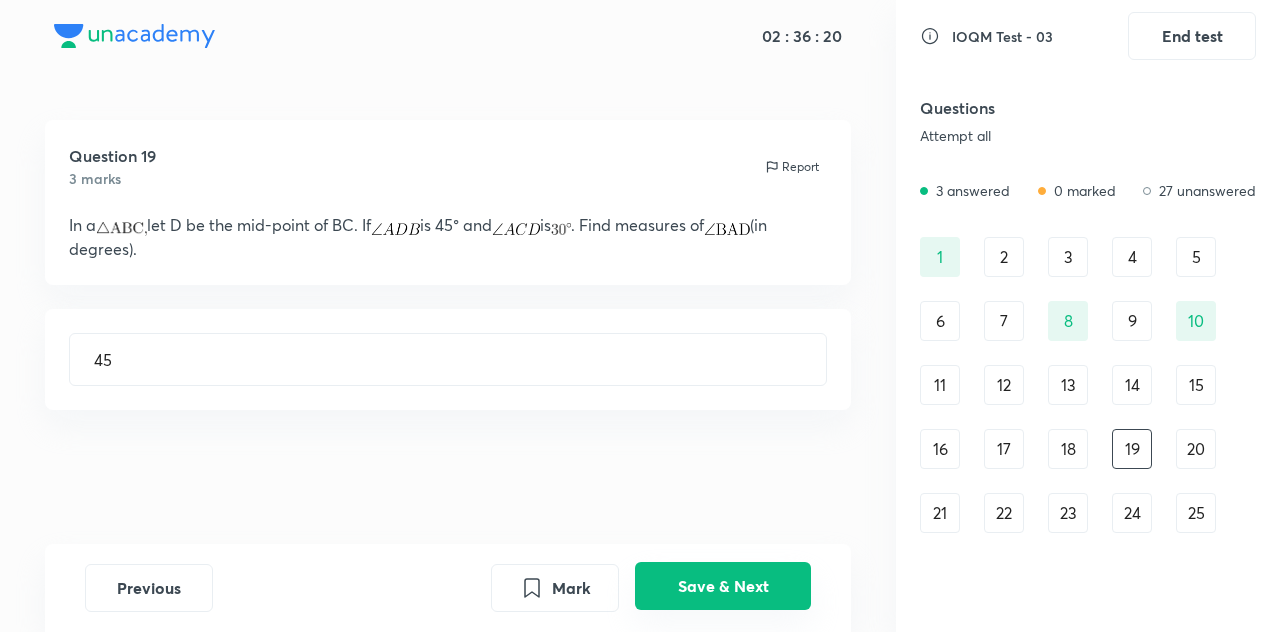 click on "Save & Next" at bounding box center [723, 586] 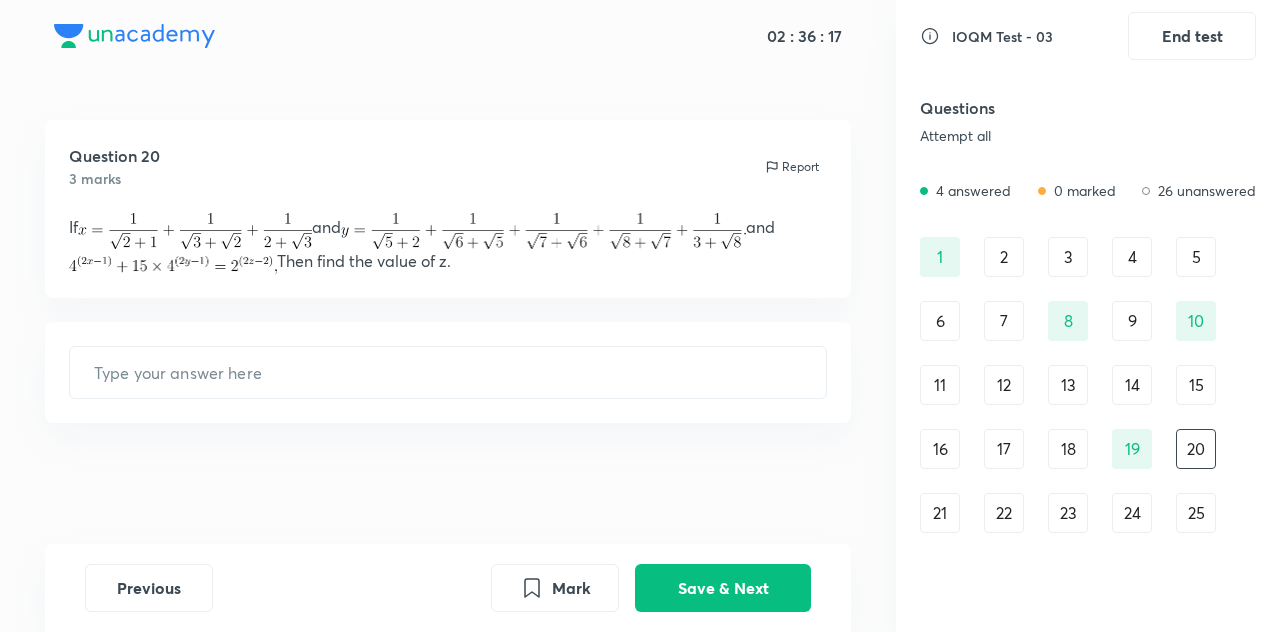 click on "21" at bounding box center (940, 513) 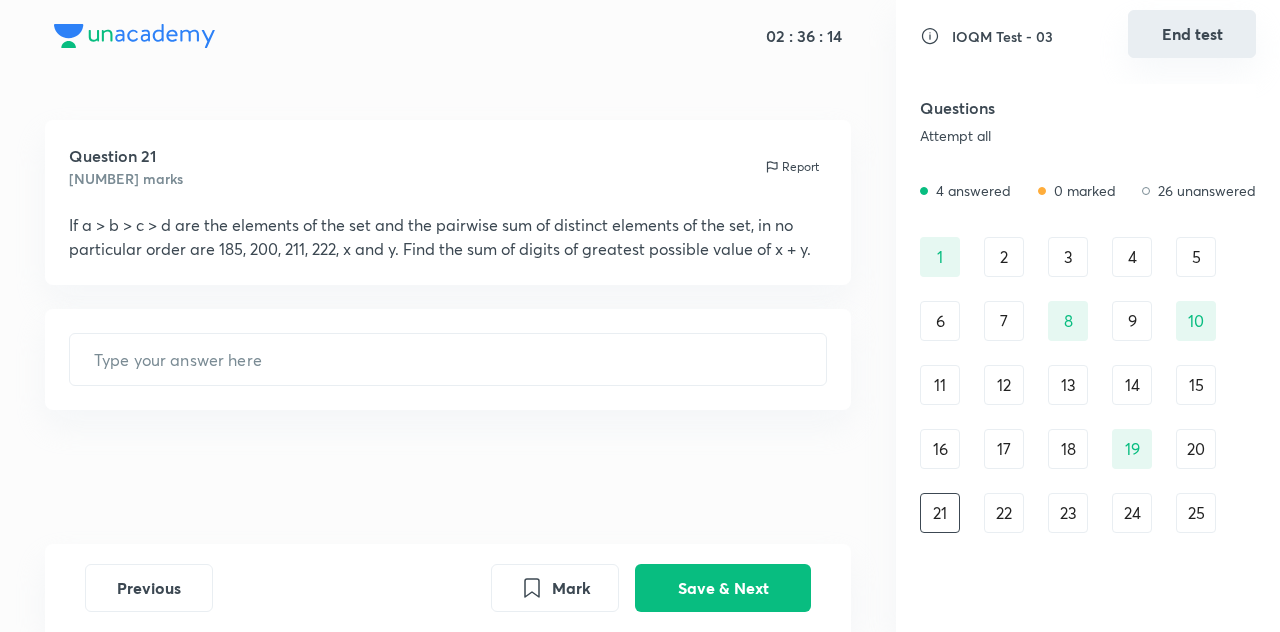 click on "End test" at bounding box center [1192, 34] 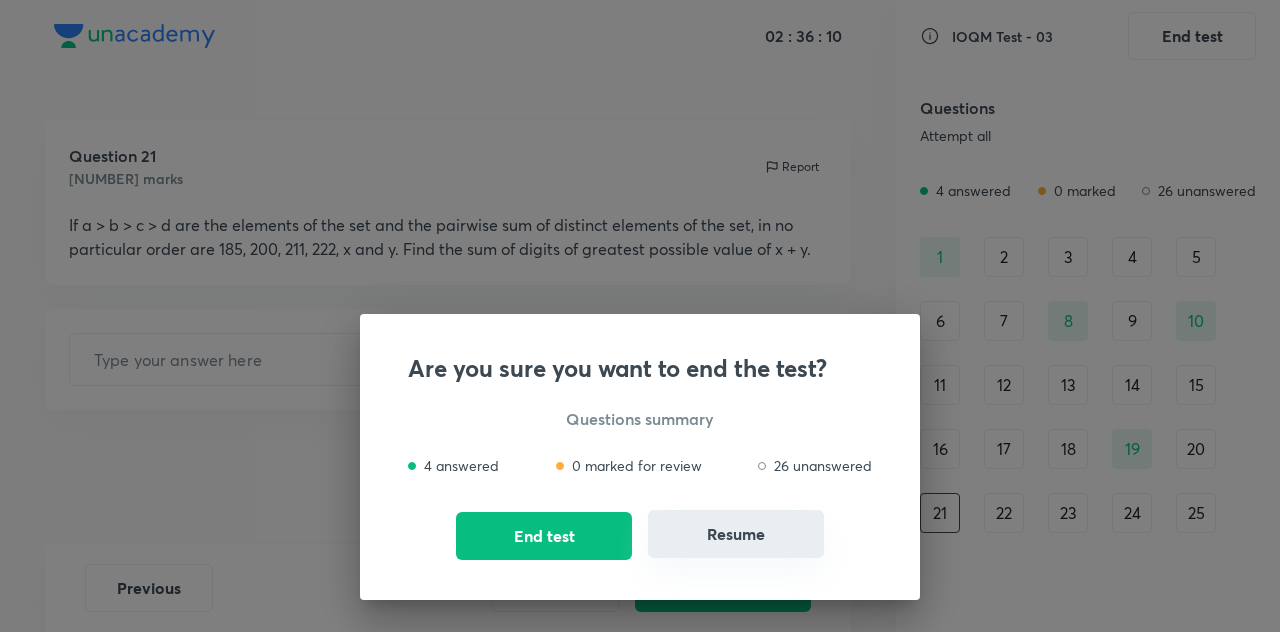 click on "Resume" at bounding box center [736, 534] 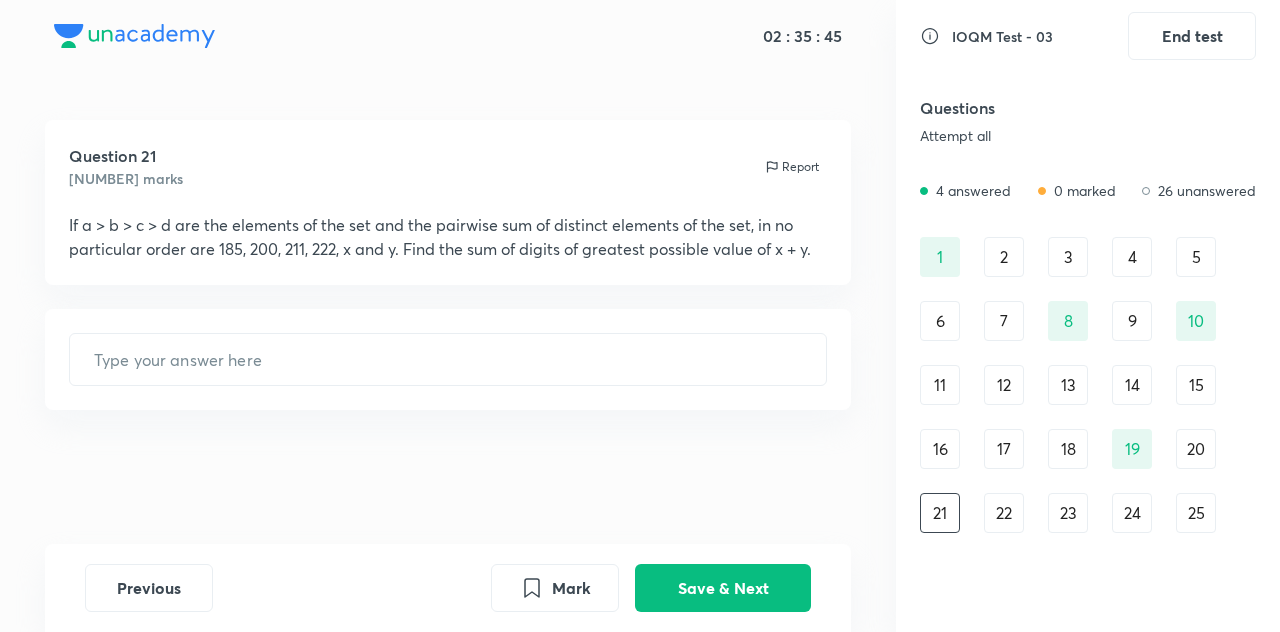 click on "[NUMBER] [NUMBER] [NUMBER] [NUMBER] [NUMBER] [NUMBER] [NUMBER] [NUMBER] [NUMBER] [NUMBER] [NUMBER] [NUMBER] [NUMBER] [NUMBER] [NUMBER] [NUMBER] [NUMBER] [NUMBER] [NUMBER] [NUMBER] [NUMBER] [NUMBER] [NUMBER] [NUMBER] [NUMBER] [NUMBER] [NUMBER] [NUMBER] [NUMBER] [NUMBER]" at bounding box center [1088, 417] 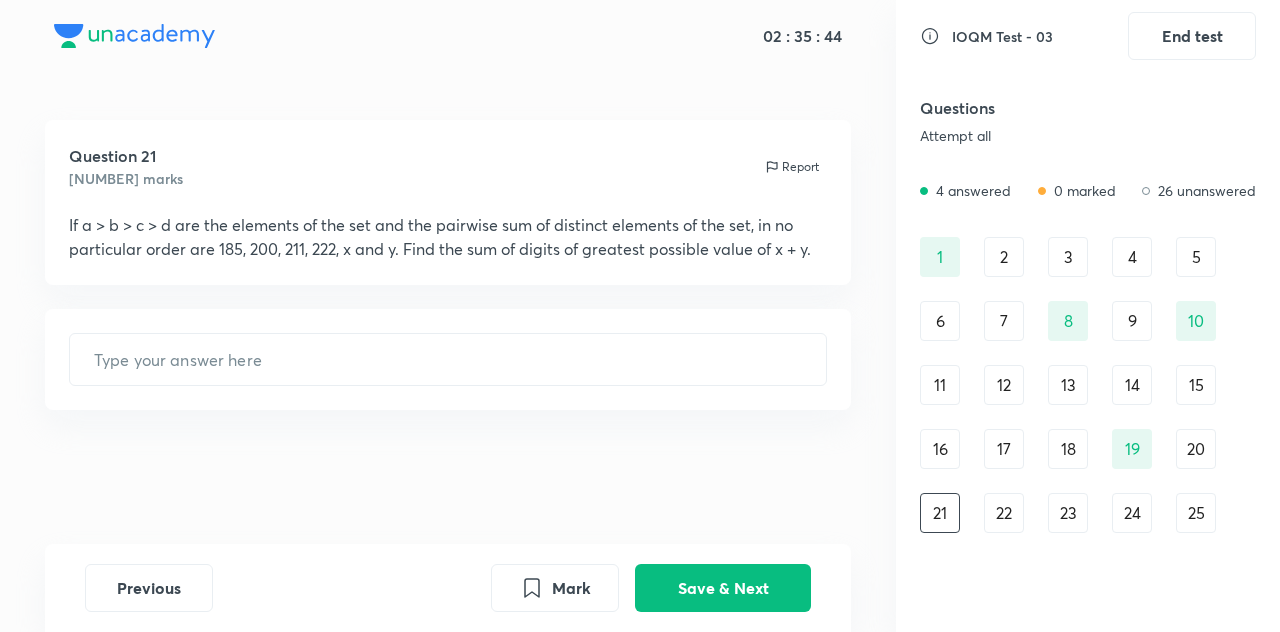 click on "22" at bounding box center [1004, 513] 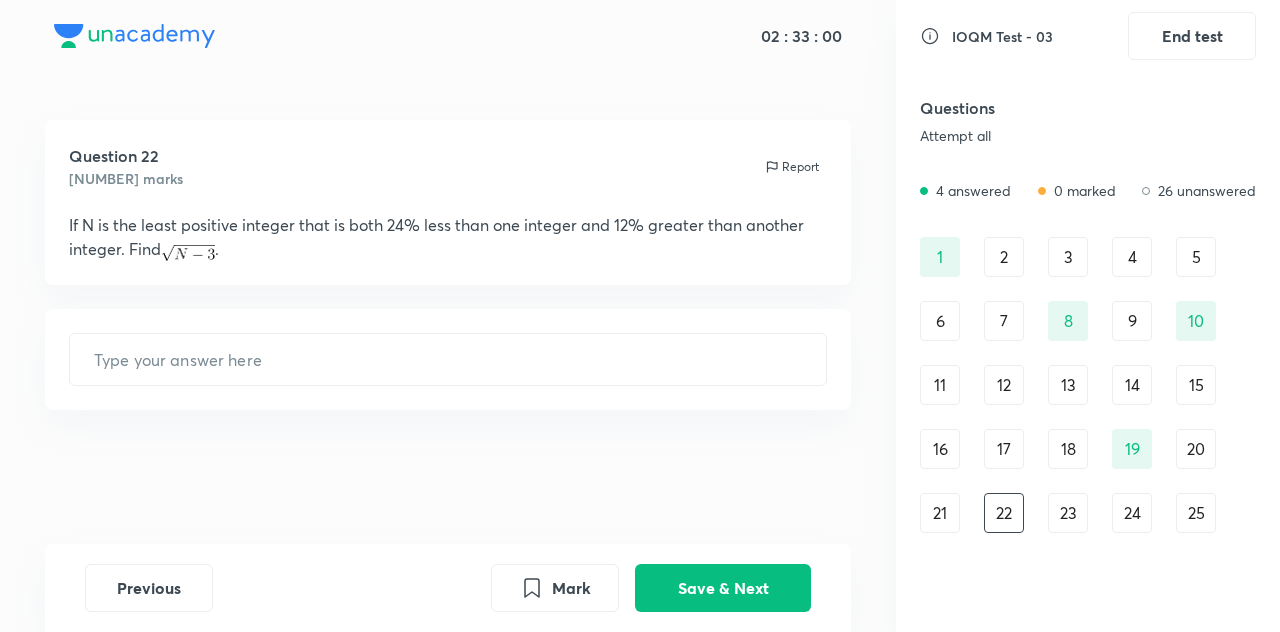 click on "23" at bounding box center [1068, 513] 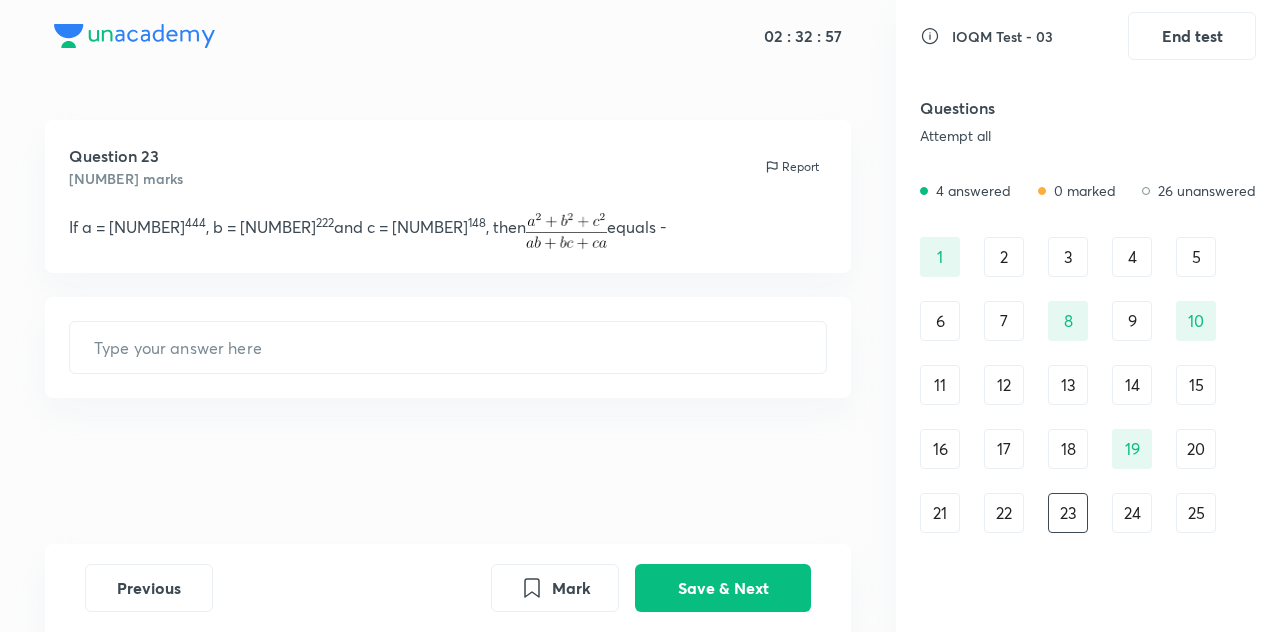 click on "24" at bounding box center [1132, 513] 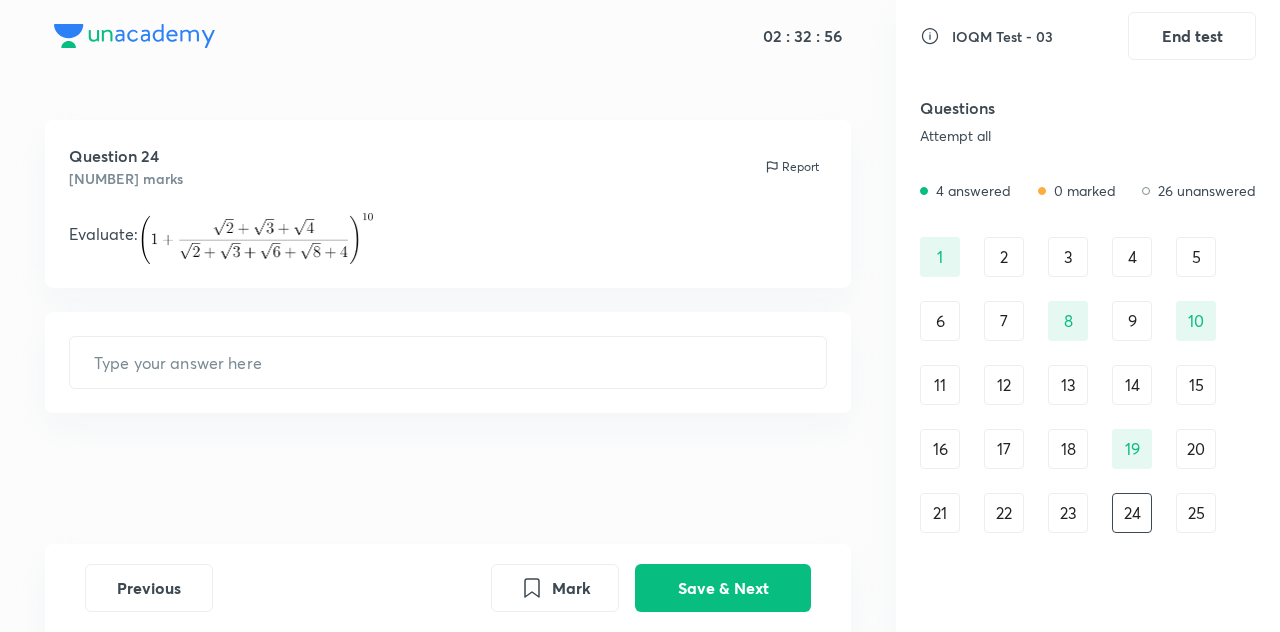 click on "25" at bounding box center [1196, 513] 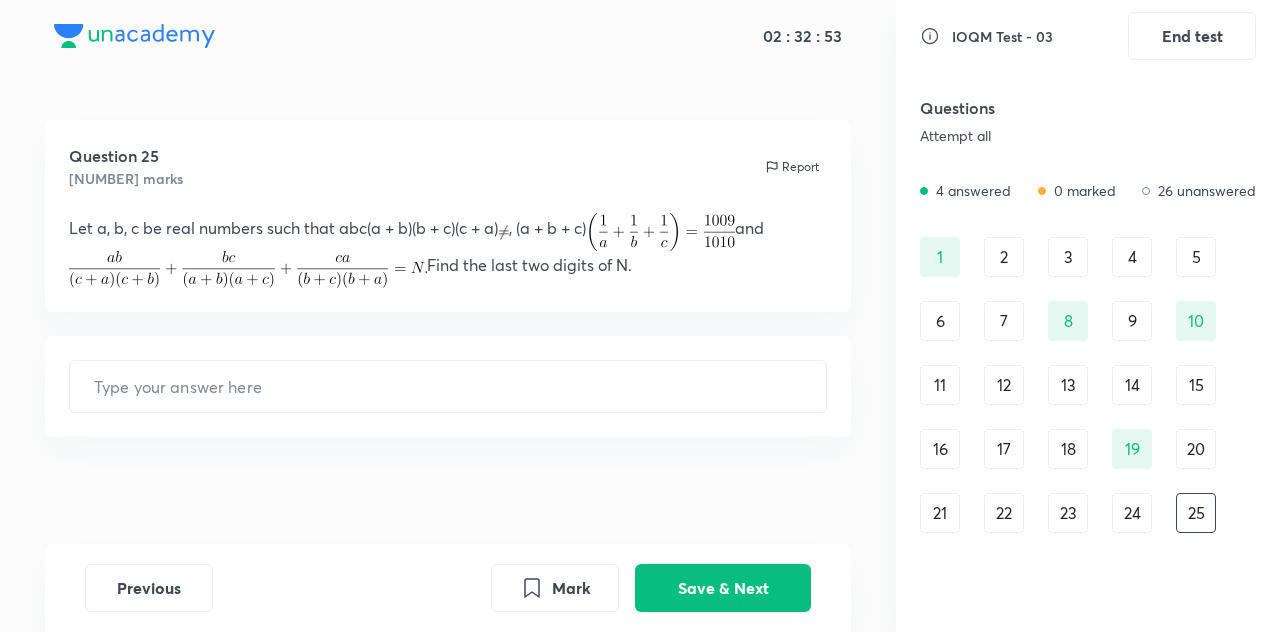 click on "20" at bounding box center [1196, 449] 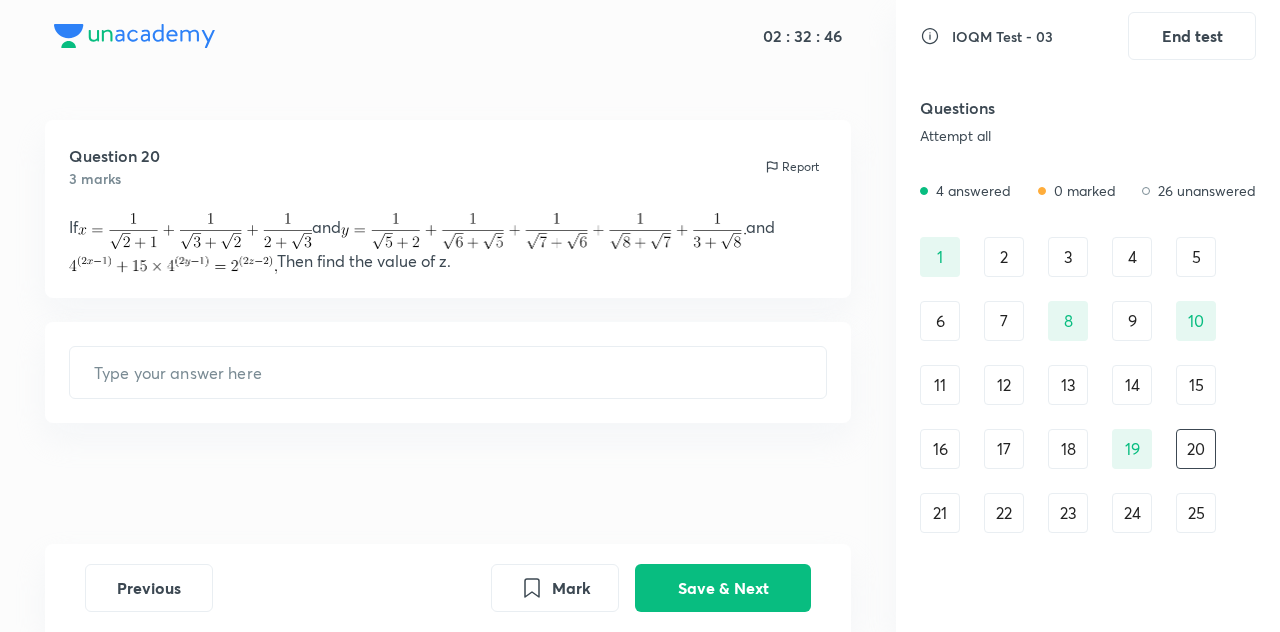 click on "[NUMBER] [NUMBER] [NUMBER] [NUMBER] [NUMBER] [NUMBER] [NUMBER] [NUMBER] [NUMBER] [NUMBER] [NUMBER] [NUMBER] [NUMBER] [NUMBER] [NUMBER] [NUMBER] [NUMBER] [NUMBER] [NUMBER] [NUMBER] [NUMBER] [NUMBER] [NUMBER] [NUMBER] [NUMBER] [NUMBER] [NUMBER] [NUMBER] [NUMBER] [NUMBER]" at bounding box center [1088, 417] 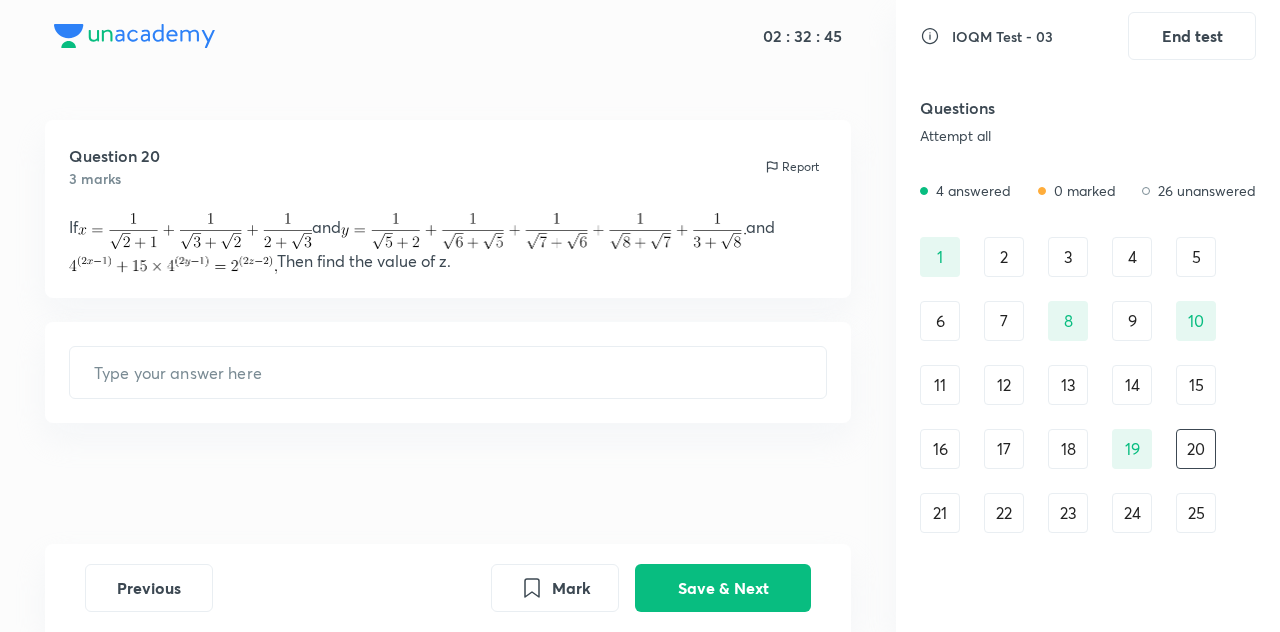 click on "18" at bounding box center (1068, 449) 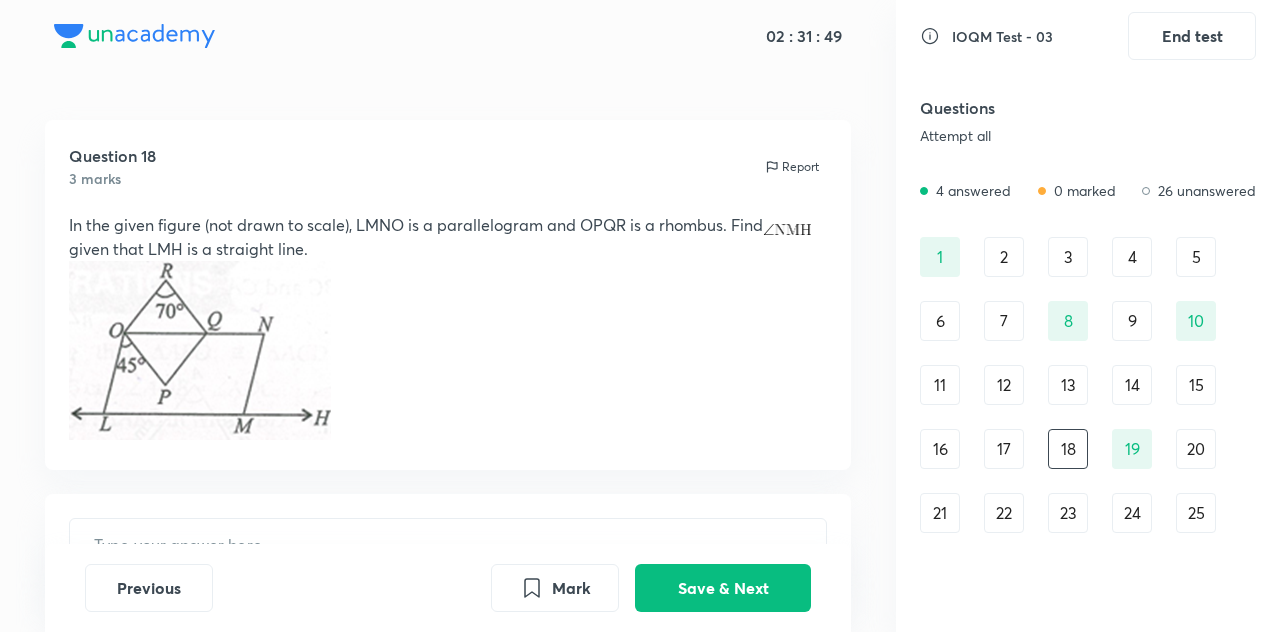 click on "17" at bounding box center [1004, 449] 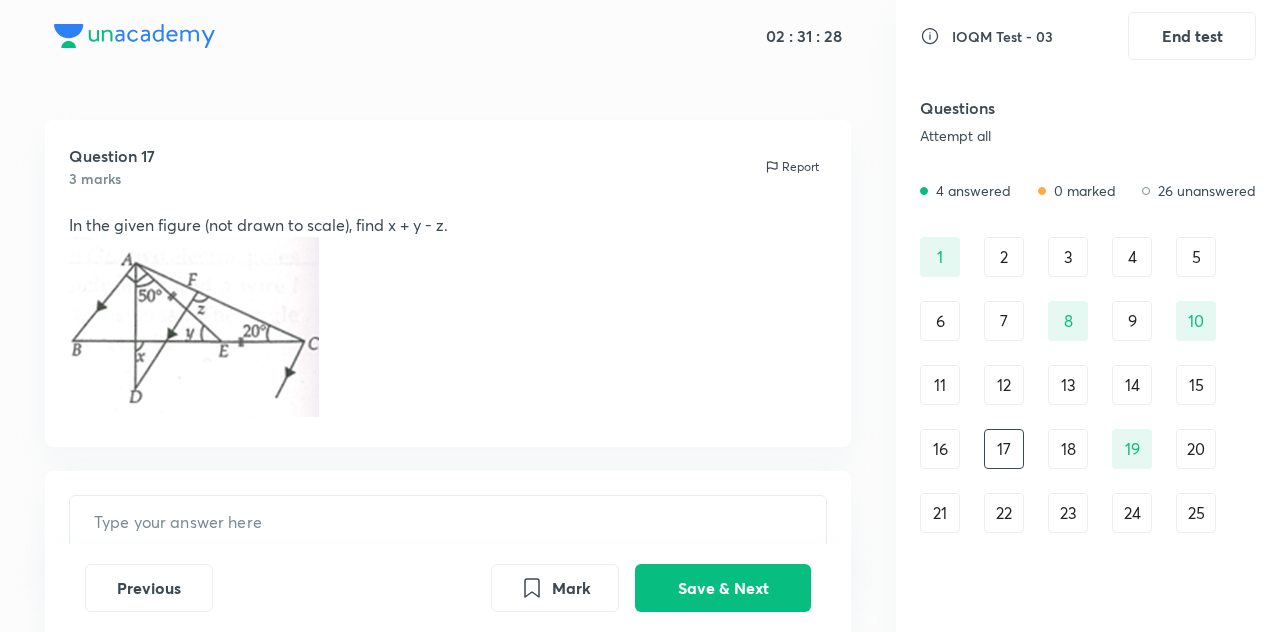 click on "18" at bounding box center [1068, 449] 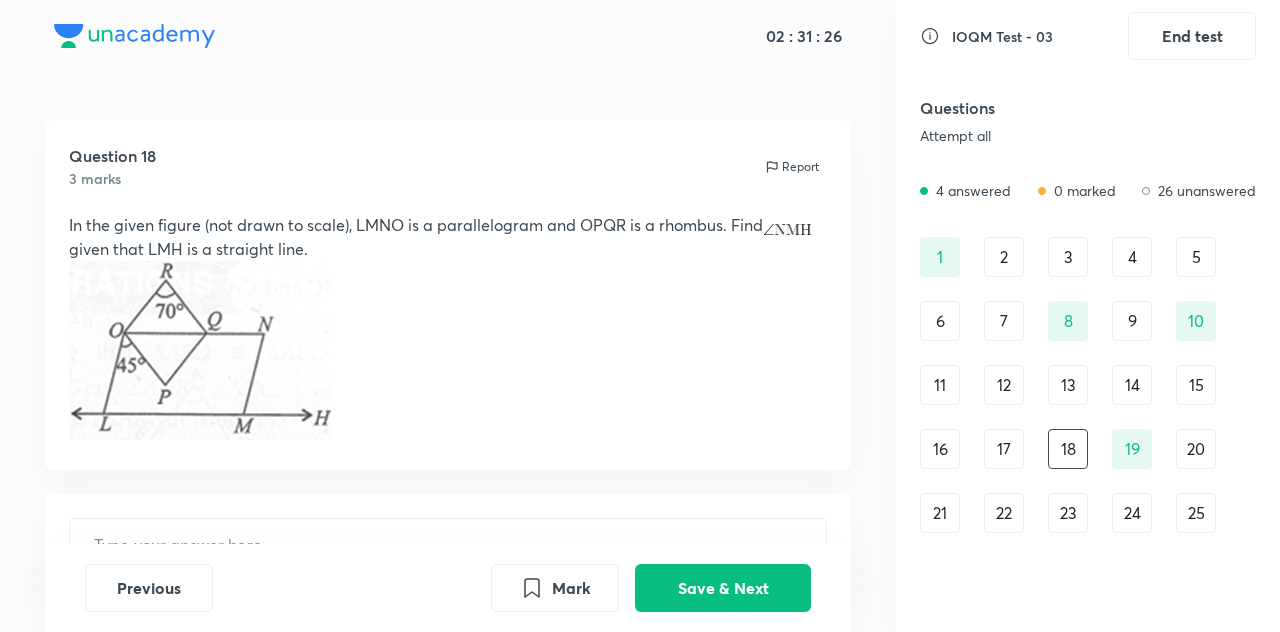 click on "20" at bounding box center [1196, 449] 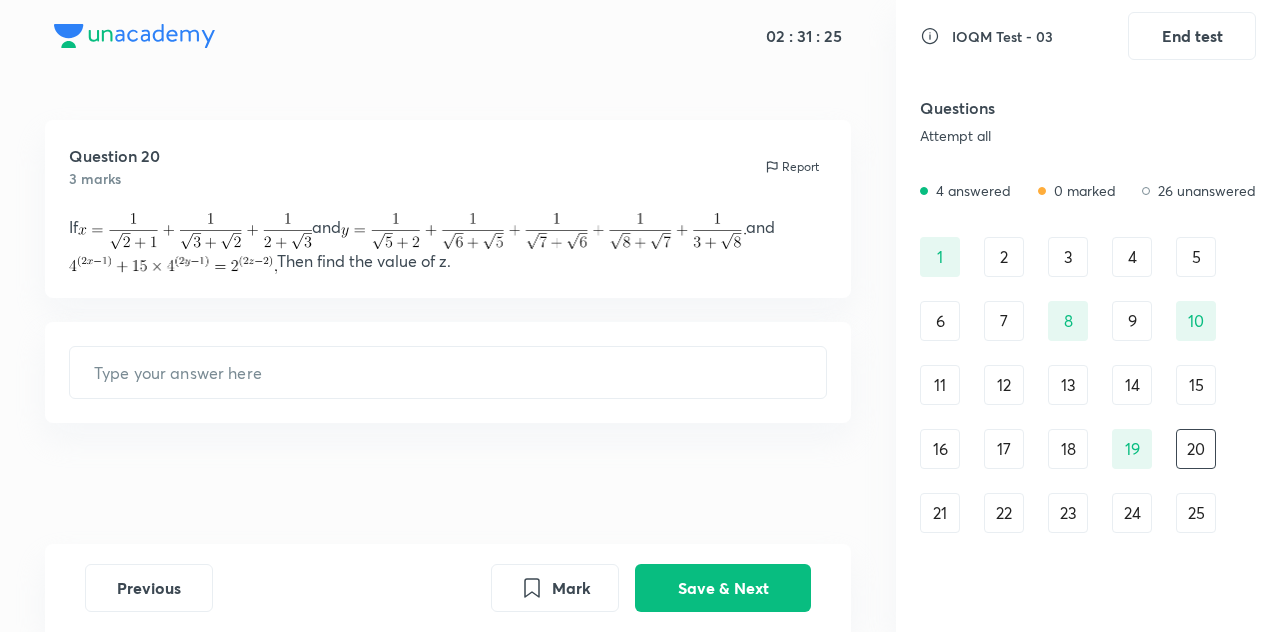 click on "25" at bounding box center [1196, 513] 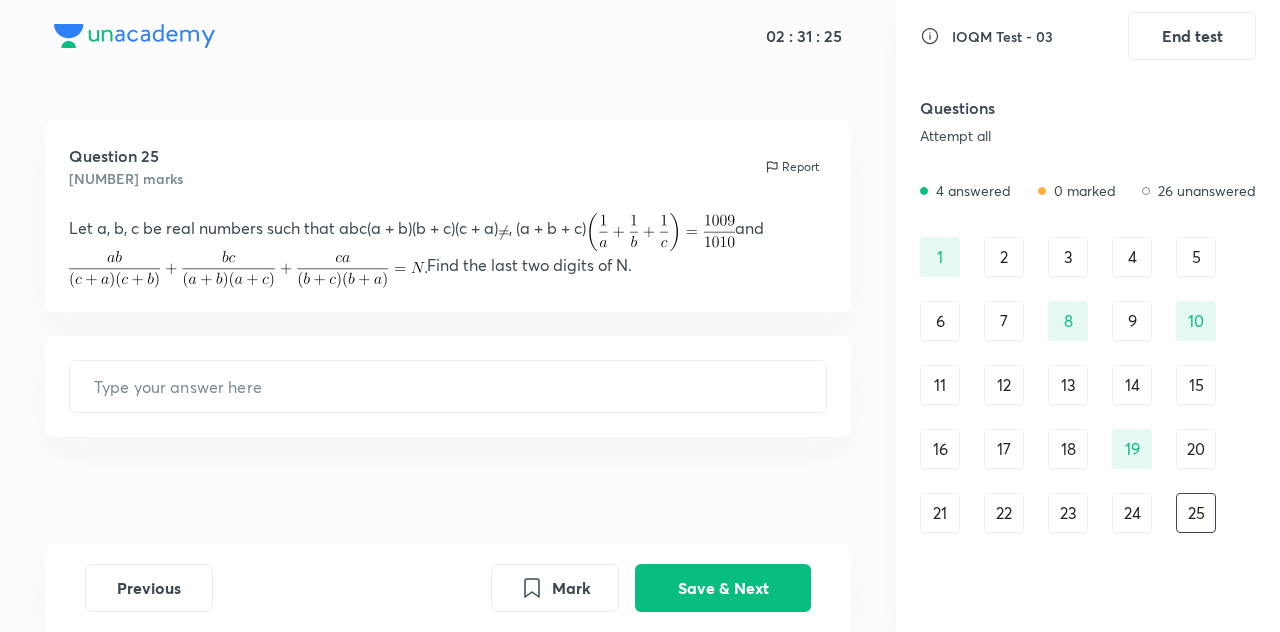 click on "[NUMBER] [NUMBER] [NUMBER] [NUMBER] [NUMBER] [NUMBER] [NUMBER] [NUMBER] [NUMBER] [NUMBER] [NUMBER] [NUMBER] [NUMBER] [NUMBER] [NUMBER] [NUMBER] [NUMBER] [NUMBER] [NUMBER] [NUMBER] [NUMBER] [NUMBER] [NUMBER] [NUMBER] [NUMBER] [NUMBER] [NUMBER] [NUMBER] [NUMBER] [NUMBER]" at bounding box center (1088, 417) 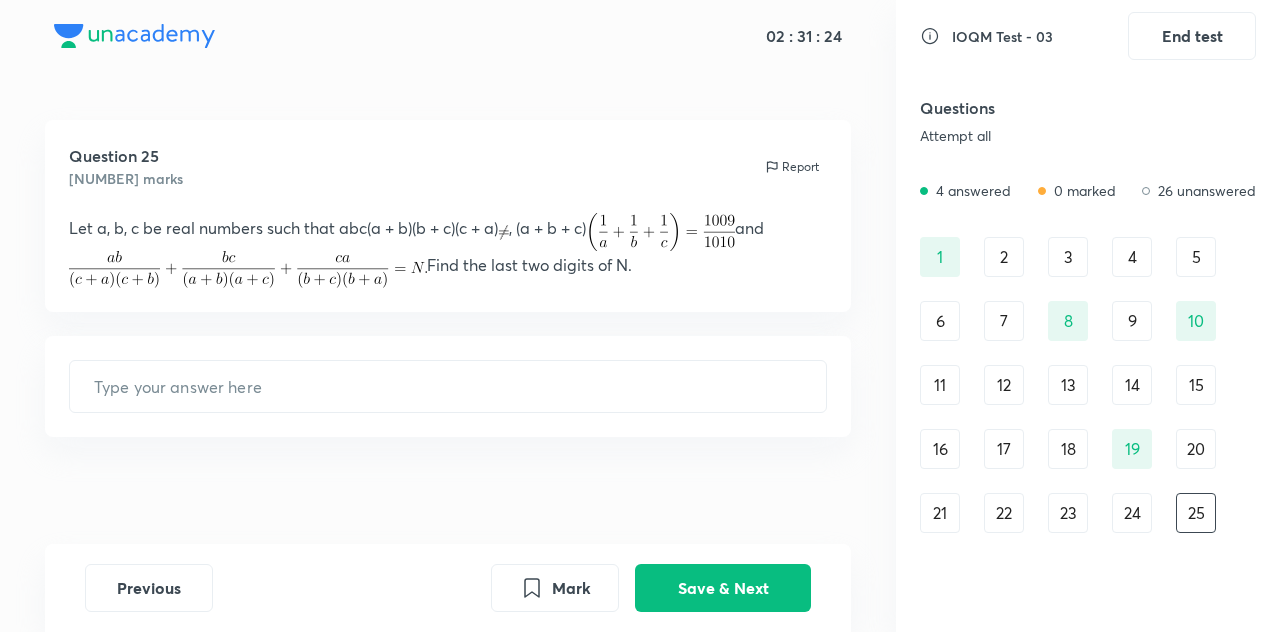 click on "6" at bounding box center (940, 321) 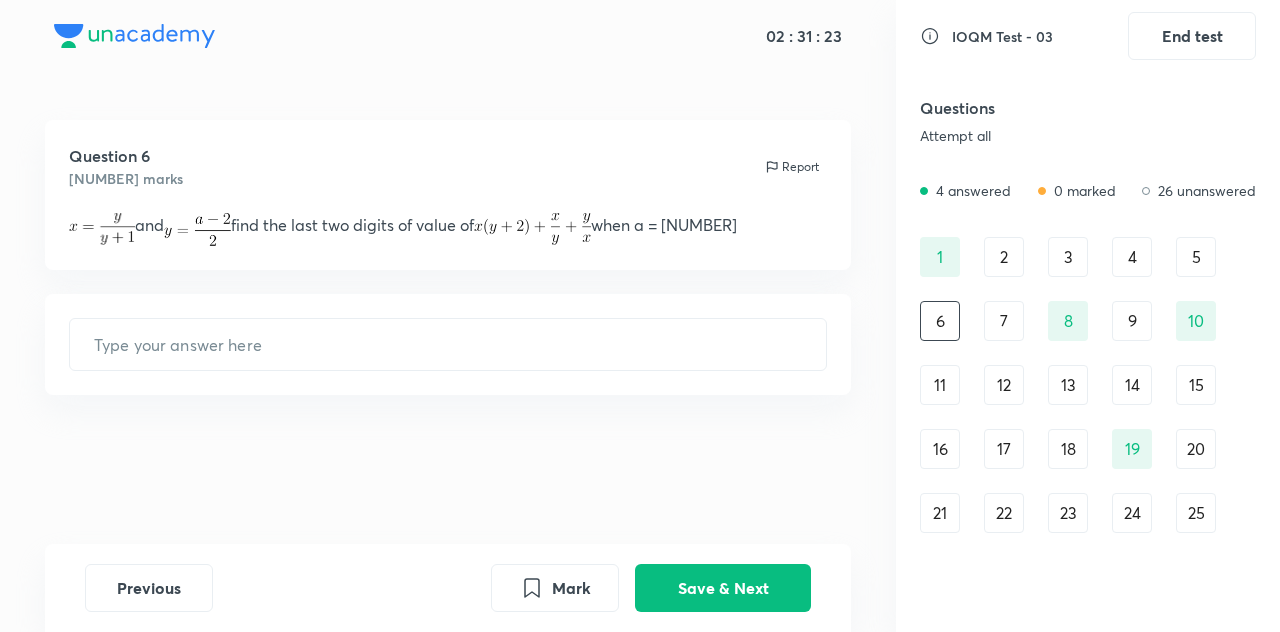 click on "[NUMBER] [NUMBER] [NUMBER] [NUMBER] [NUMBER] [NUMBER] [NUMBER] [NUMBER] [NUMBER] [NUMBER] [NUMBER] [NUMBER] [NUMBER] [NUMBER] [NUMBER] [NUMBER] [NUMBER] [NUMBER] [NUMBER] [NUMBER] [NUMBER] [NUMBER] [NUMBER] [NUMBER] [NUMBER] [NUMBER] [NUMBER] [NUMBER] [NUMBER] [NUMBER]" at bounding box center [1088, 417] 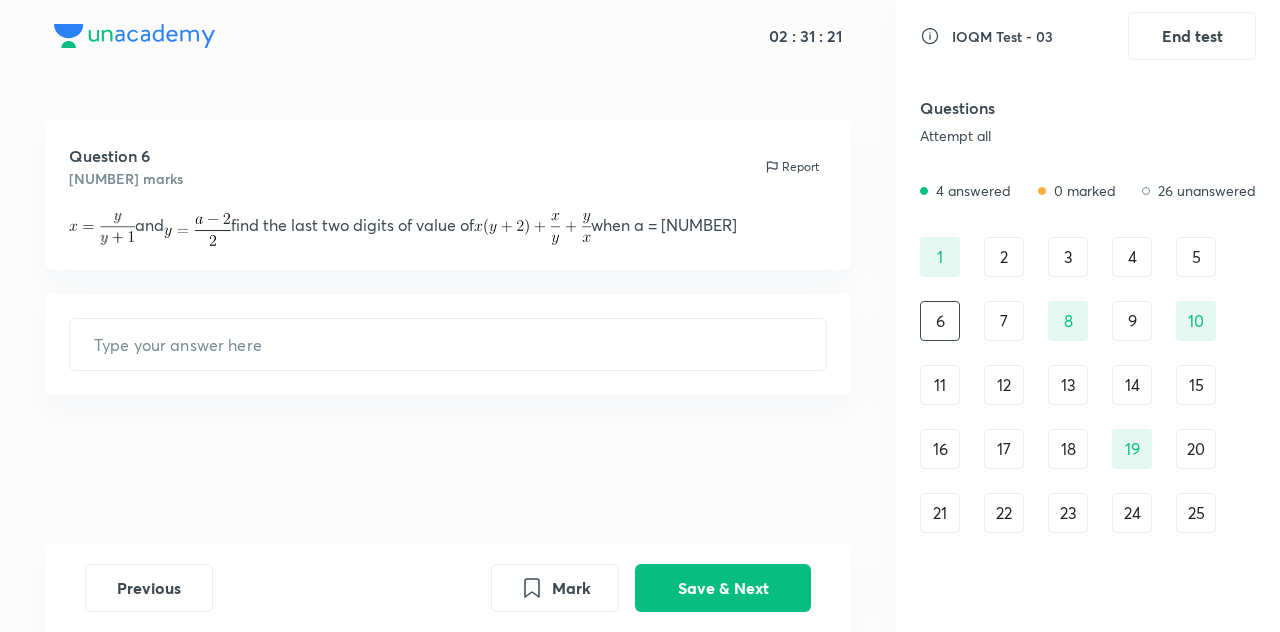 click on "[NUMBER] [NUMBER] [NUMBER] [NUMBER] [NUMBER] [NUMBER] [NUMBER] [NUMBER] [NUMBER] [NUMBER] [NUMBER] [NUMBER] [NUMBER] [NUMBER] [NUMBER] [NUMBER] [NUMBER] [NUMBER] [NUMBER] [NUMBER] [NUMBER] [NUMBER] [NUMBER] [NUMBER] [NUMBER] [NUMBER] [NUMBER] [NUMBER] [NUMBER] [NUMBER]" at bounding box center [1088, 417] 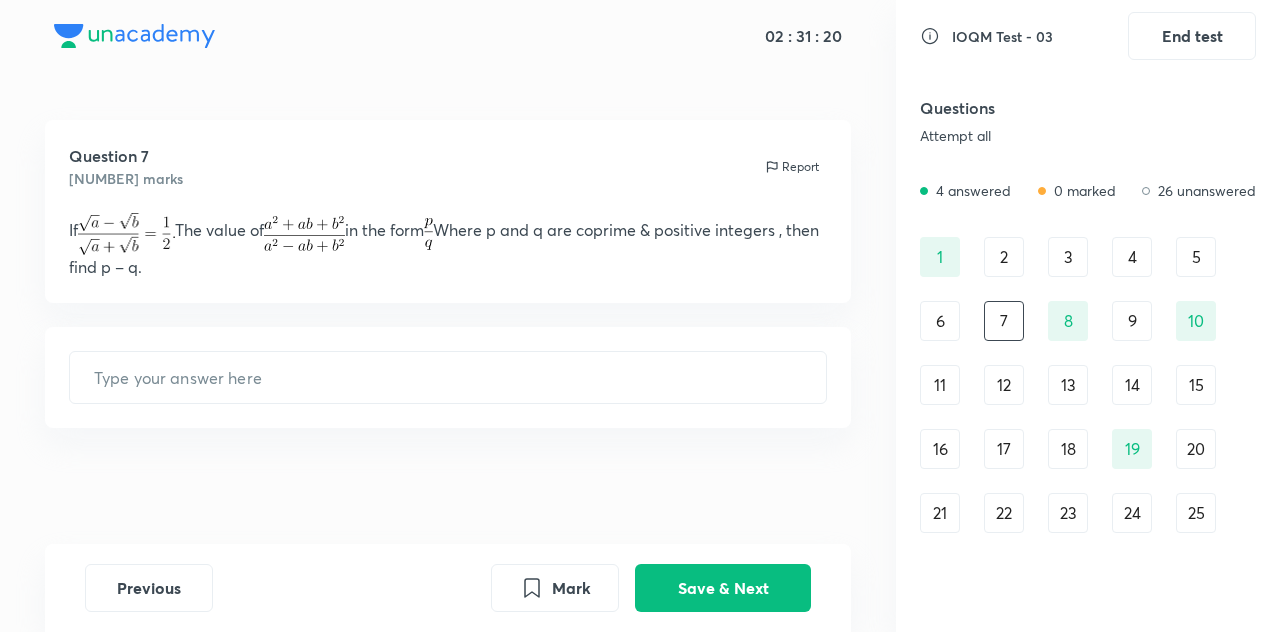 click on "6" at bounding box center (940, 321) 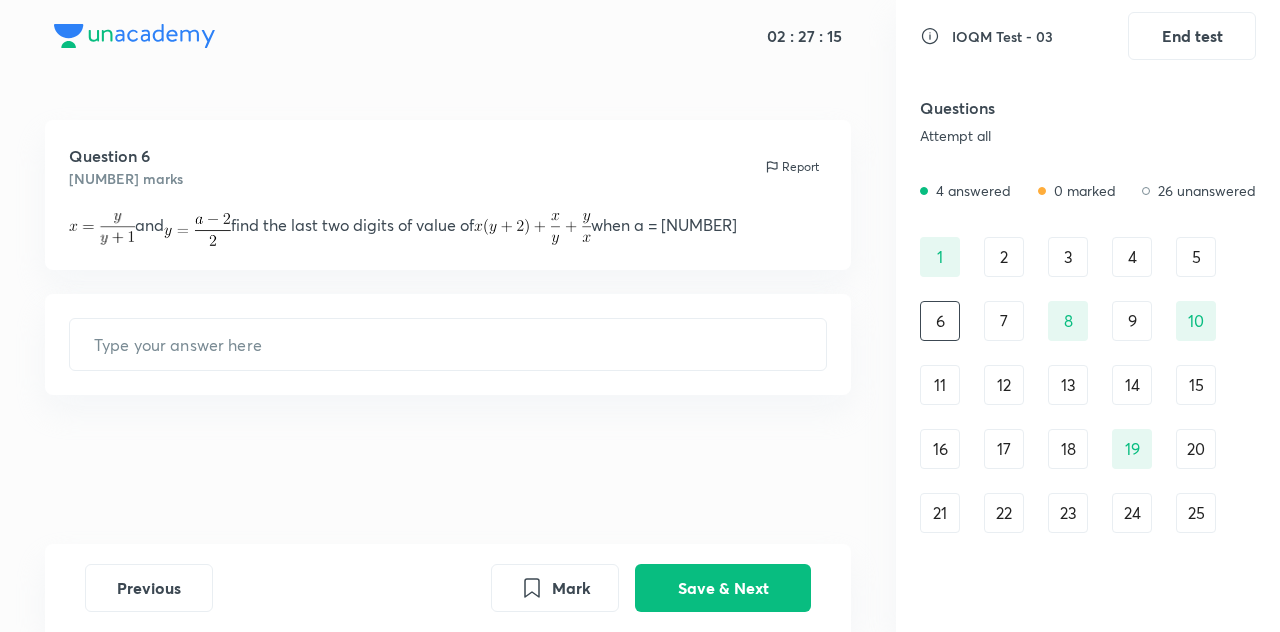 scroll, scrollTop: 65, scrollLeft: 0, axis: vertical 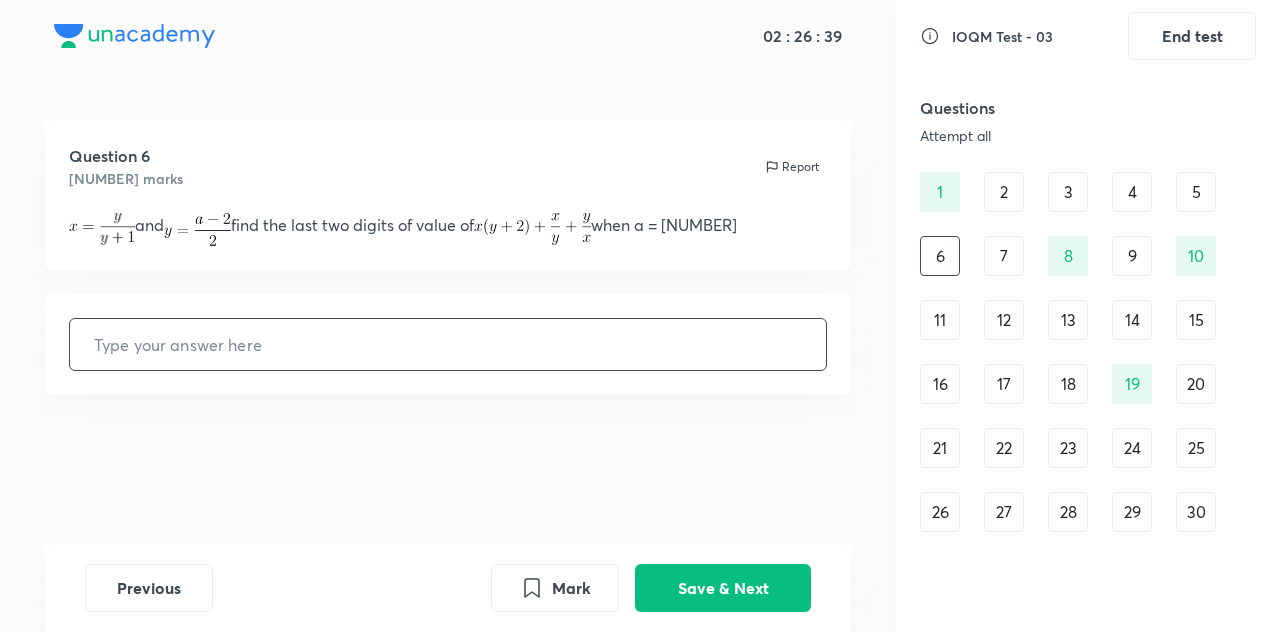 click at bounding box center [448, 344] 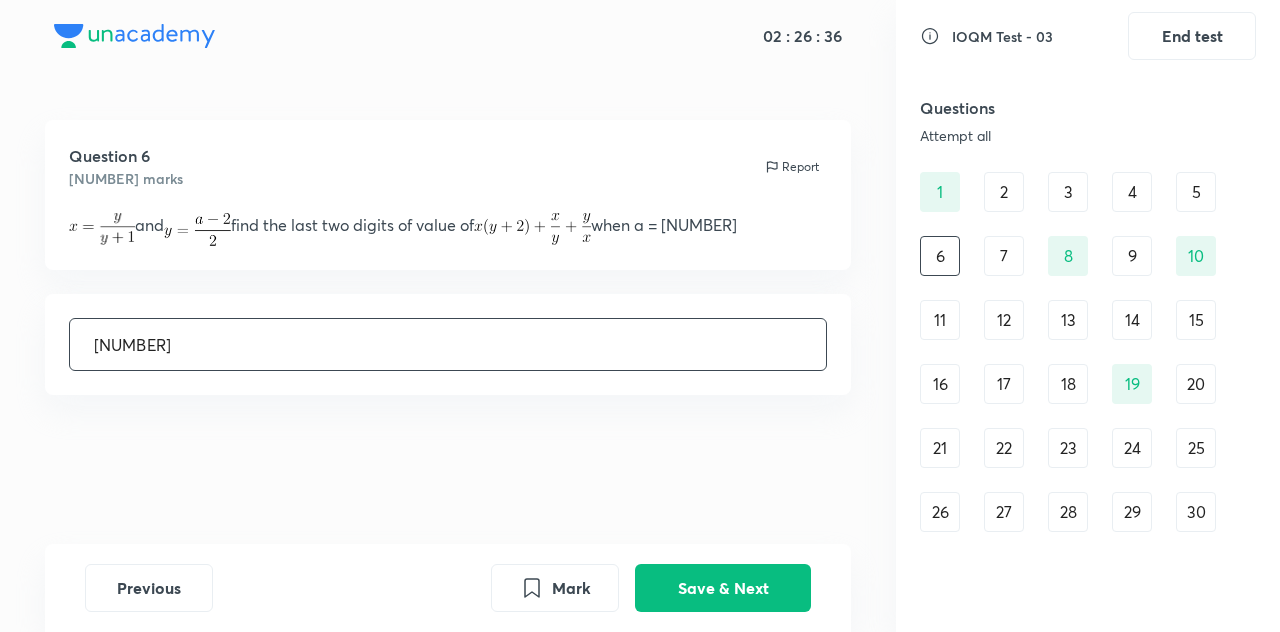 type on "[NUMBER]" 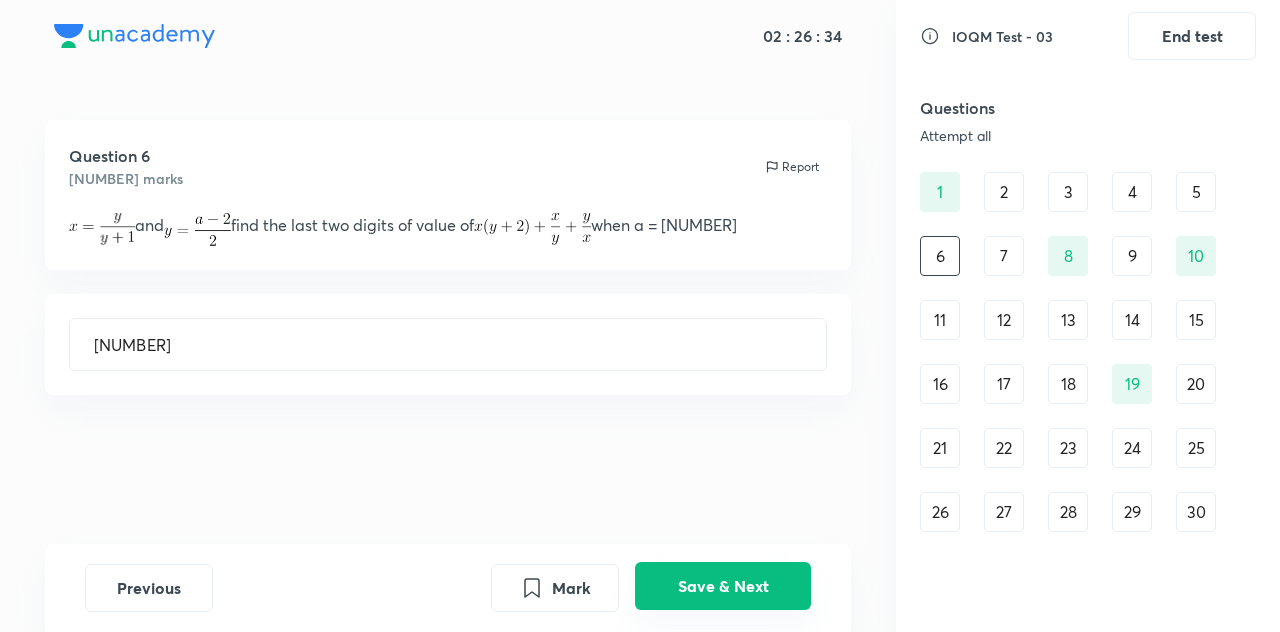 click on "Save & Next" at bounding box center (723, 586) 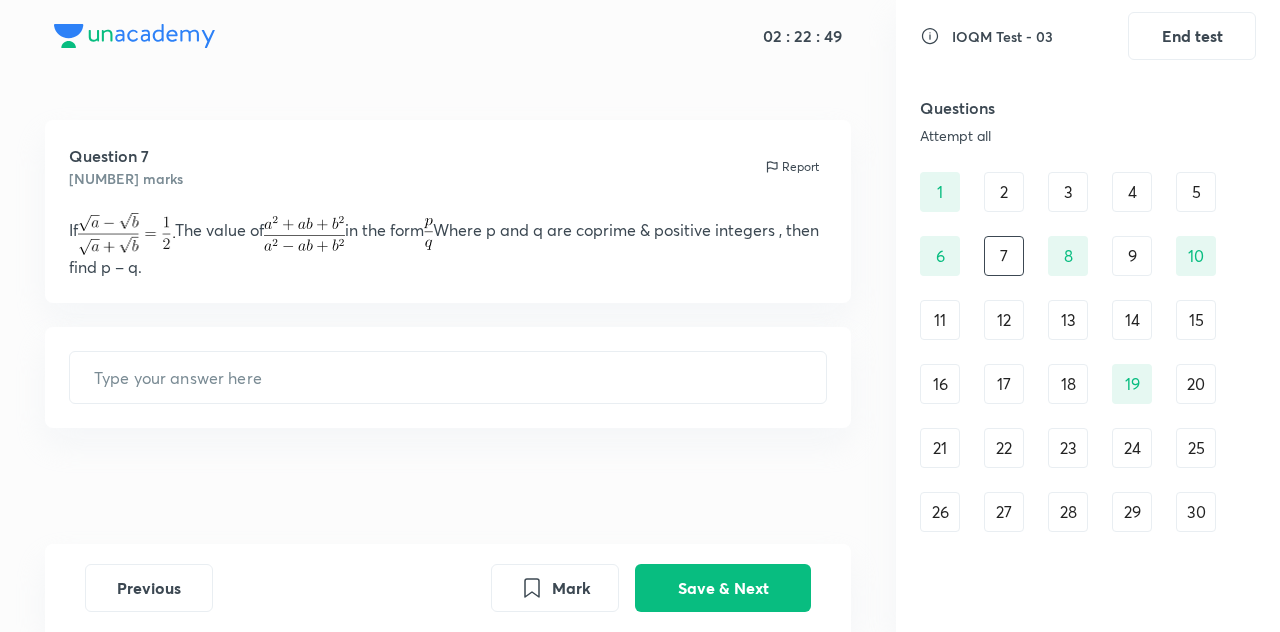 click on "9" at bounding box center [1132, 256] 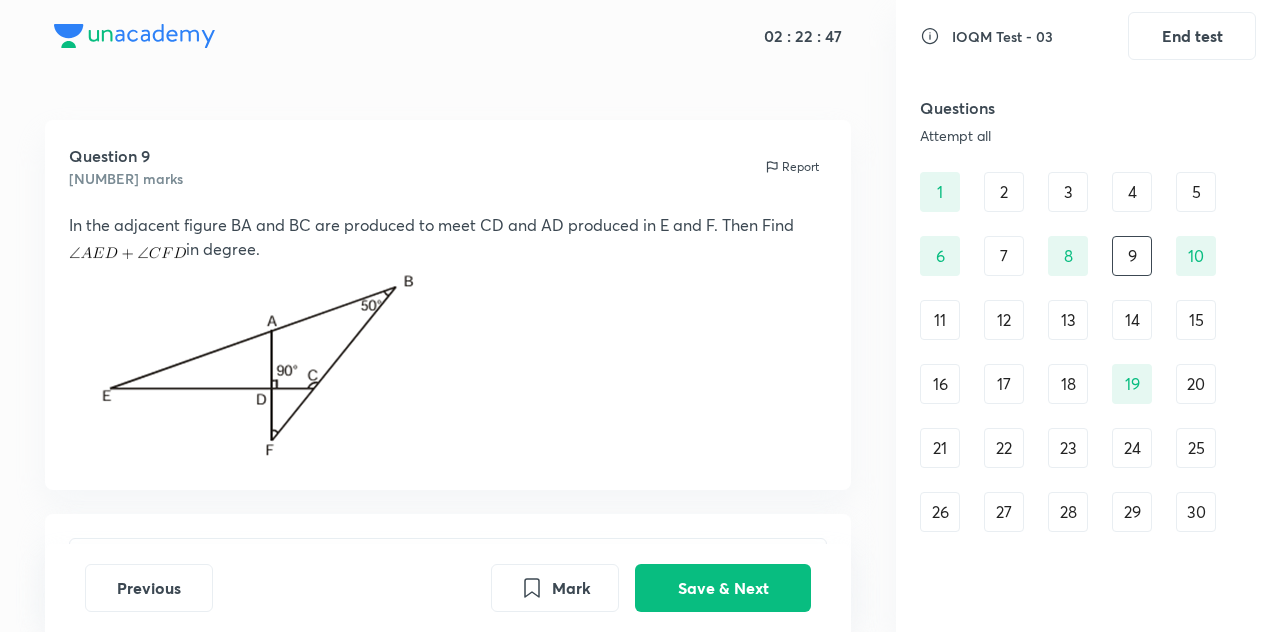 click on "14" at bounding box center [1132, 320] 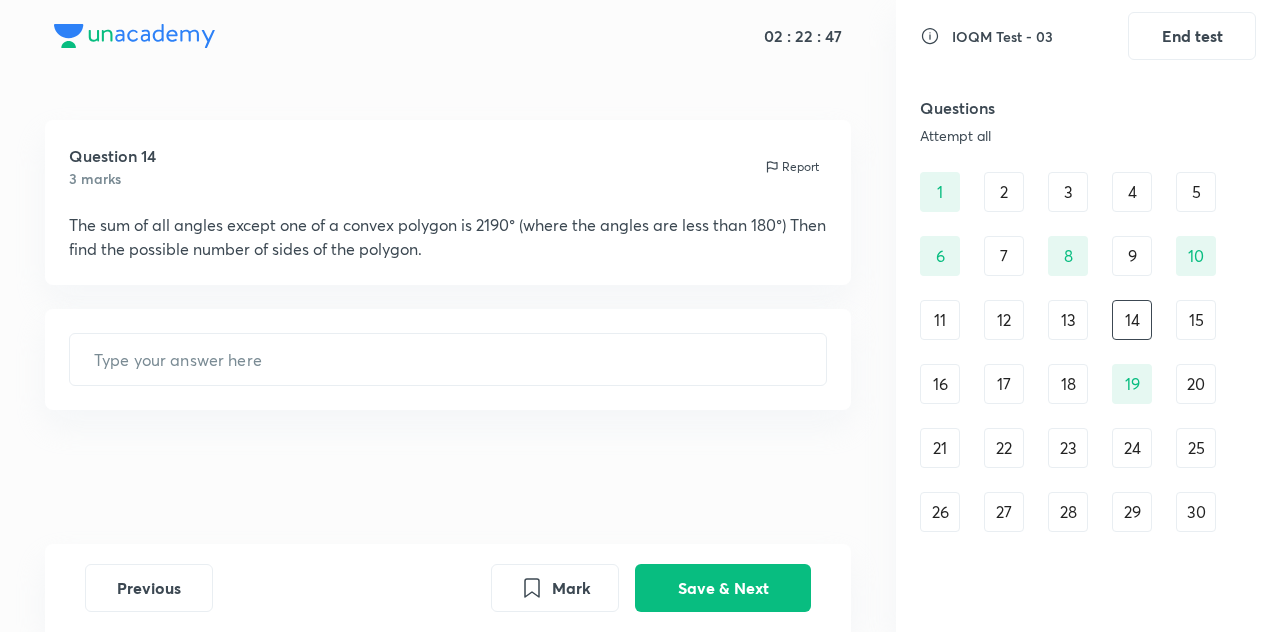 click on "13" at bounding box center (1068, 320) 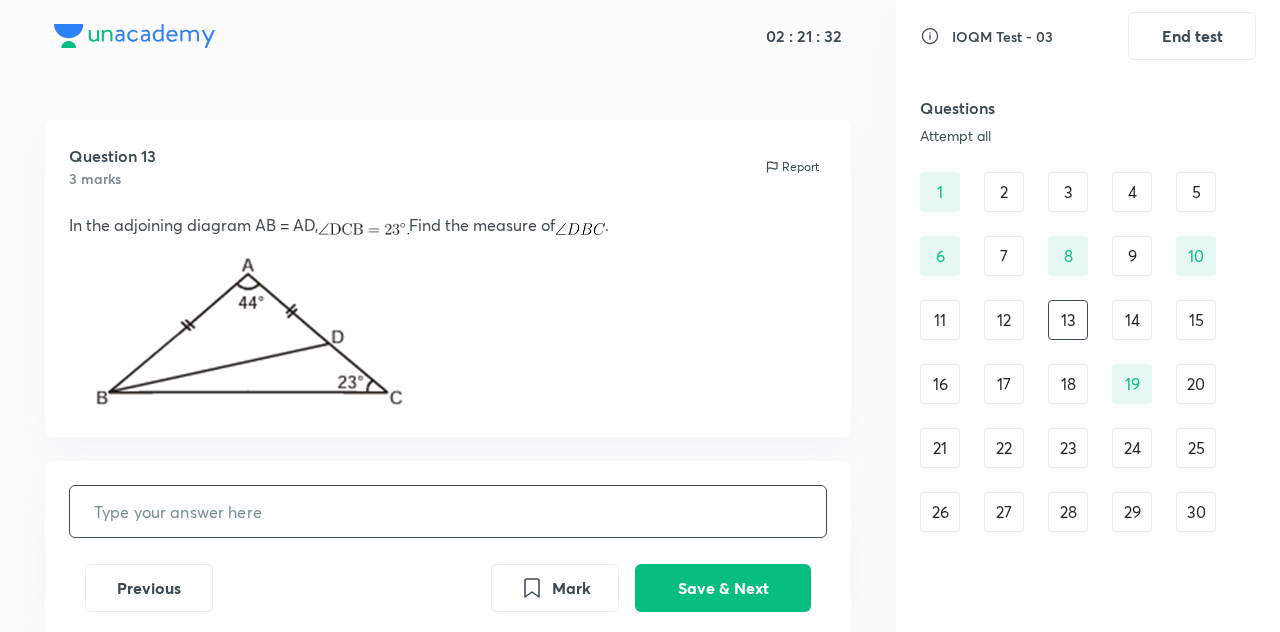 click at bounding box center [448, 511] 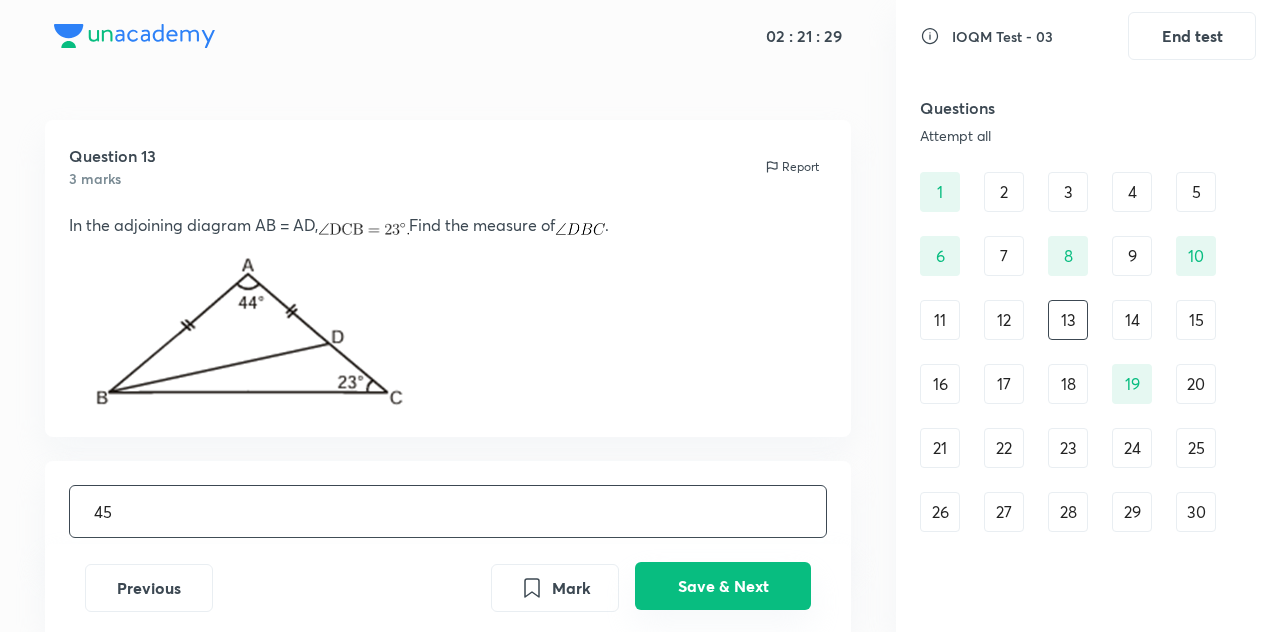 type on "45" 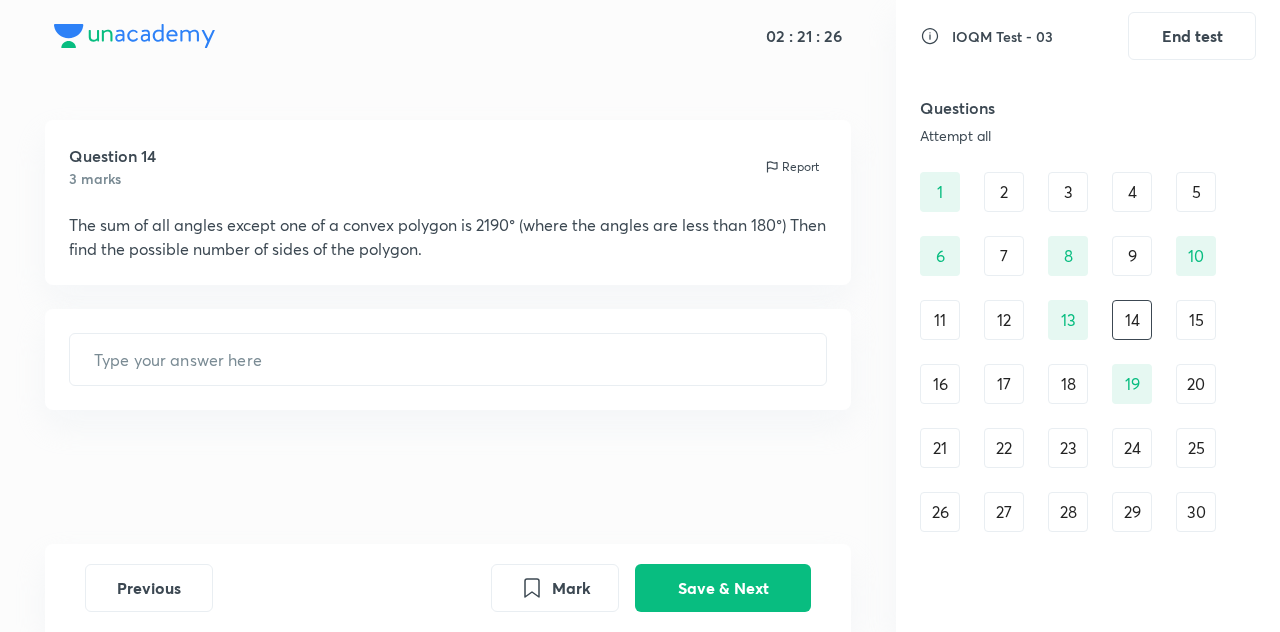 click on "[NUMBER] [NUMBER] [NUMBER] [NUMBER] [NUMBER] [NUMBER] [NUMBER] [NUMBER] [NUMBER] [NUMBER] [NUMBER] [NUMBER] [NUMBER] [NUMBER] [NUMBER] [NUMBER] [NUMBER] [NUMBER] [NUMBER] [NUMBER] [NUMBER] [NUMBER] [NUMBER] [NUMBER] [NUMBER] [NUMBER] [NUMBER] [NUMBER] [NUMBER] [NUMBER]" at bounding box center (1088, 352) 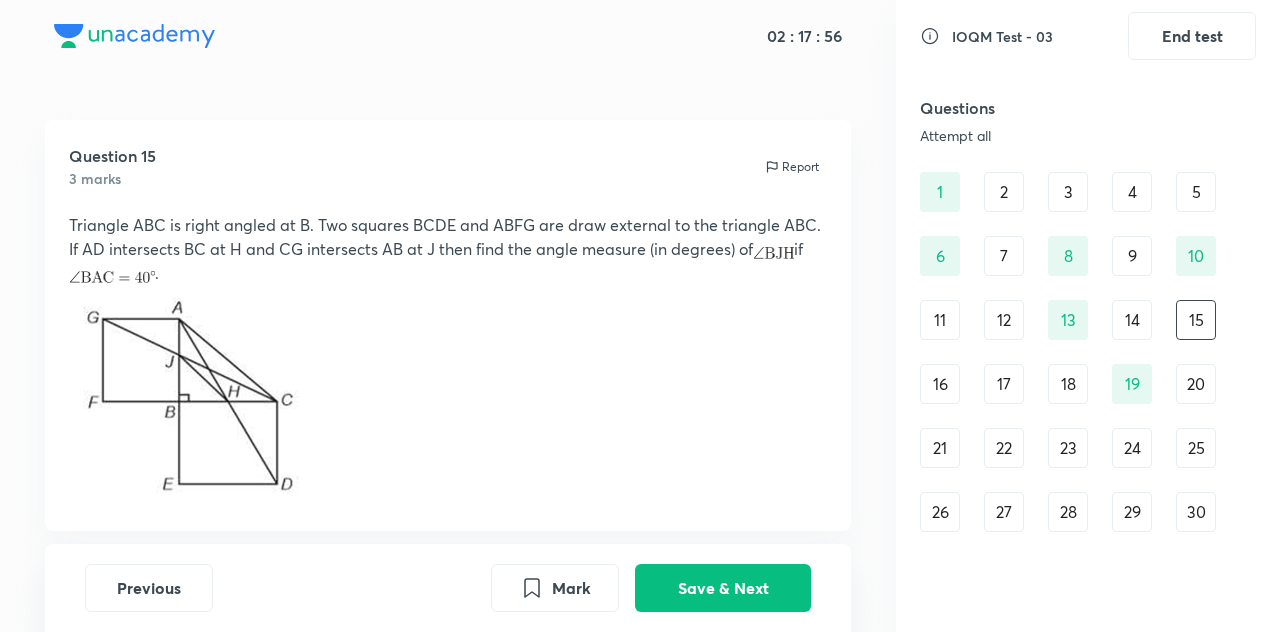 click on "[NUMBER] [NUMBER] [NUMBER] [NUMBER] [NUMBER] [NUMBER] [NUMBER] [NUMBER] [NUMBER] [NUMBER] [NUMBER] [NUMBER] [NUMBER] [NUMBER] [NUMBER] [NUMBER] [NUMBER] [NUMBER] [NUMBER] [NUMBER] [NUMBER] [NUMBER] [NUMBER] [NUMBER] [NUMBER] [NUMBER] [NUMBER] [NUMBER] [NUMBER] [NUMBER]" at bounding box center [1088, 352] 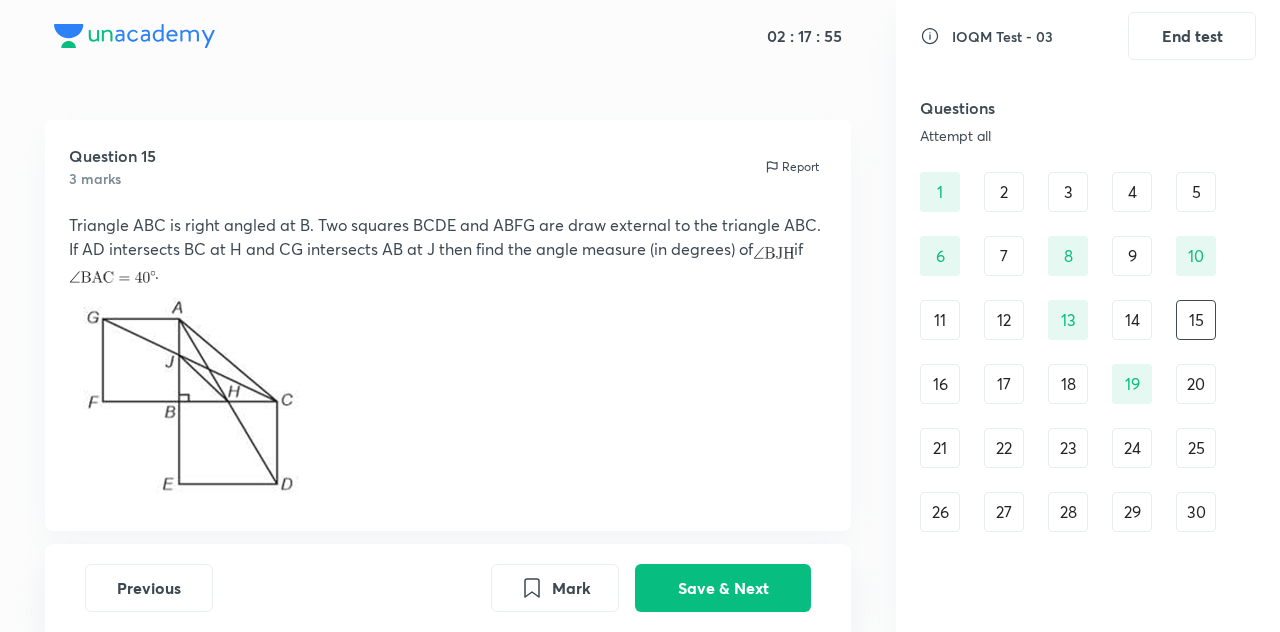 click on "20" at bounding box center (1196, 384) 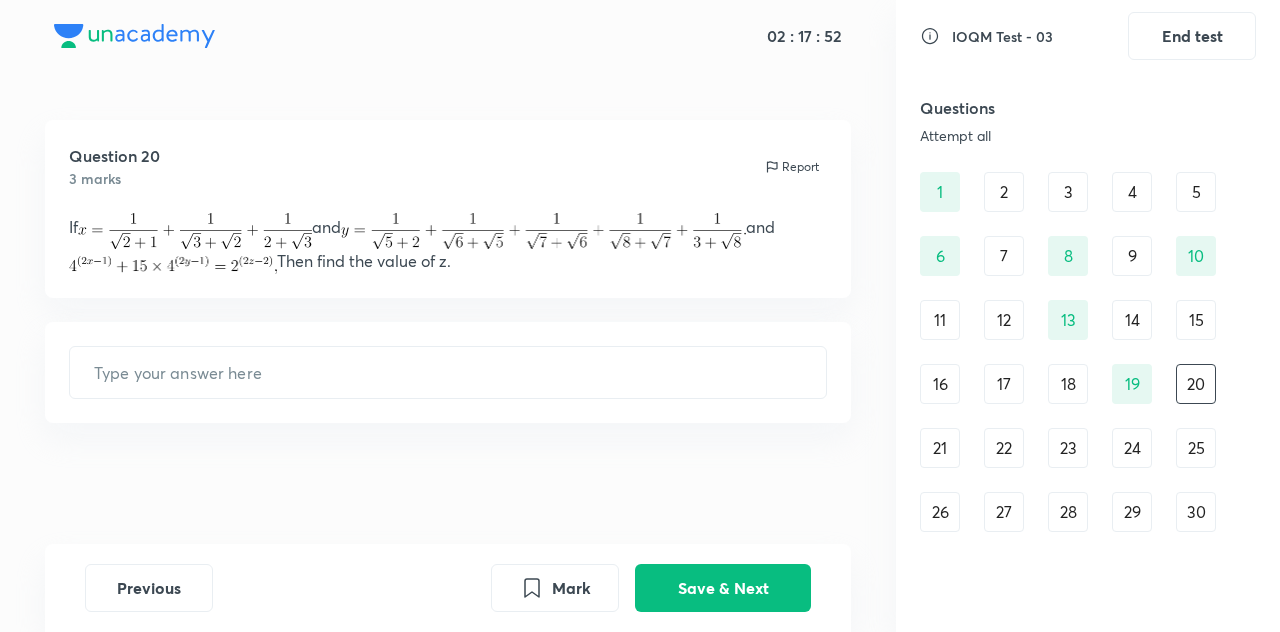 click on "18" at bounding box center (1068, 384) 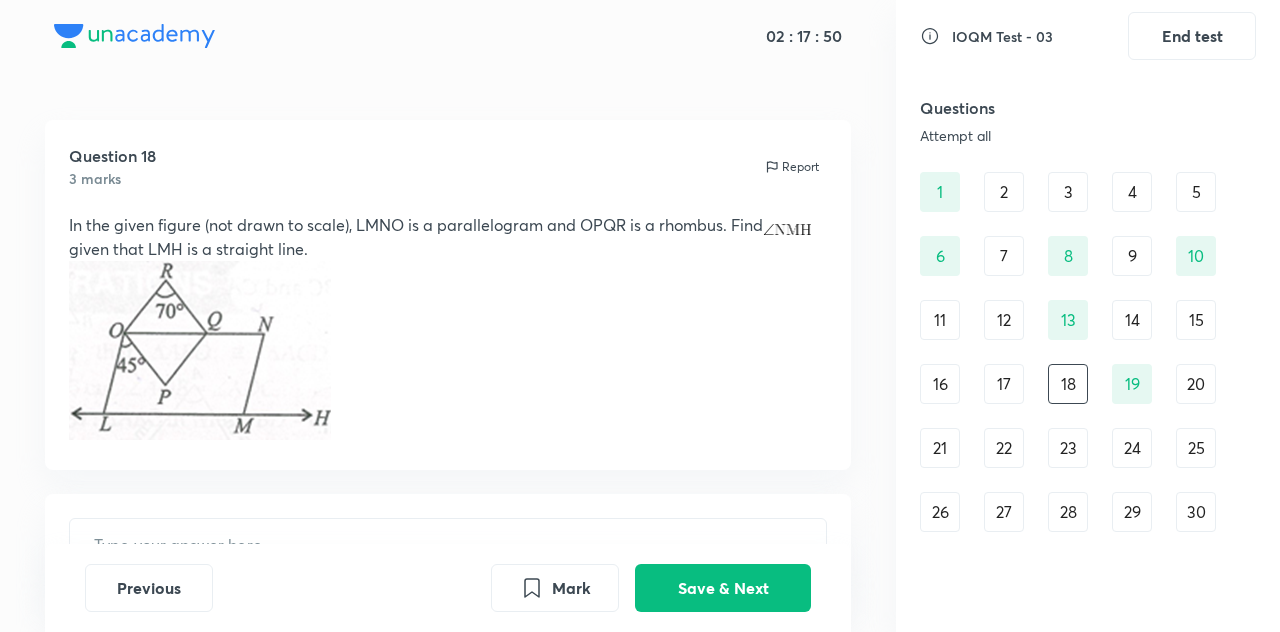 click on "23" at bounding box center (1068, 448) 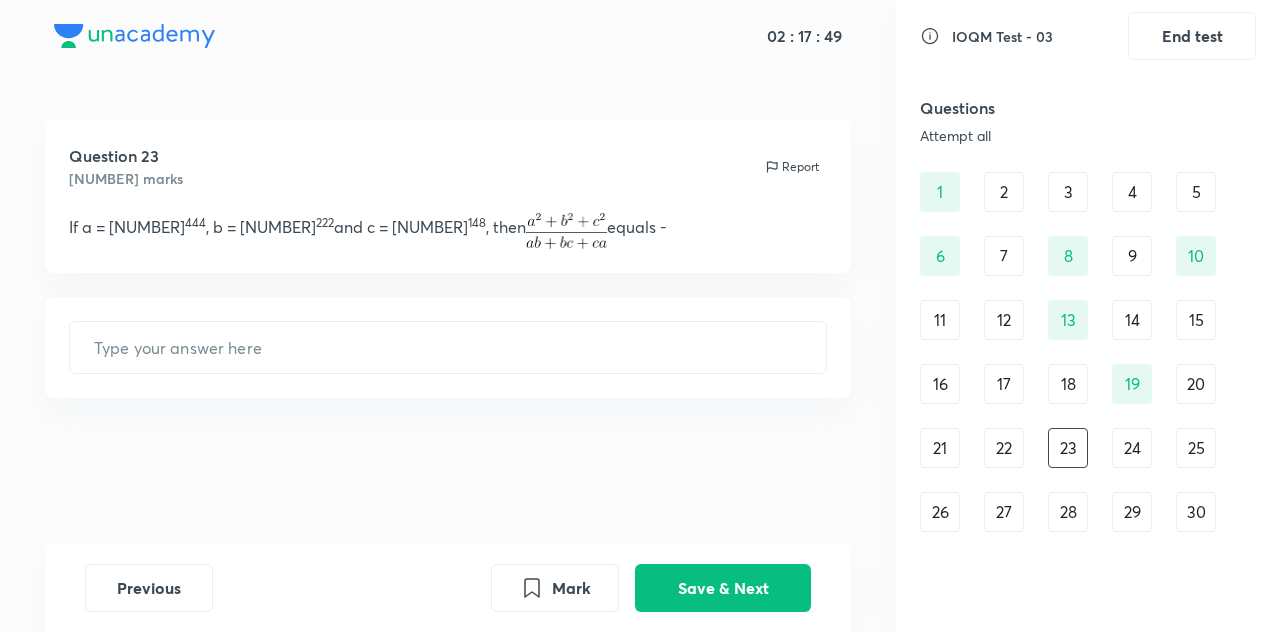 click on "18" at bounding box center (1068, 384) 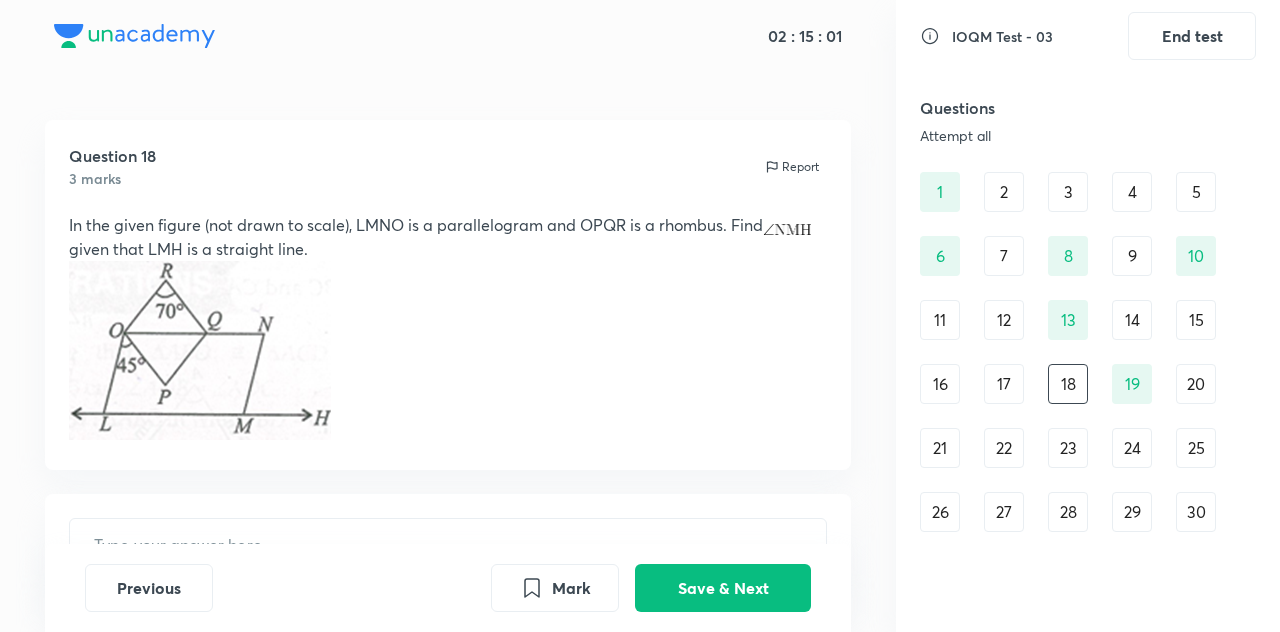 scroll, scrollTop: 104, scrollLeft: 0, axis: vertical 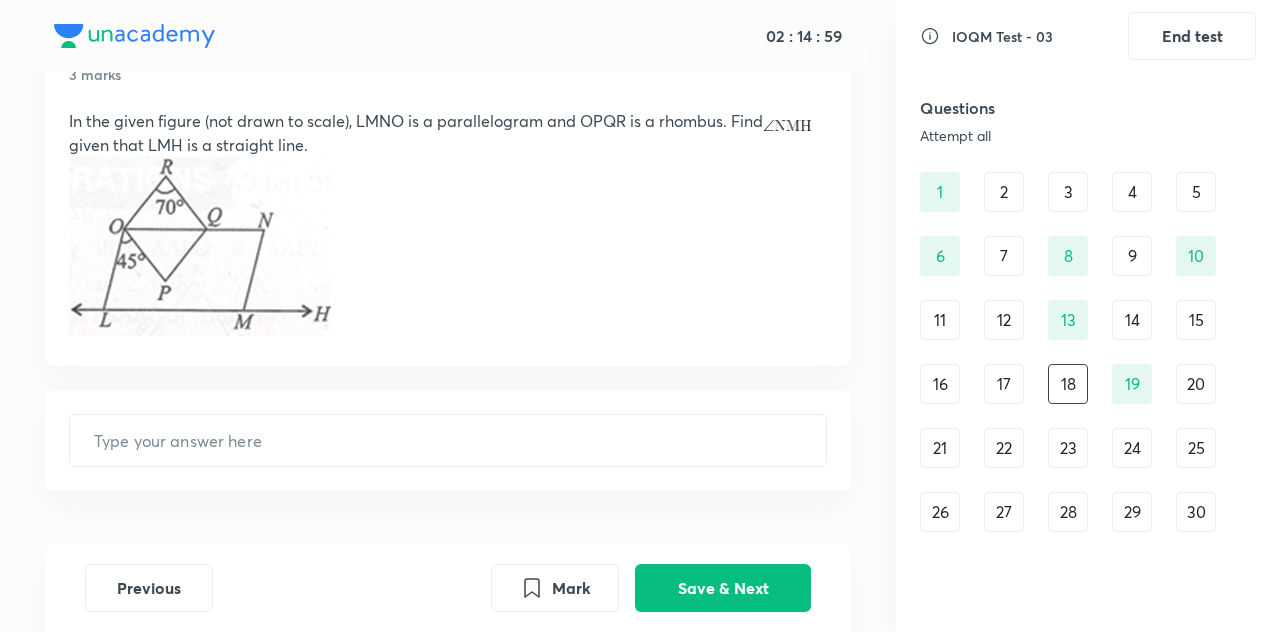 click on "20" at bounding box center [1196, 384] 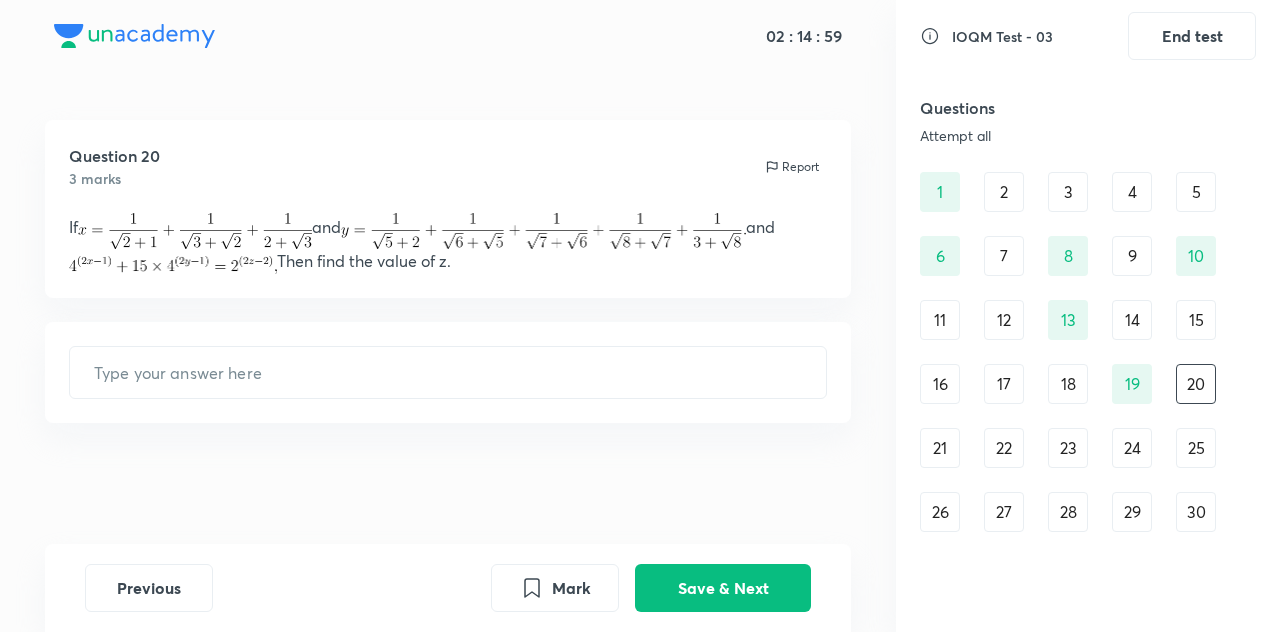 scroll, scrollTop: 0, scrollLeft: 0, axis: both 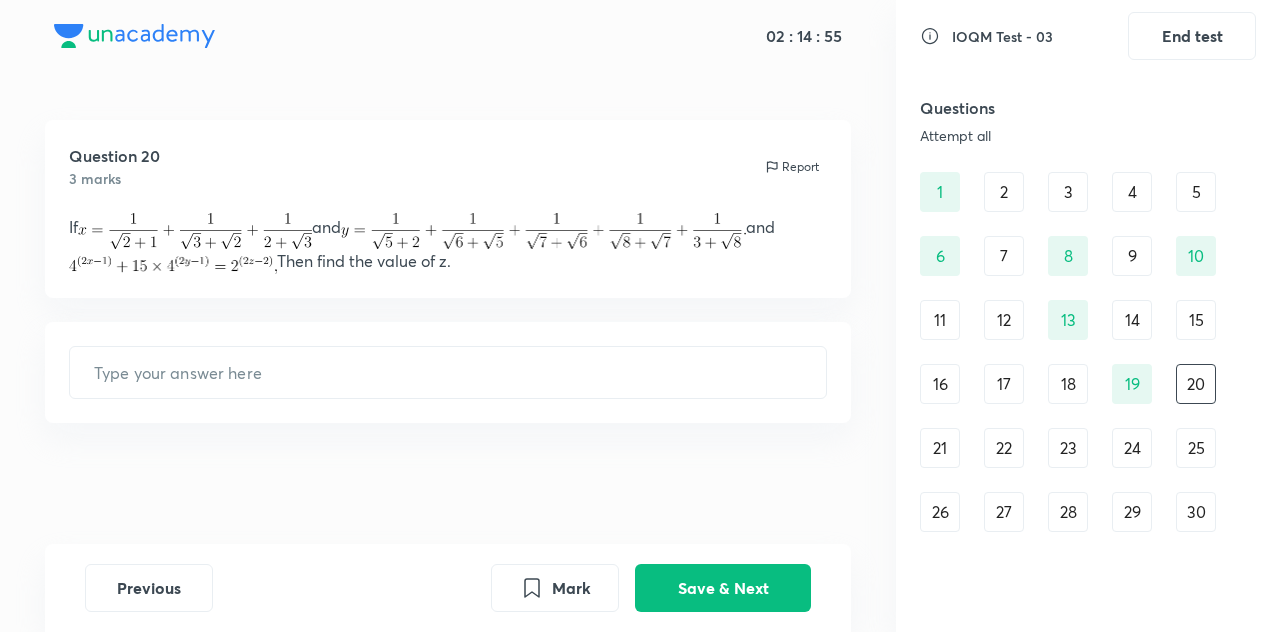 click on "[NUMBER] [NUMBER] [NUMBER] [NUMBER] [NUMBER] [NUMBER] [NUMBER] [NUMBER] [NUMBER] [NUMBER] [NUMBER] [NUMBER] [NUMBER] [NUMBER] [NUMBER] [NUMBER] [NUMBER] [NUMBER] [NUMBER] [NUMBER] [NUMBER] [NUMBER] [NUMBER] [NUMBER] [NUMBER] [NUMBER] [NUMBER] [NUMBER] [NUMBER] [NUMBER]" at bounding box center [1088, 352] 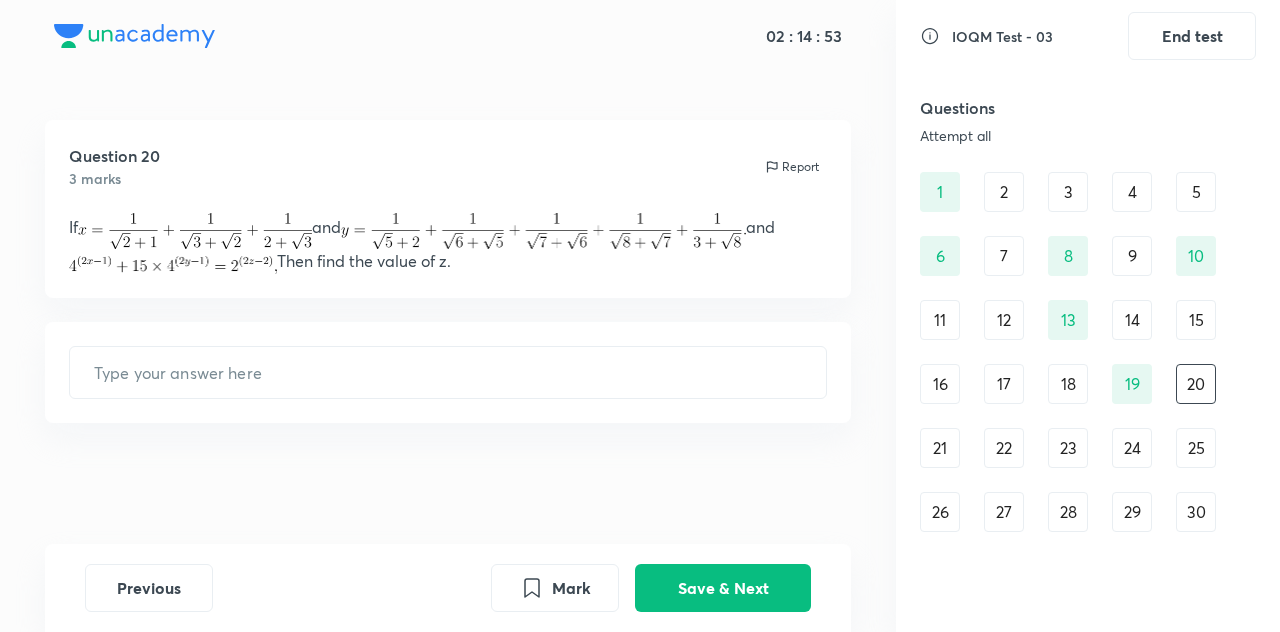click on "[NUMBER] [NUMBER] [NUMBER] [NUMBER] [NUMBER] [NUMBER] [NUMBER] [NUMBER] [NUMBER] [NUMBER] [NUMBER] [NUMBER] [NUMBER] [NUMBER] [NUMBER] [NUMBER] [NUMBER] [NUMBER] [NUMBER] [NUMBER] [NUMBER] [NUMBER] [NUMBER] [NUMBER] [NUMBER] [NUMBER] [NUMBER] [NUMBER] [NUMBER] [NUMBER]" at bounding box center [1088, 352] 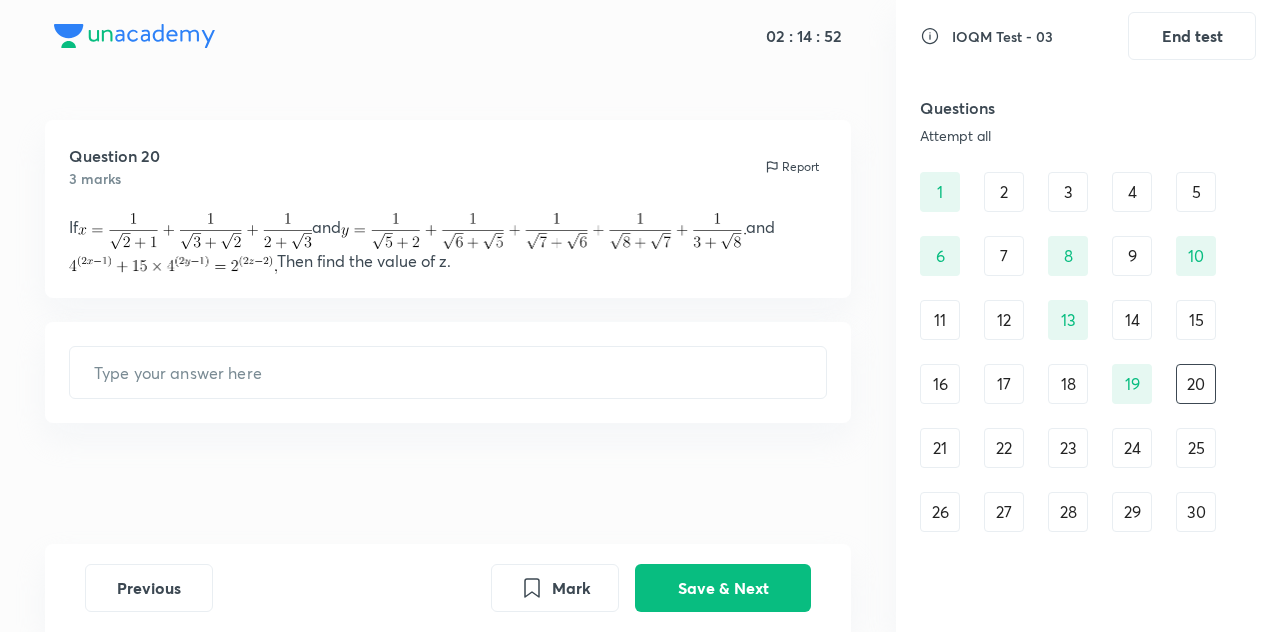 click on "1" at bounding box center (940, 192) 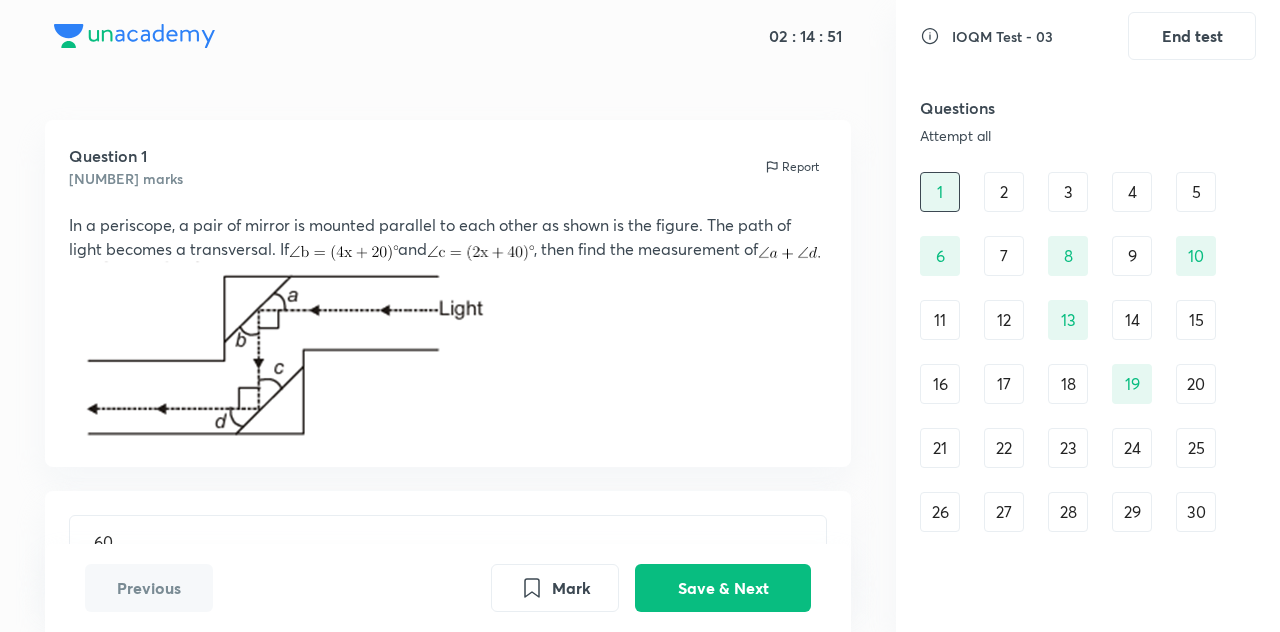 click on "[NUMBER] [NUMBER] [NUMBER] [NUMBER] [NUMBER] [NUMBER] [NUMBER] [NUMBER] [NUMBER] [NUMBER] [NUMBER] [NUMBER] [NUMBER] [NUMBER] [NUMBER] [NUMBER] [NUMBER] [NUMBER] [NUMBER] [NUMBER] [NUMBER] [NUMBER] [NUMBER] [NUMBER] [NUMBER] [NUMBER] [NUMBER] [NUMBER] [NUMBER] [NUMBER]" at bounding box center [1088, 352] 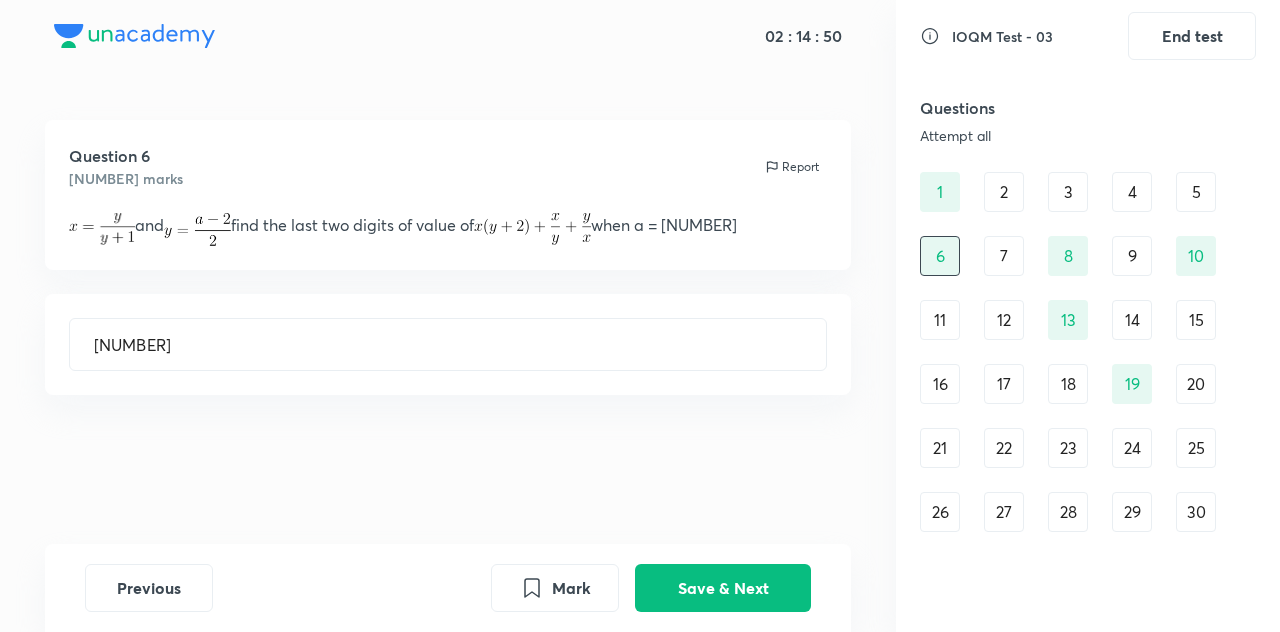 click on "8" at bounding box center (1068, 256) 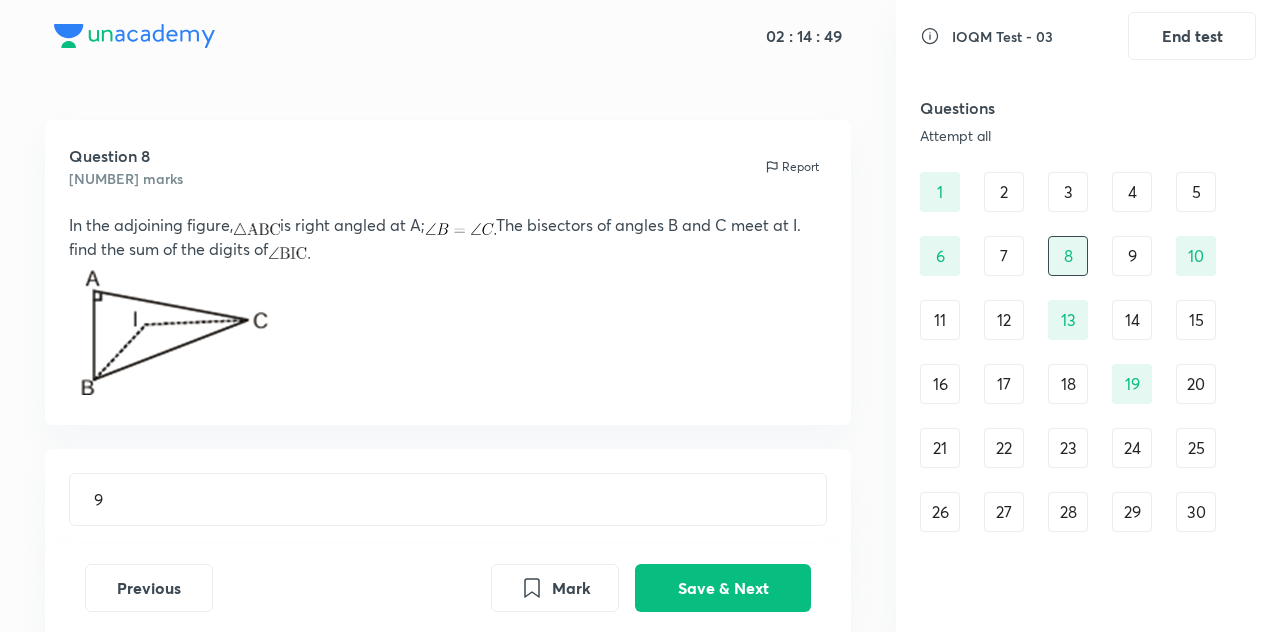 click on "[NUMBER] [NUMBER] [NUMBER] [NUMBER] [NUMBER] [NUMBER] [NUMBER] [NUMBER] [NUMBER] [NUMBER] [NUMBER] [NUMBER] [NUMBER] [NUMBER] [NUMBER] [NUMBER] [NUMBER] [NUMBER] [NUMBER] [NUMBER] [NUMBER] [NUMBER] [NUMBER] [NUMBER] [NUMBER] [NUMBER] [NUMBER] [NUMBER] [NUMBER] [NUMBER]" at bounding box center (1088, 352) 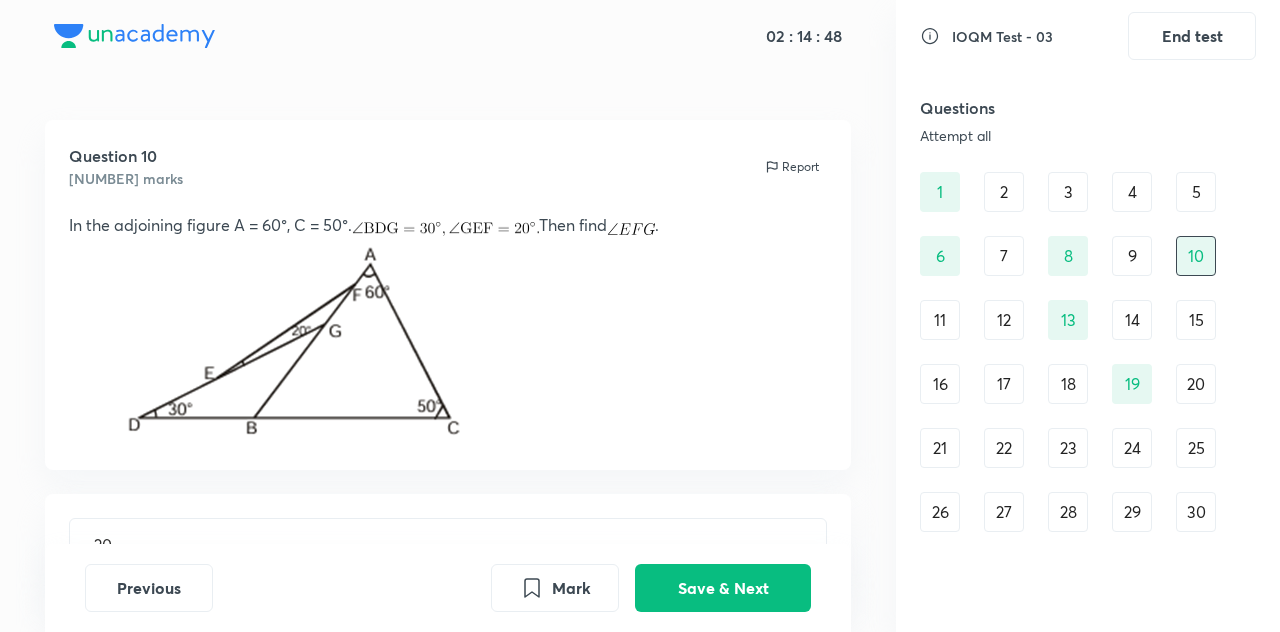 click on "[NUMBER] [NUMBER] [NUMBER] [NUMBER] [NUMBER] [NUMBER] [NUMBER] [NUMBER] [NUMBER] [NUMBER] [NUMBER] [NUMBER] [NUMBER] [NUMBER] [NUMBER] [NUMBER] [NUMBER] [NUMBER] [NUMBER] [NUMBER] [NUMBER] [NUMBER] [NUMBER] [NUMBER] [NUMBER] [NUMBER] [NUMBER] [NUMBER] [NUMBER] [NUMBER]" at bounding box center [1088, 352] 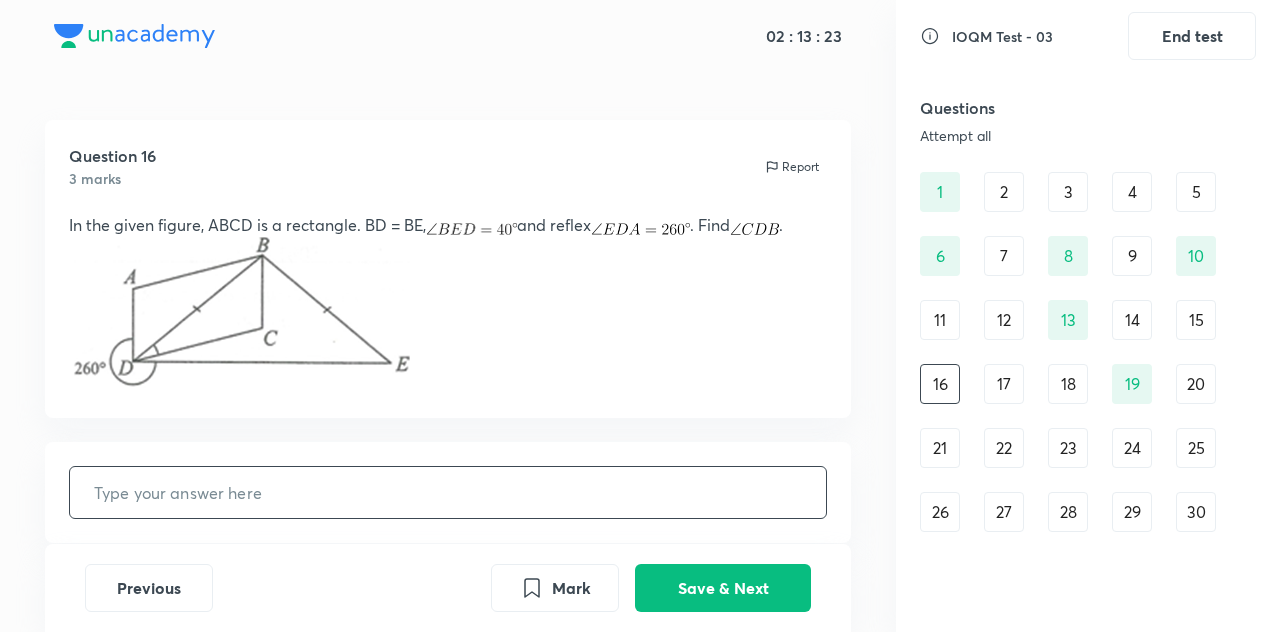 click at bounding box center (448, 492) 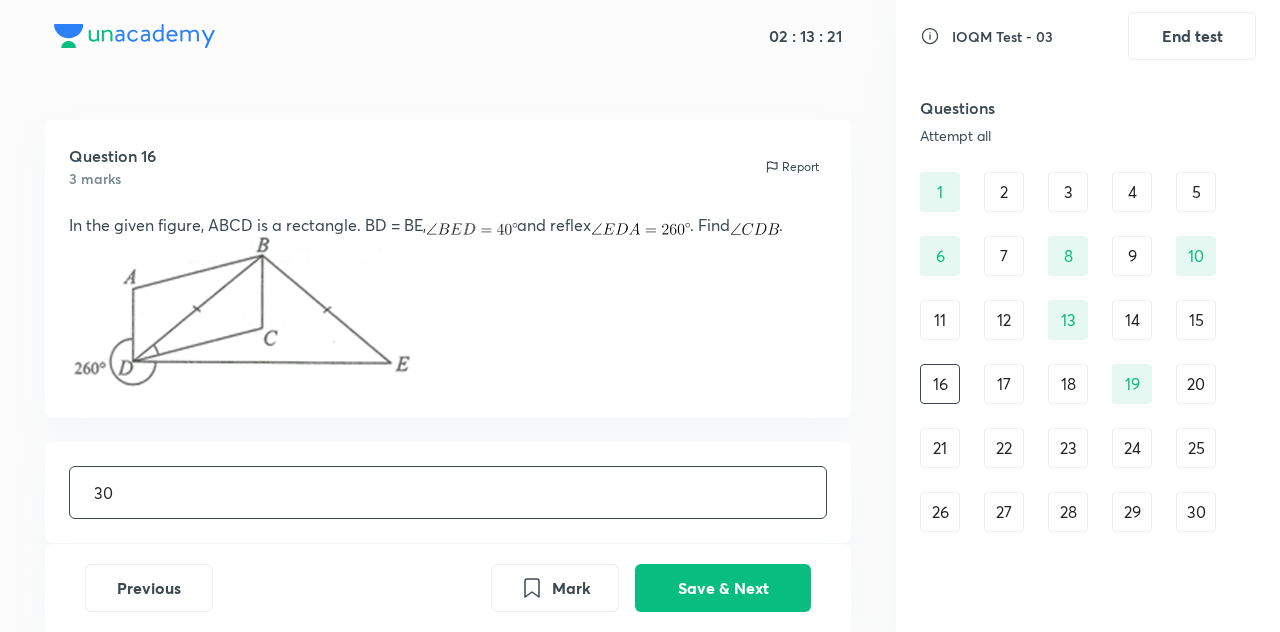 type on "30" 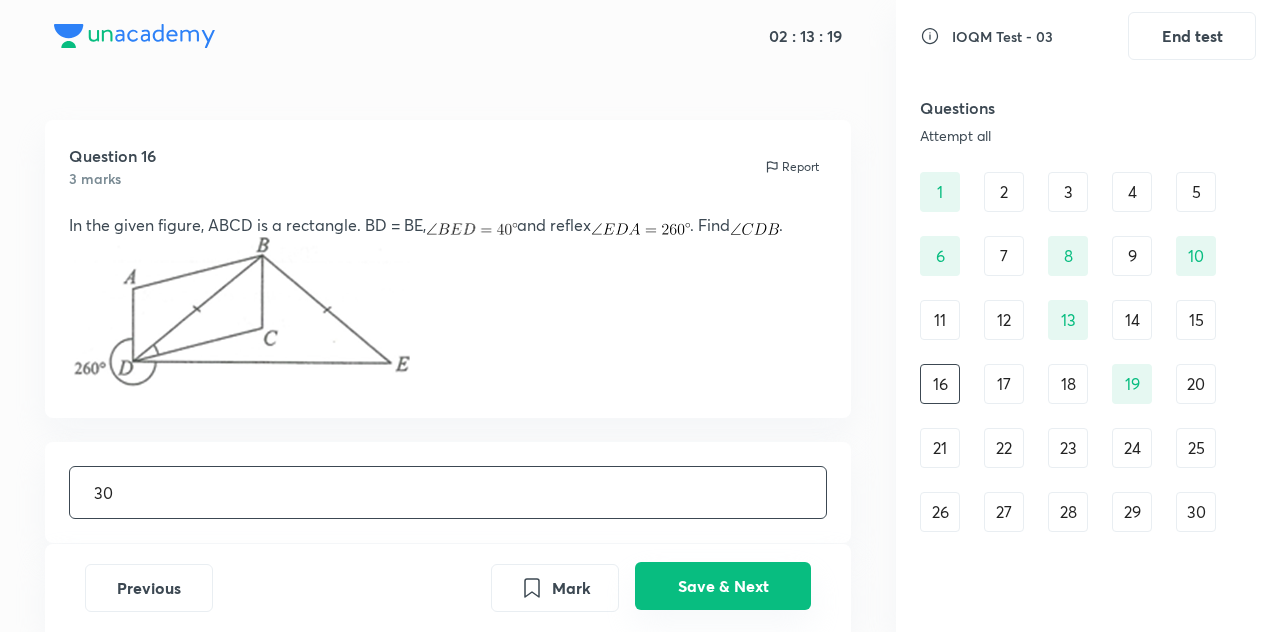 click on "Save & Next" at bounding box center (723, 586) 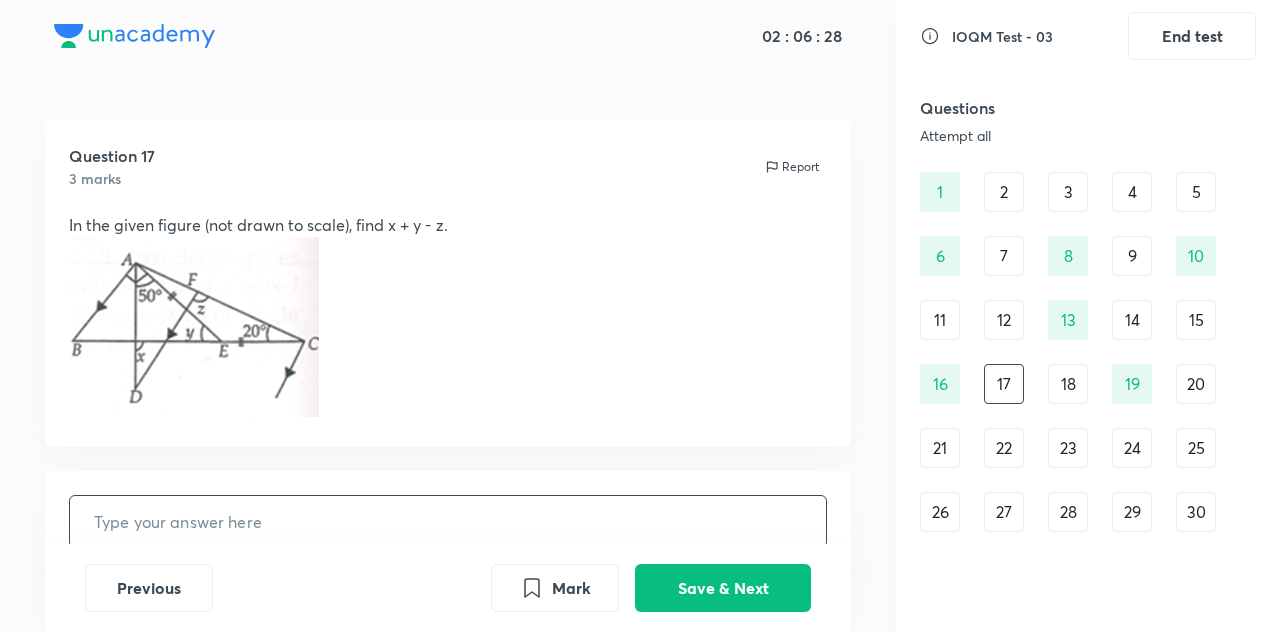 type 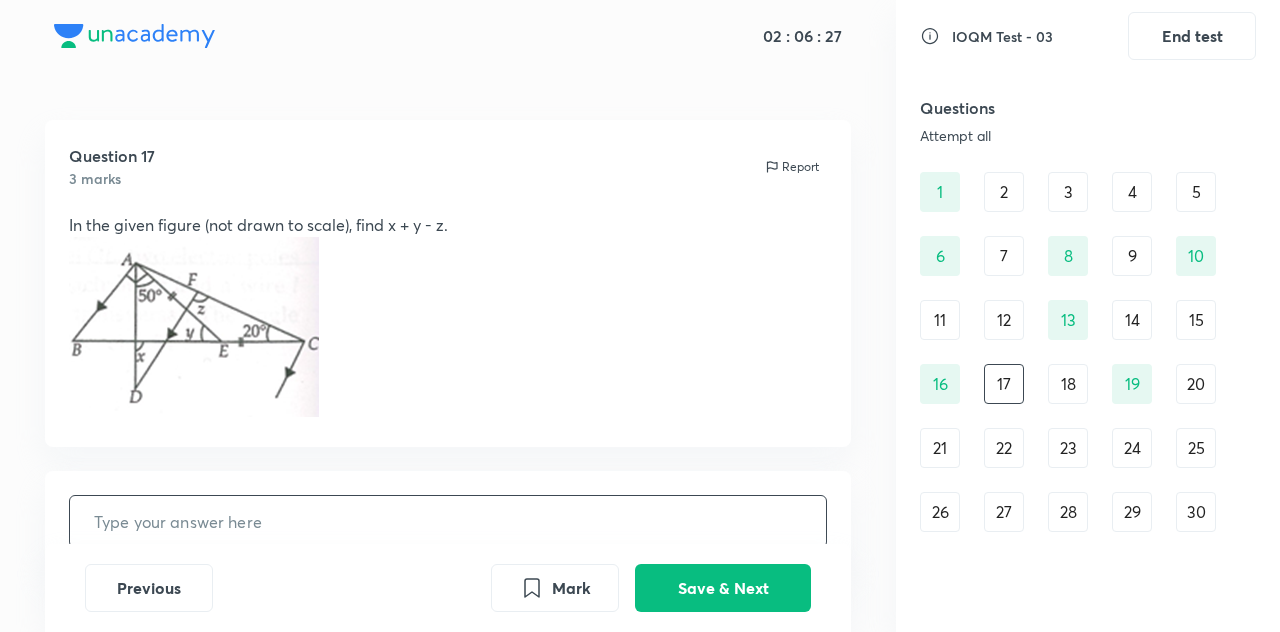 scroll, scrollTop: 147, scrollLeft: 0, axis: vertical 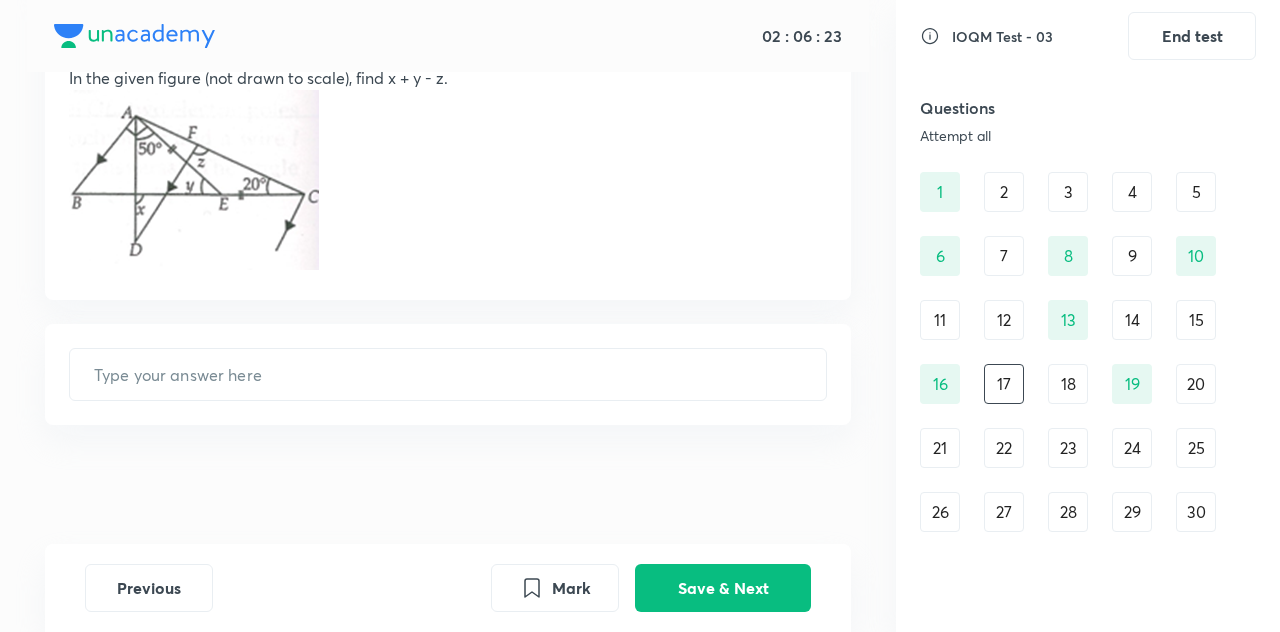 click on "18" at bounding box center (1068, 384) 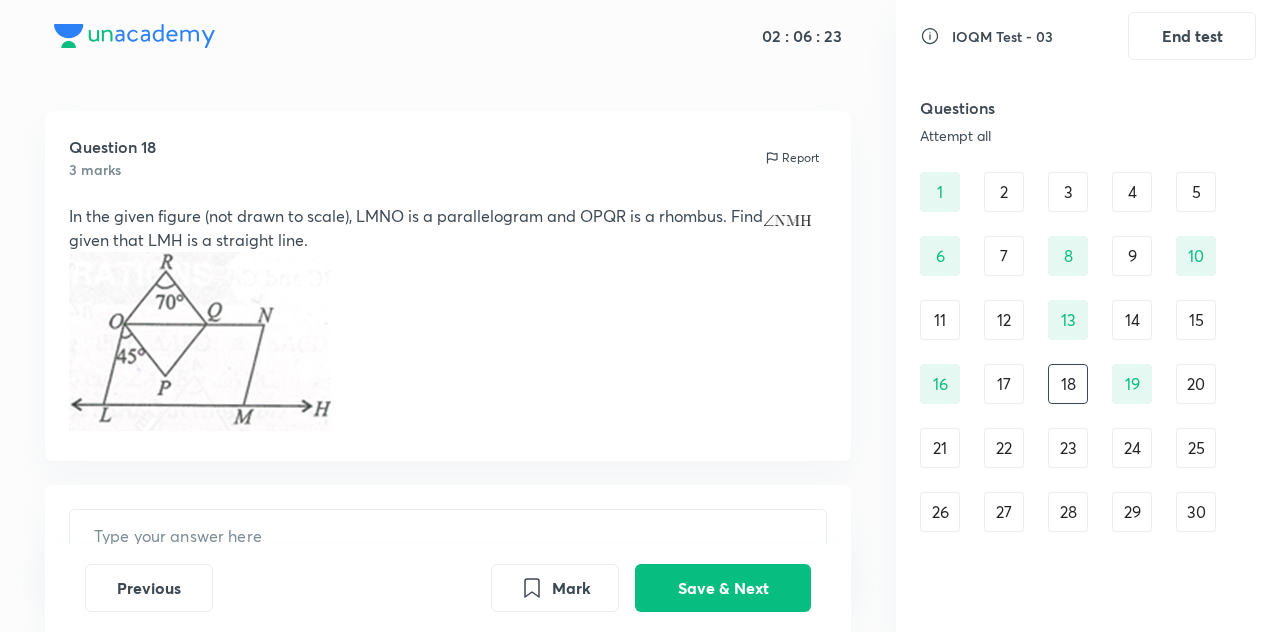 scroll, scrollTop: 147, scrollLeft: 0, axis: vertical 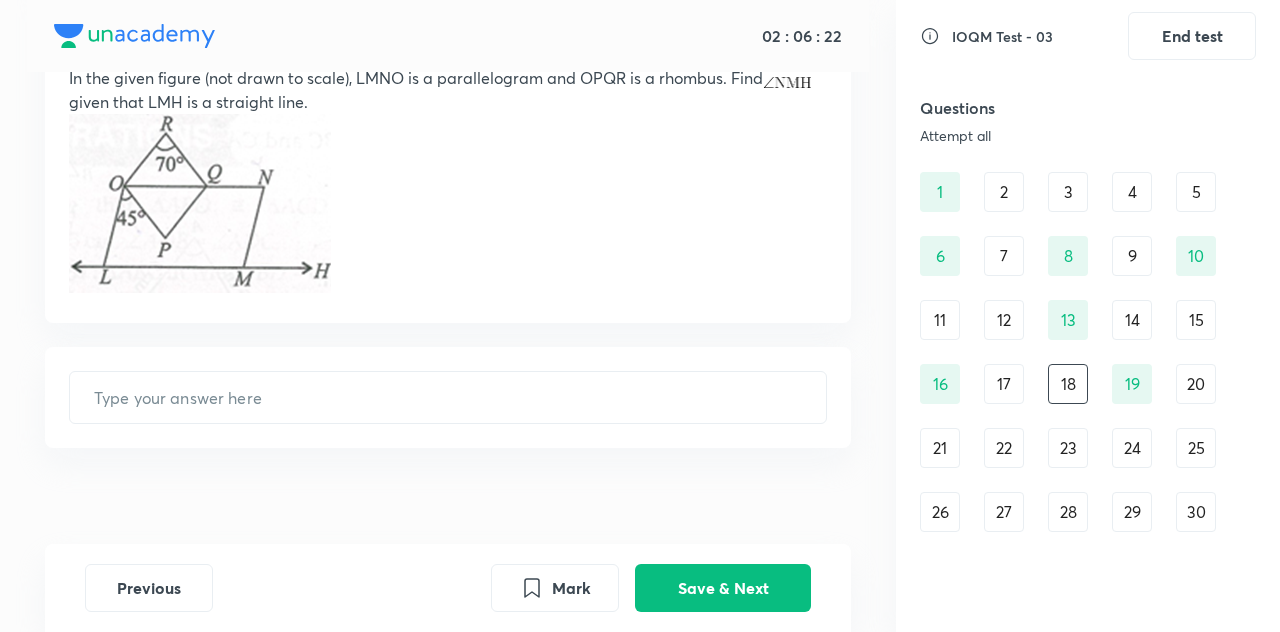 click on "[NUMBER] [NUMBER] [NUMBER] [NUMBER] [NUMBER] [NUMBER] [NUMBER] [NUMBER] [NUMBER] [NUMBER] [NUMBER] [NUMBER] [NUMBER] [NUMBER] [NUMBER] [NUMBER] [NUMBER] [NUMBER] [NUMBER] [NUMBER] [NUMBER] [NUMBER] [NUMBER] [NUMBER] [NUMBER] [NUMBER] [NUMBER] [NUMBER] [NUMBER] [NUMBER]" at bounding box center [1088, 352] 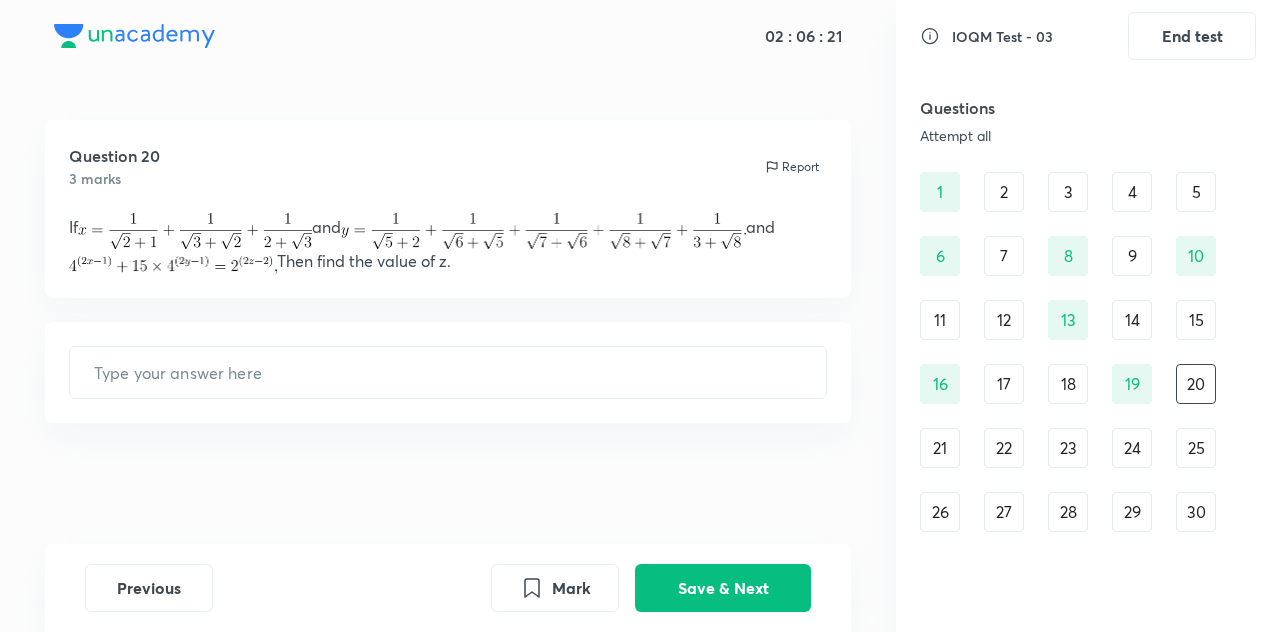 scroll, scrollTop: 0, scrollLeft: 0, axis: both 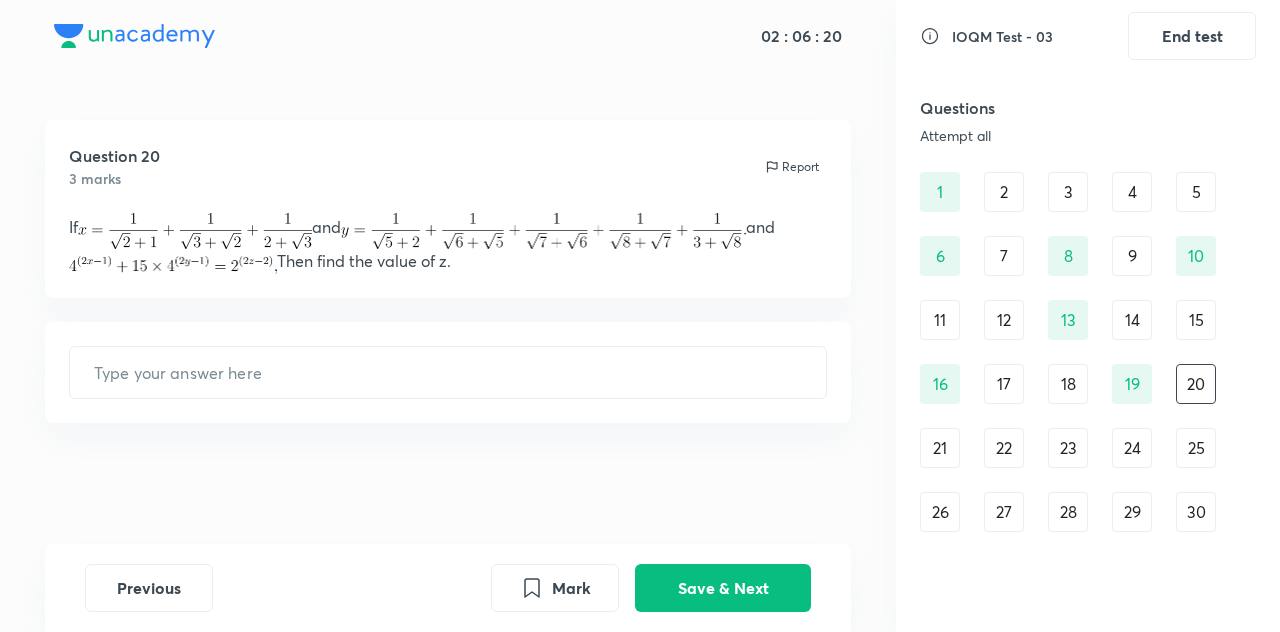 click on "25" at bounding box center (1196, 448) 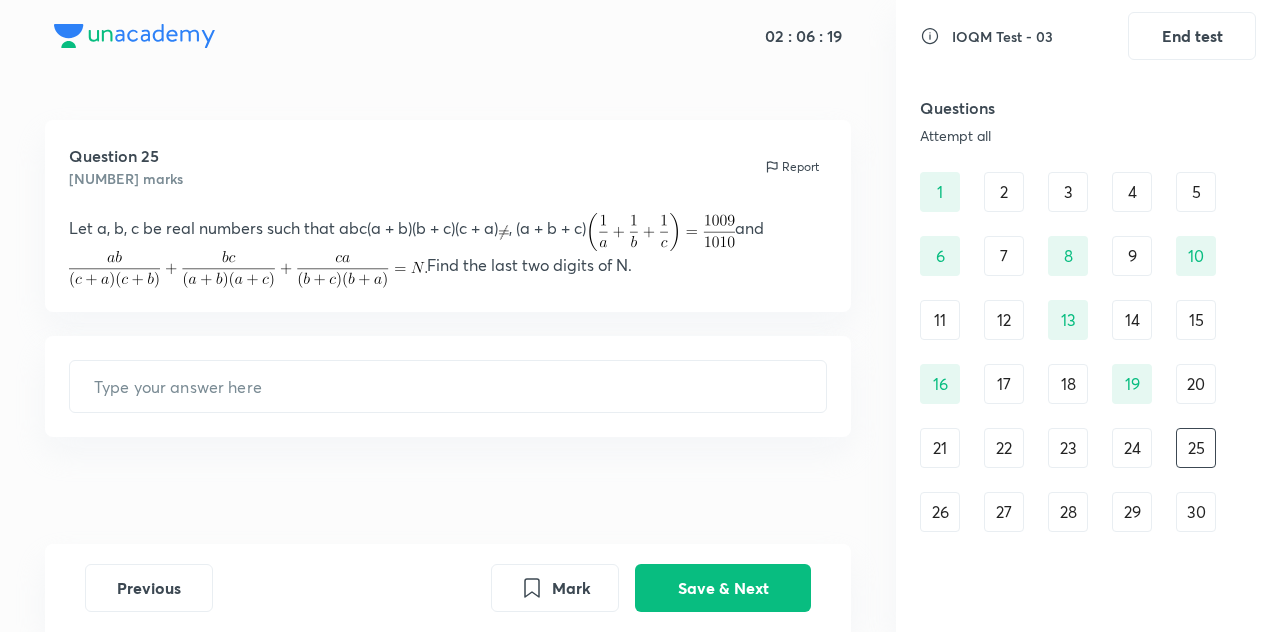 click on "24" at bounding box center (1132, 448) 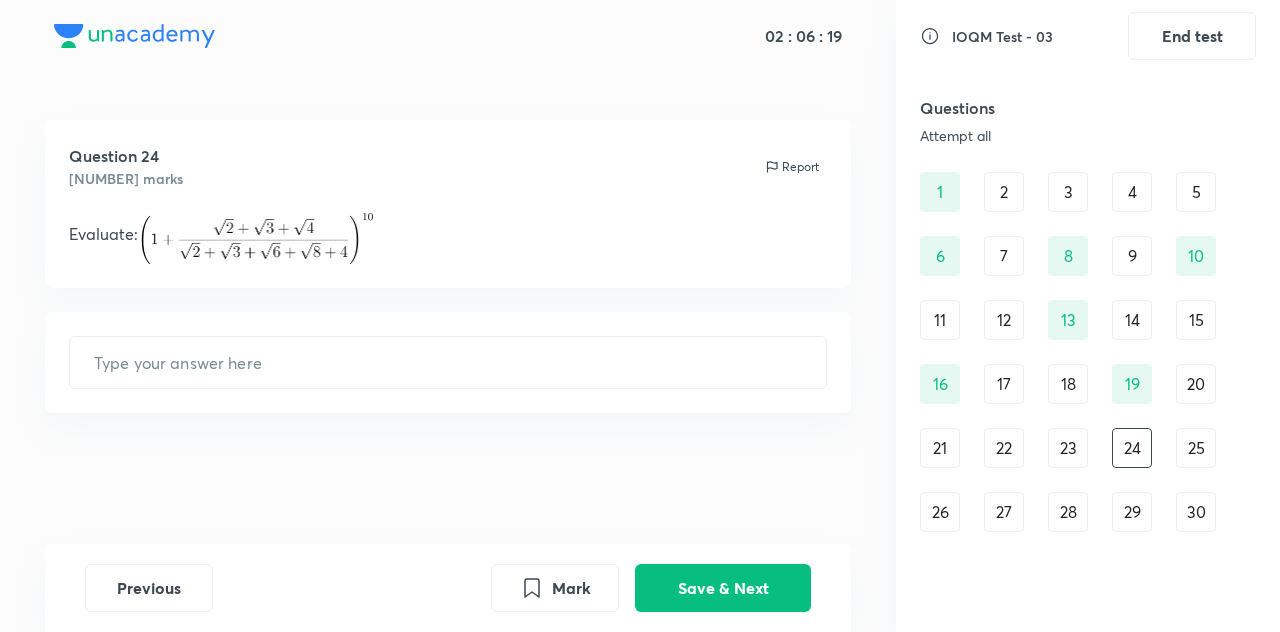 click on "24" at bounding box center (1132, 448) 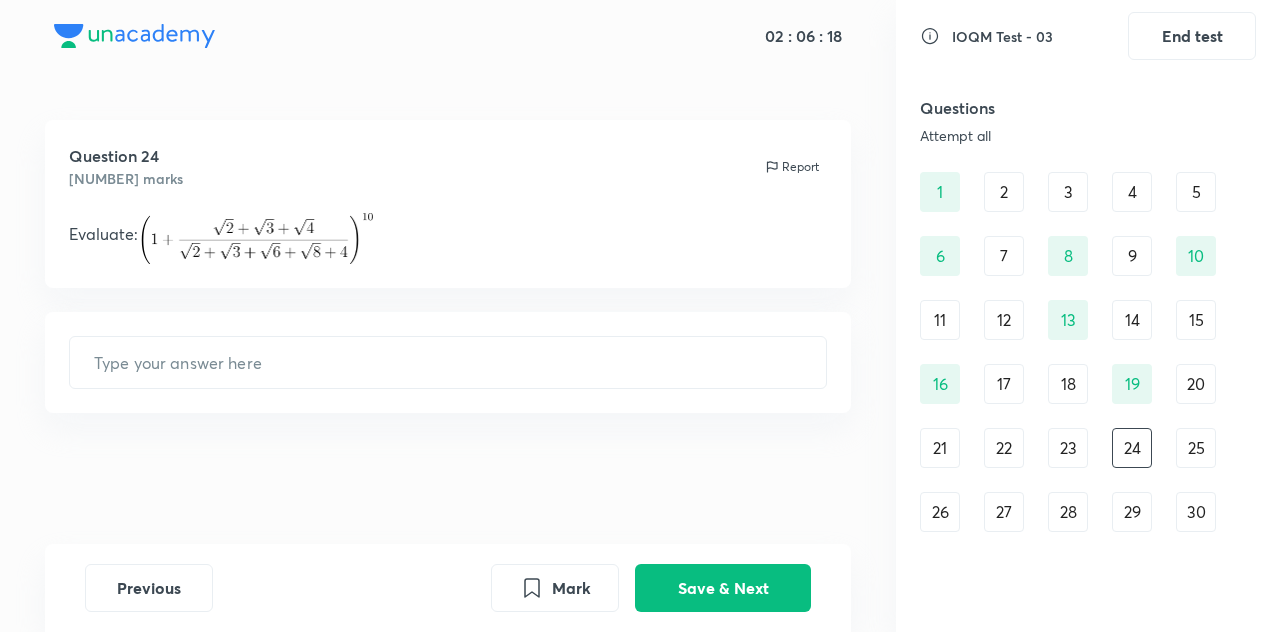 click on "[NUMBER] [NUMBER] [NUMBER] [NUMBER] [NUMBER] [NUMBER] [NUMBER] [NUMBER] [NUMBER] [NUMBER] [NUMBER] [NUMBER] [NUMBER] [NUMBER] [NUMBER] [NUMBER] [NUMBER] [NUMBER] [NUMBER] [NUMBER] [NUMBER] [NUMBER] [NUMBER] [NUMBER] [NUMBER] [NUMBER] [NUMBER] [NUMBER] [NUMBER] [NUMBER]" at bounding box center [1088, 352] 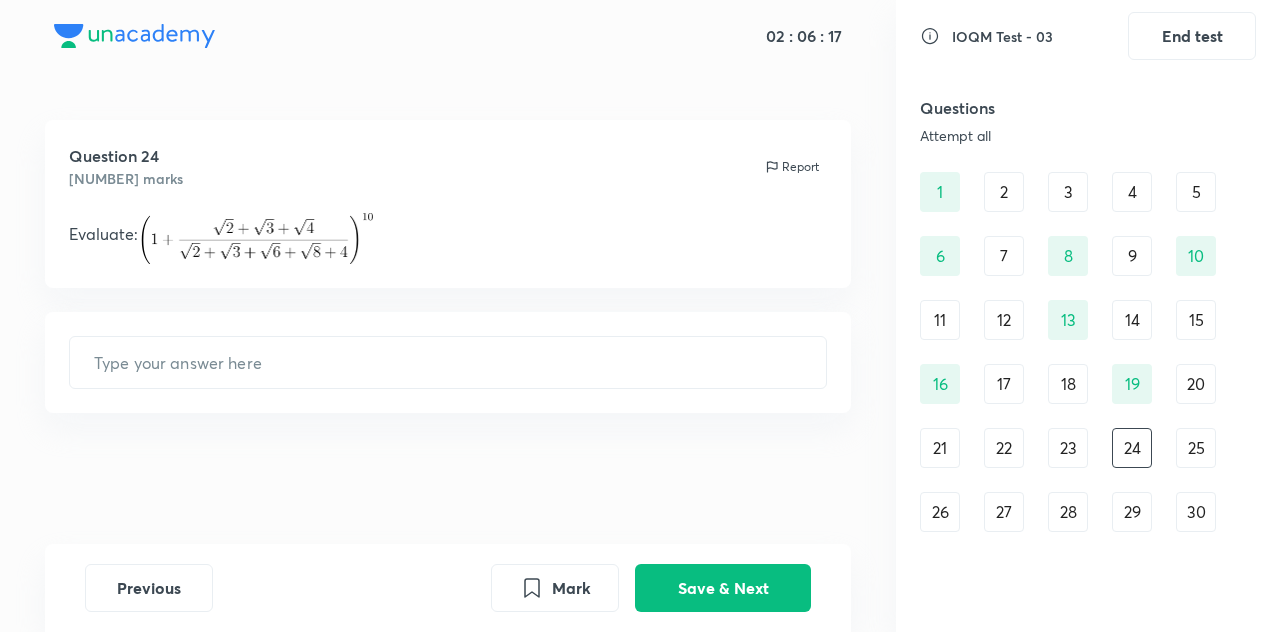 click on "22" at bounding box center [1004, 448] 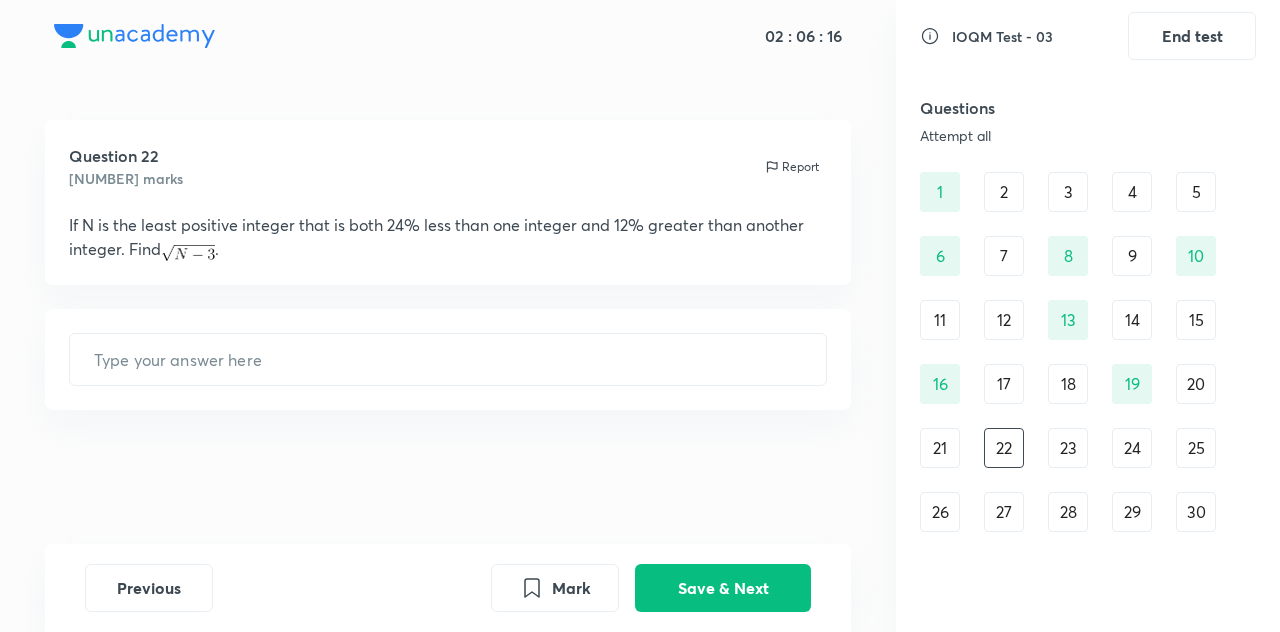 click on "21" at bounding box center (940, 448) 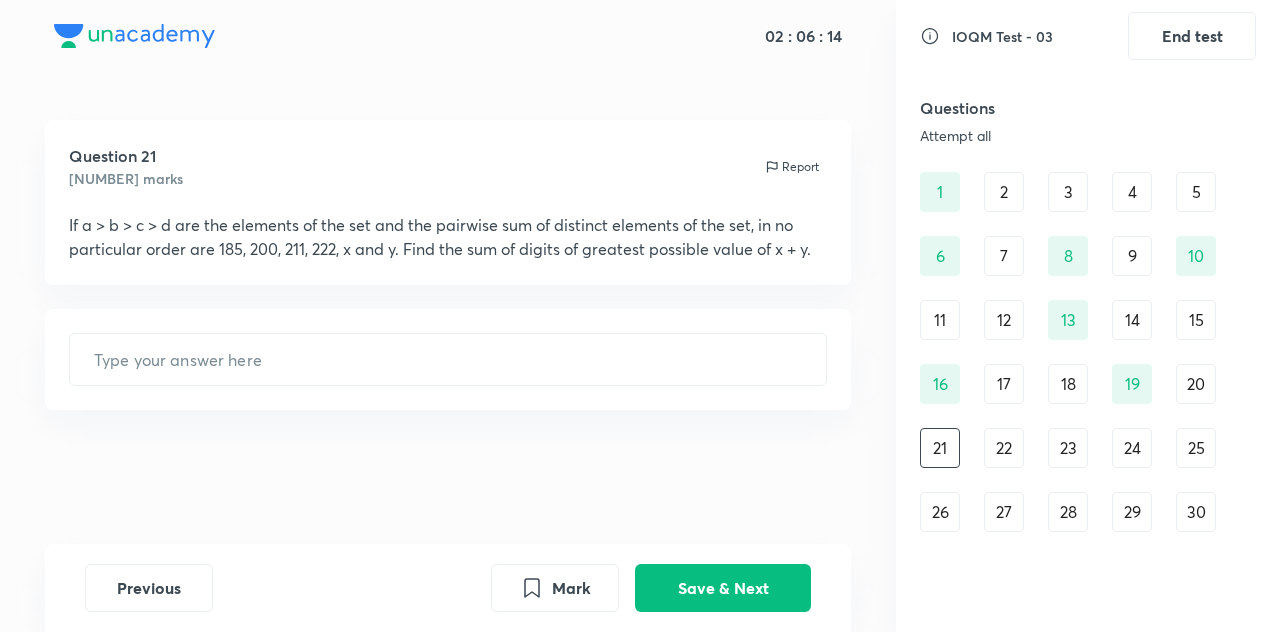 scroll, scrollTop: 0, scrollLeft: 0, axis: both 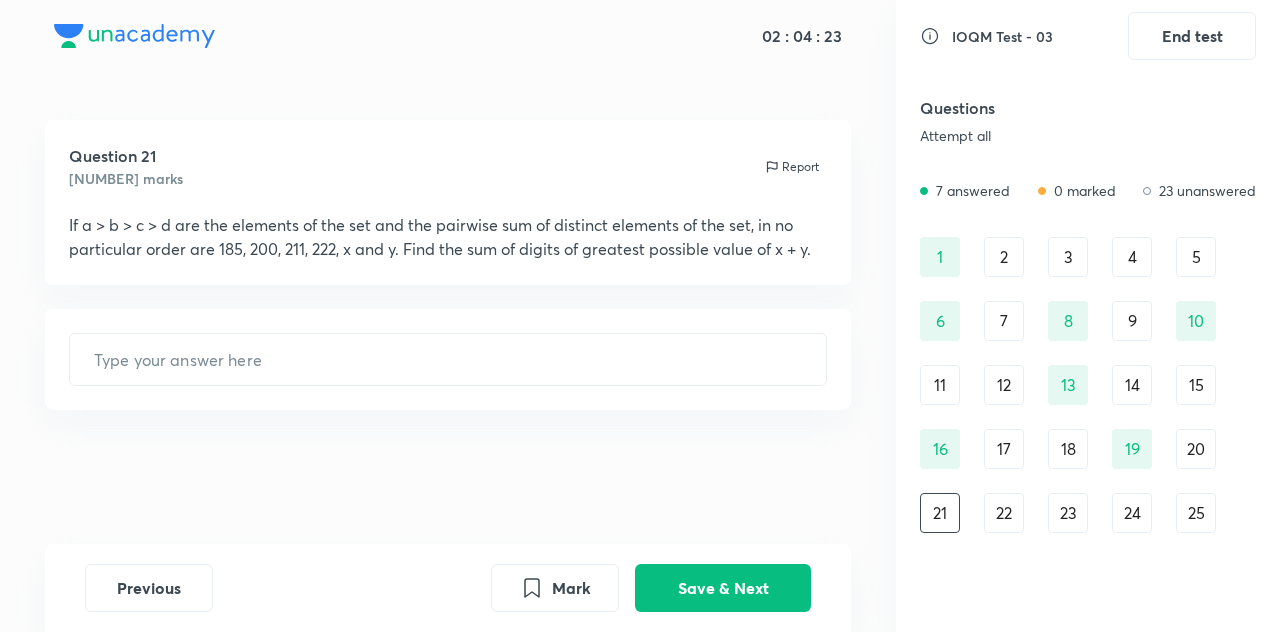 click on "22" at bounding box center (1004, 513) 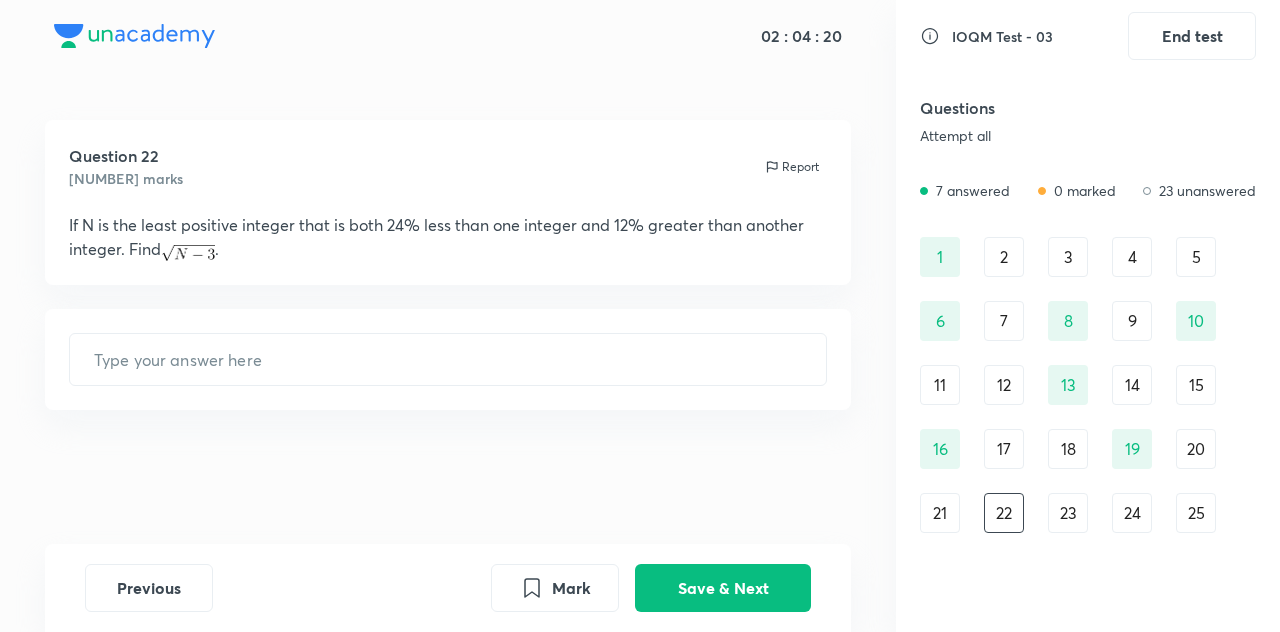 click on "23" at bounding box center (1068, 513) 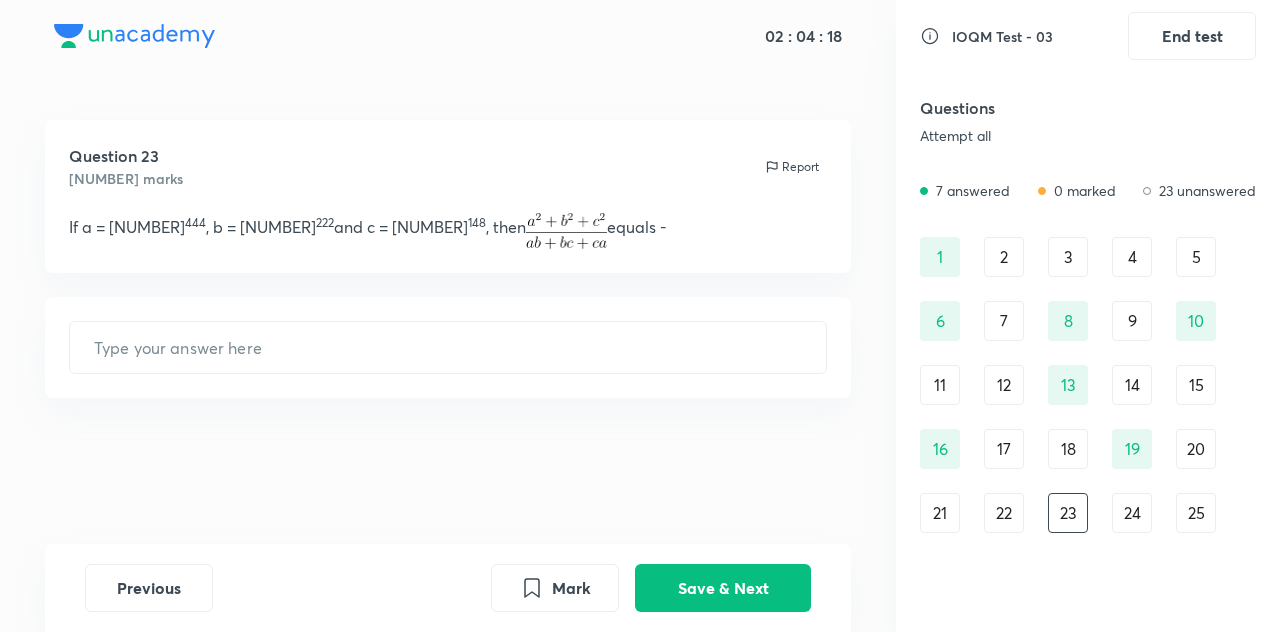 click on "23" at bounding box center [1068, 513] 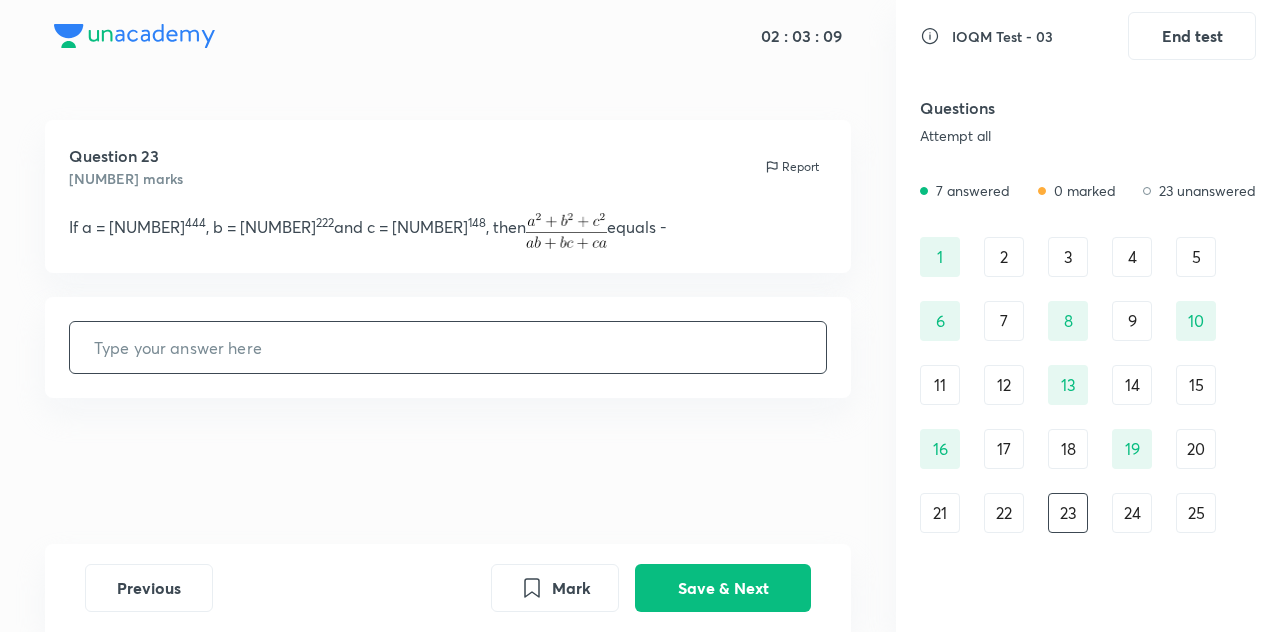 click at bounding box center (448, 347) 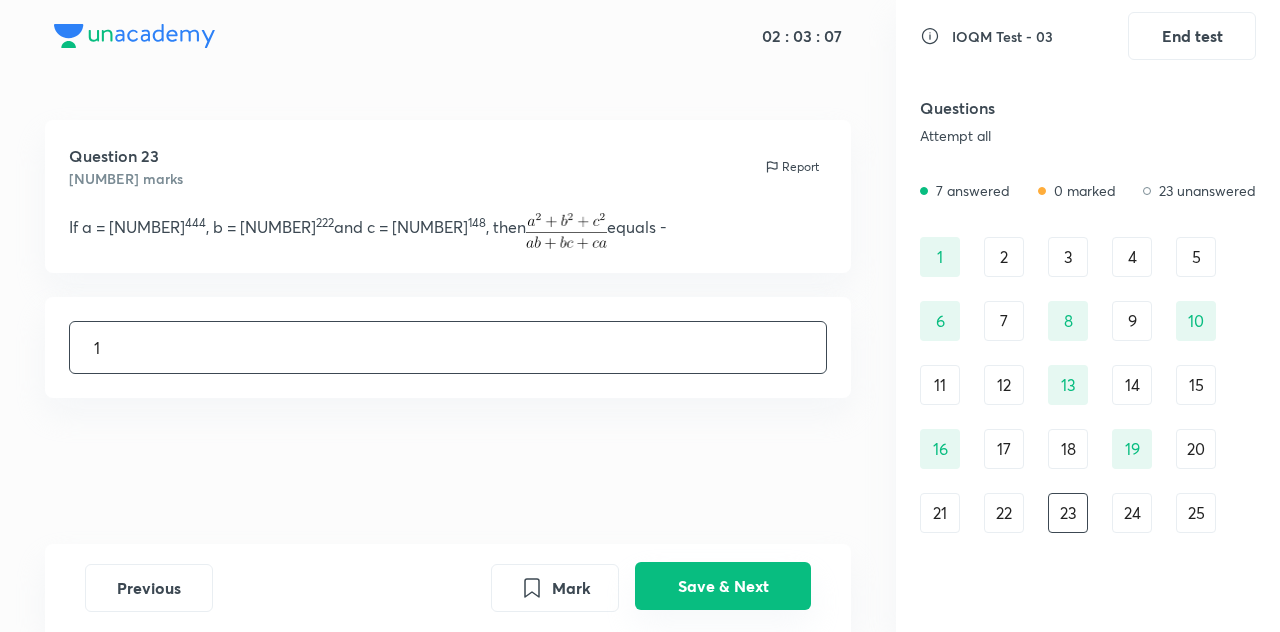 type on "1" 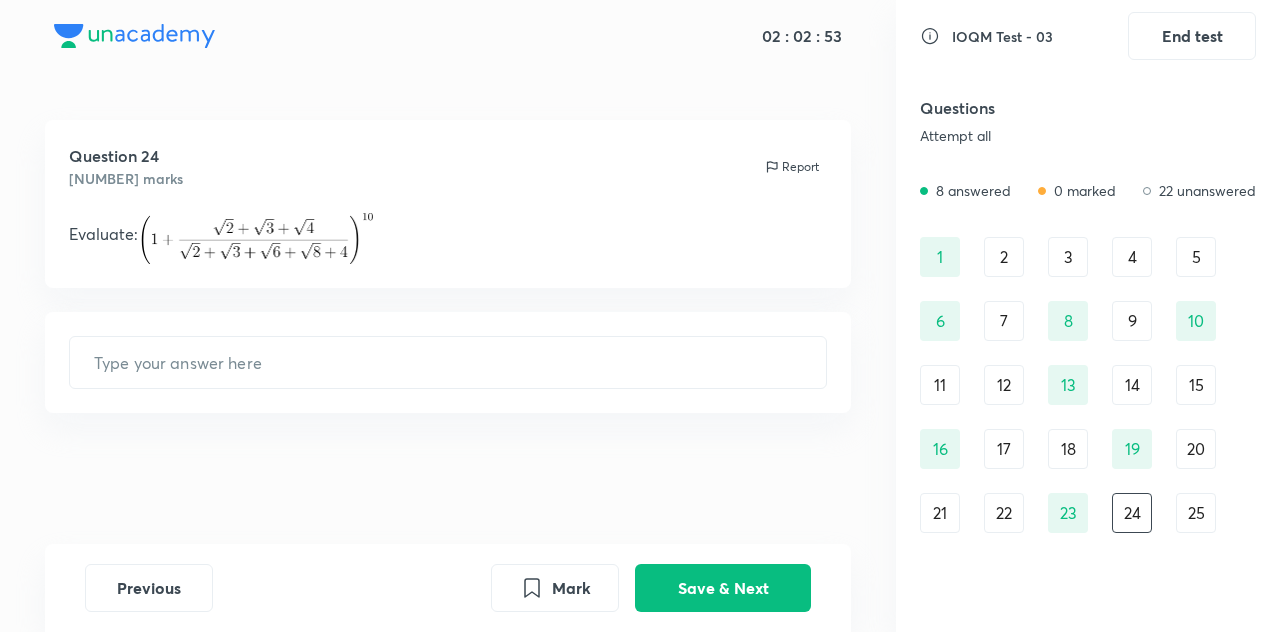 click on "[NUMBER] [NUMBER] [NUMBER] [NUMBER] [NUMBER] [NUMBER] [NUMBER] [NUMBER] [NUMBER] [NUMBER] [NUMBER] [NUMBER] [NUMBER] [NUMBER] [NUMBER] [NUMBER] [NUMBER] [NUMBER] [NUMBER] [NUMBER] [NUMBER] [NUMBER] [NUMBER] [NUMBER] [NUMBER] [NUMBER] [NUMBER] [NUMBER] [NUMBER] [NUMBER]" at bounding box center [1088, 417] 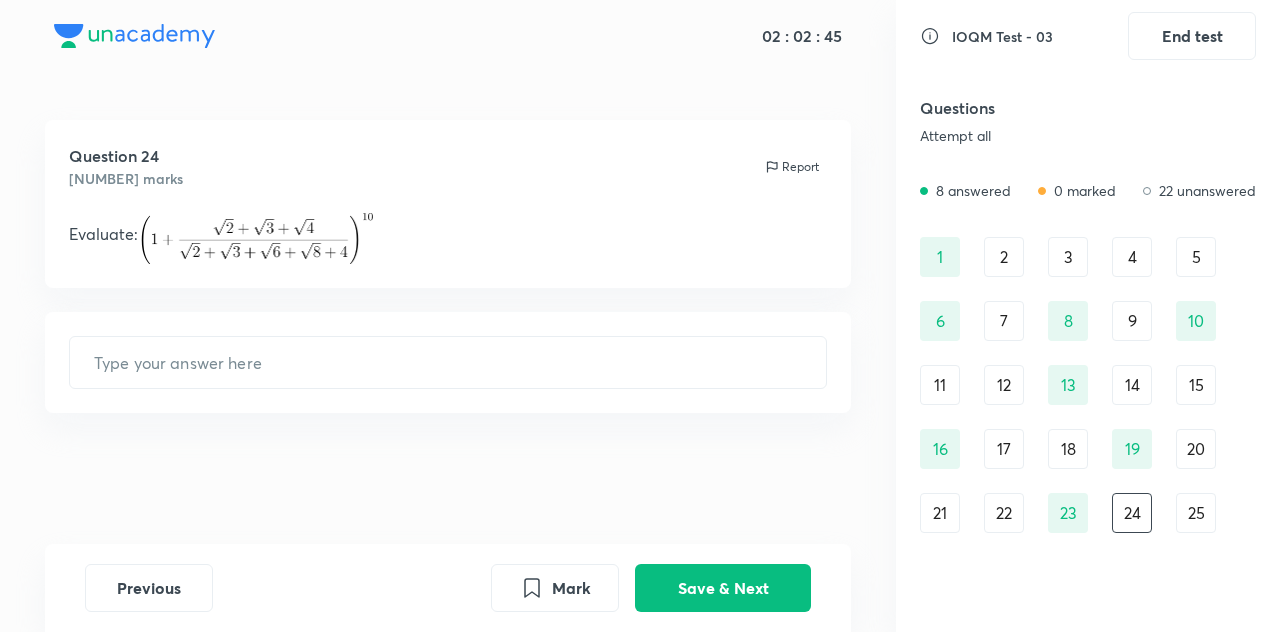 click on "25" at bounding box center (1196, 513) 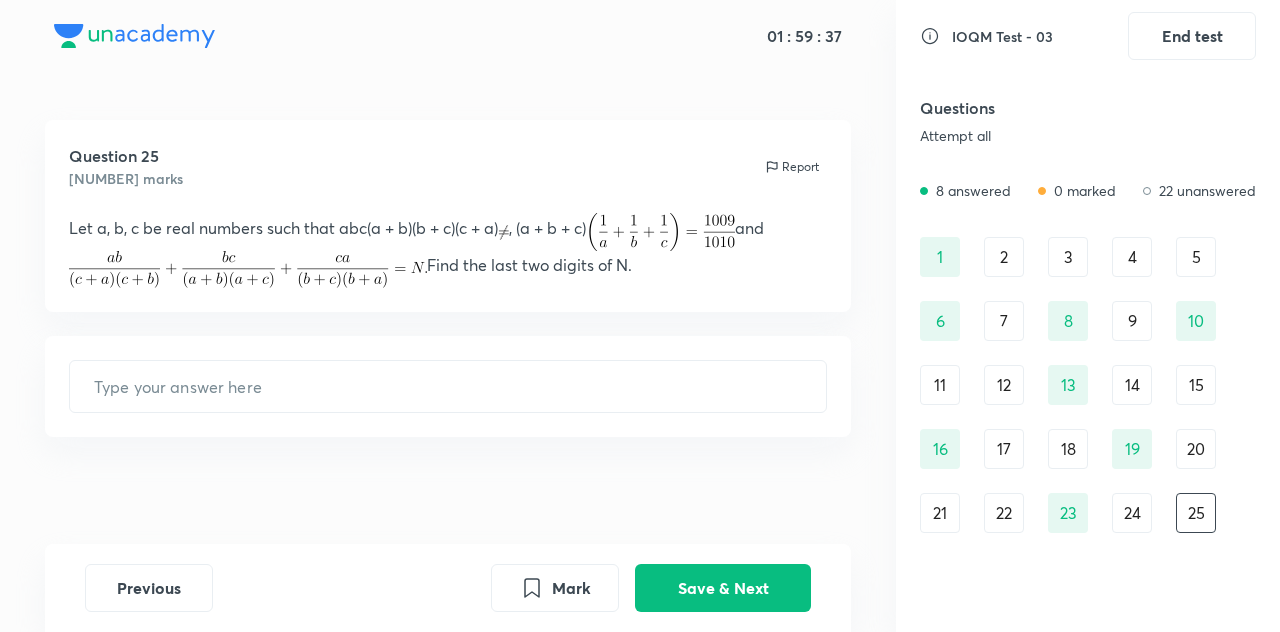 click on "2" at bounding box center (1004, 257) 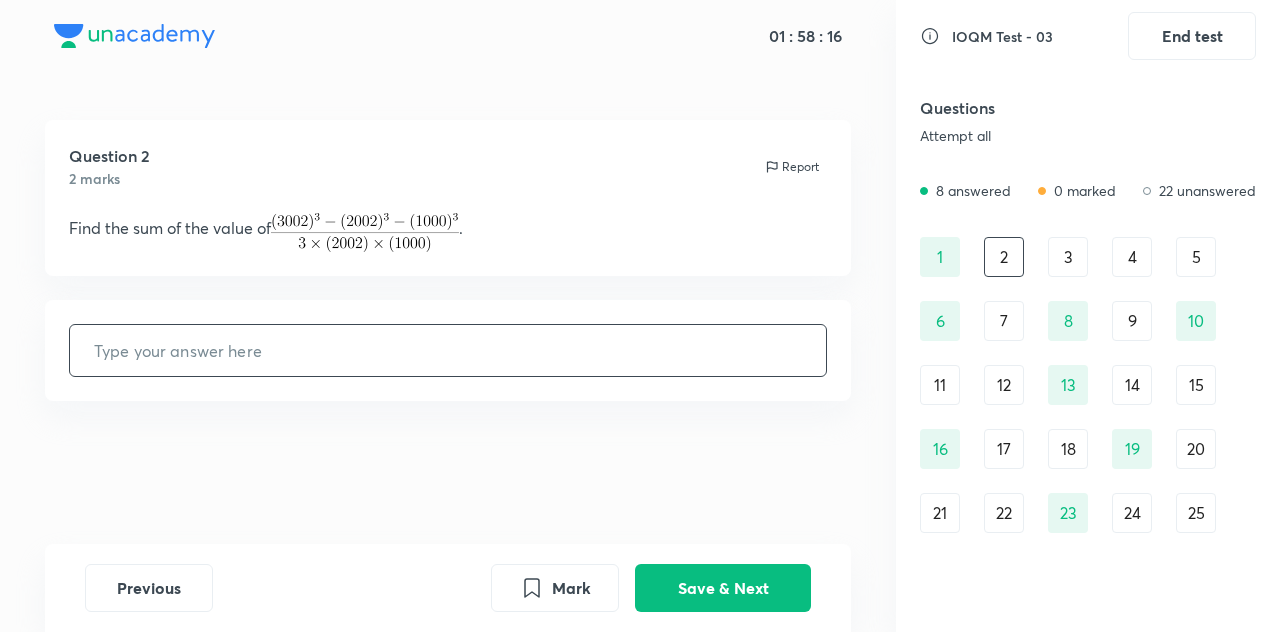 scroll, scrollTop: 0, scrollLeft: 0, axis: both 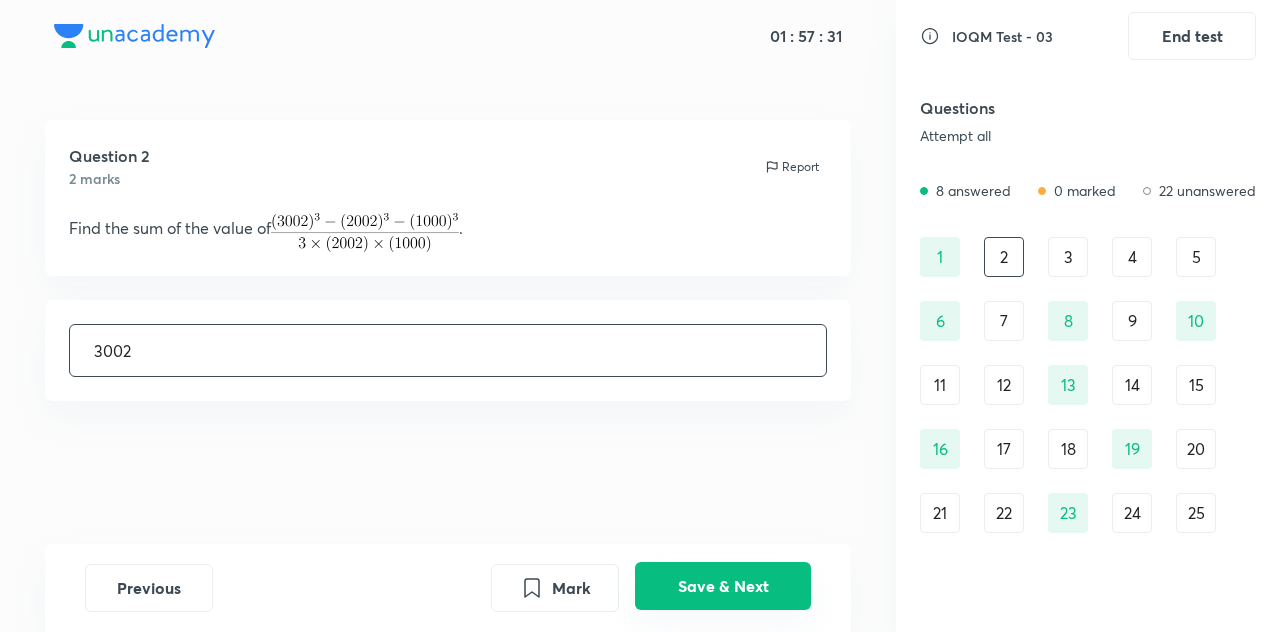 type on "3002" 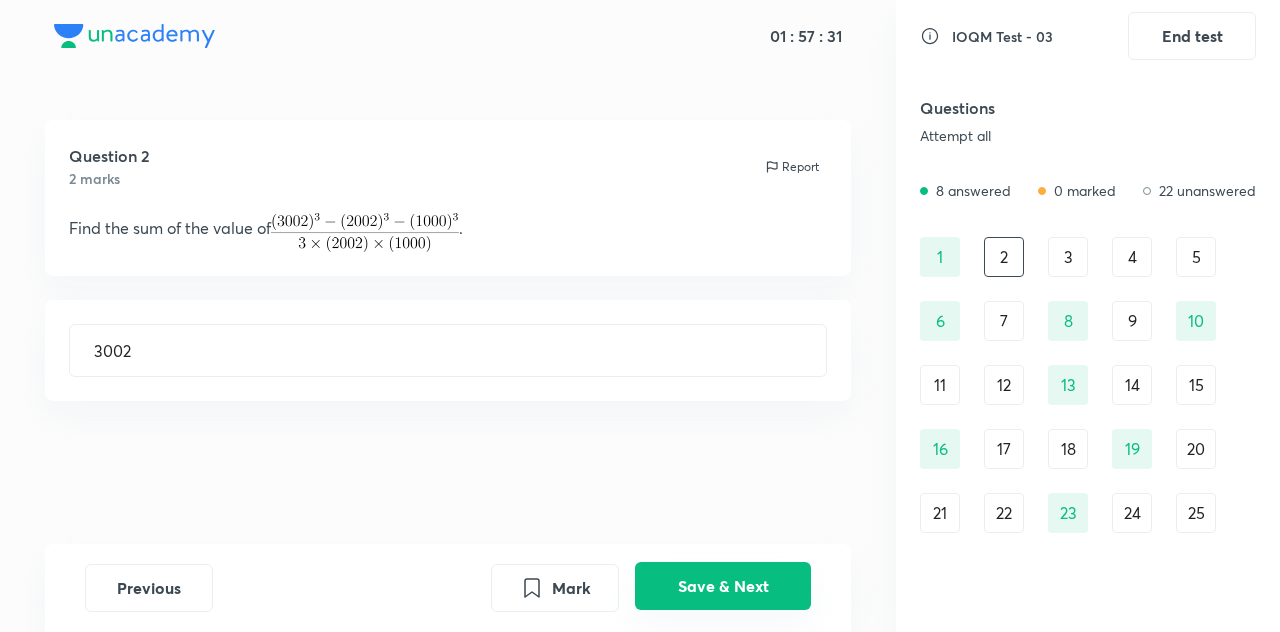 click on "Save & Next" at bounding box center (723, 586) 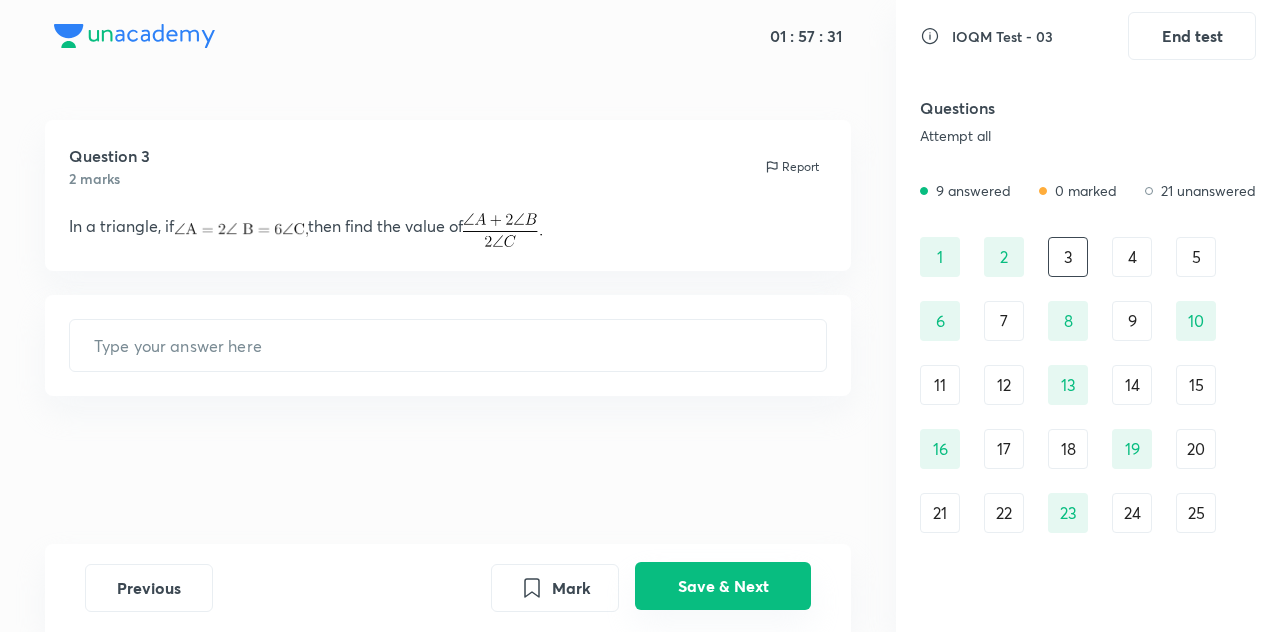 click on "Save & Next" at bounding box center [723, 586] 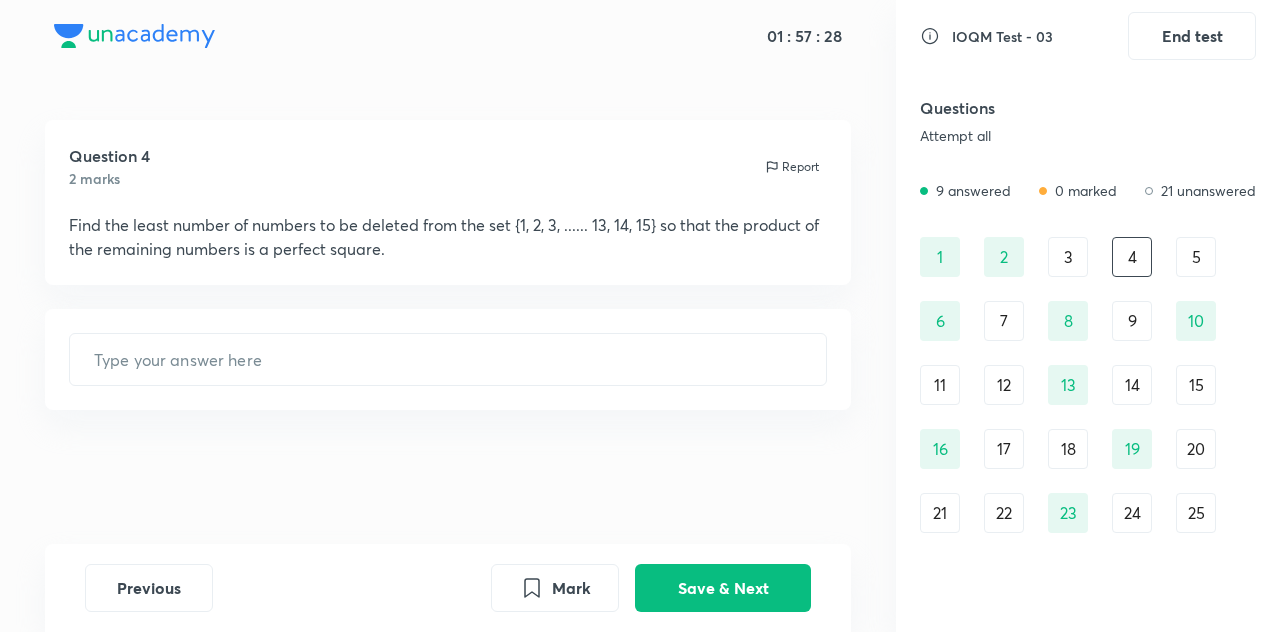 click on "1 2 3 4 5 6 7 8 9 10 11 12 13 14 15 16 17 18 19 20 21 22 23 24 25 26 27 28 29 30" at bounding box center (1088, 417) 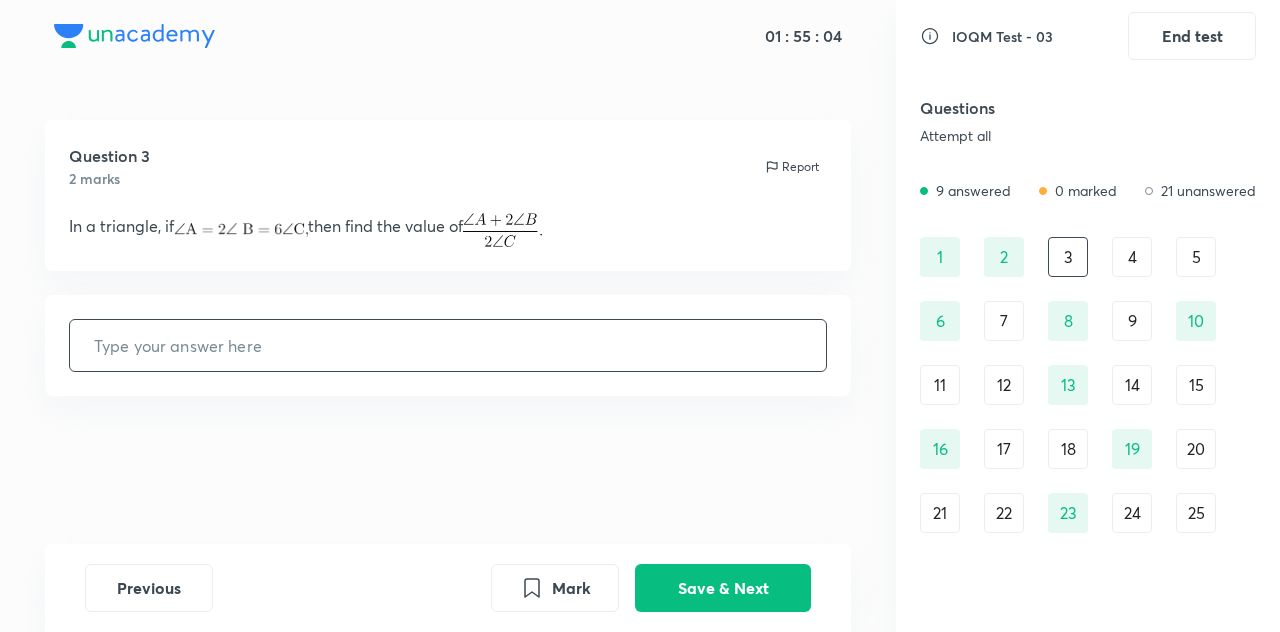 click at bounding box center [448, 345] 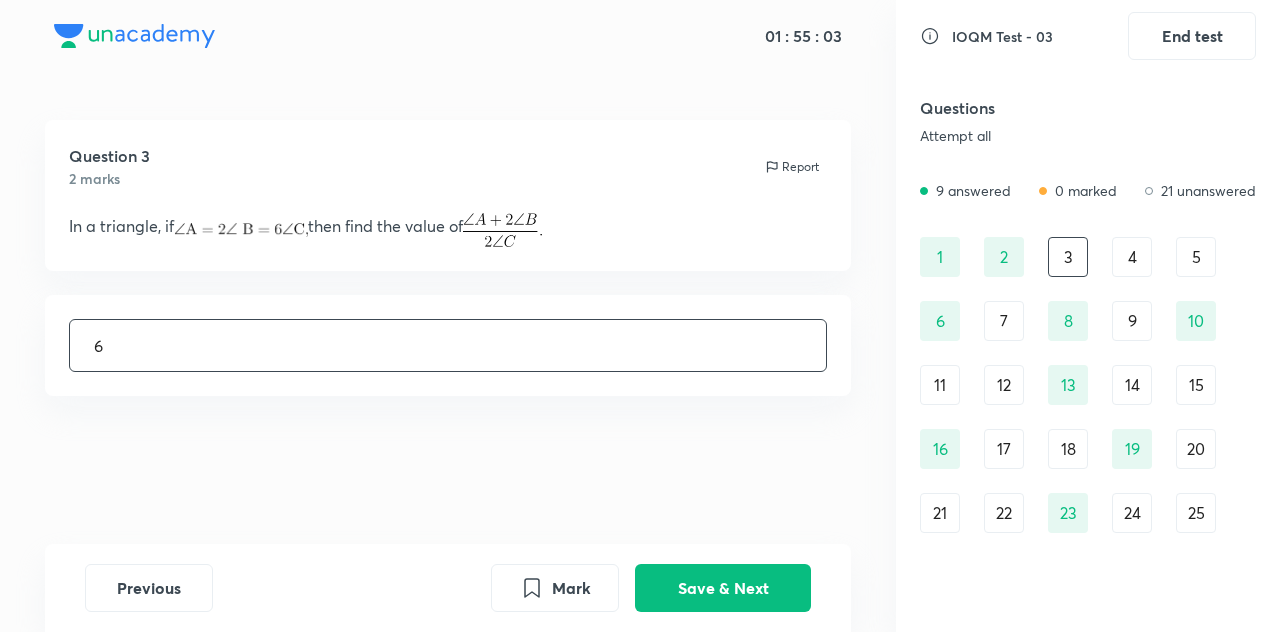 type on "6" 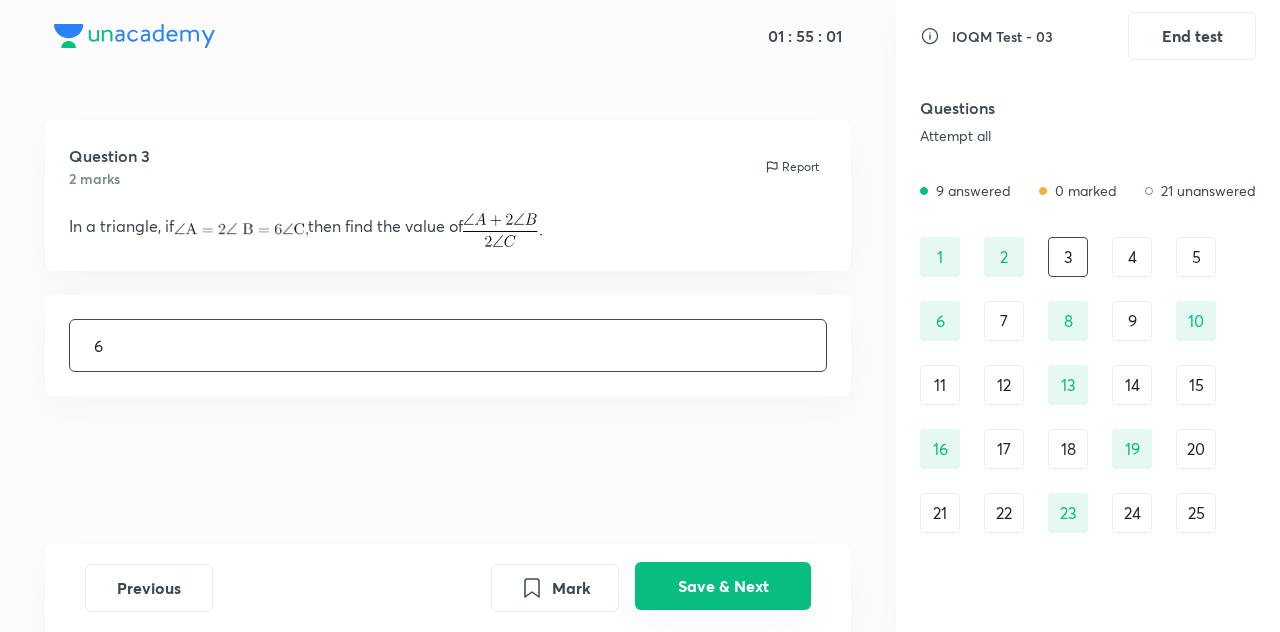 click on "Save & Next" at bounding box center (723, 586) 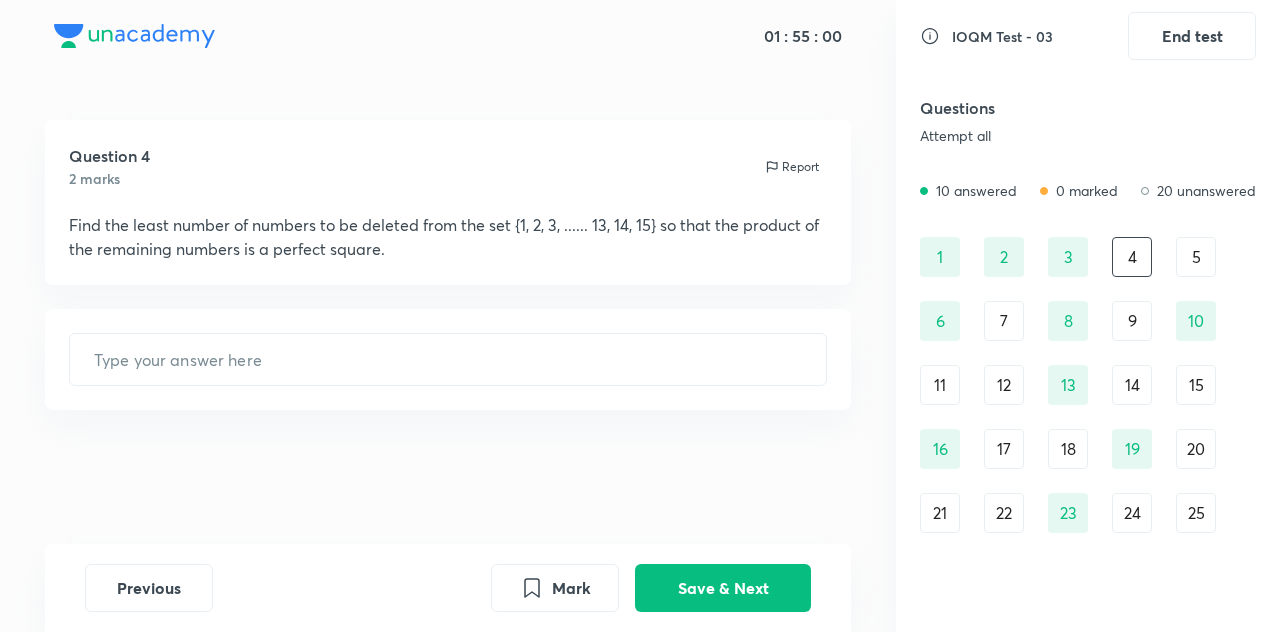 click on "5" at bounding box center (1196, 257) 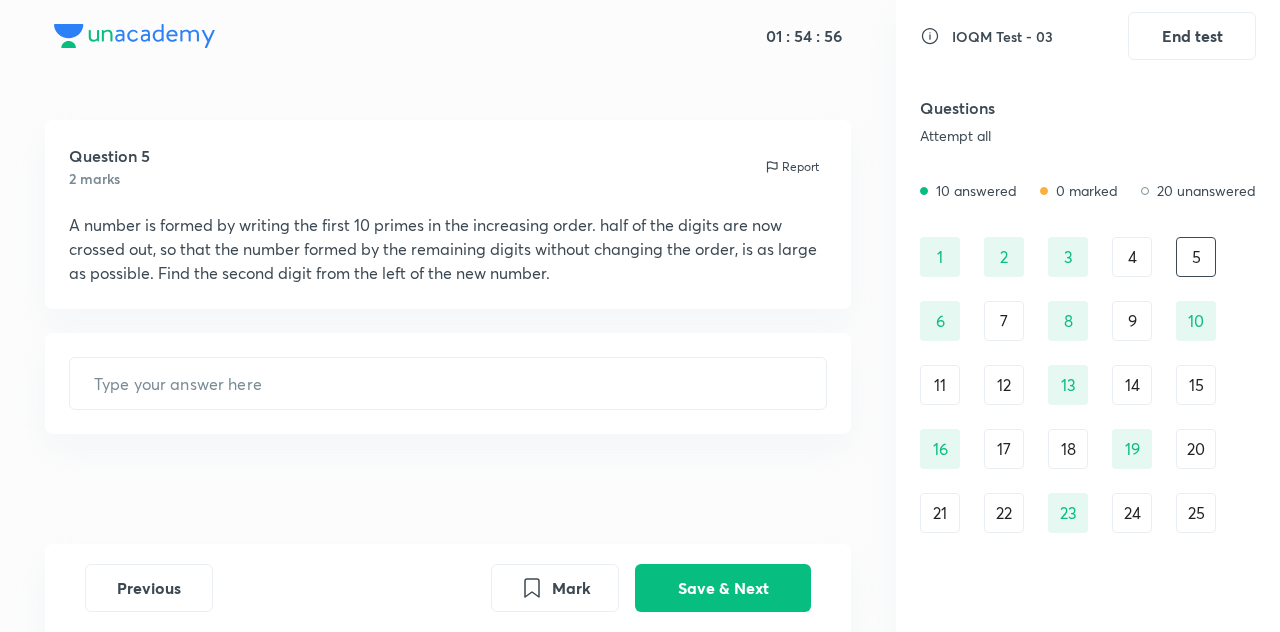 click on "7" at bounding box center [1004, 321] 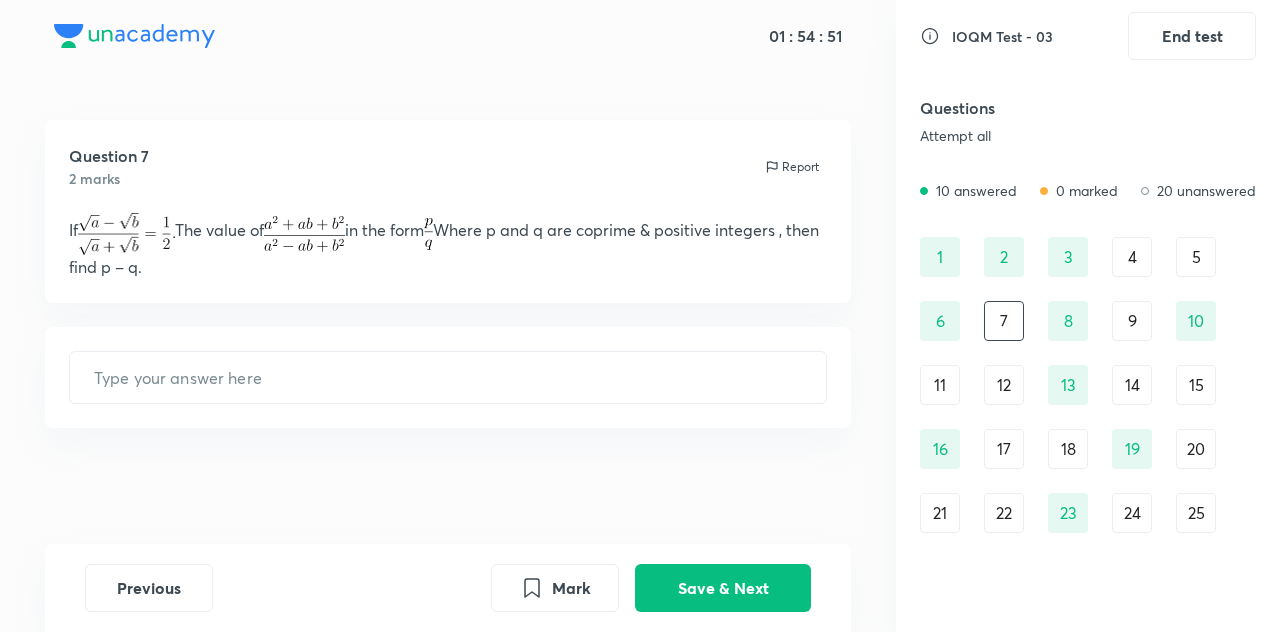 click on "9" at bounding box center [1132, 321] 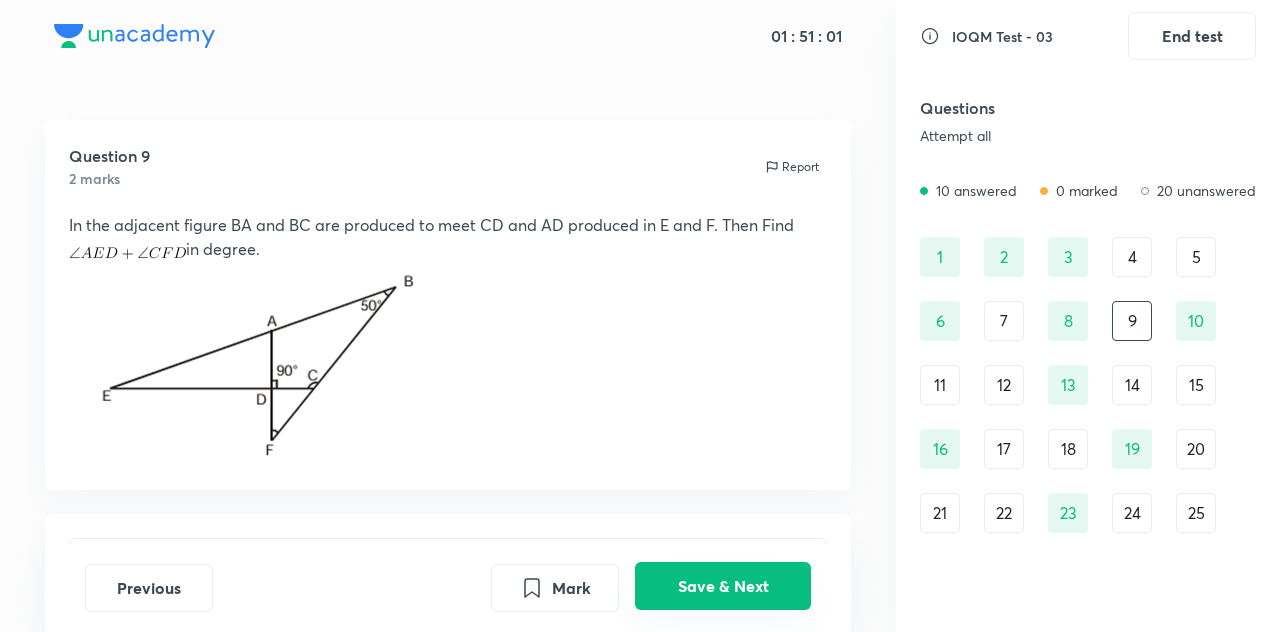 click on "Save & Next" at bounding box center [723, 586] 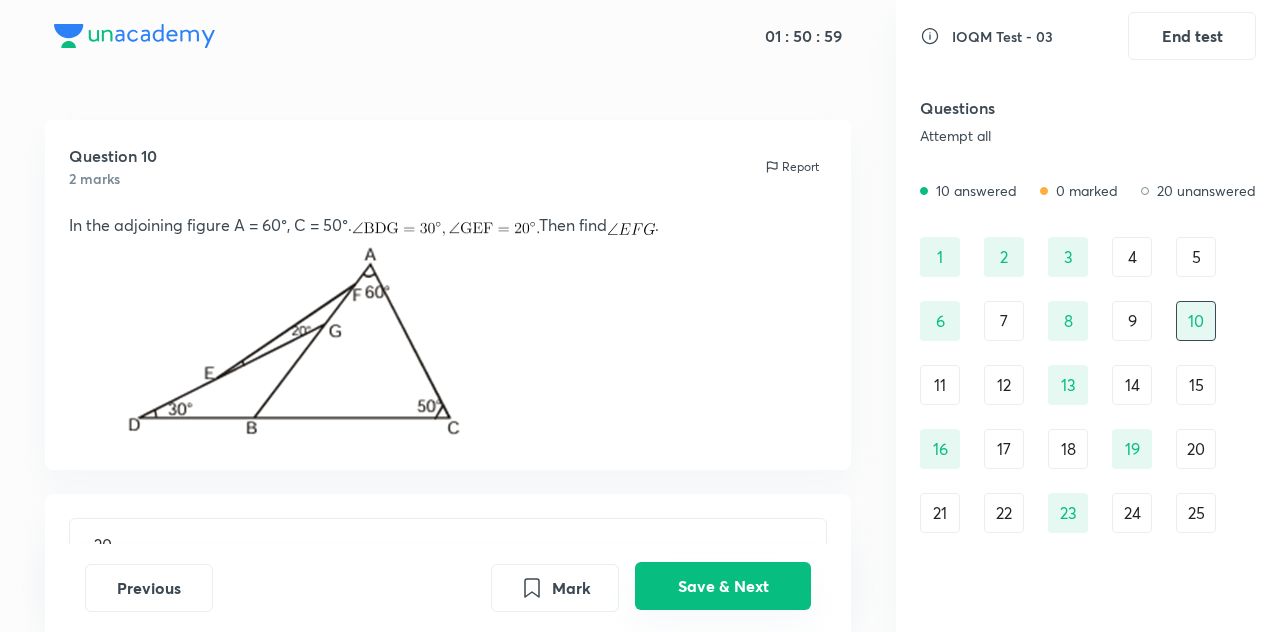 click on "Save & Next" at bounding box center [723, 586] 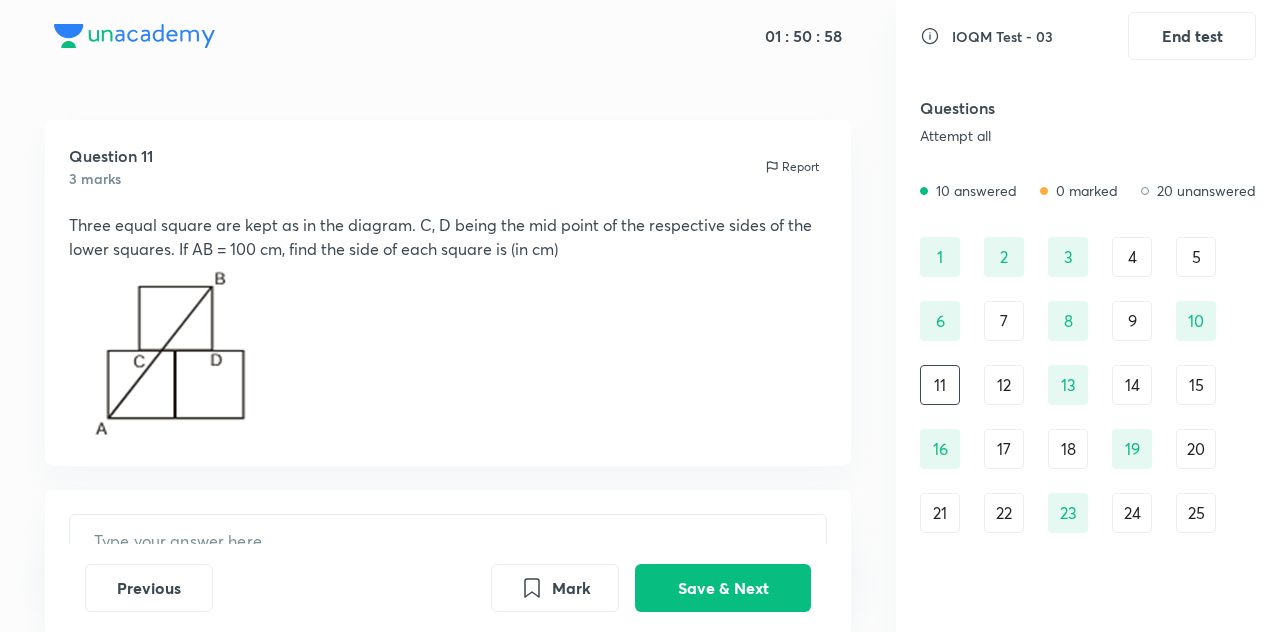 scroll, scrollTop: 75, scrollLeft: 0, axis: vertical 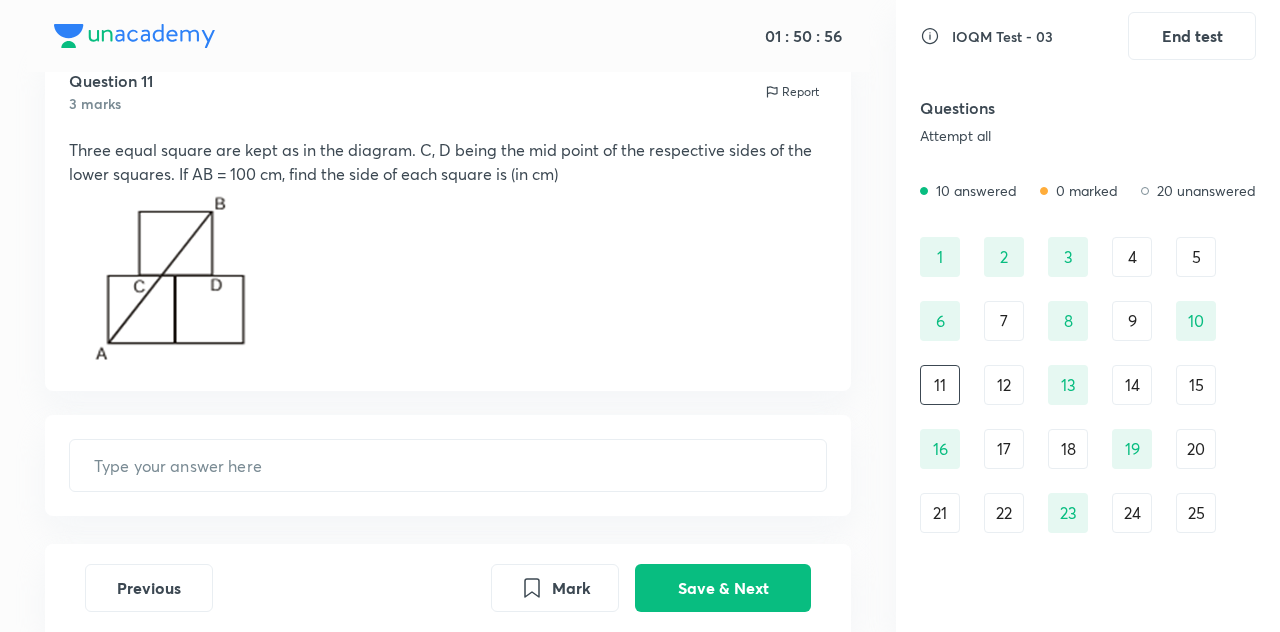 click on "10" at bounding box center (1196, 321) 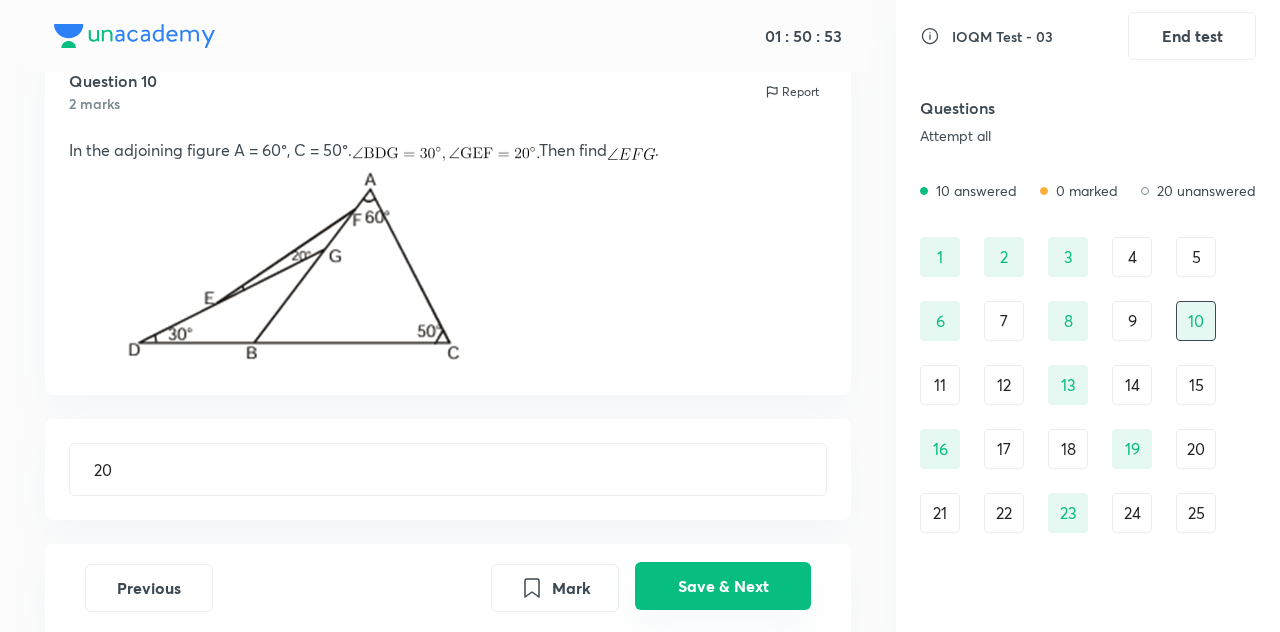 click on "Save & Next" at bounding box center [723, 586] 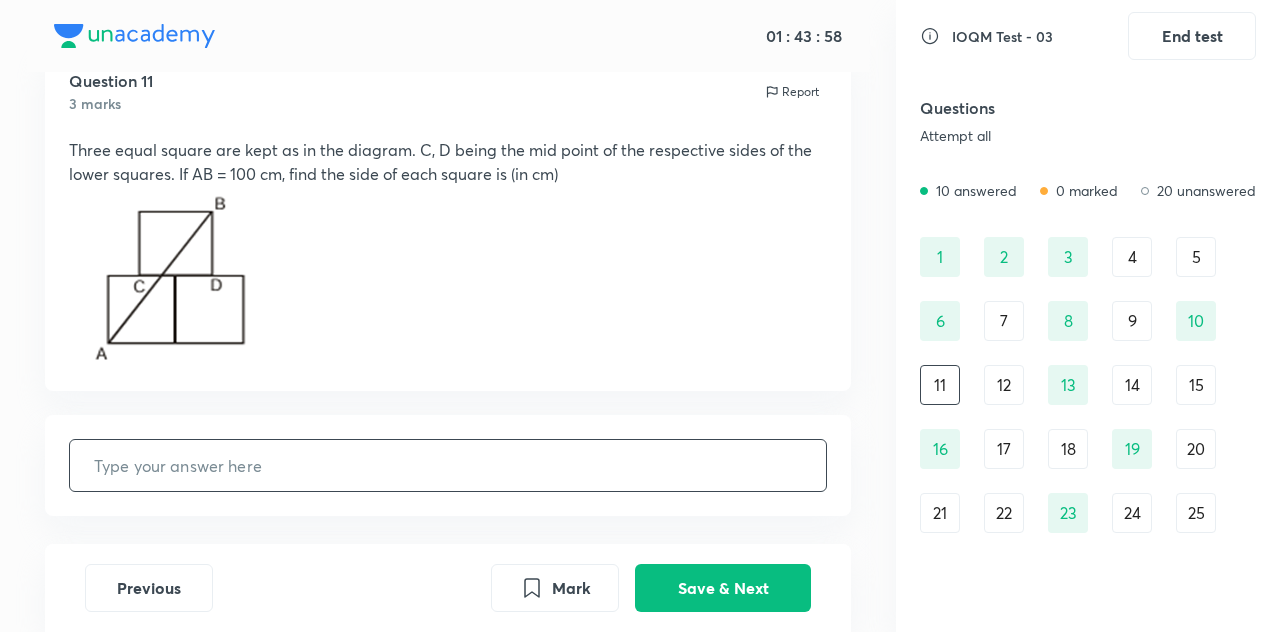 click at bounding box center [448, 465] 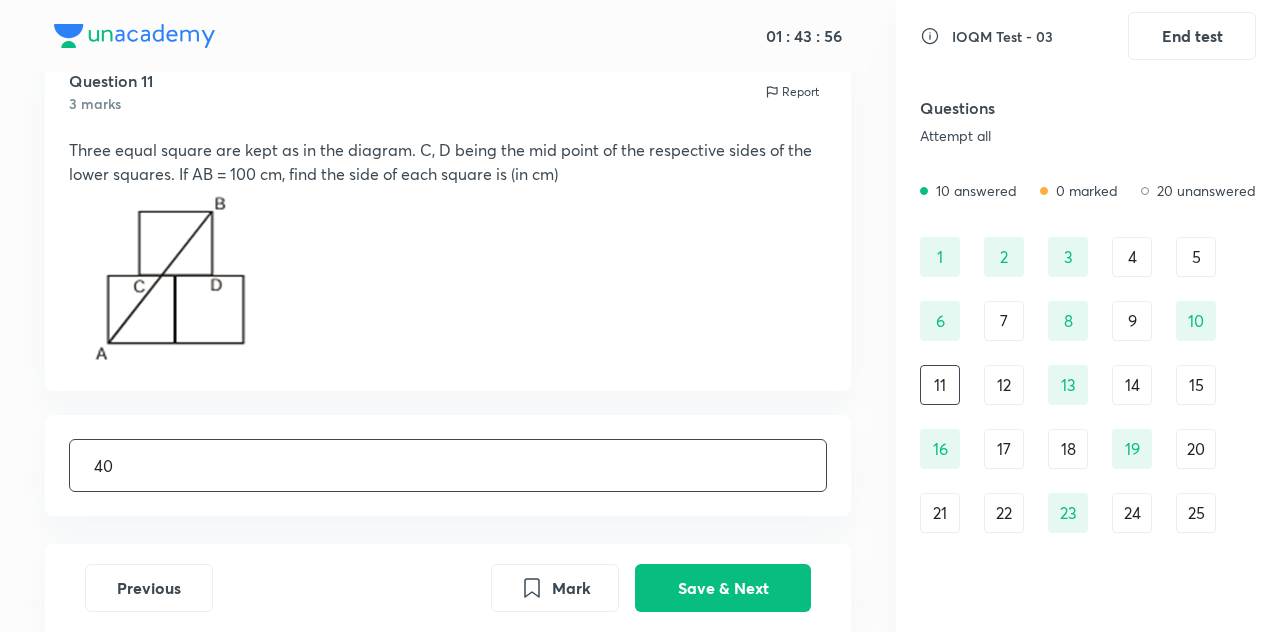 type on "40" 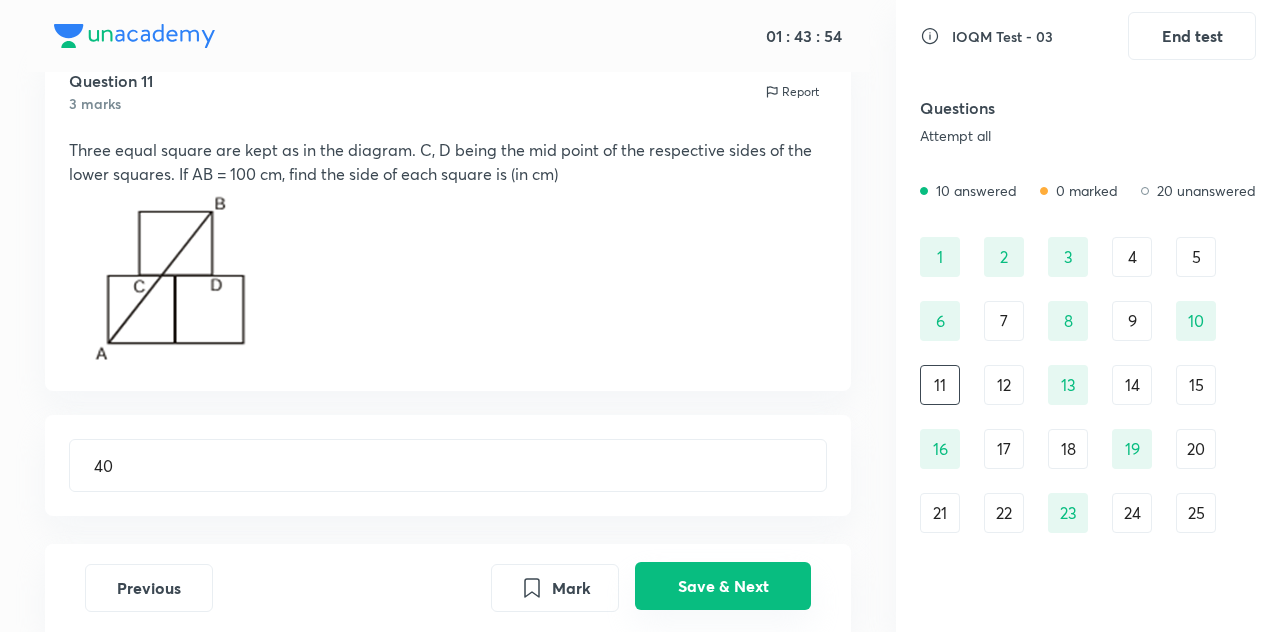 click on "Save & Next" at bounding box center [723, 586] 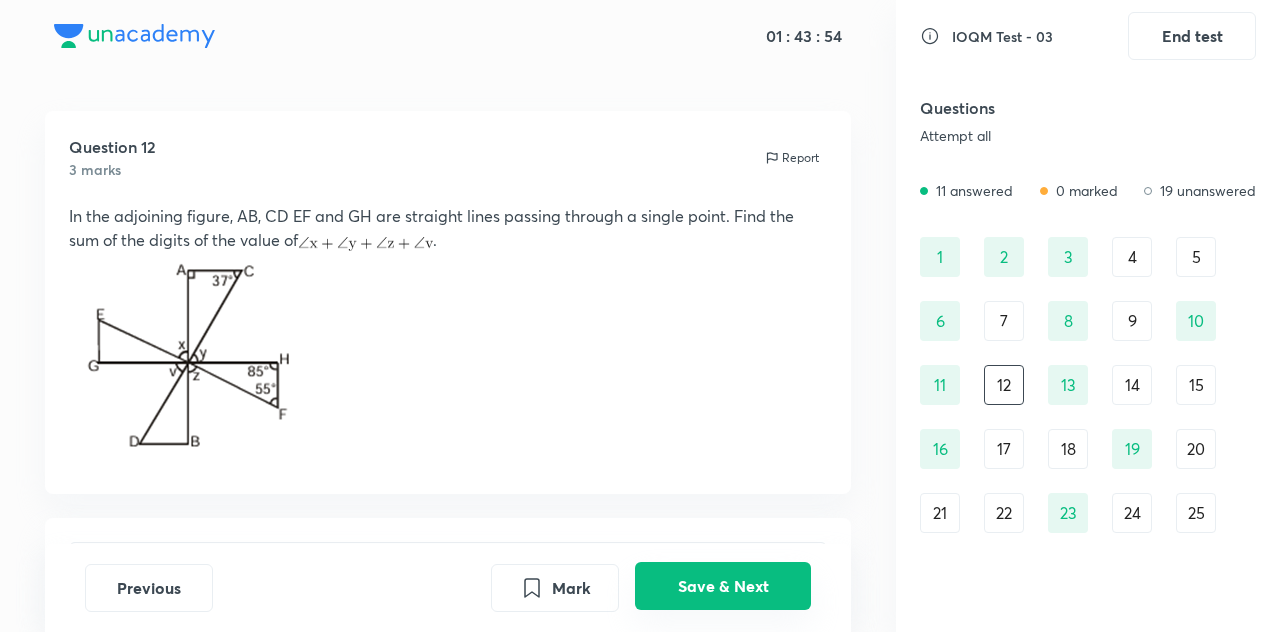 scroll, scrollTop: 75, scrollLeft: 0, axis: vertical 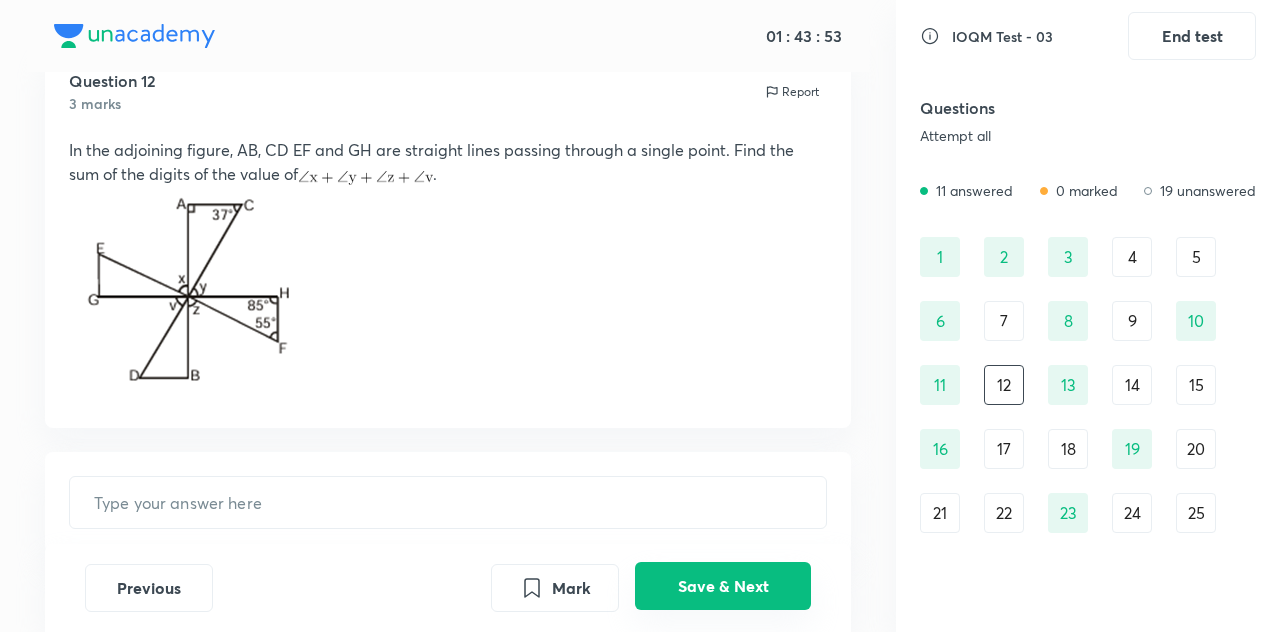 click on "Save & Next" at bounding box center (723, 586) 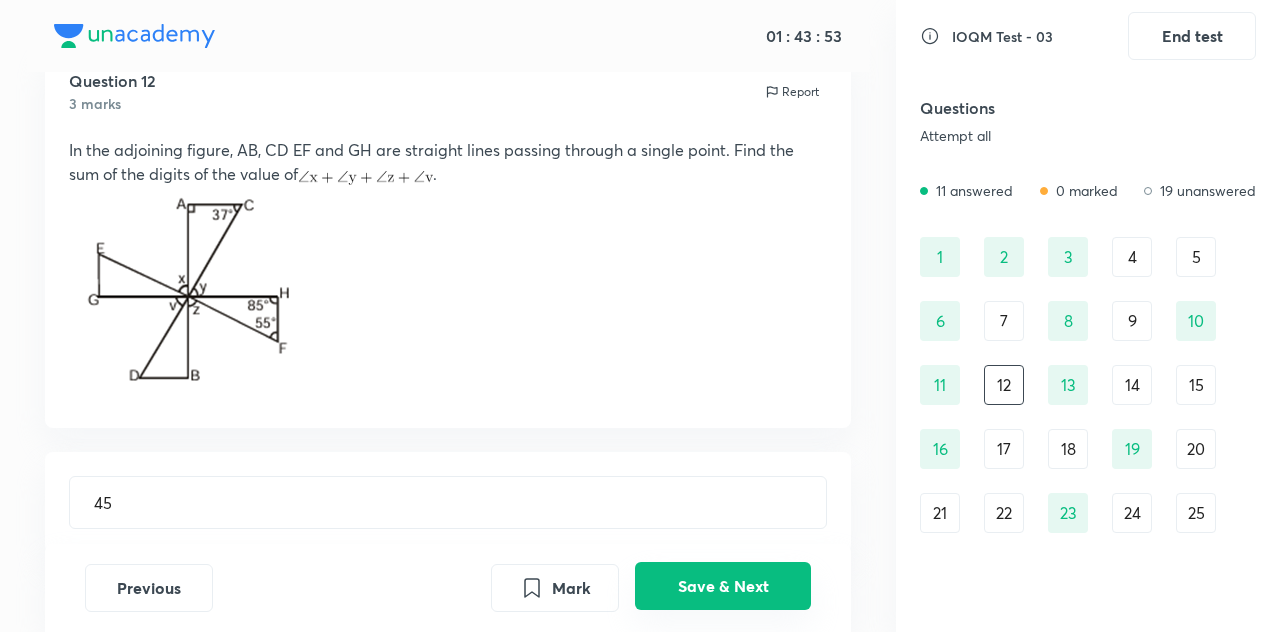 scroll, scrollTop: 0, scrollLeft: 0, axis: both 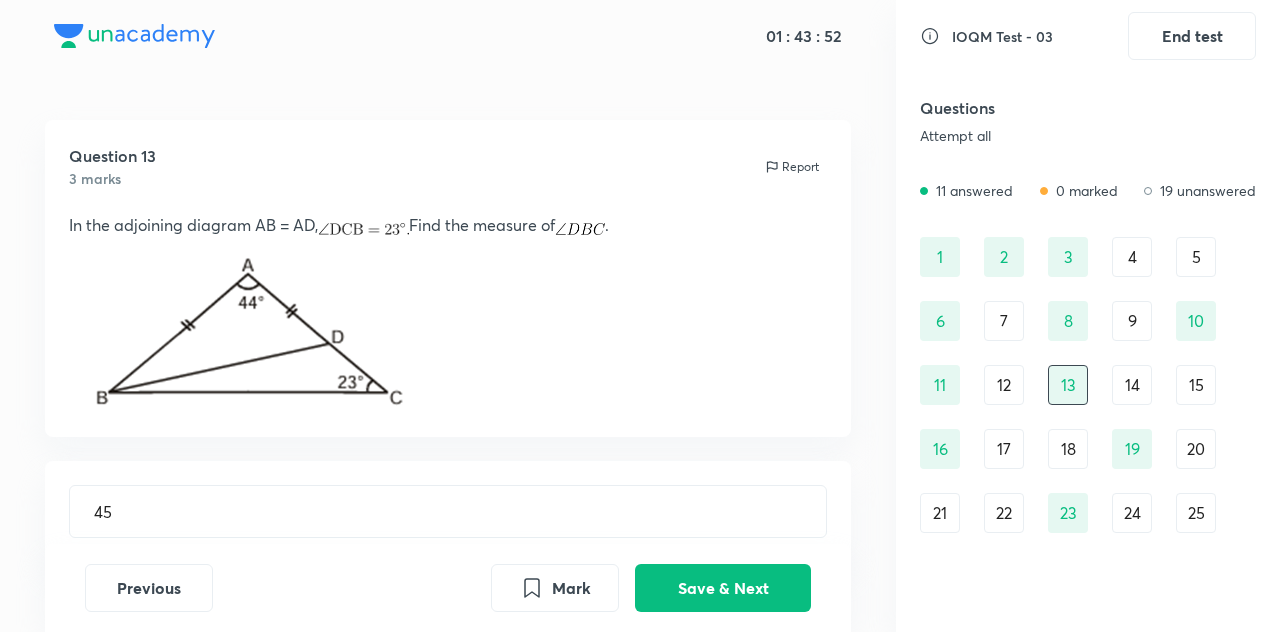 click on "12" at bounding box center (1004, 385) 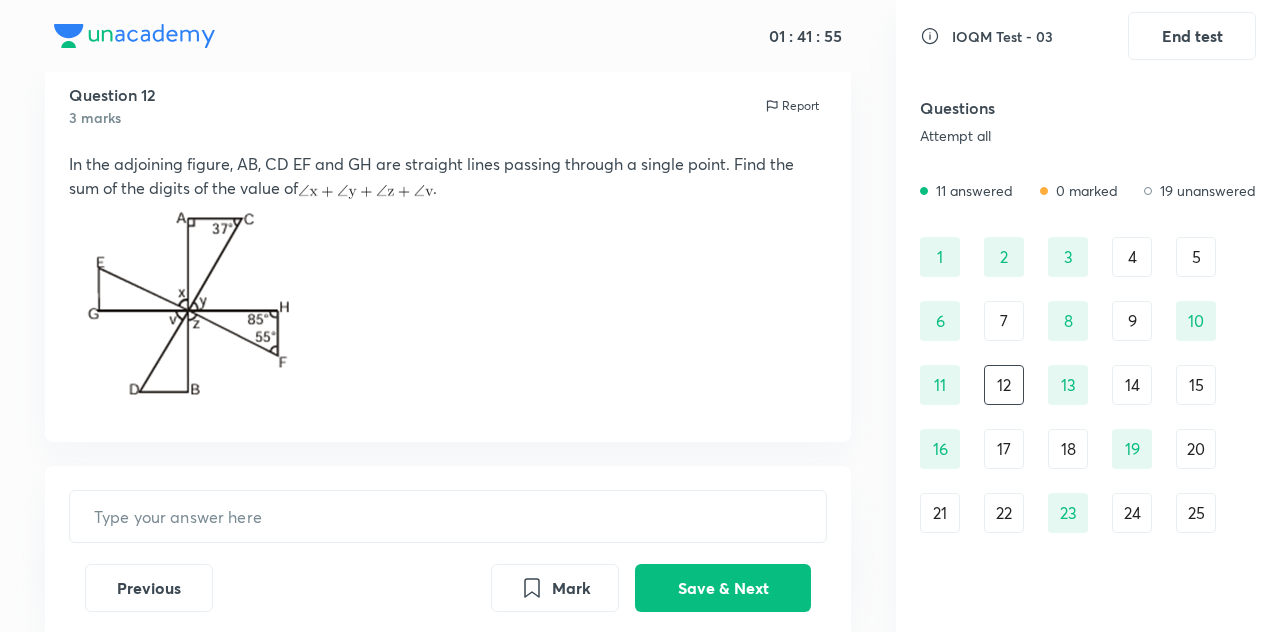 scroll, scrollTop: 203, scrollLeft: 0, axis: vertical 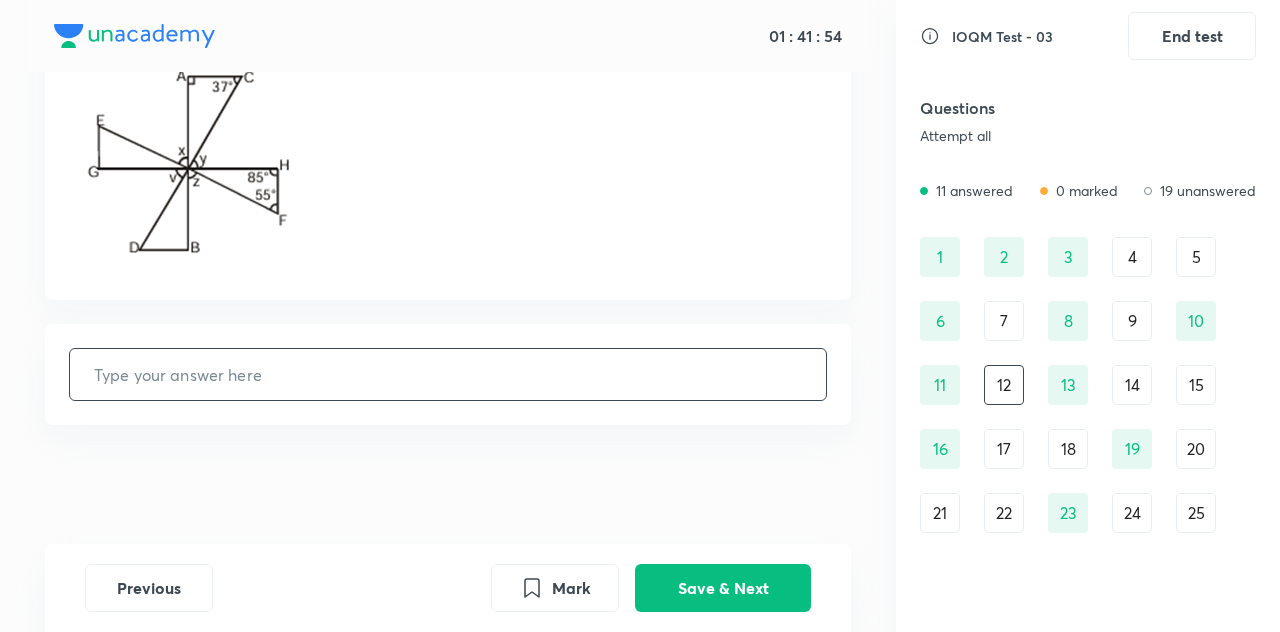 click at bounding box center [448, 374] 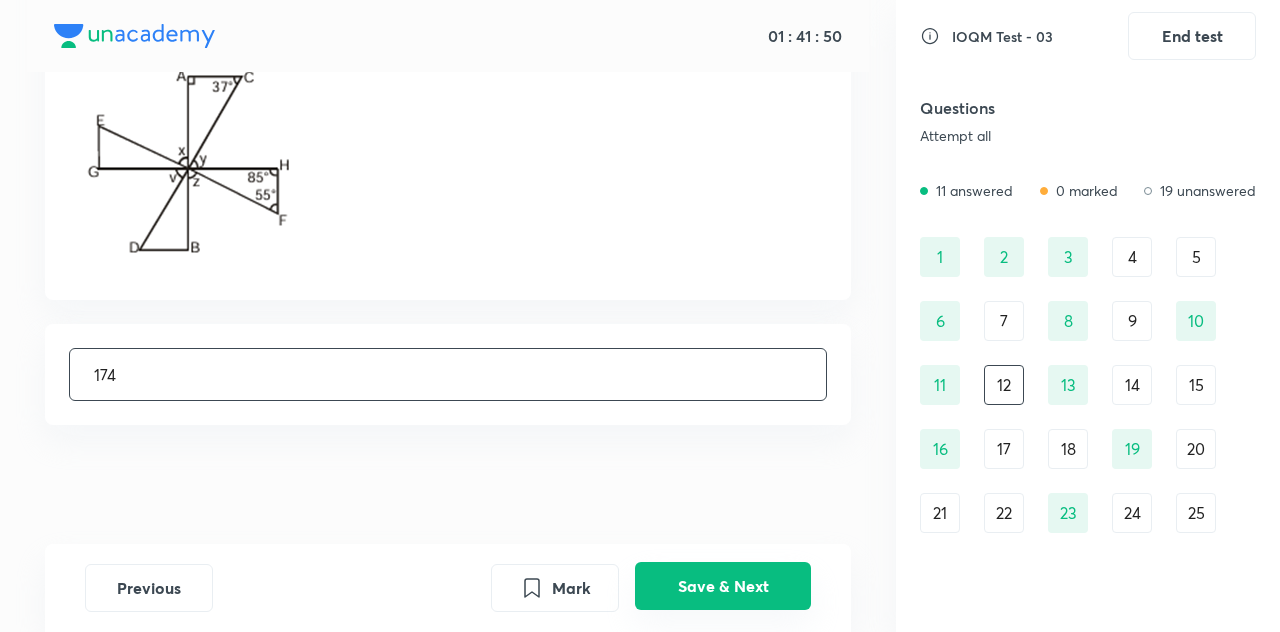 type on "174" 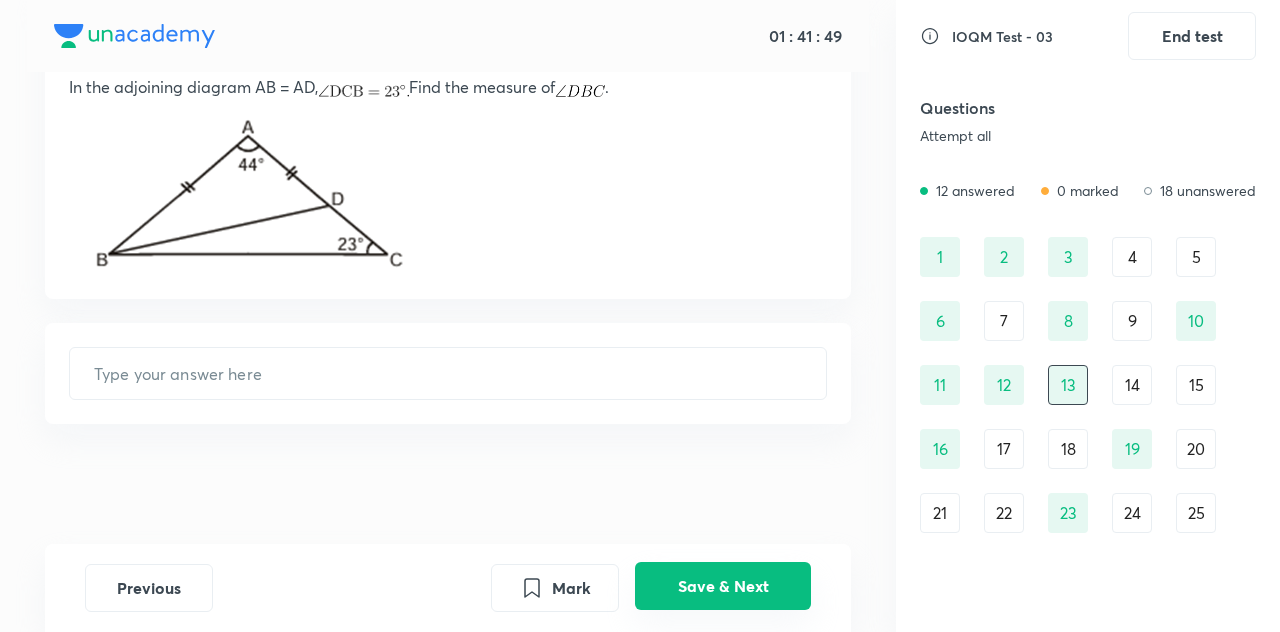 type on "45" 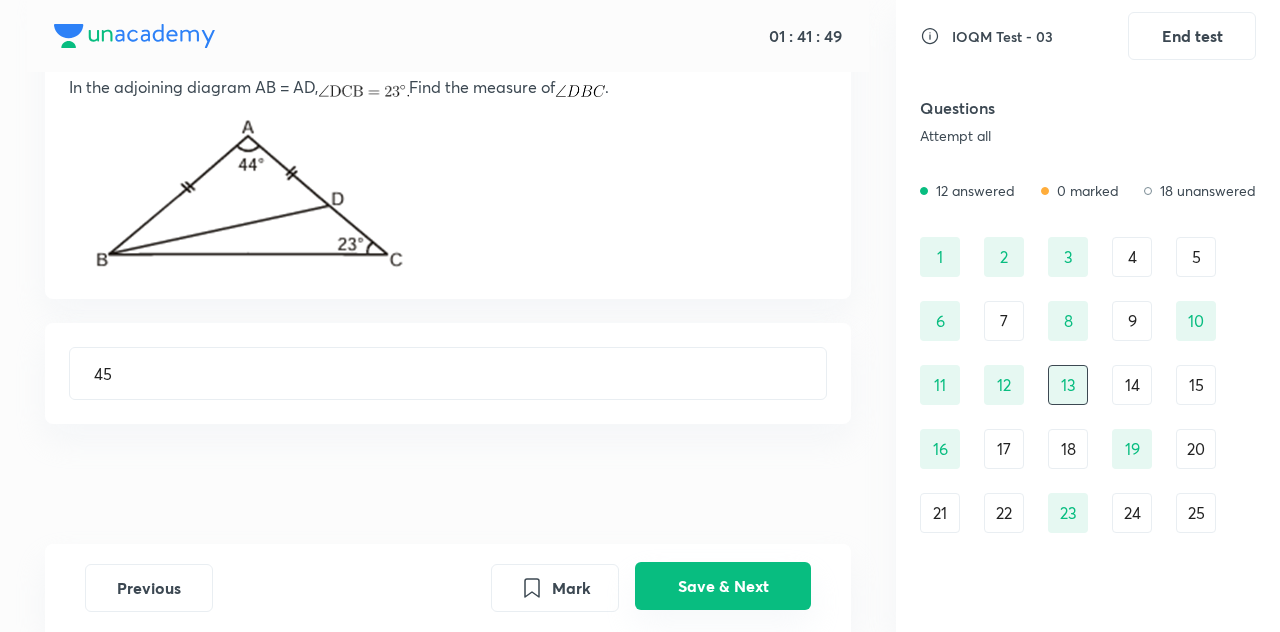 scroll, scrollTop: 0, scrollLeft: 0, axis: both 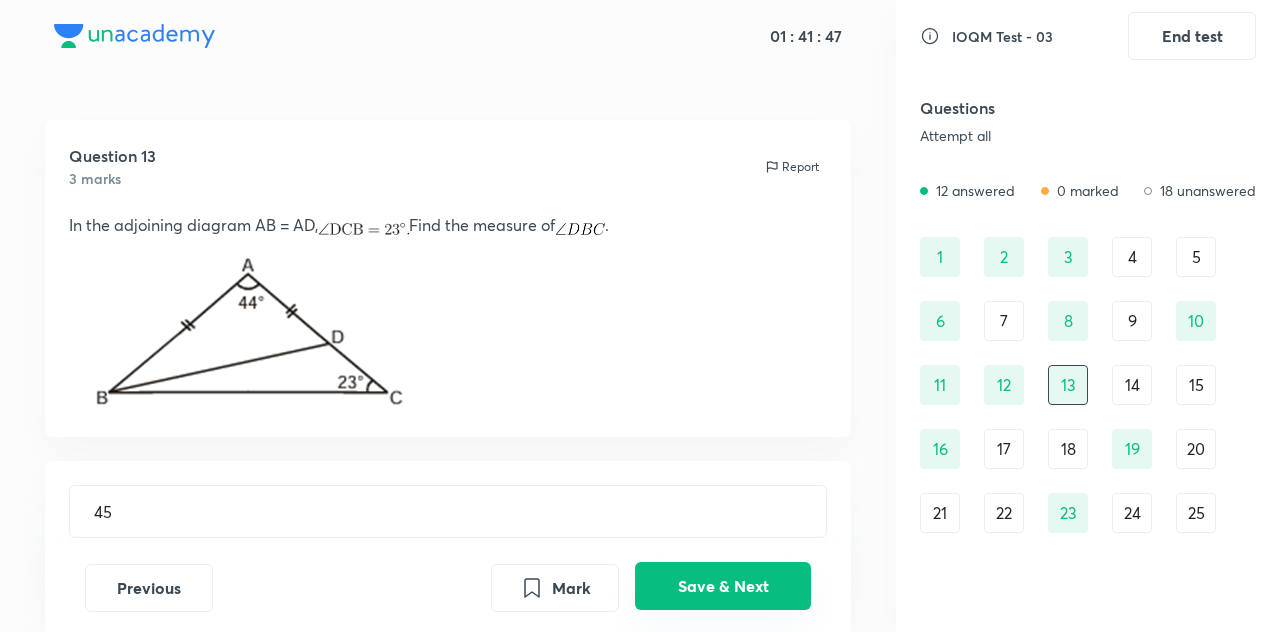 click on "Save & Next" at bounding box center (723, 586) 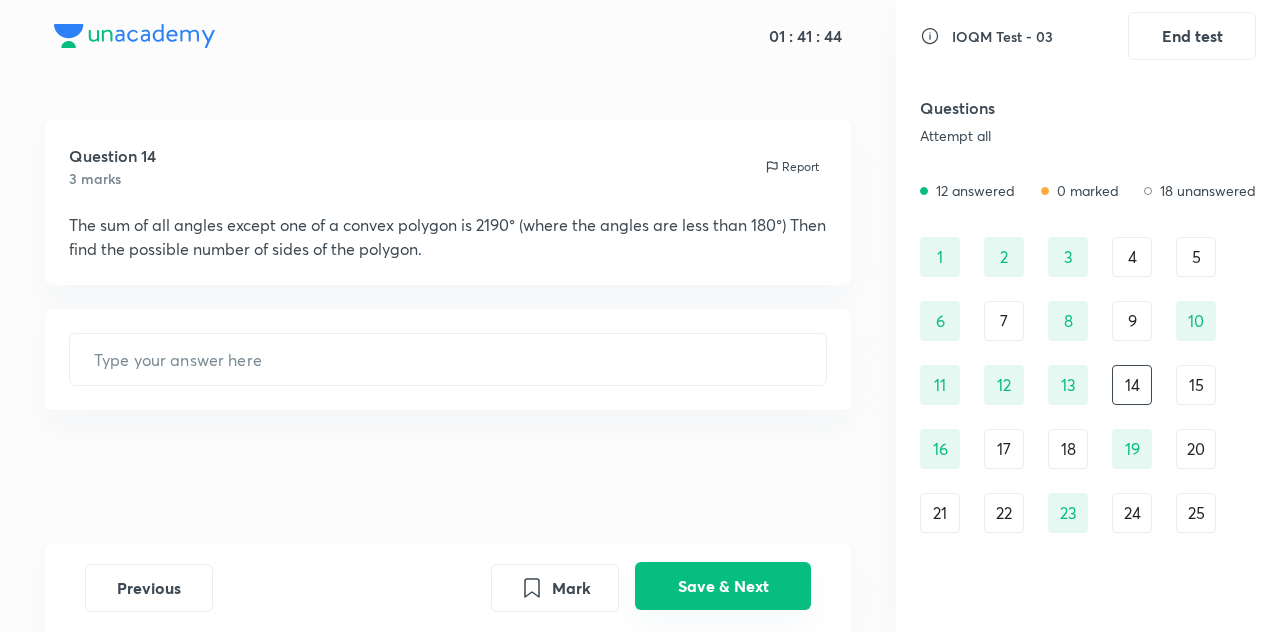 click on "Save & Next" at bounding box center (723, 586) 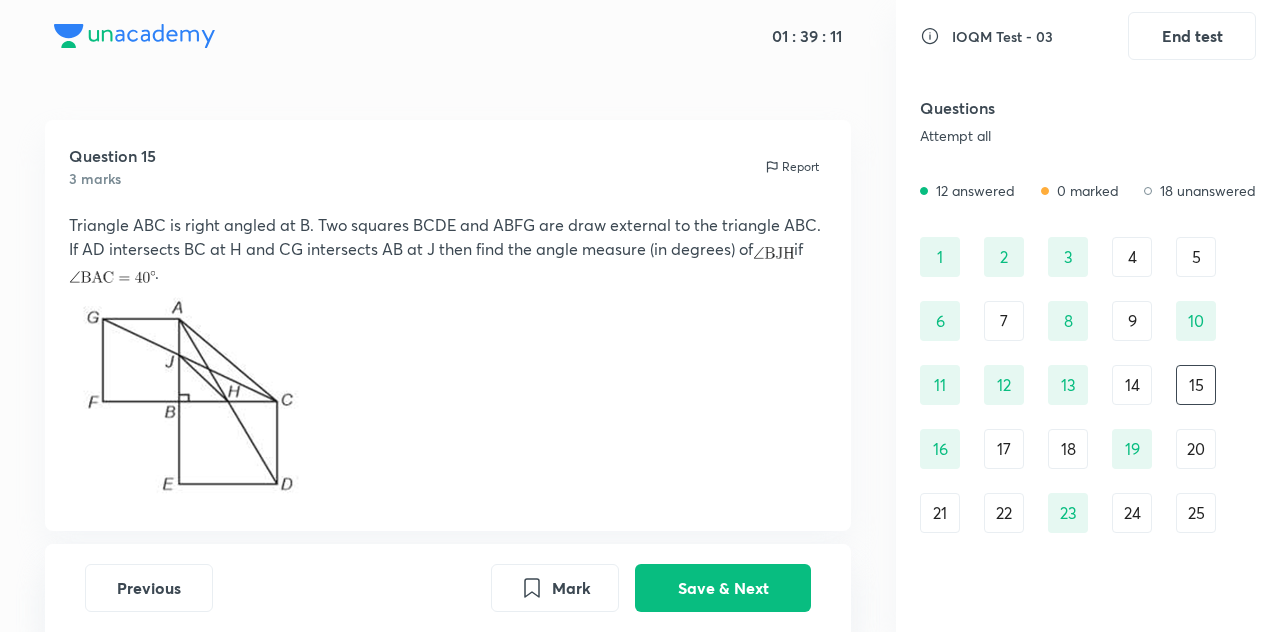 click on "17" at bounding box center (1004, 449) 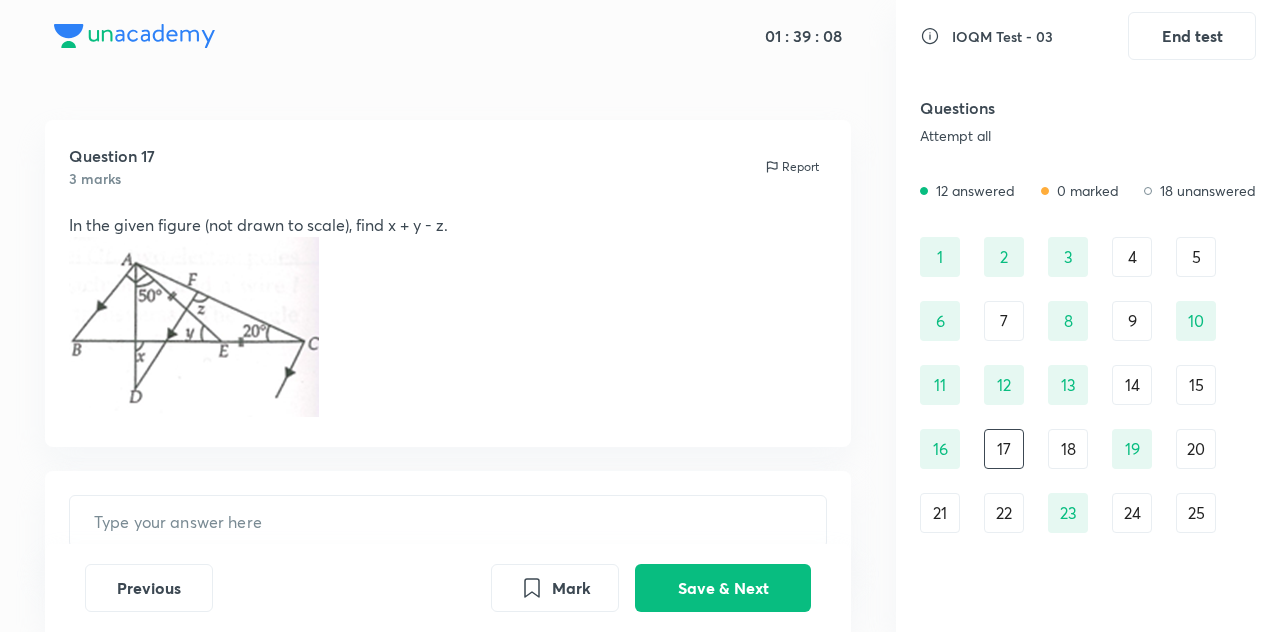 click on "20" at bounding box center (1196, 449) 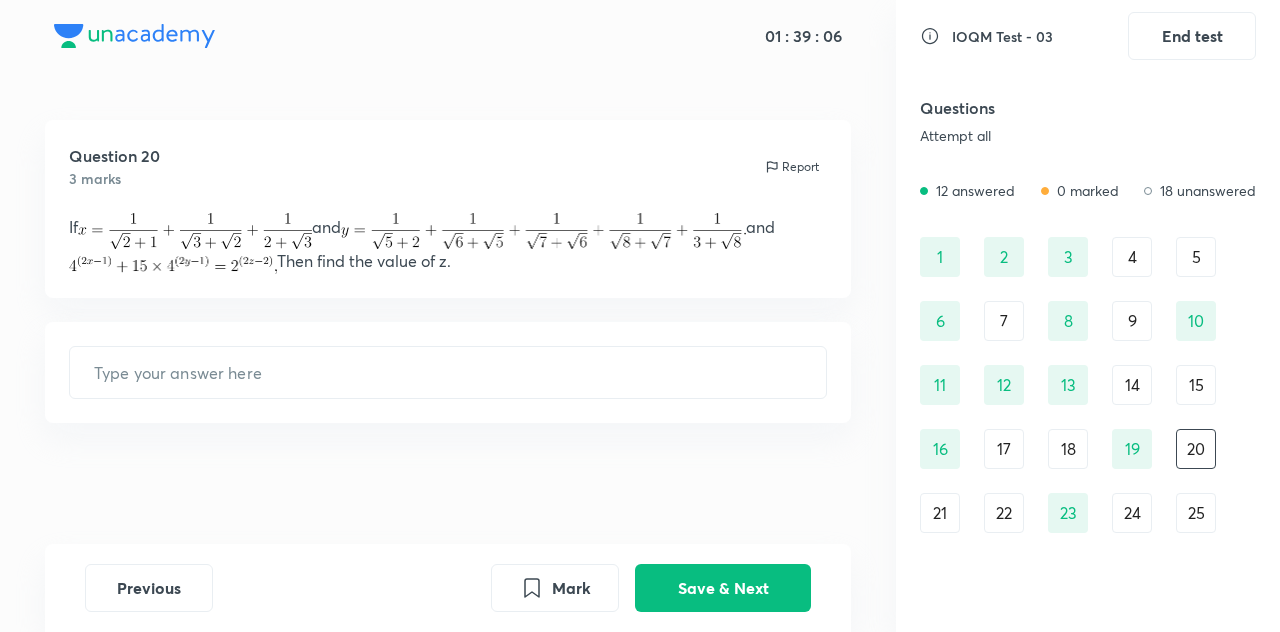 click on "25" at bounding box center (1196, 513) 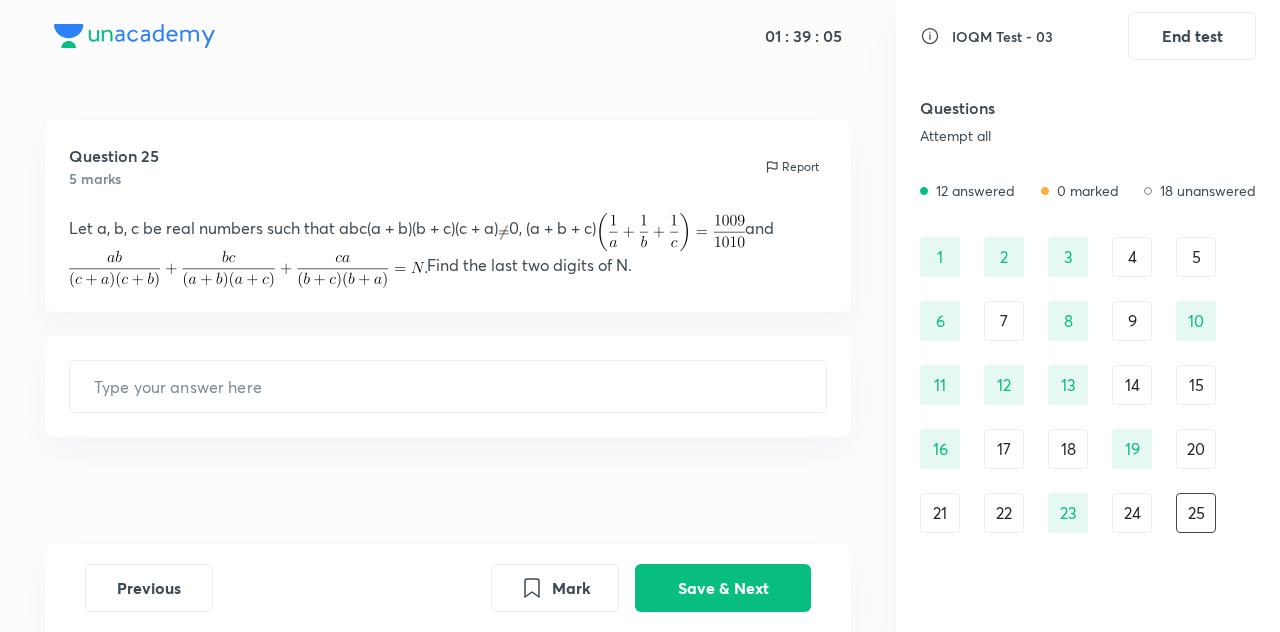 click on "[NUMBER] [NUMBER] [NUMBER] [NUMBER] [NUMBER] [NUMBER] [NUMBER] [NUMBER] [NUMBER] [NUMBER] [NUMBER] [NUMBER] [NUMBER] [NUMBER] [NUMBER] [NUMBER] [NUMBER] [NUMBER] [NUMBER] [NUMBER] [NUMBER] [NUMBER] [NUMBER] [NUMBER] [NUMBER] [NUMBER] [NUMBER] [NUMBER] [NUMBER] [NUMBER]" at bounding box center [1088, 417] 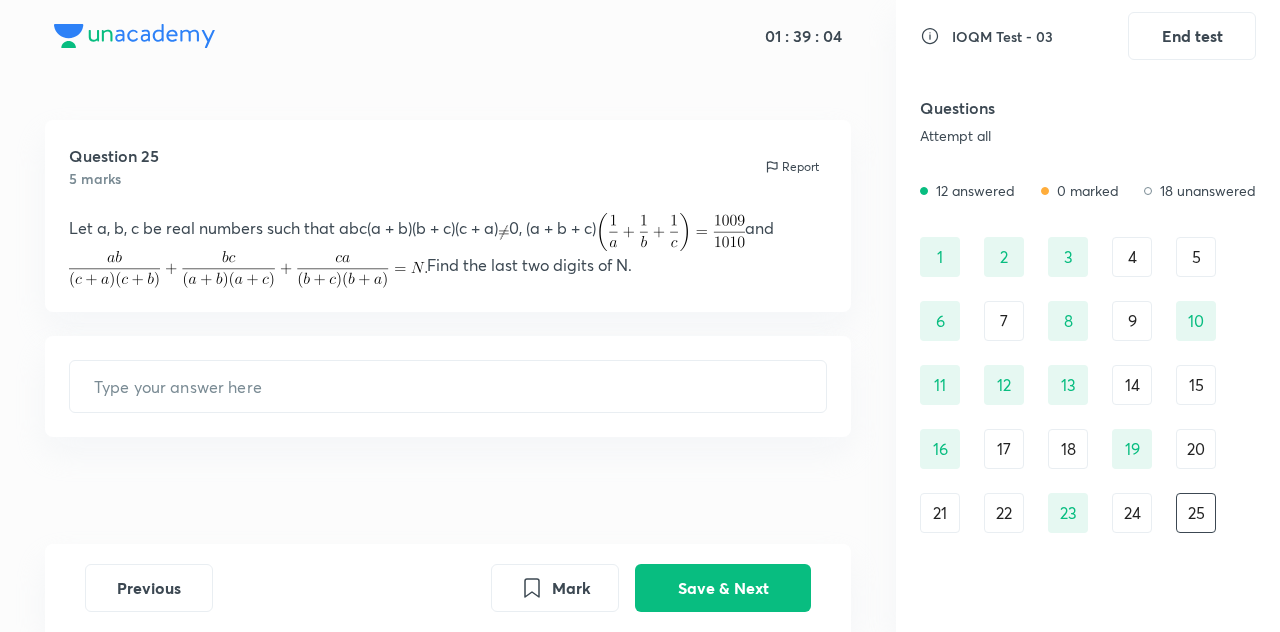 click on "24" at bounding box center [1132, 513] 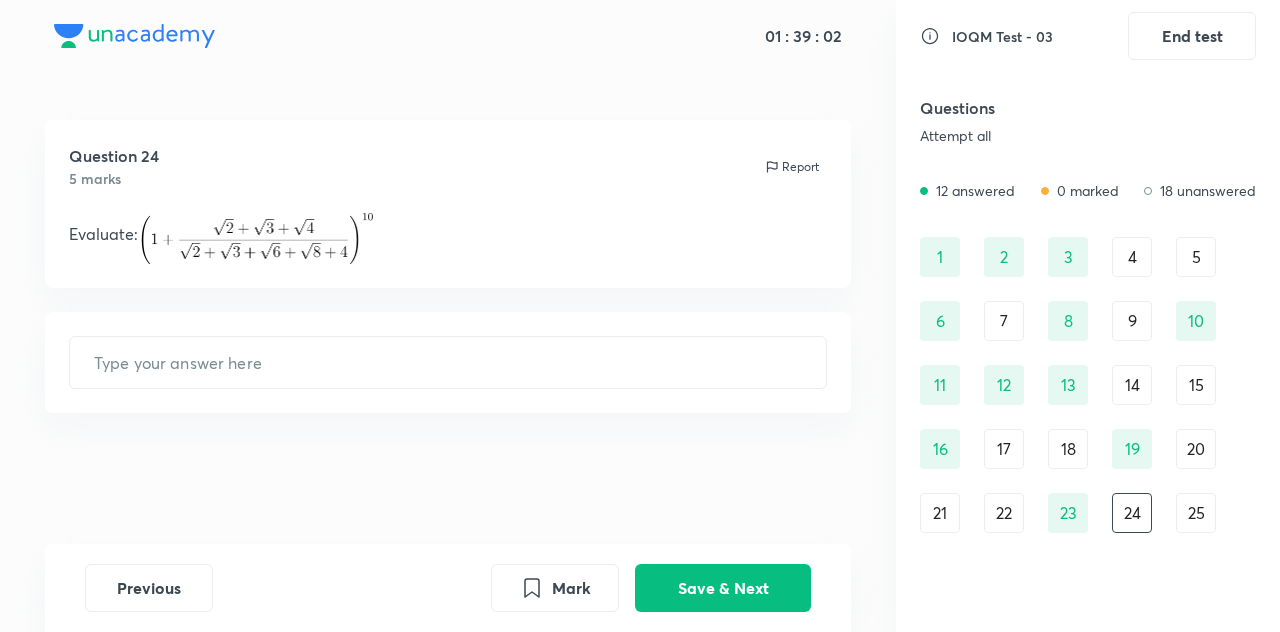click on "22" at bounding box center [1004, 513] 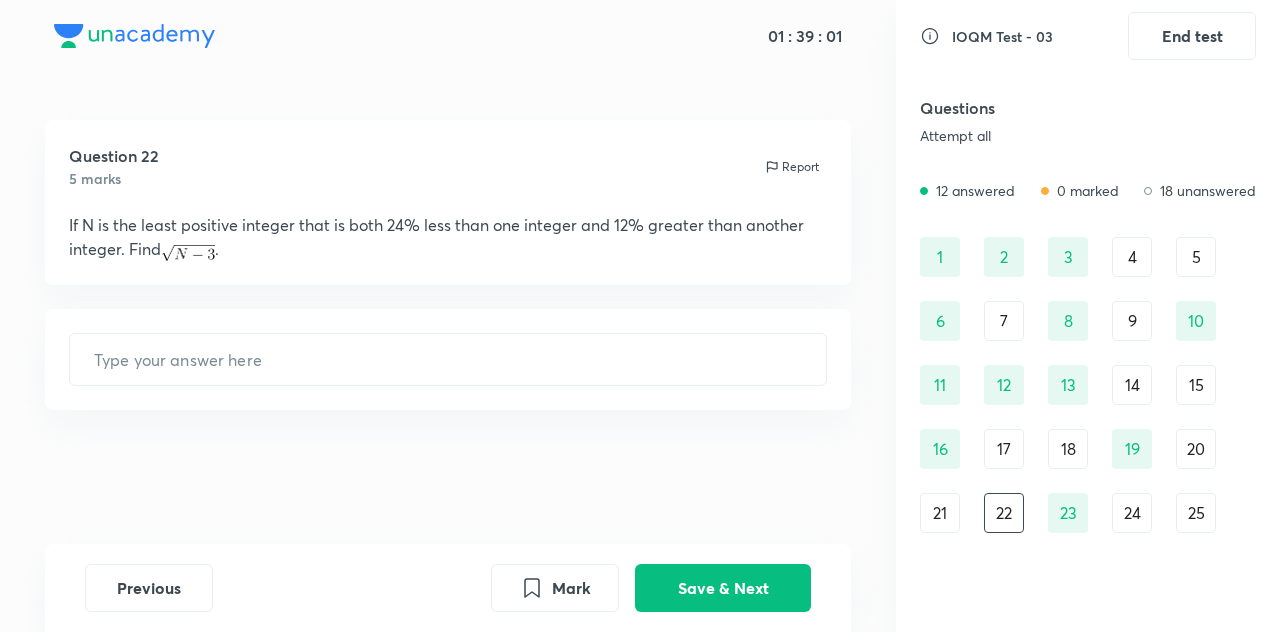 click on "21" at bounding box center [940, 513] 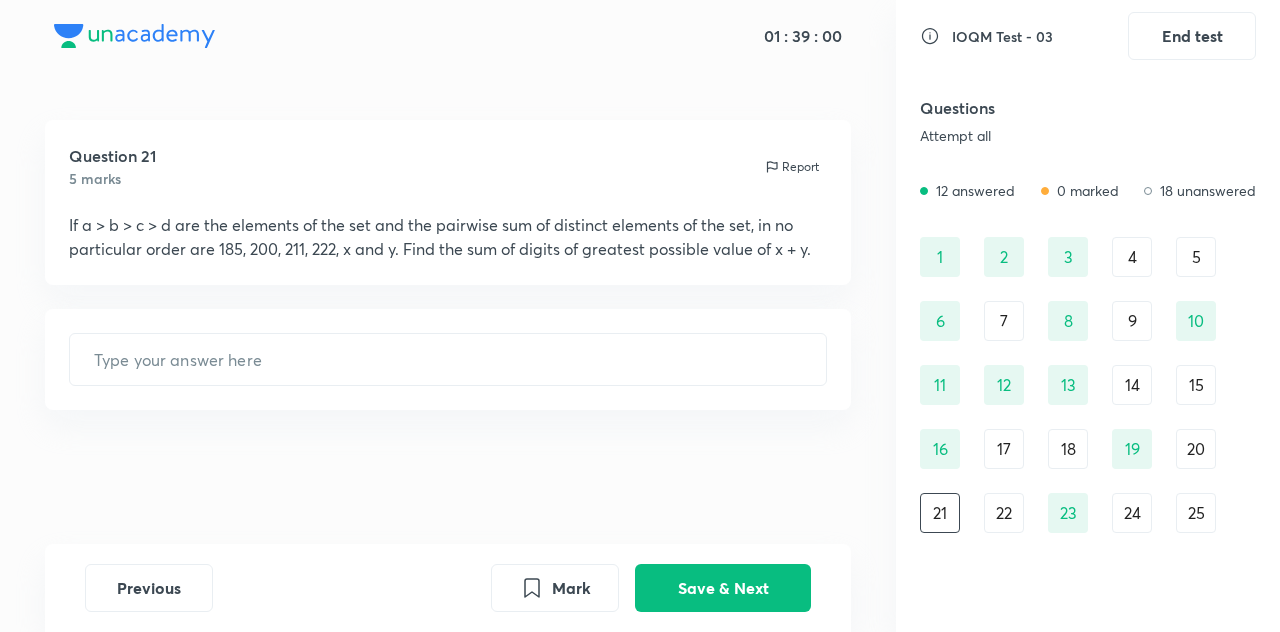 click on "22" at bounding box center [1004, 513] 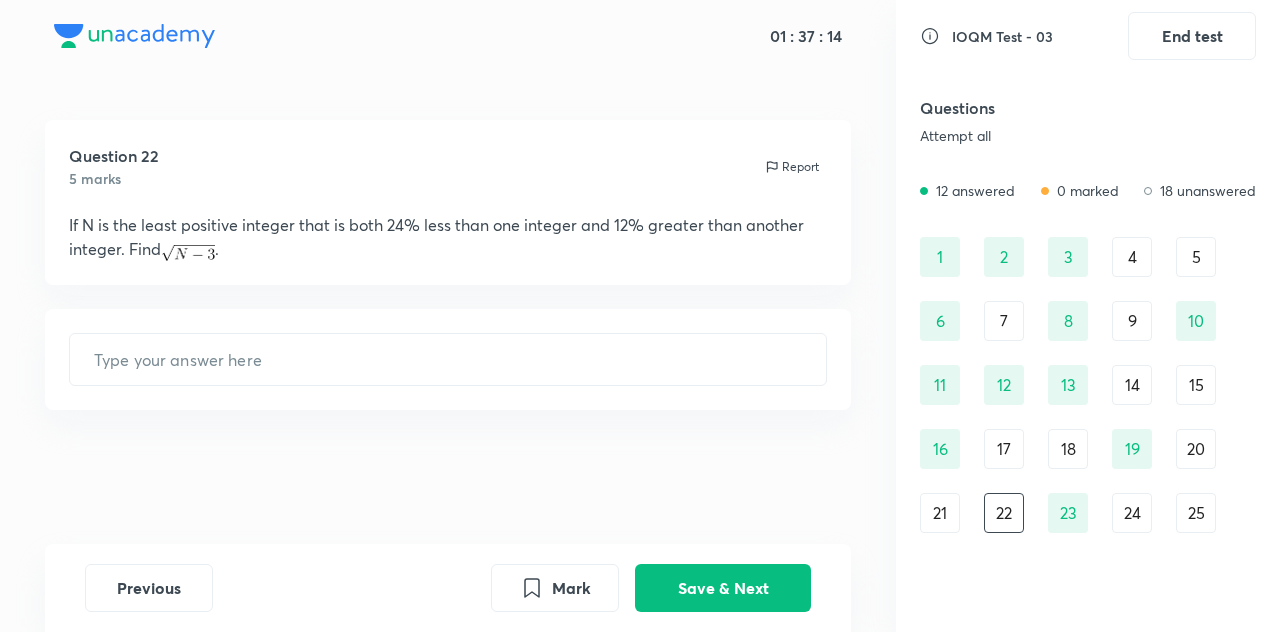 click on "24" at bounding box center (1132, 513) 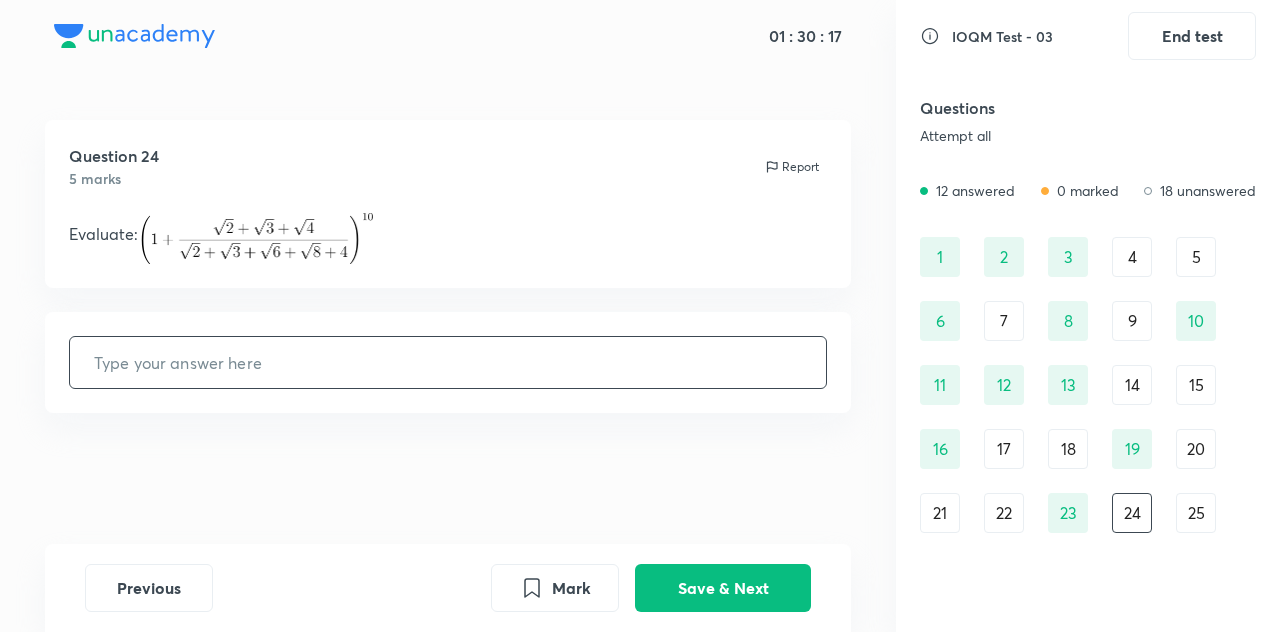 drag, startPoint x: 438, startPoint y: 365, endPoint x: 322, endPoint y: 367, distance: 116.01724 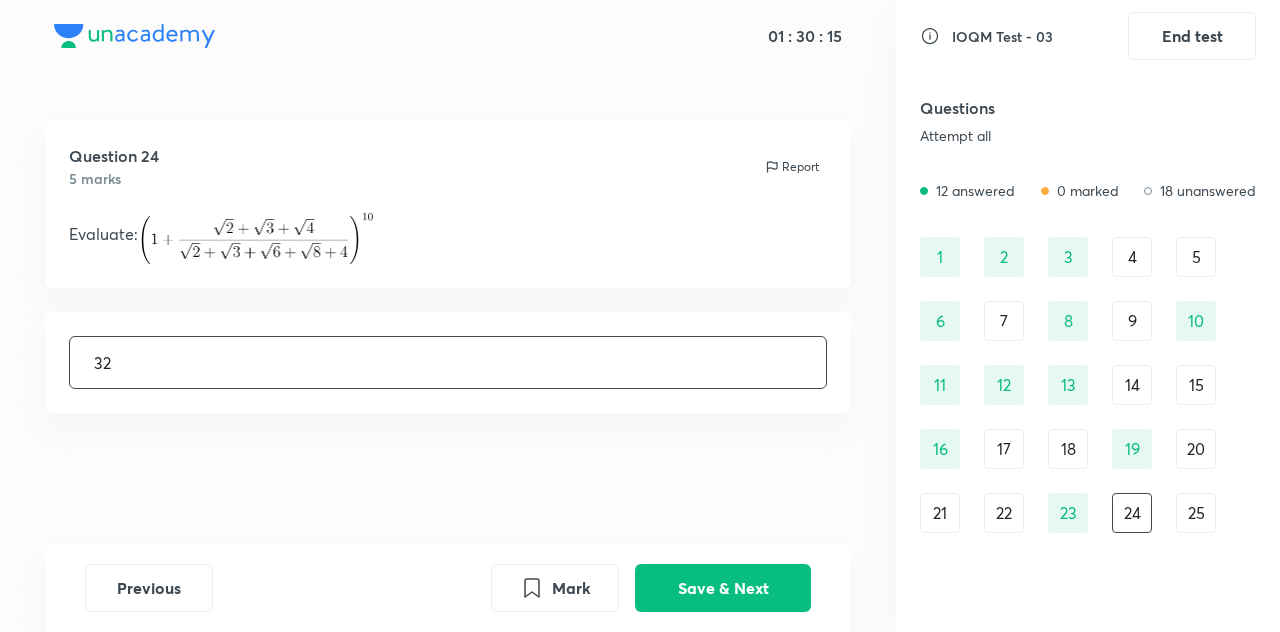 type on "32" 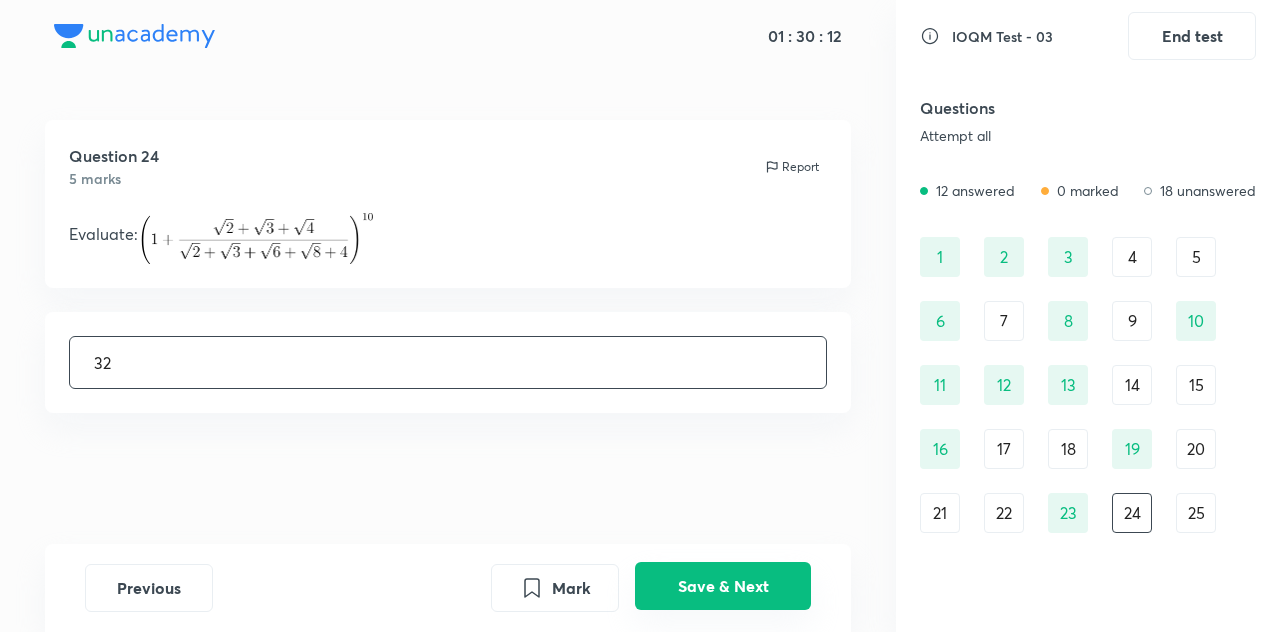 click on "Save & Next" at bounding box center (723, 586) 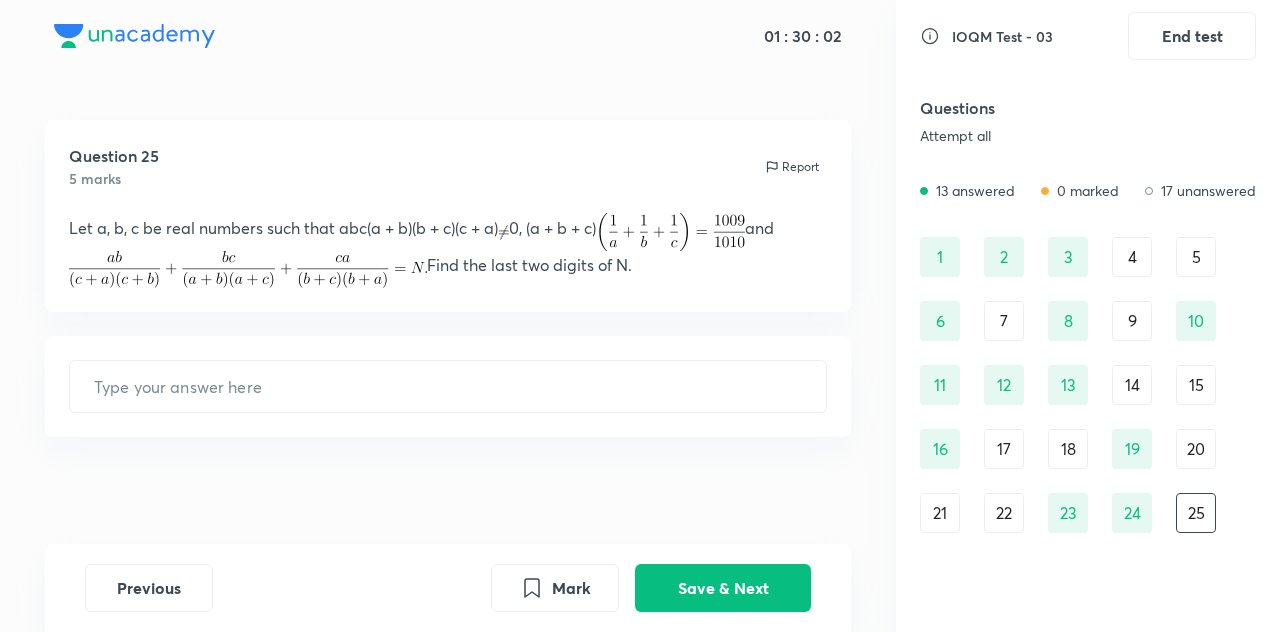 click on "22" at bounding box center (1004, 513) 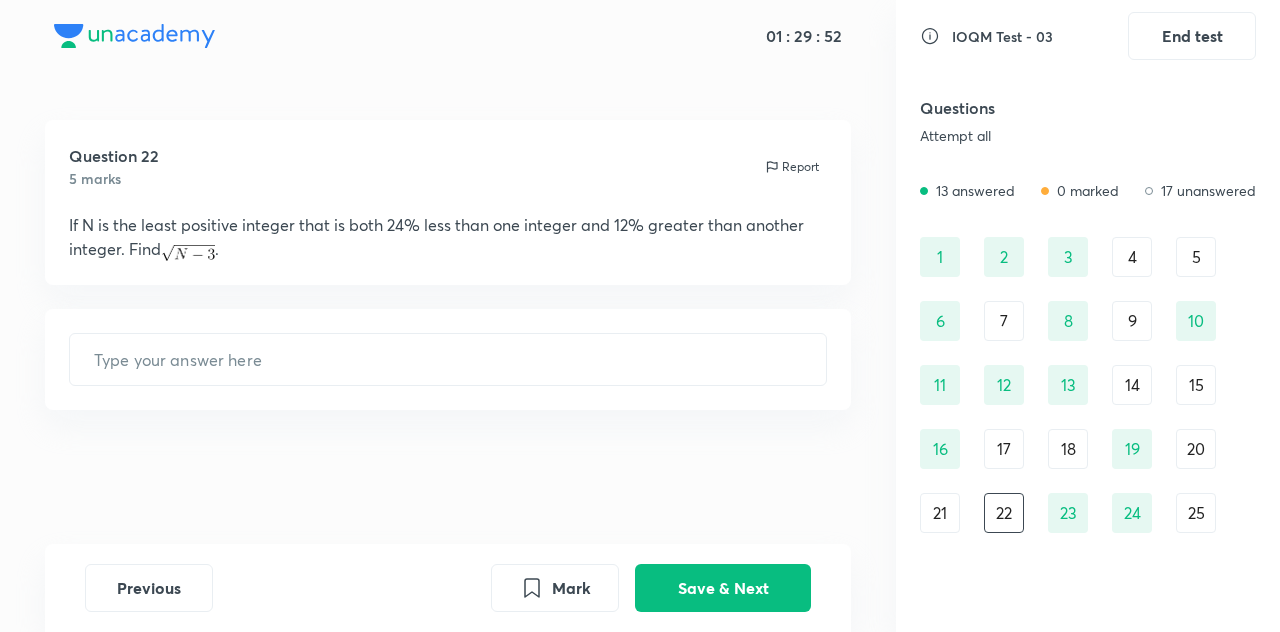 click on "21" at bounding box center [940, 513] 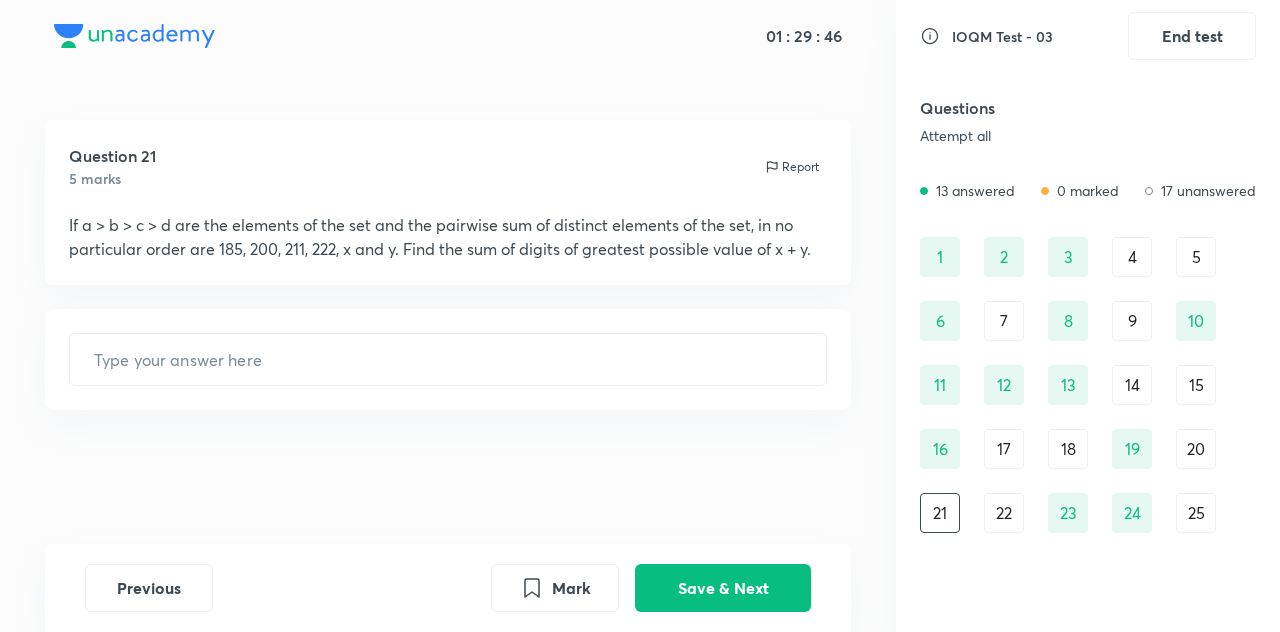 click on "7" at bounding box center [1004, 321] 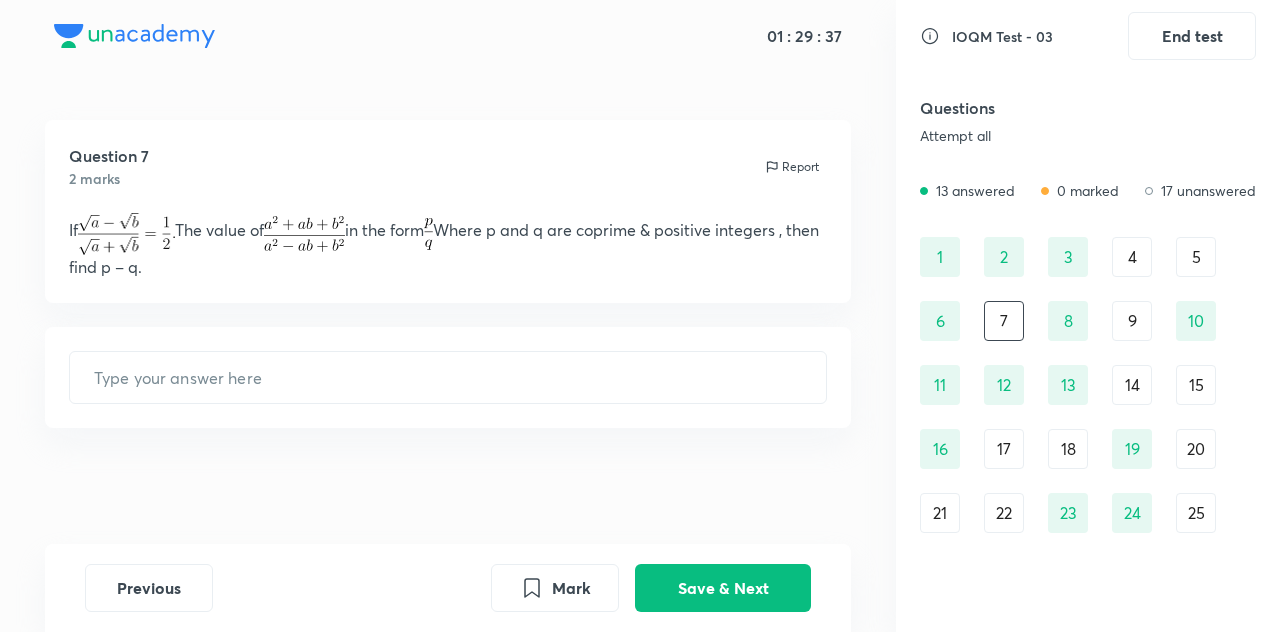 click on "4" at bounding box center [1132, 257] 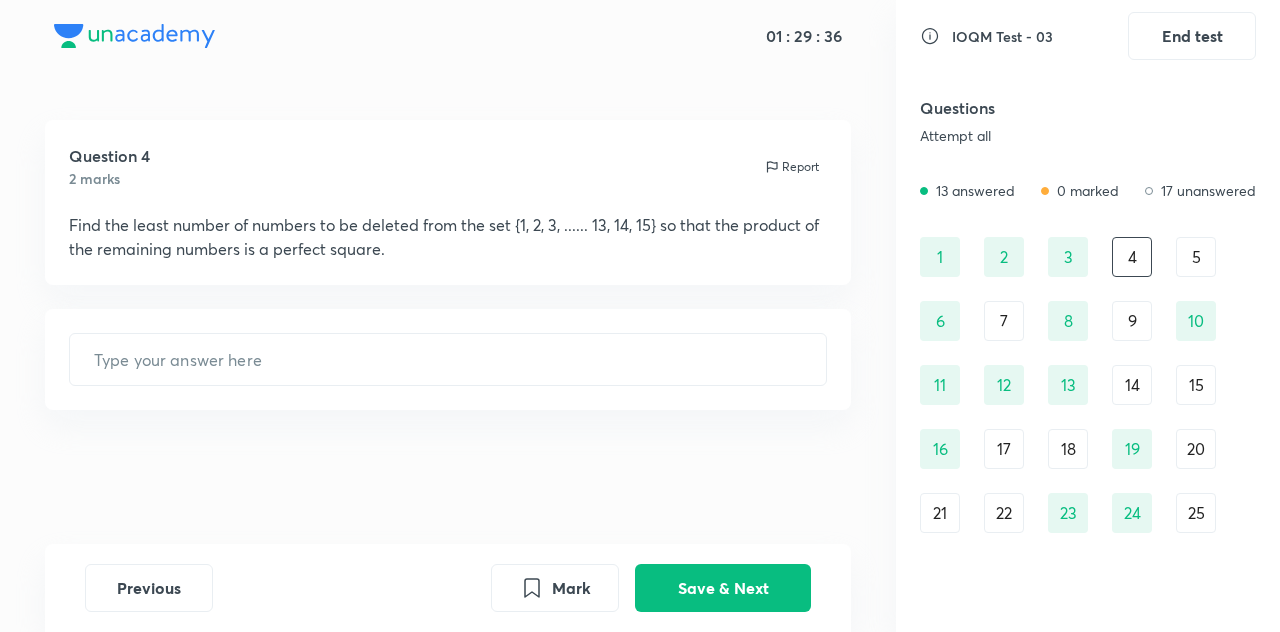 click on "[NUMBER] [NUMBER] [NUMBER] [NUMBER] [NUMBER] [NUMBER] [NUMBER] [NUMBER] [NUMBER] [NUMBER] [NUMBER] [NUMBER] [NUMBER] [NUMBER] [NUMBER] [NUMBER] [NUMBER] [NUMBER] [NUMBER] [NUMBER] [NUMBER] [NUMBER] [NUMBER] [NUMBER] [NUMBER] [NUMBER] [NUMBER] [NUMBER] [NUMBER] [NUMBER]" at bounding box center [1088, 417] 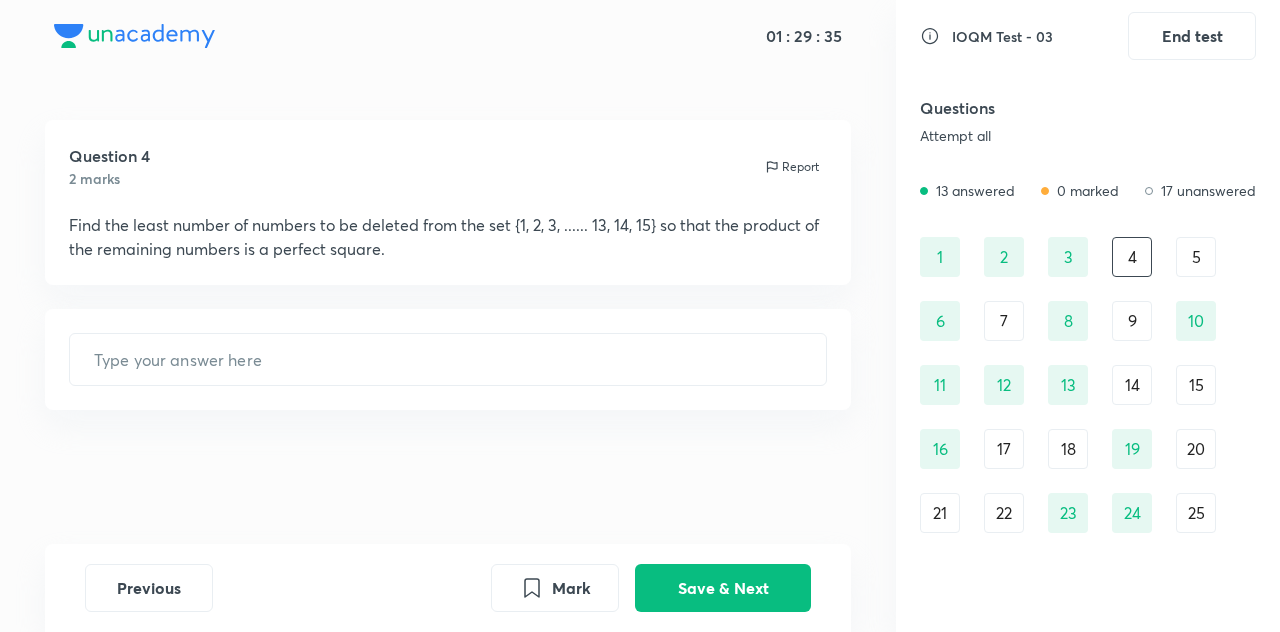click on "5" at bounding box center [1196, 257] 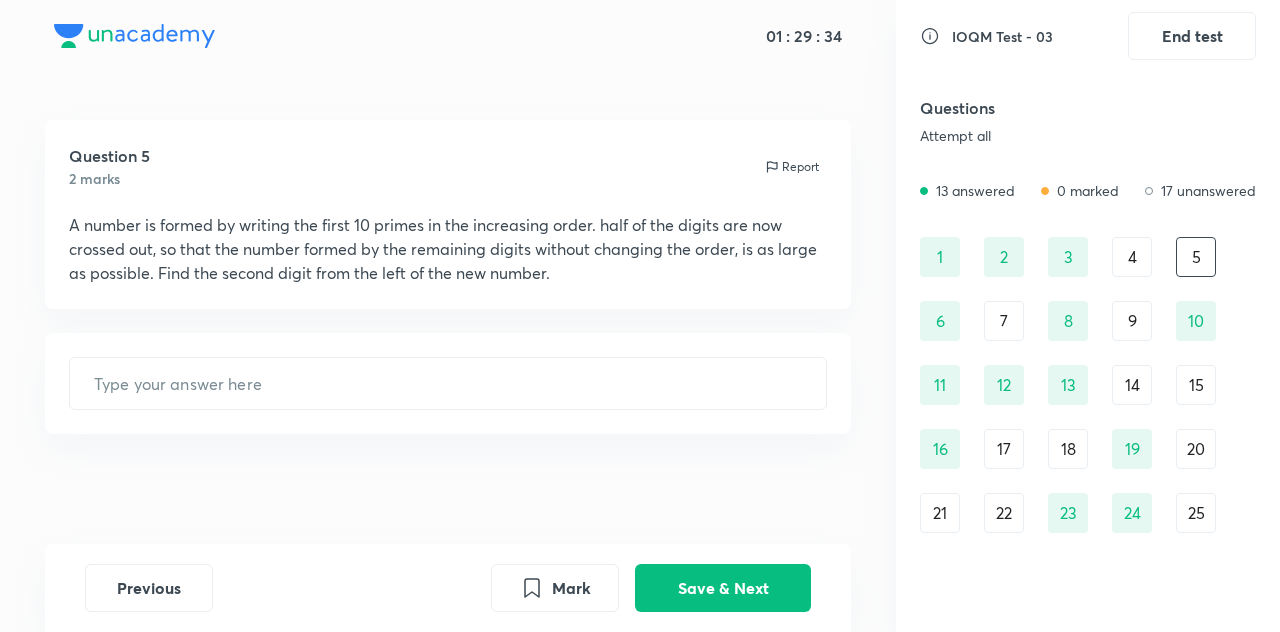 click on "9" at bounding box center (1132, 321) 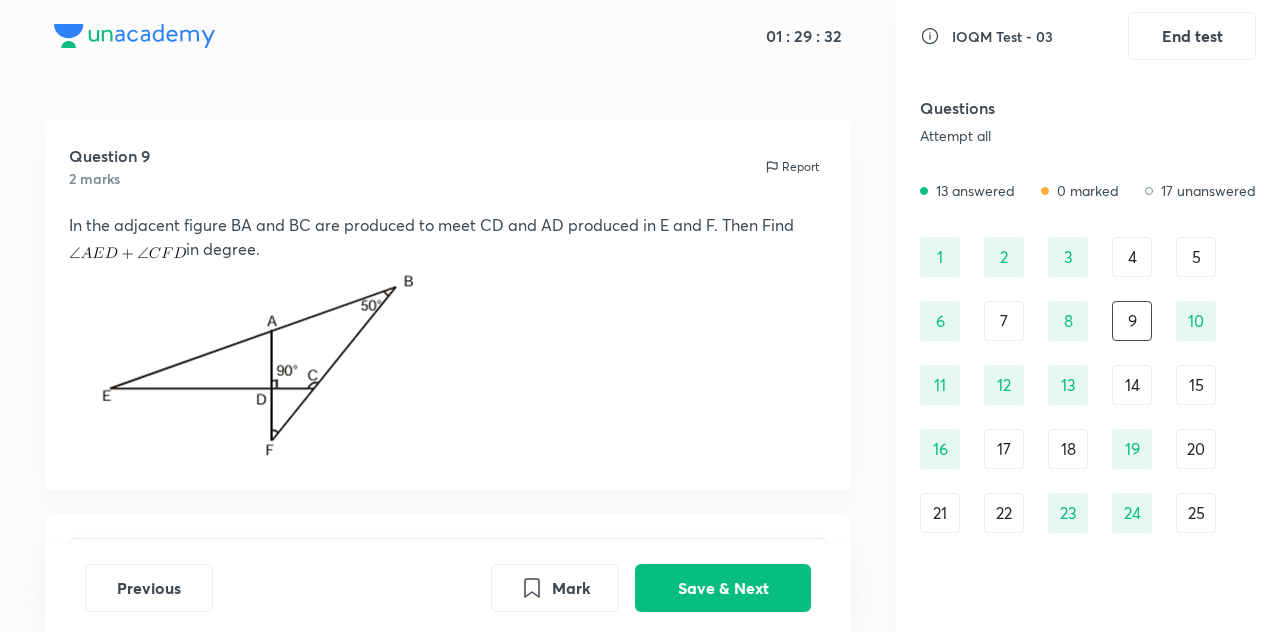 click on "15" at bounding box center (1196, 385) 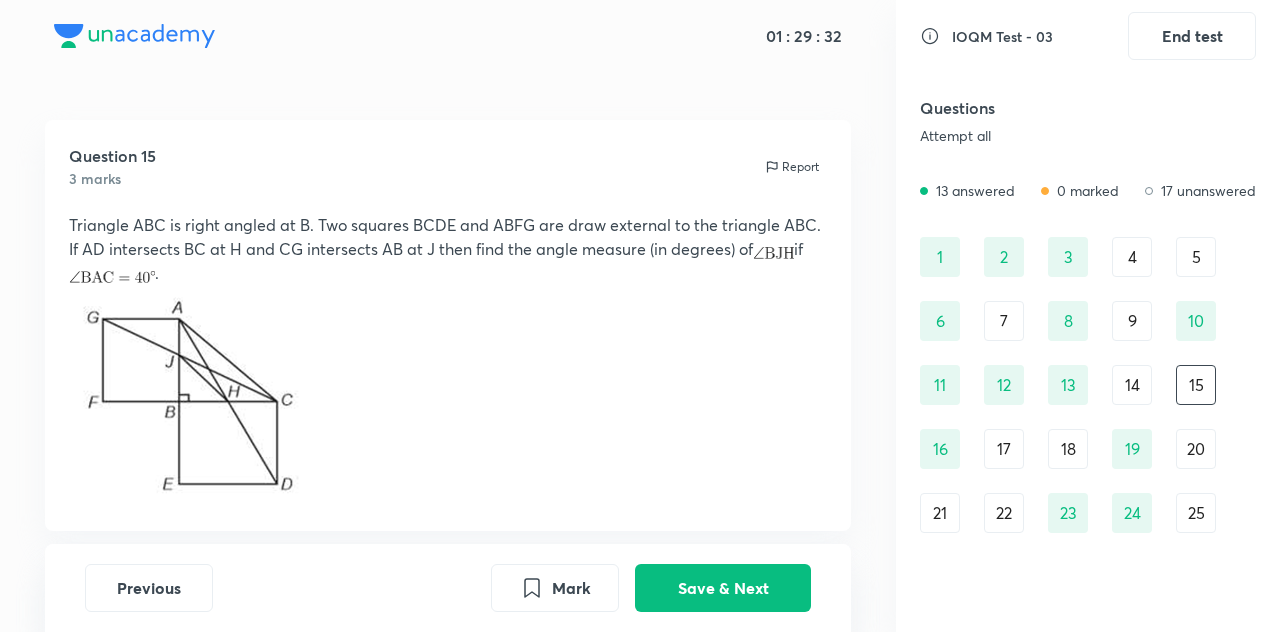 click on "14" at bounding box center [1132, 385] 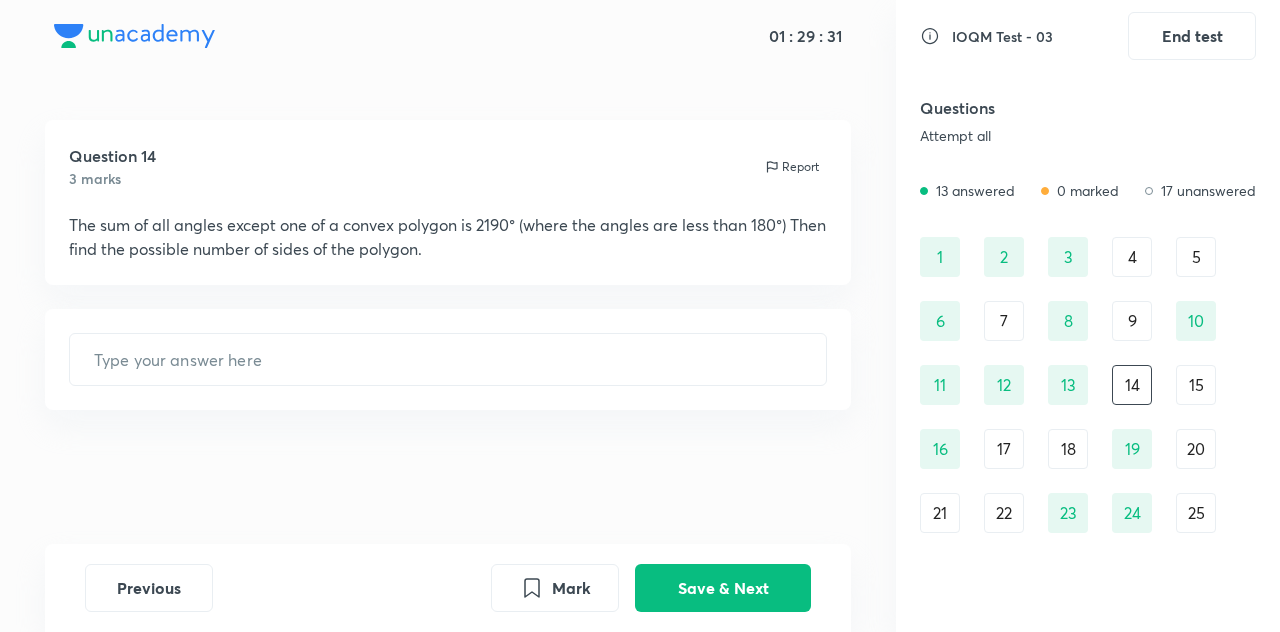 click on "[NUMBER] [NUMBER] [NUMBER] [NUMBER] [NUMBER] [NUMBER] [NUMBER] [NUMBER] [NUMBER] [NUMBER] [NUMBER] [NUMBER] [NUMBER] [NUMBER] [NUMBER] [NUMBER] [NUMBER] [NUMBER] [NUMBER] [NUMBER] [NUMBER] [NUMBER] [NUMBER] [NUMBER] [NUMBER] [NUMBER] [NUMBER] [NUMBER] [NUMBER] [NUMBER]" at bounding box center [1088, 417] 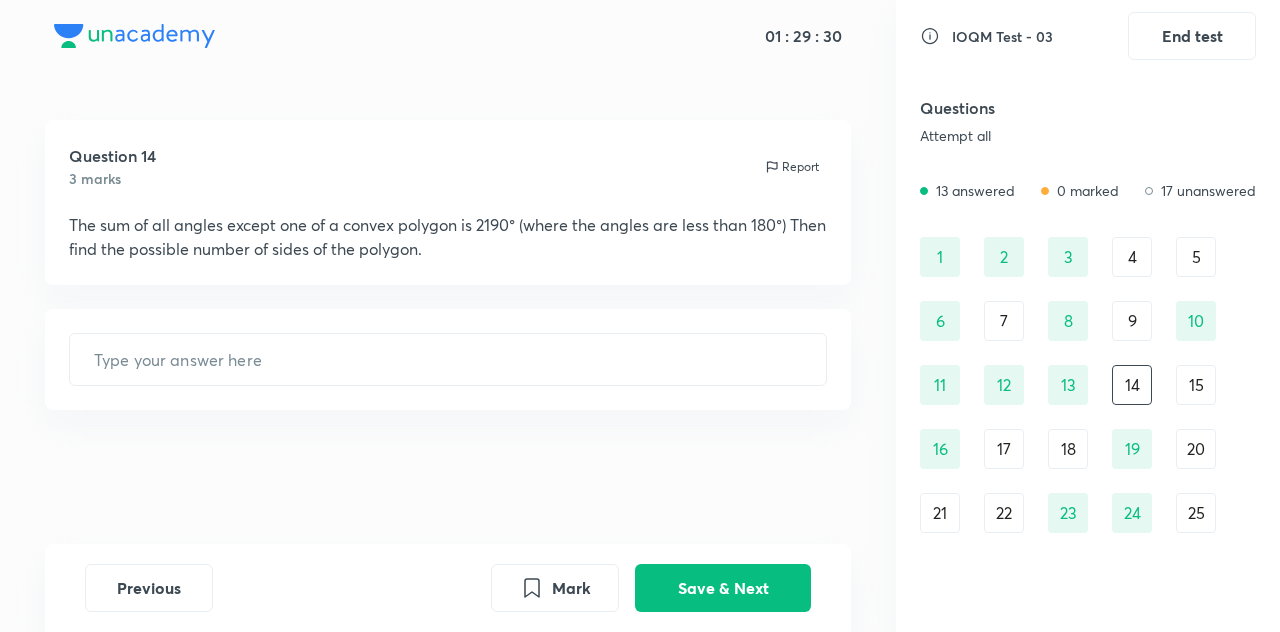 click on "[NUMBER] [NUMBER] [NUMBER] [NUMBER] [NUMBER] [NUMBER] [NUMBER] [NUMBER] [NUMBER] [NUMBER] [NUMBER] [NUMBER] [NUMBER] [NUMBER] [NUMBER] [NUMBER] [NUMBER] [NUMBER] [NUMBER] [NUMBER] [NUMBER] [NUMBER] [NUMBER] [NUMBER] [NUMBER] [NUMBER] [NUMBER] [NUMBER] [NUMBER] [NUMBER]" at bounding box center (1088, 417) 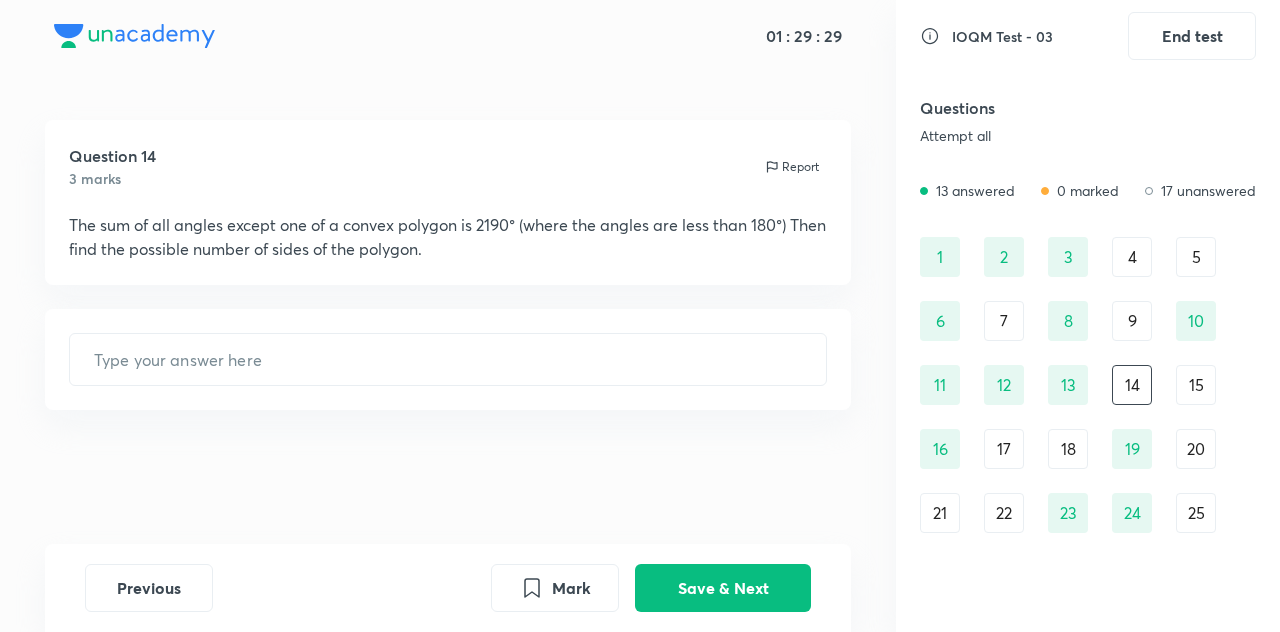click on "[NUMBER] [NUMBER] [NUMBER] [NUMBER] [NUMBER] [NUMBER] [NUMBER] [NUMBER] [NUMBER] [NUMBER] [NUMBER] [NUMBER] [NUMBER] [NUMBER] [NUMBER] [NUMBER] [NUMBER] [NUMBER] [NUMBER] [NUMBER] [NUMBER] [NUMBER] [NUMBER] [NUMBER] [NUMBER] [NUMBER] [NUMBER] [NUMBER] [NUMBER] [NUMBER]" at bounding box center (1088, 417) 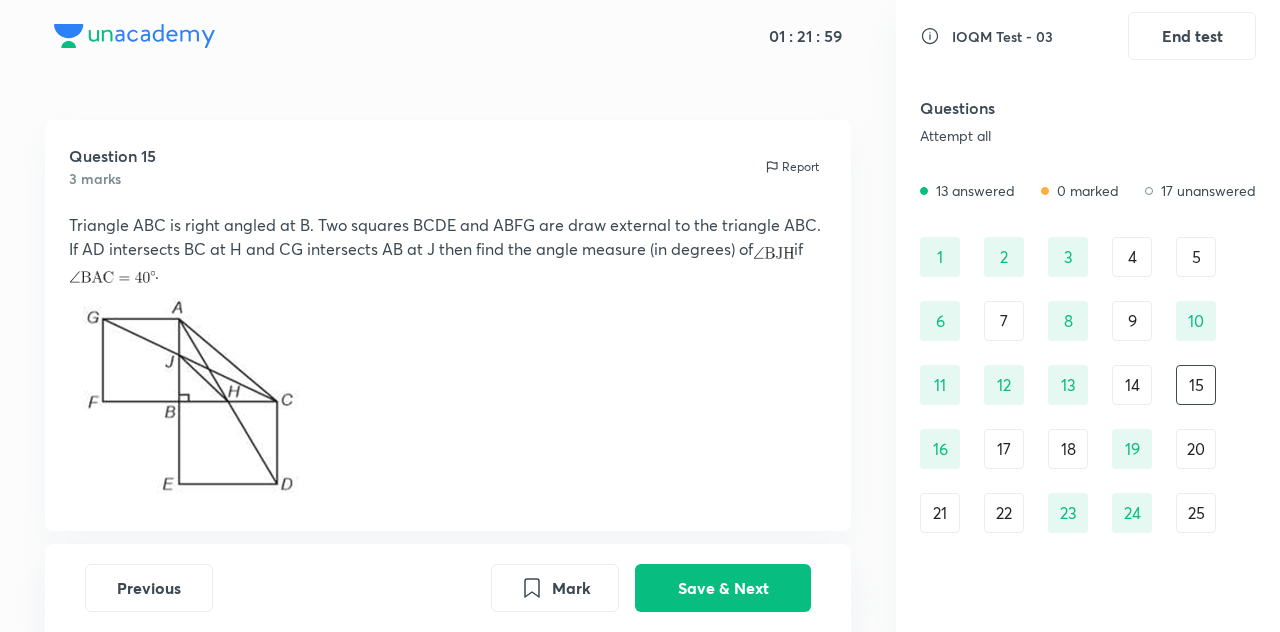 click on "17" at bounding box center [1004, 449] 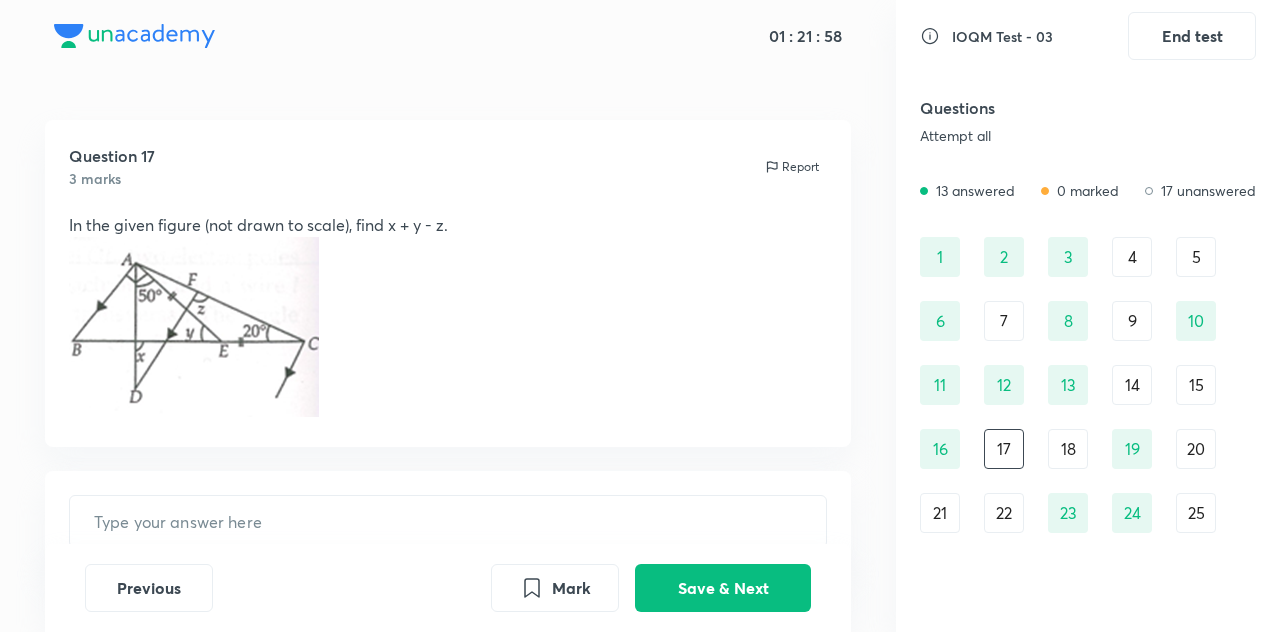 click on "18" at bounding box center (1068, 449) 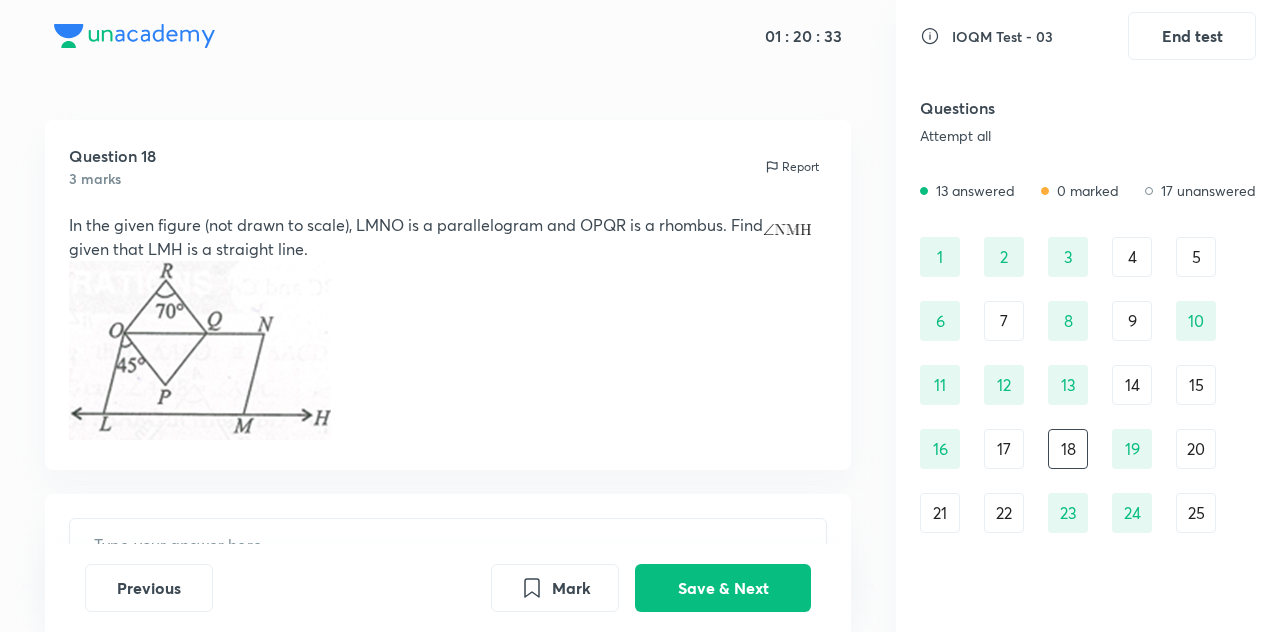click on "20" at bounding box center (1196, 449) 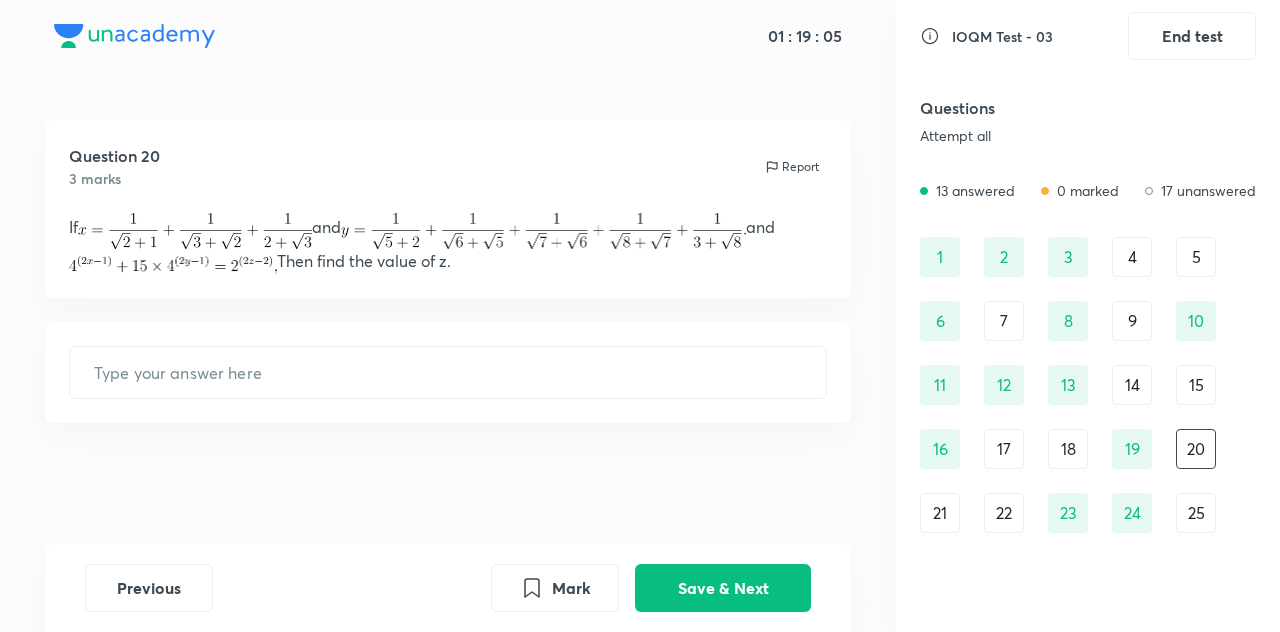click on "9" at bounding box center [1132, 321] 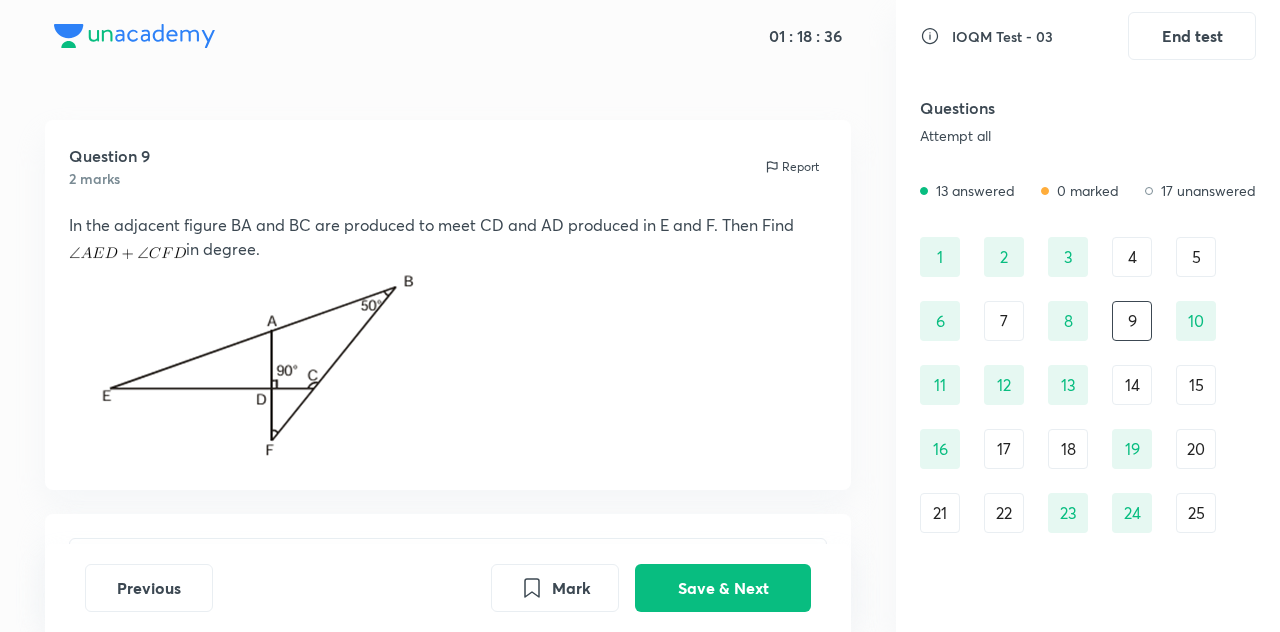 click on "14" at bounding box center [1132, 385] 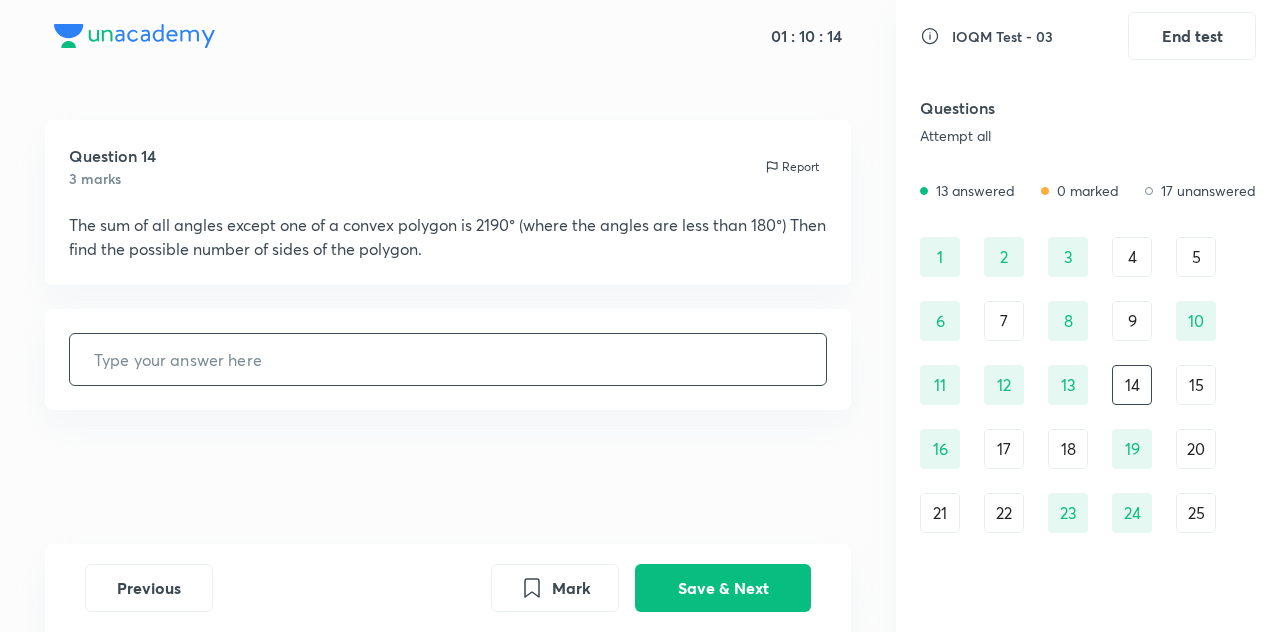click at bounding box center [448, 359] 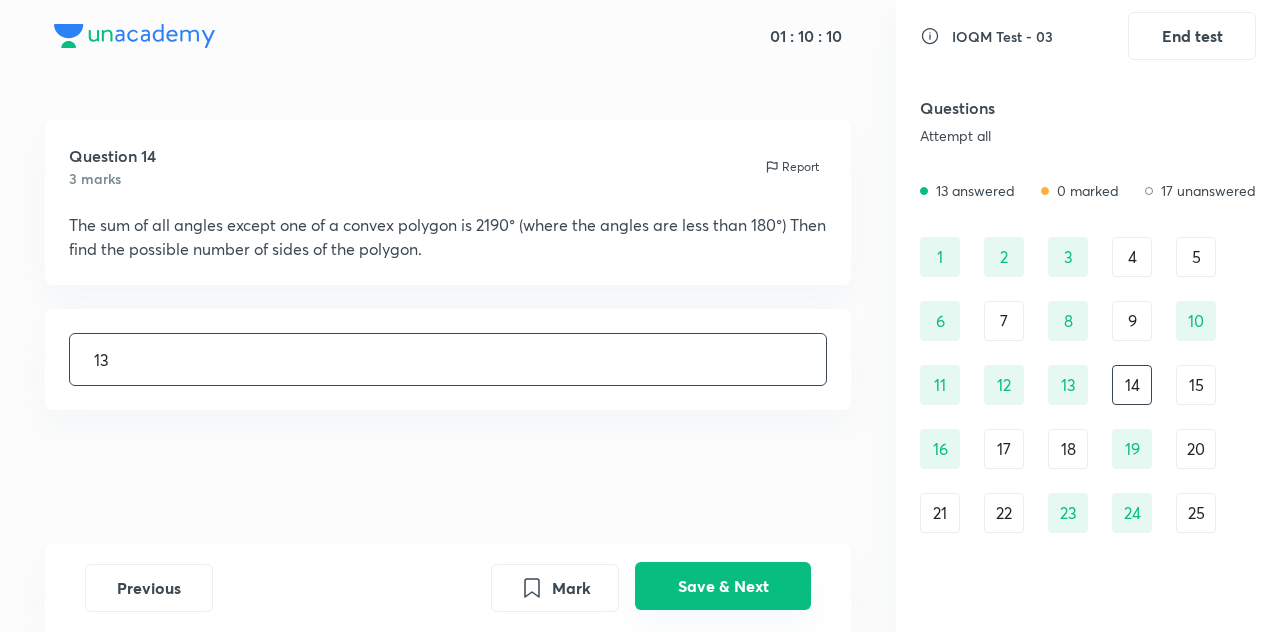 type on "13" 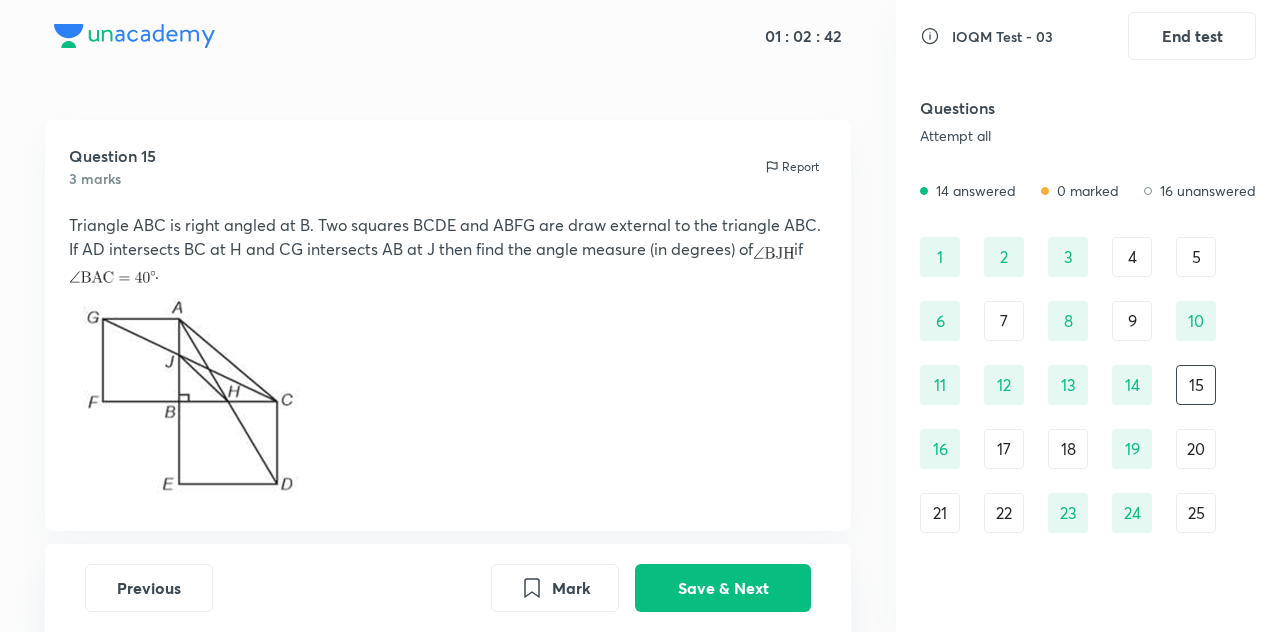 click on "[NUMBER] [NUMBER] [NUMBER] [NUMBER] [NUMBER] [NUMBER] [NUMBER] [NUMBER] [NUMBER] [NUMBER] [NUMBER] [NUMBER] [NUMBER] [NUMBER] [NUMBER] [NUMBER] [NUMBER] [NUMBER] [NUMBER] [NUMBER] [NUMBER] [NUMBER] [NUMBER] [NUMBER] [NUMBER] [NUMBER] [NUMBER] [NUMBER] [NUMBER] [NUMBER]" at bounding box center [1088, 417] 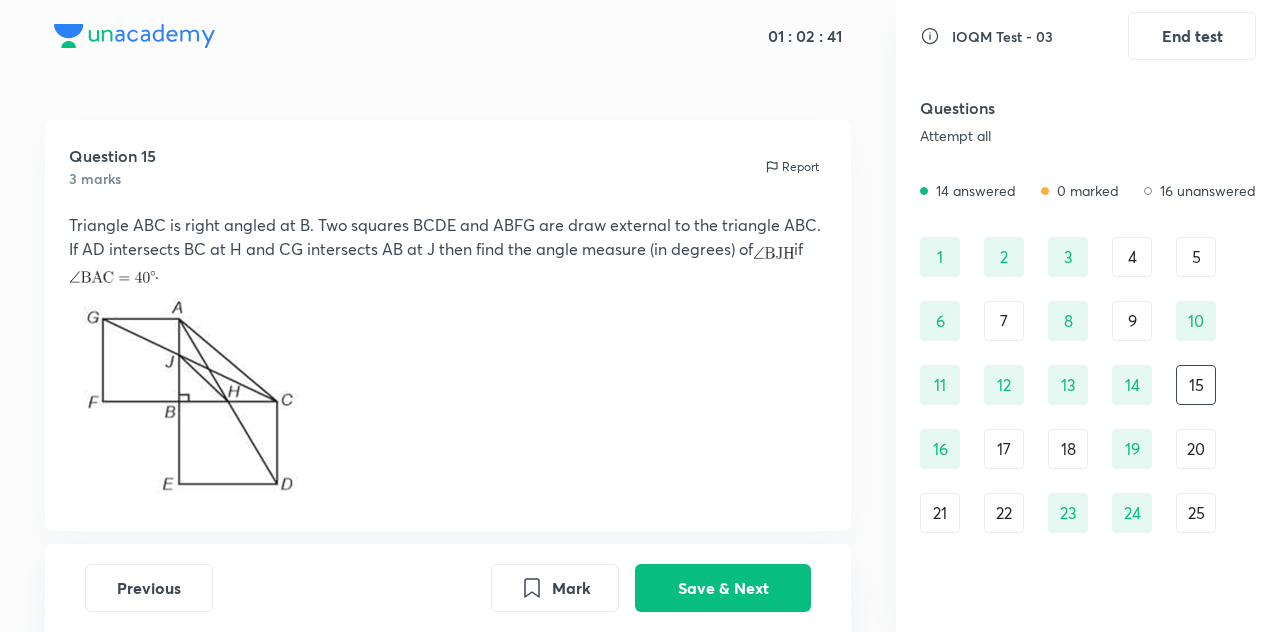 click on "17" at bounding box center [1004, 449] 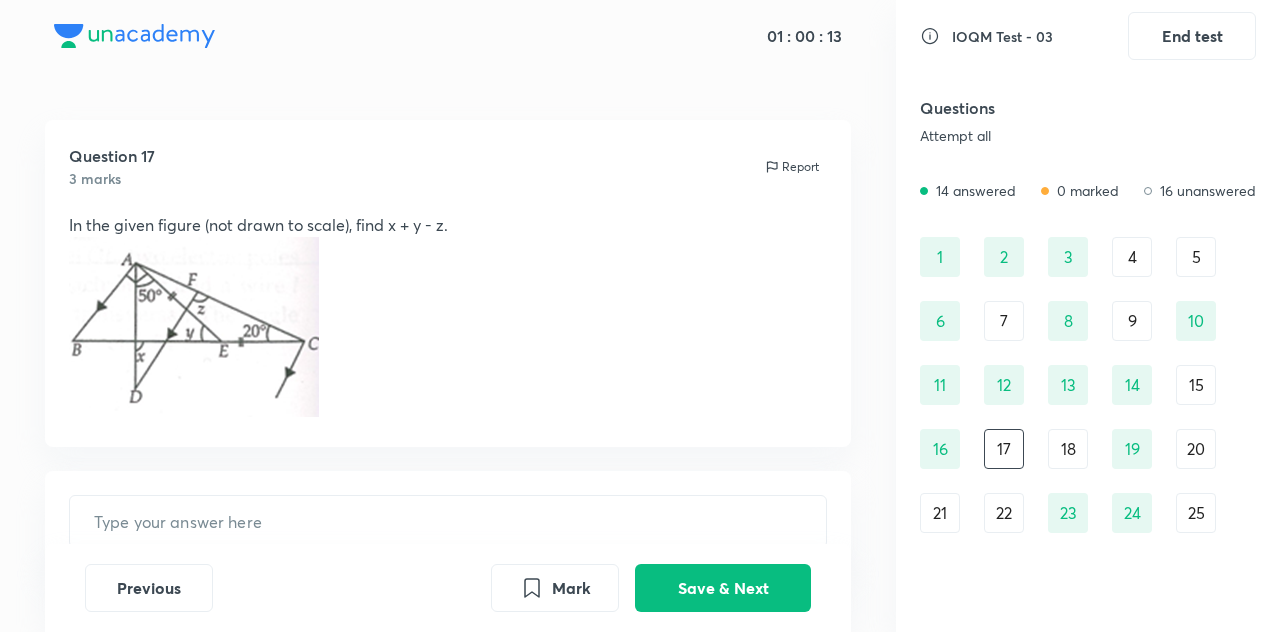 click on "[NUMBER] [NUMBER] [NUMBER] [NUMBER] [NUMBER] [NUMBER] [NUMBER] [NUMBER] [NUMBER] [NUMBER] [NUMBER] [NUMBER] [NUMBER] [NUMBER] [NUMBER] [NUMBER] [NUMBER] [NUMBER] [NUMBER] [NUMBER] [NUMBER] [NUMBER] [NUMBER] [NUMBER] [NUMBER] [NUMBER] [NUMBER] [NUMBER] [NUMBER] [NUMBER]" at bounding box center (1088, 417) 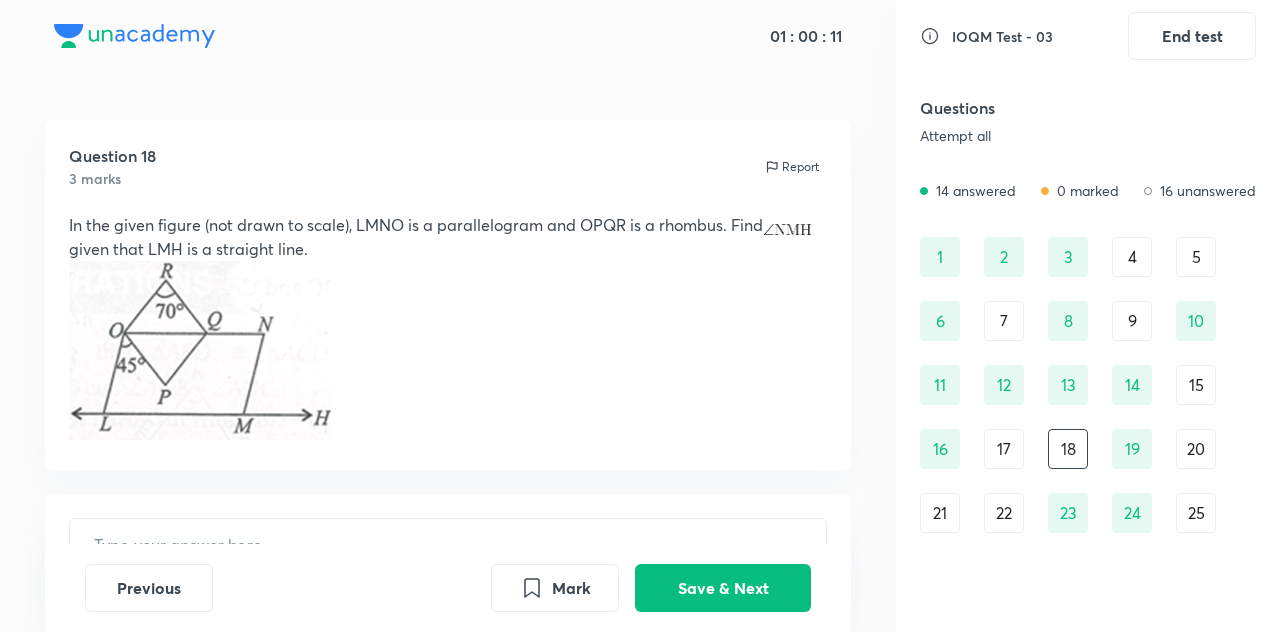 click on "20" at bounding box center [1196, 449] 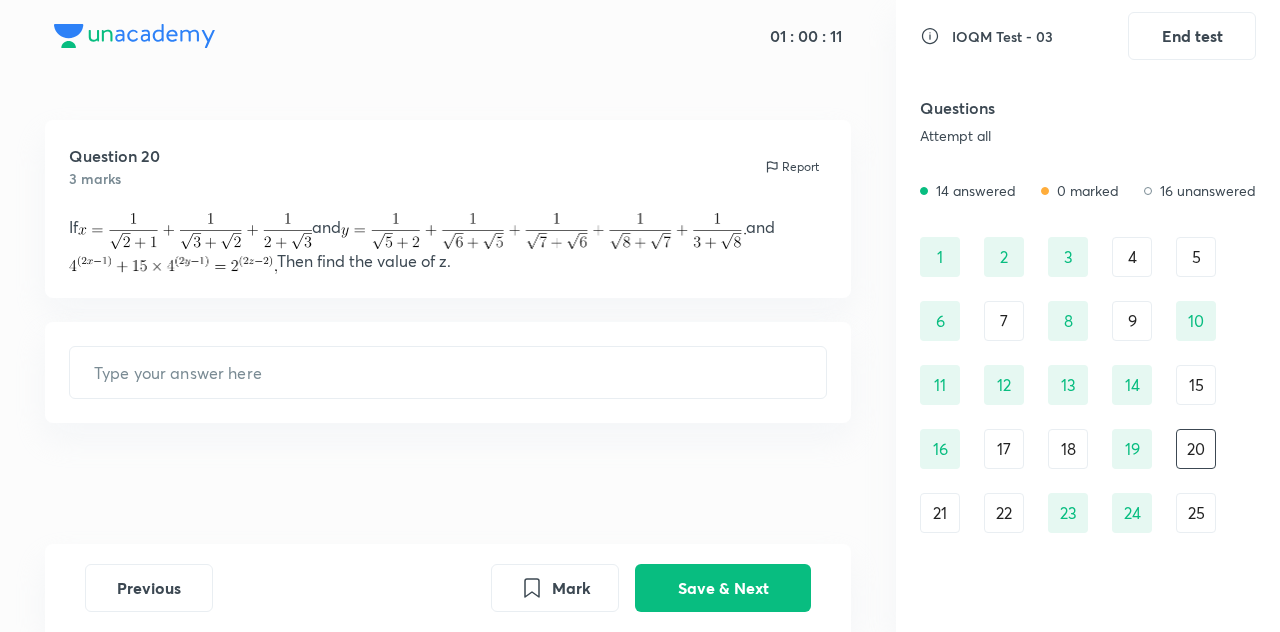 click on "[NUMBER] [NUMBER] [NUMBER] [NUMBER] [NUMBER] [NUMBER] [NUMBER] [NUMBER] [NUMBER] [NUMBER] [NUMBER] [NUMBER] [NUMBER] [NUMBER] [NUMBER] [NUMBER] [NUMBER] [NUMBER] [NUMBER] [NUMBER] [NUMBER] [NUMBER] [NUMBER] [NUMBER] [NUMBER] [NUMBER] [NUMBER] [NUMBER] [NUMBER] [NUMBER]" at bounding box center [1088, 417] 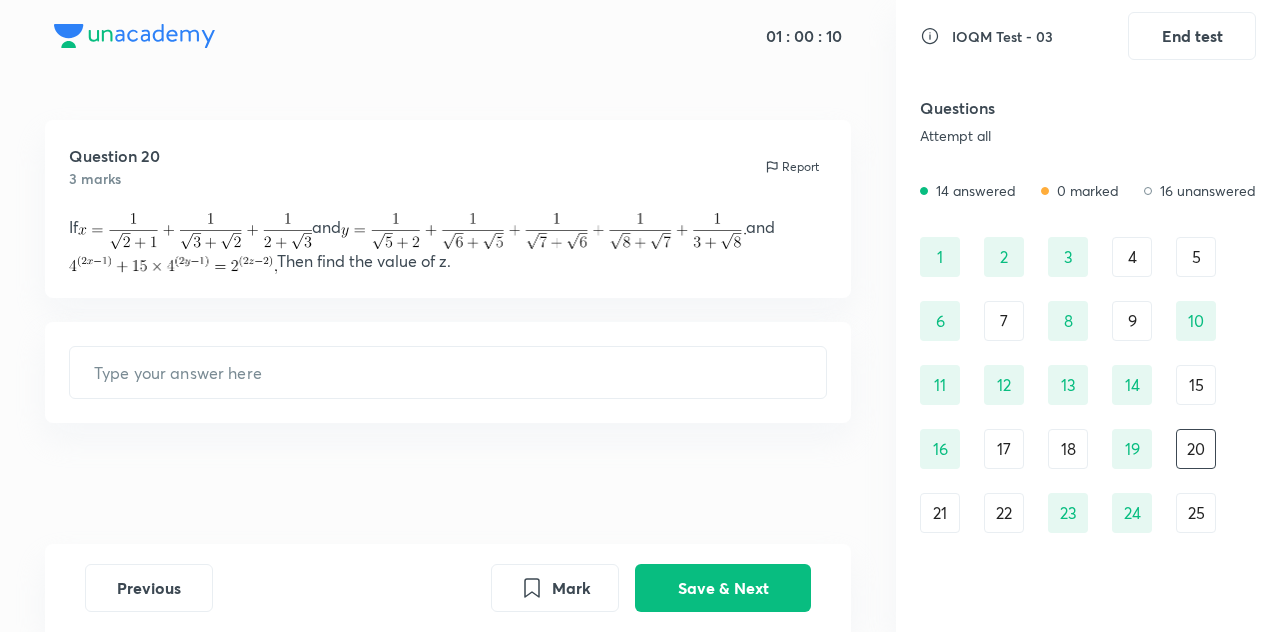 click on "21" at bounding box center [940, 513] 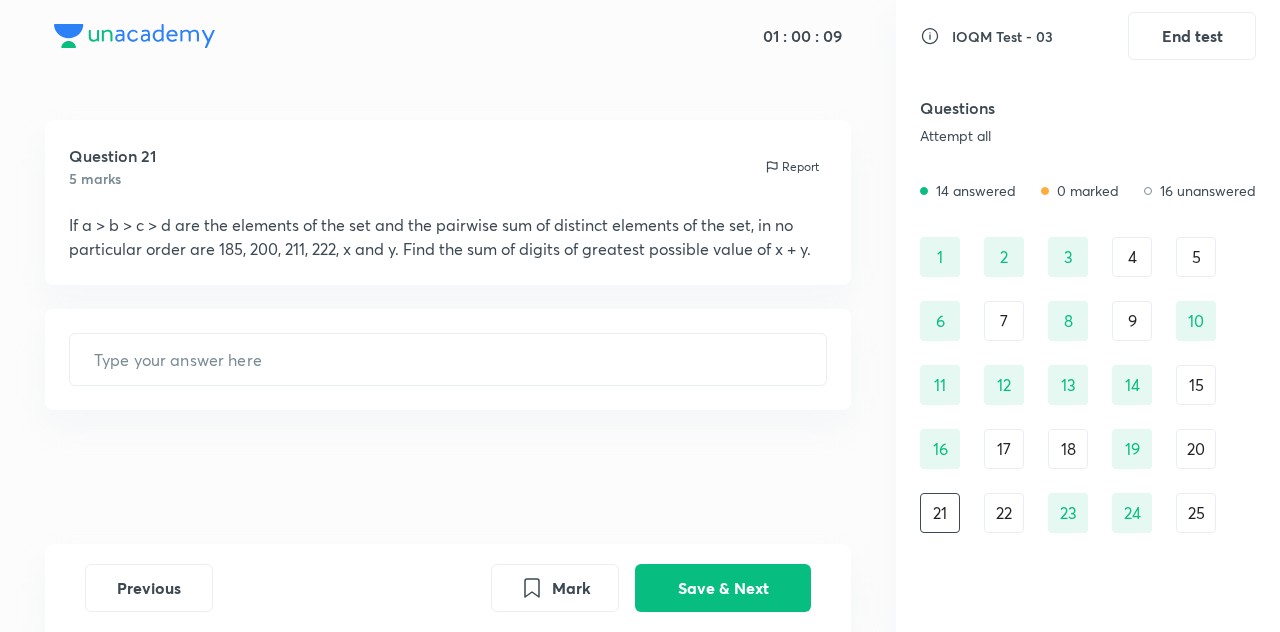 click on "22" at bounding box center [1004, 513] 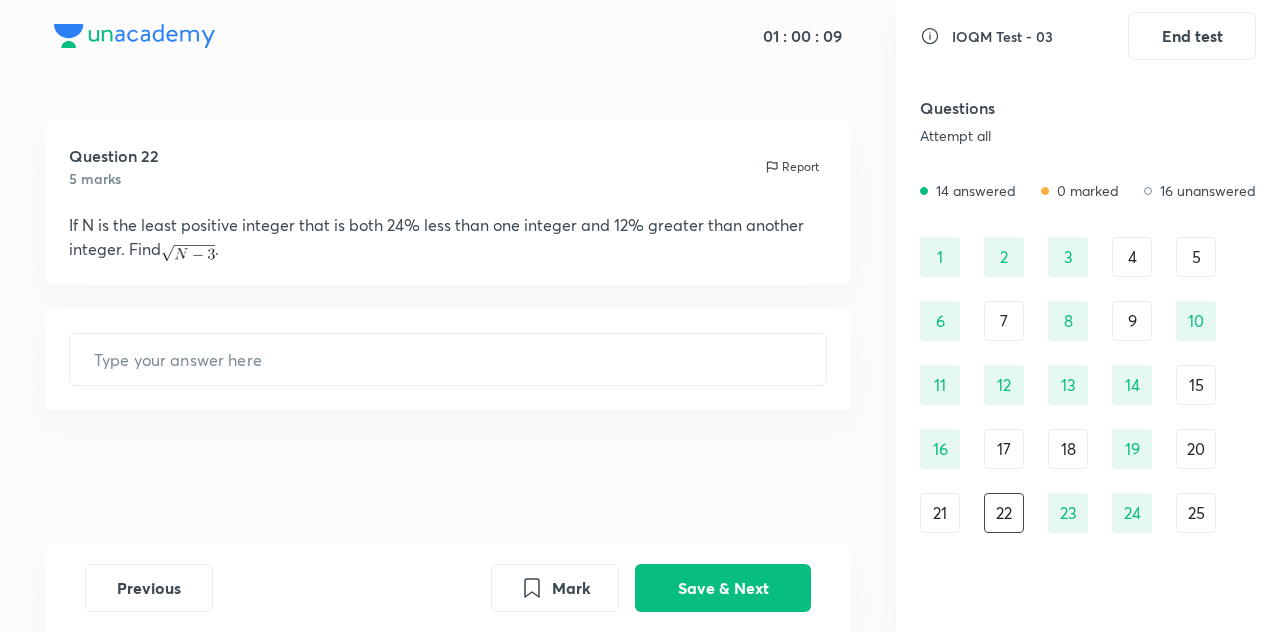 click on "[NUMBER] [NUMBER] [NUMBER] [NUMBER] [NUMBER] [NUMBER] [NUMBER] [NUMBER] [NUMBER] [NUMBER] [NUMBER] [NUMBER] [NUMBER] [NUMBER] [NUMBER] [NUMBER] [NUMBER] [NUMBER] [NUMBER] [NUMBER] [NUMBER] [NUMBER] [NUMBER] [NUMBER] [NUMBER] [NUMBER] [NUMBER] [NUMBER] [NUMBER] [NUMBER]" at bounding box center [1088, 417] 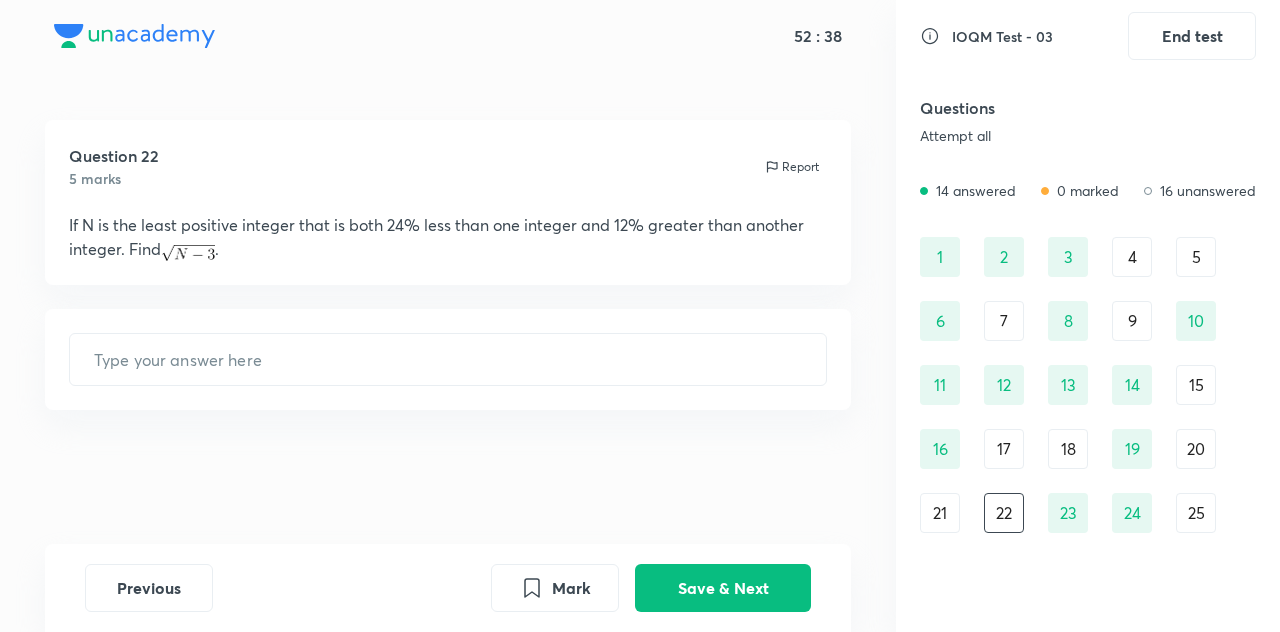 click on "4" at bounding box center (1132, 257) 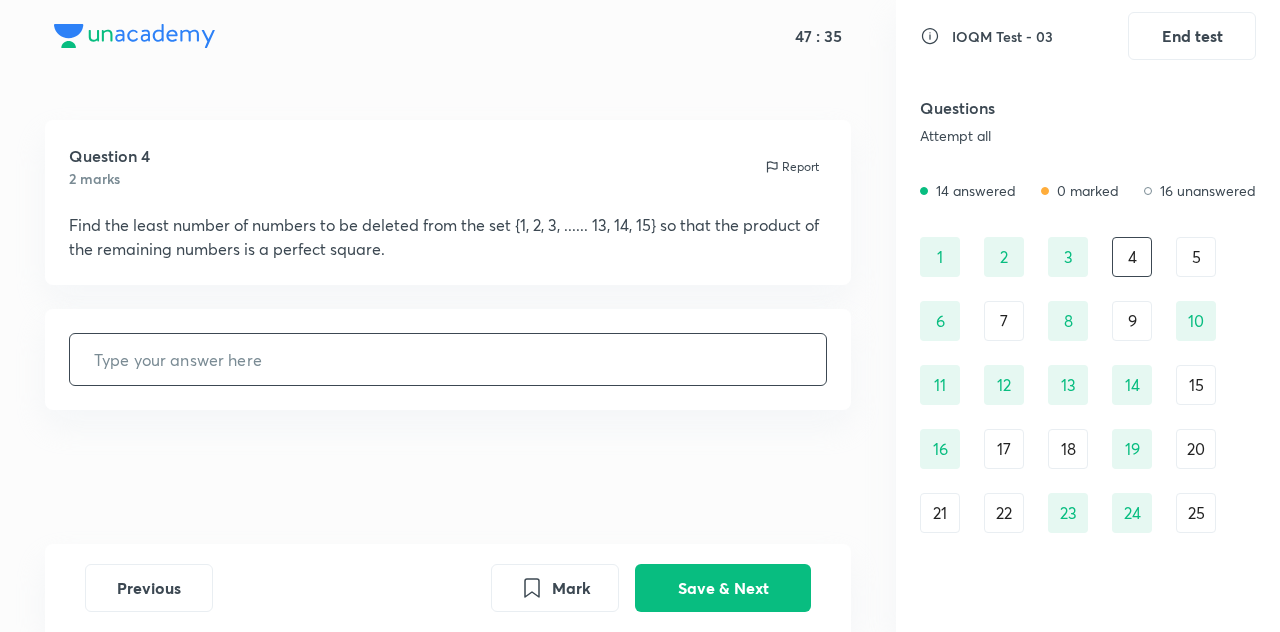 click at bounding box center (448, 359) 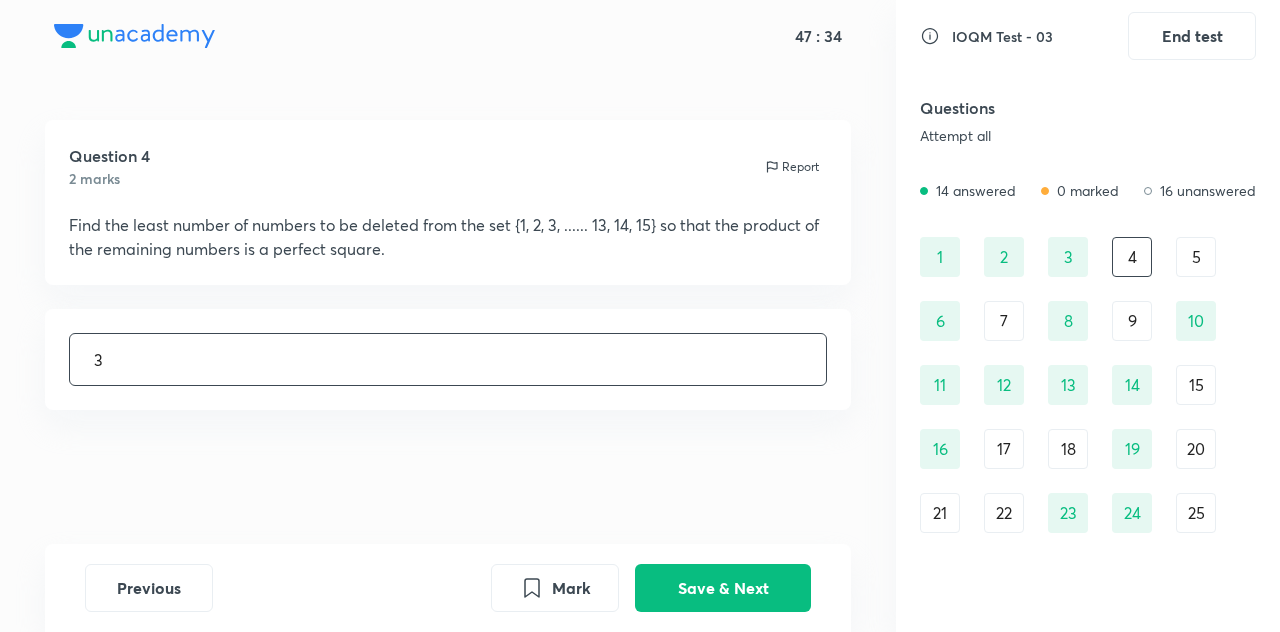 type on "3" 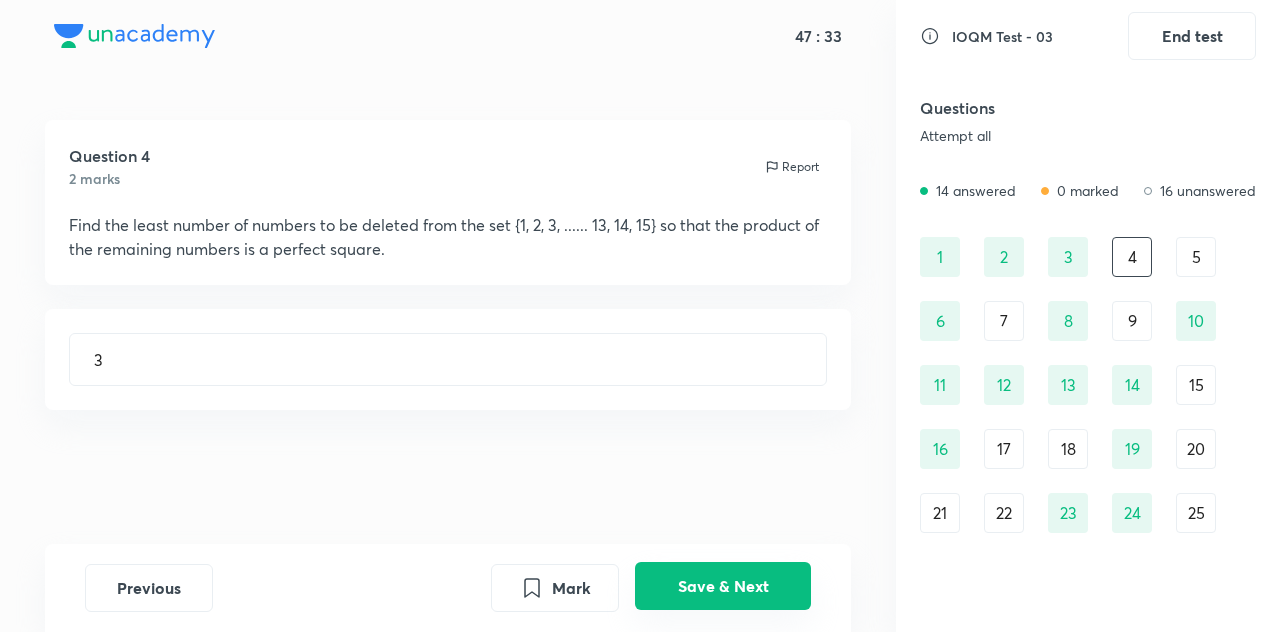 click on "Save & Next" at bounding box center [723, 586] 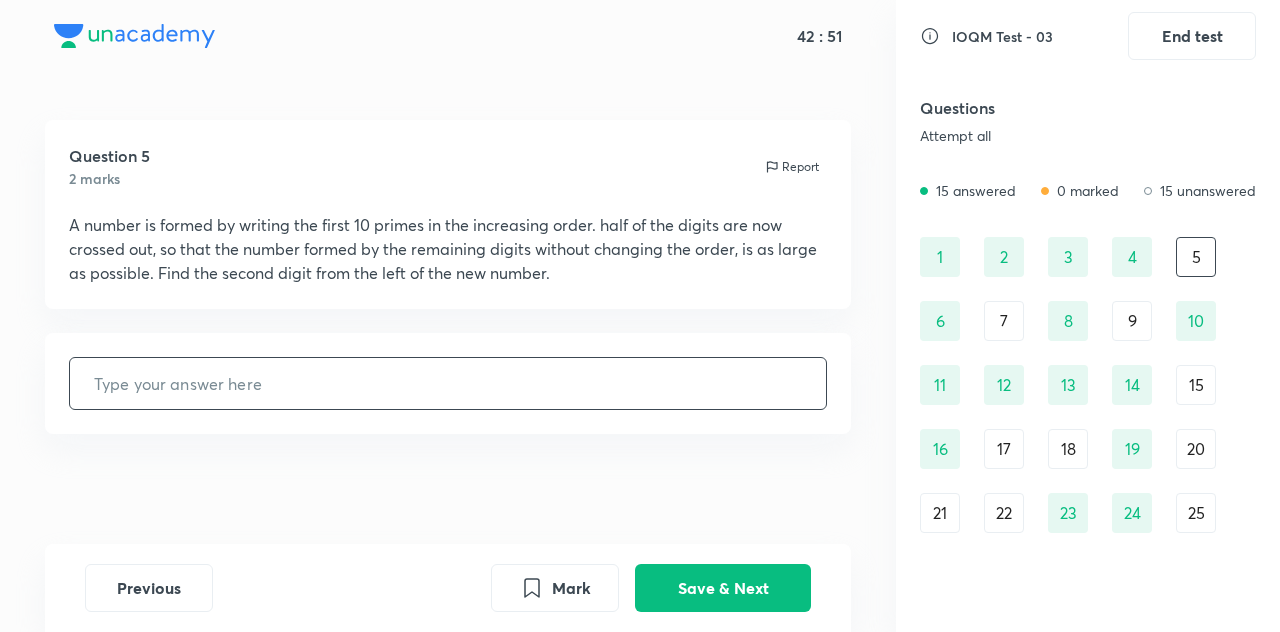 click at bounding box center (448, 383) 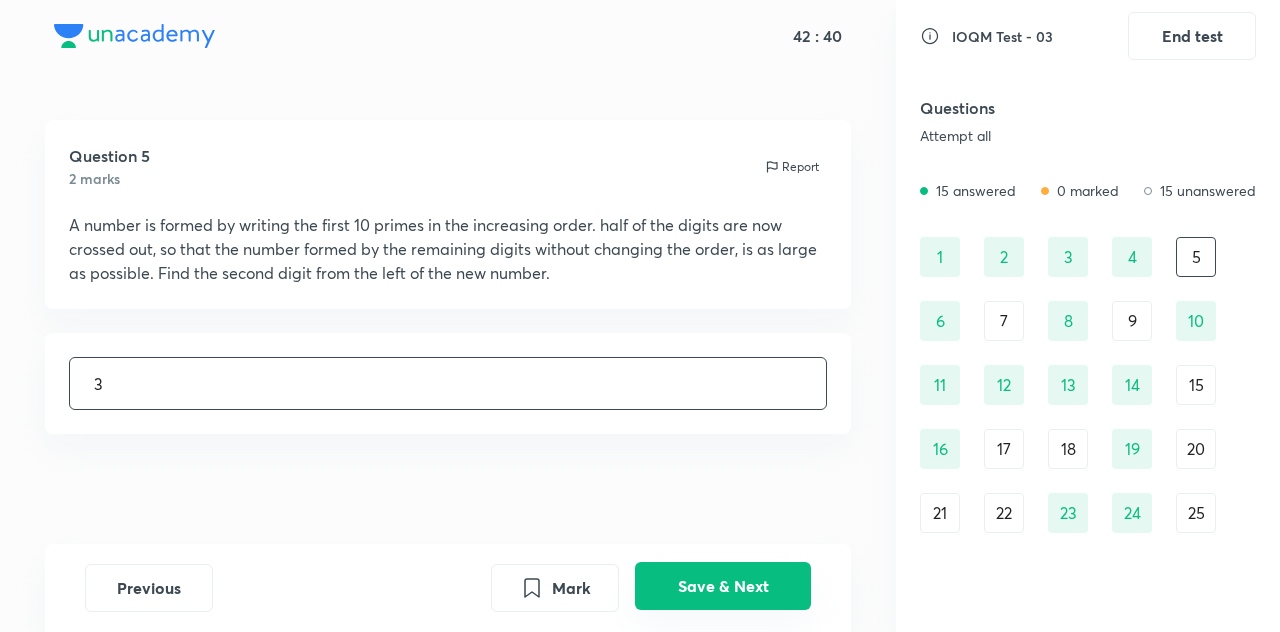 type on "3" 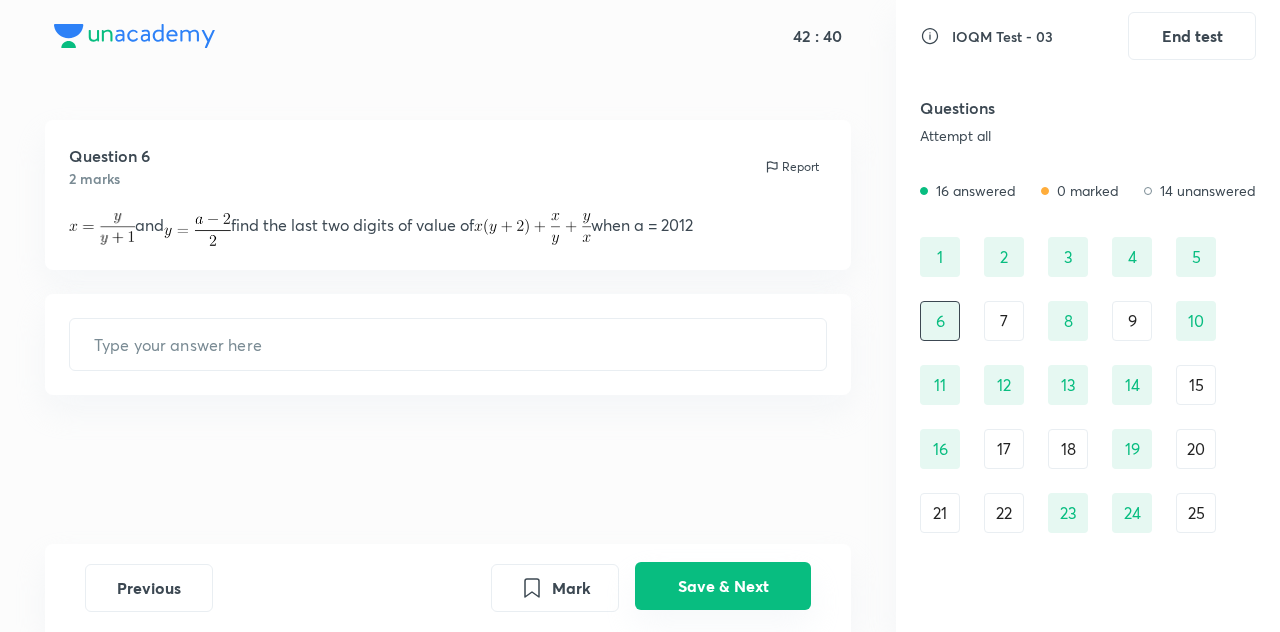 type on "[NUMBER]" 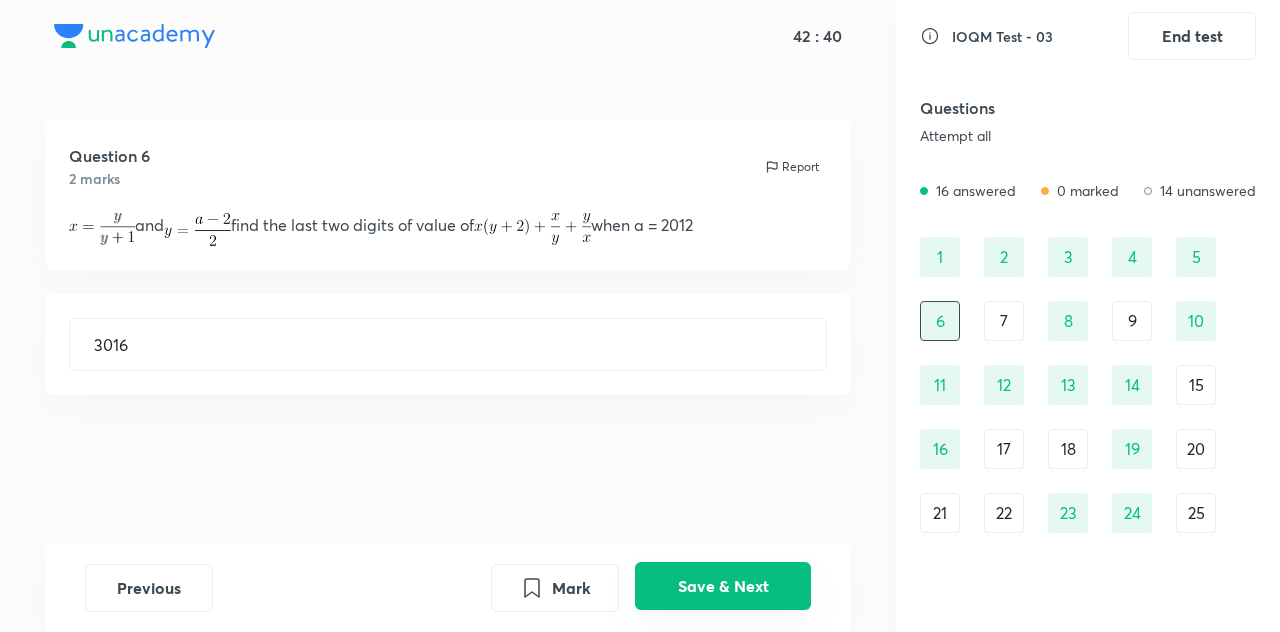 click on "Save & Next" at bounding box center (723, 586) 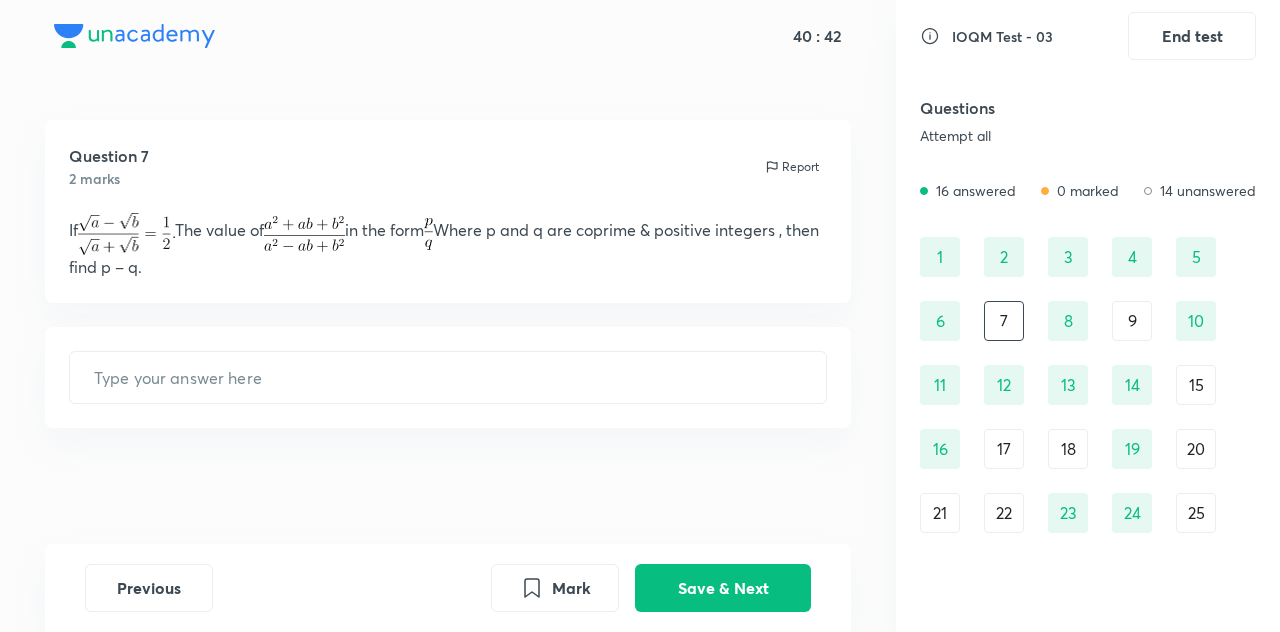 click on "9" at bounding box center (1132, 321) 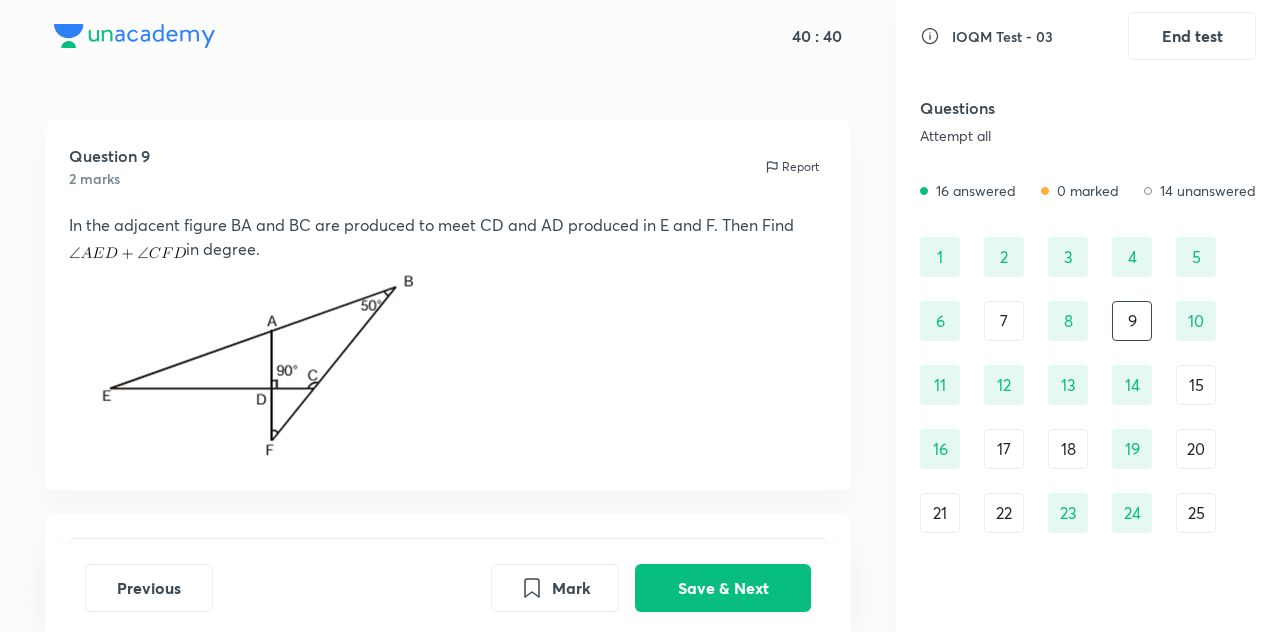 click on "15" at bounding box center [1196, 385] 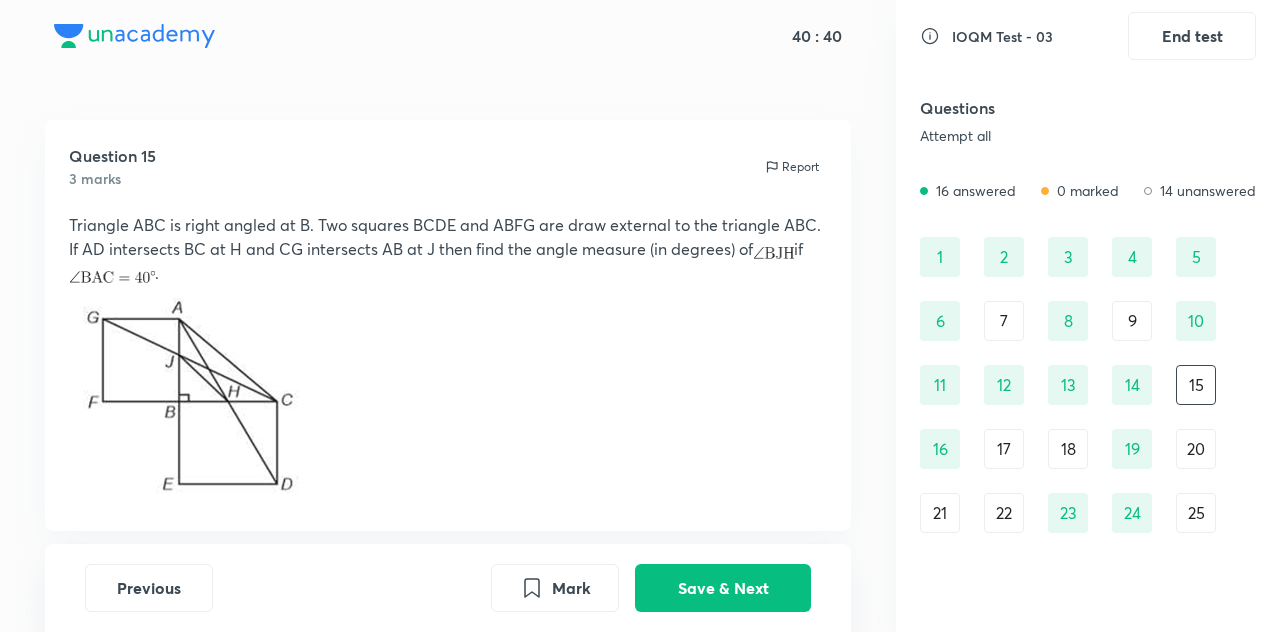 click on "20" at bounding box center (1196, 449) 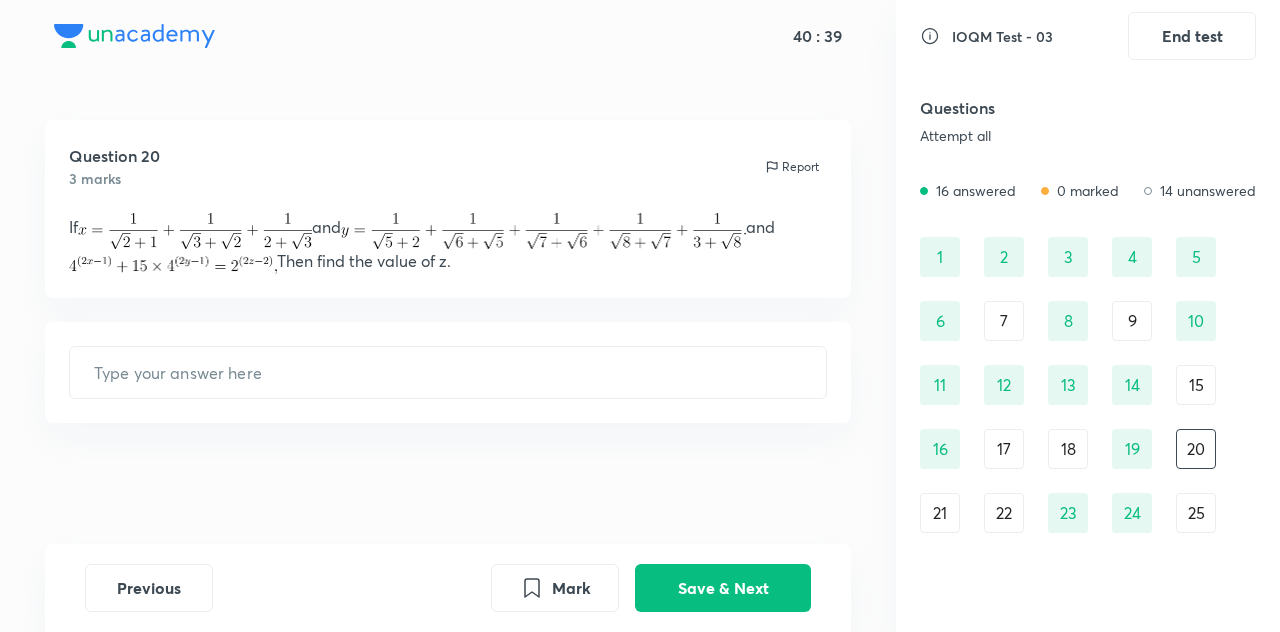 click on "25" at bounding box center (1196, 513) 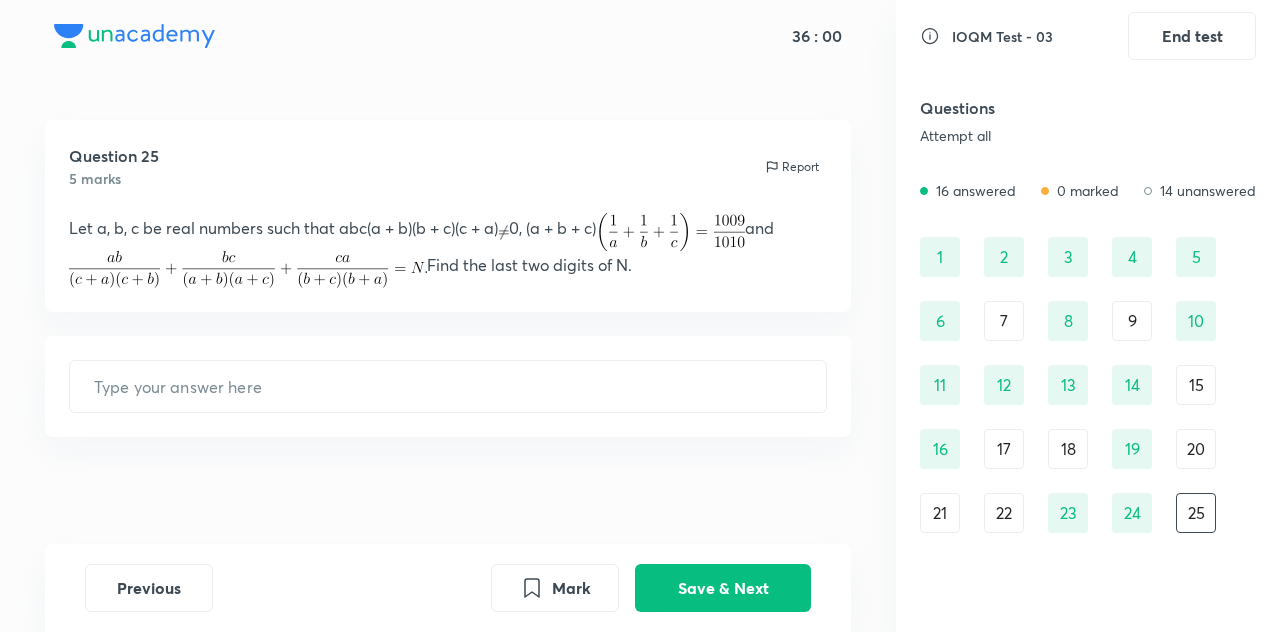 click on "[NUMBER] [NUMBER] [NUMBER] [NUMBER] [NUMBER] [NUMBER] [NUMBER] [NUMBER] [NUMBER] [NUMBER] [NUMBER] [NUMBER] [NUMBER] [NUMBER] [NUMBER] [NUMBER] [NUMBER] [NUMBER] [NUMBER] [NUMBER] [NUMBER] [NUMBER] [NUMBER] [NUMBER] [NUMBER] [NUMBER] [NUMBER] [NUMBER] [NUMBER] [NUMBER]" at bounding box center (1088, 417) 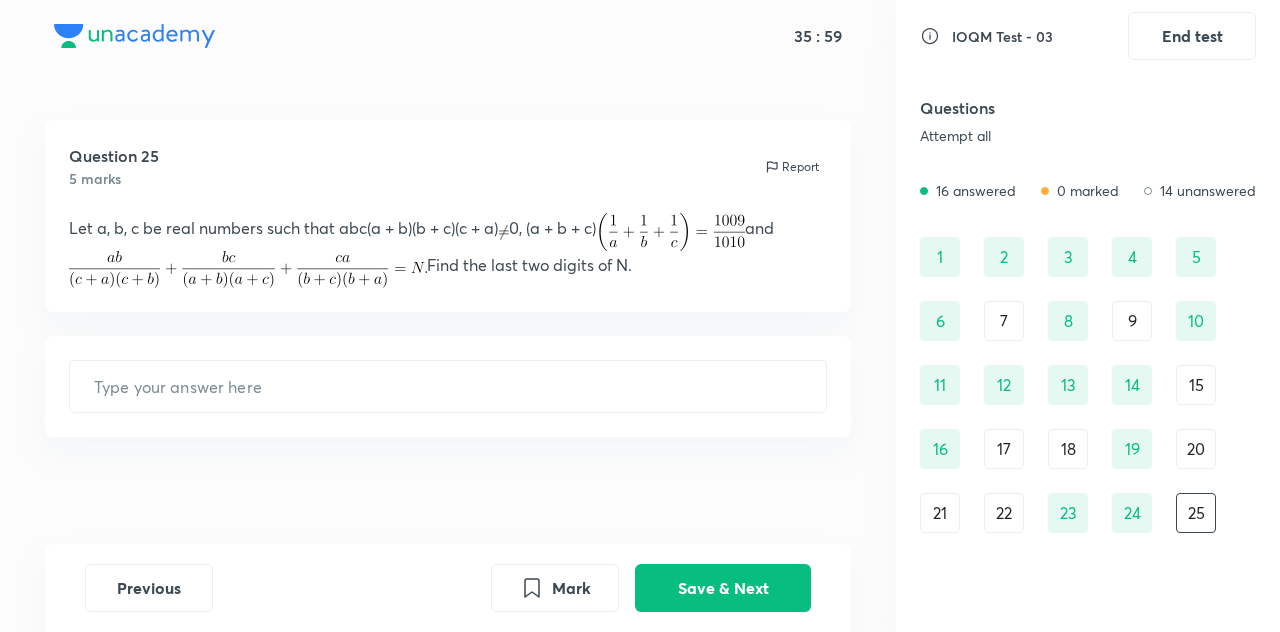 click on "[NUMBER] [NUMBER] [NUMBER] [NUMBER] [NUMBER] [NUMBER] [NUMBER] [NUMBER] [NUMBER] [NUMBER] [NUMBER] [NUMBER] [NUMBER] [NUMBER] [NUMBER] [NUMBER] [NUMBER] [NUMBER] [NUMBER] [NUMBER] [NUMBER] [NUMBER] [NUMBER] [NUMBER] [NUMBER] [NUMBER] [NUMBER] [NUMBER] [NUMBER] [NUMBER]" at bounding box center [1088, 417] 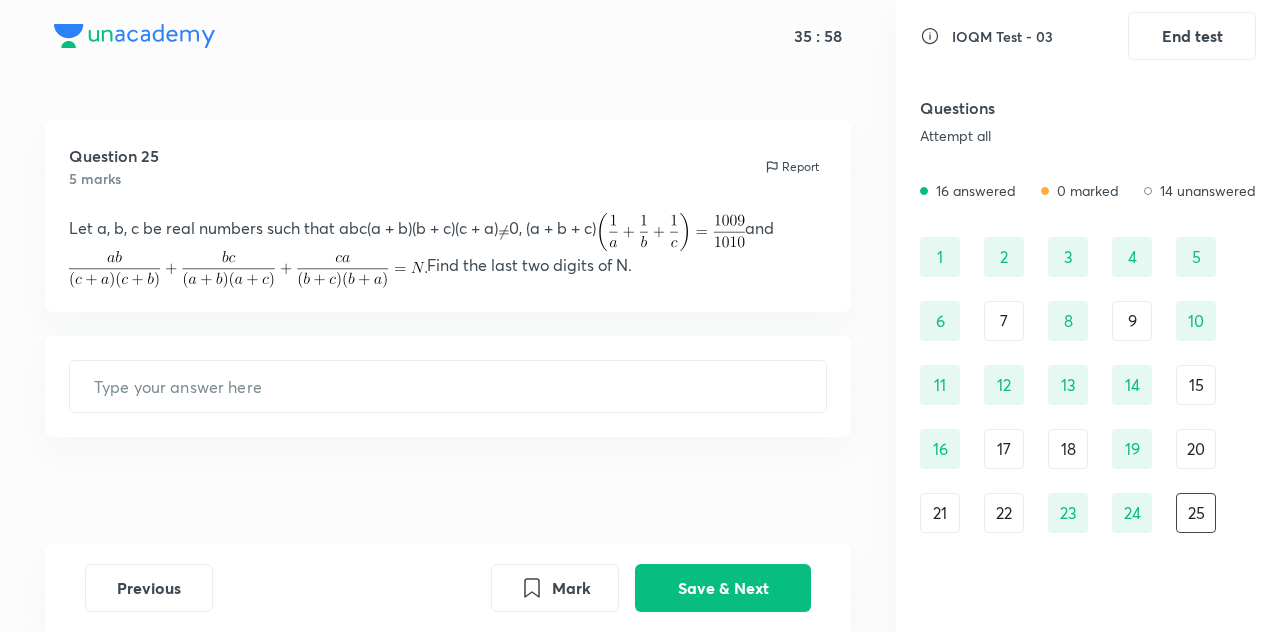 click on "21" at bounding box center [940, 513] 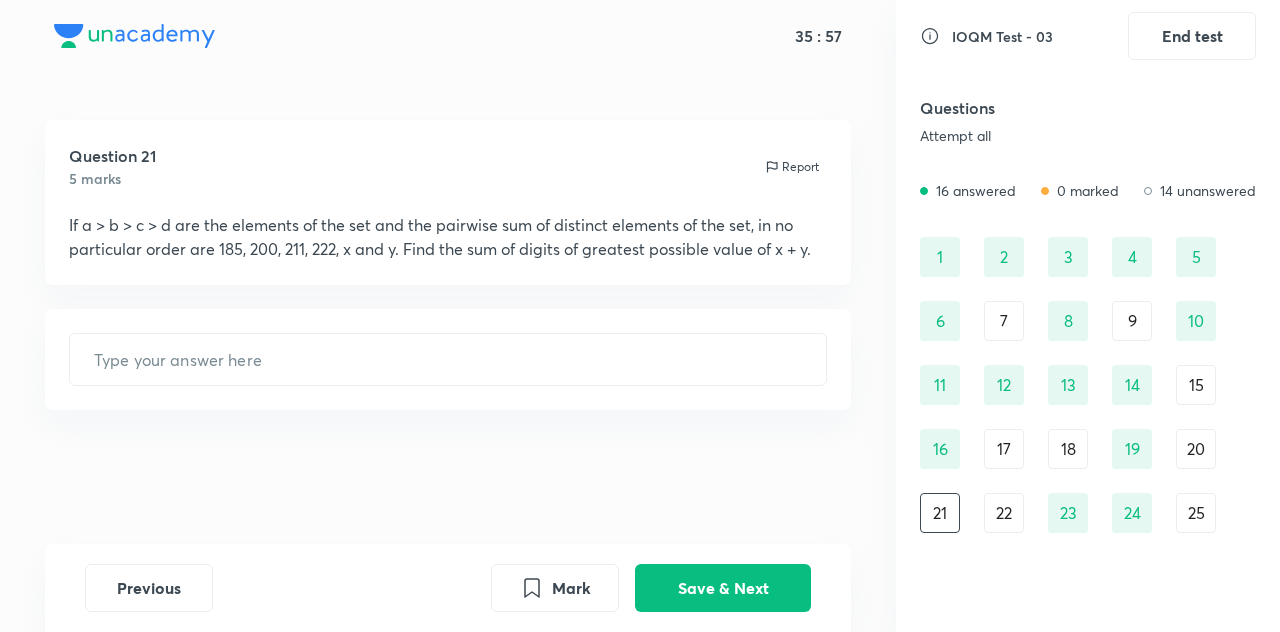 click on "25" at bounding box center (1196, 513) 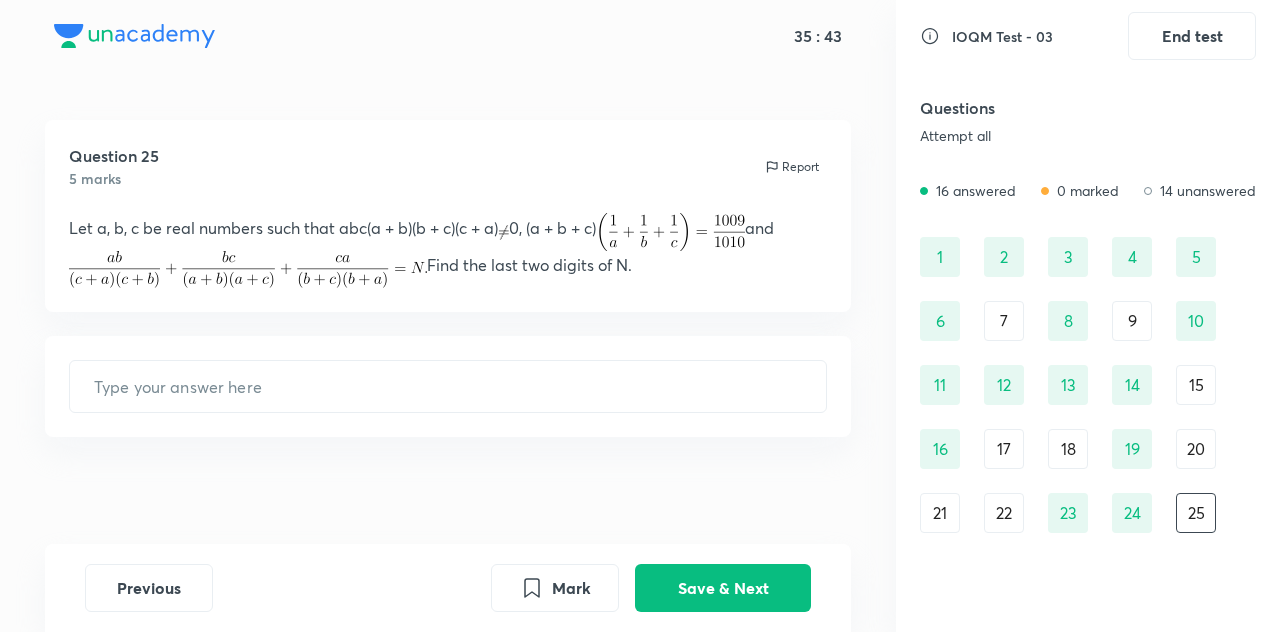 click on "20" at bounding box center (1196, 449) 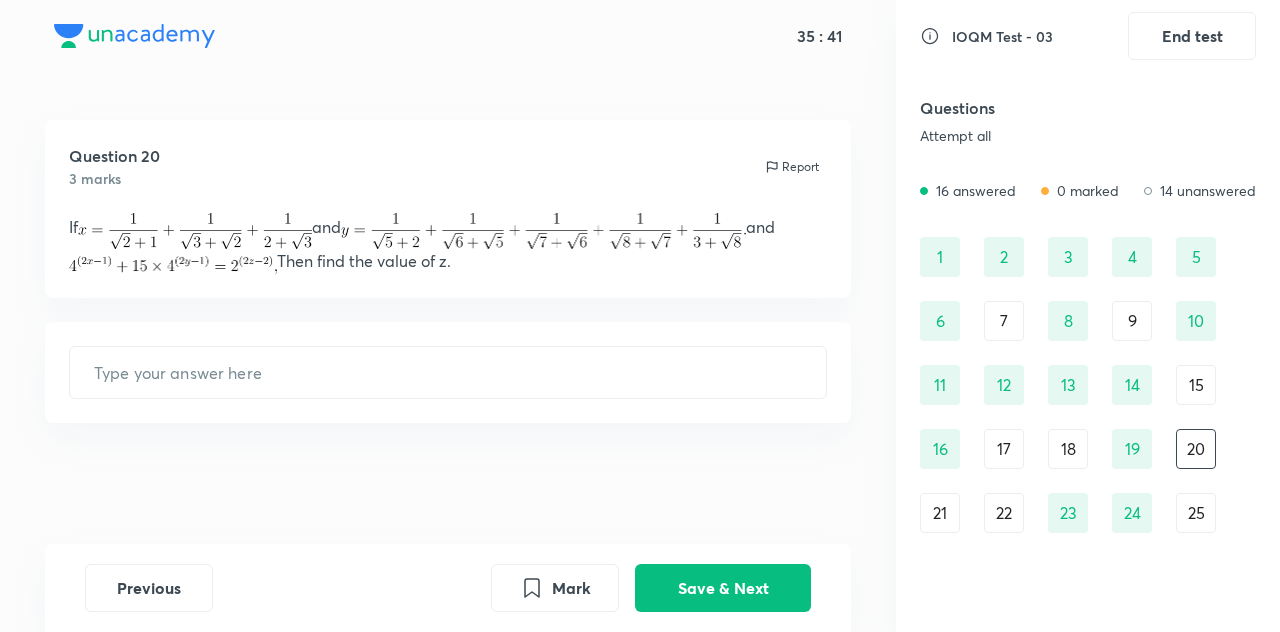 click on "15" at bounding box center (1196, 385) 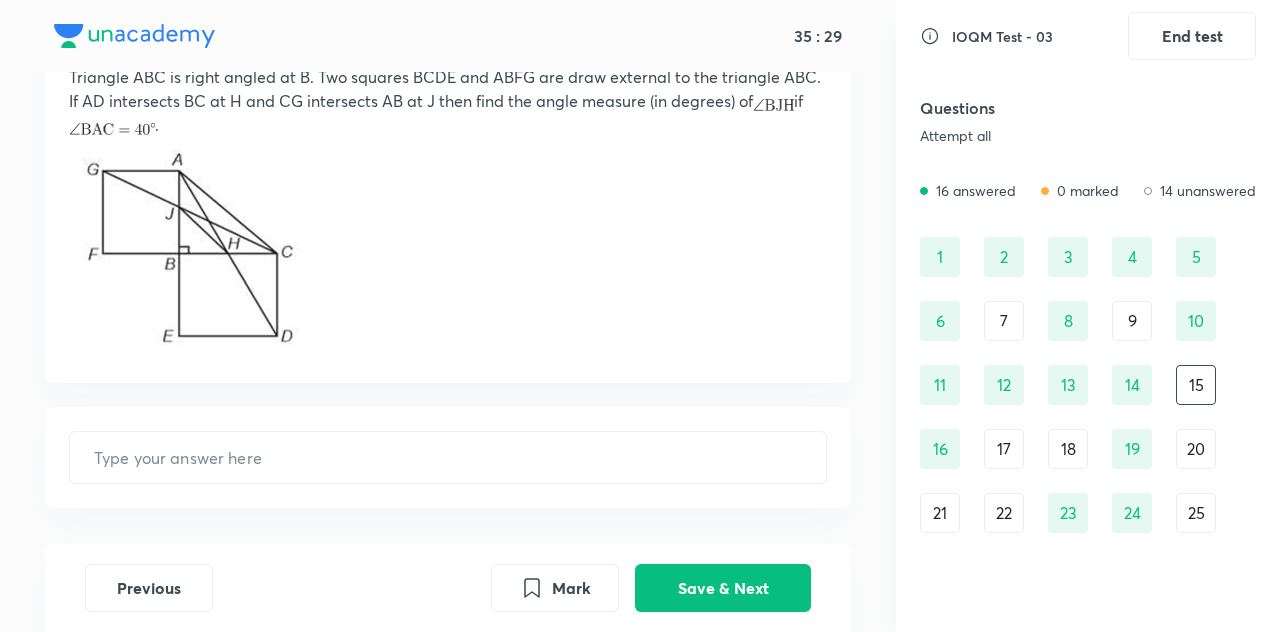 scroll, scrollTop: 166, scrollLeft: 0, axis: vertical 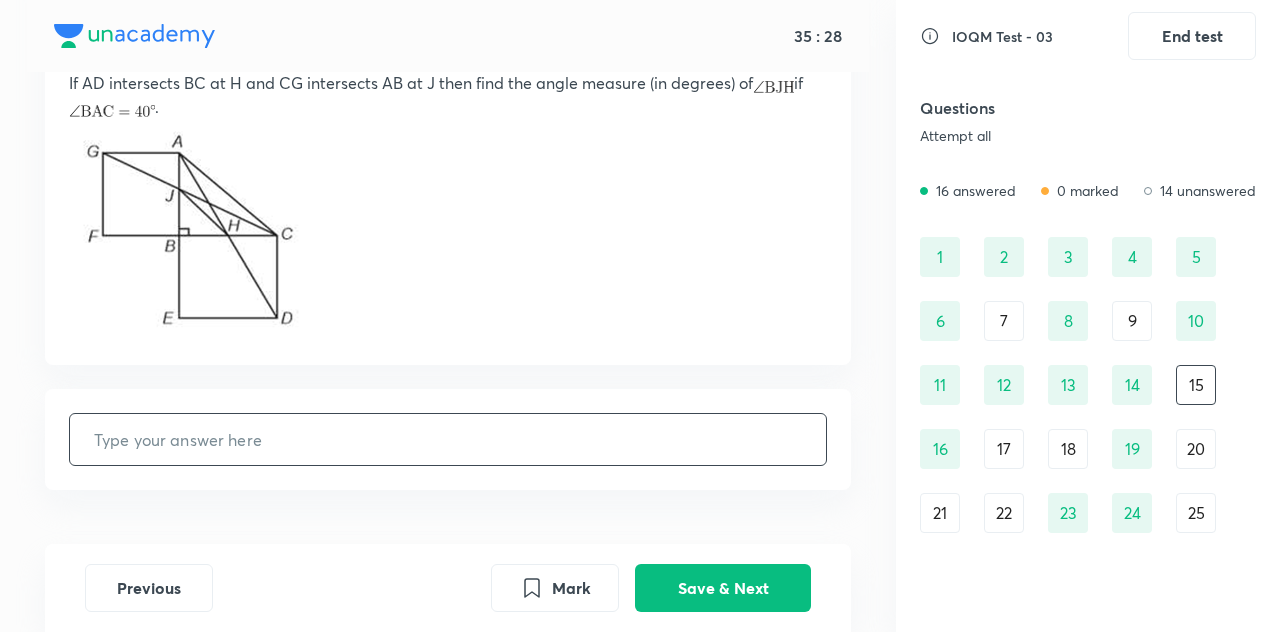 click at bounding box center (448, 439) 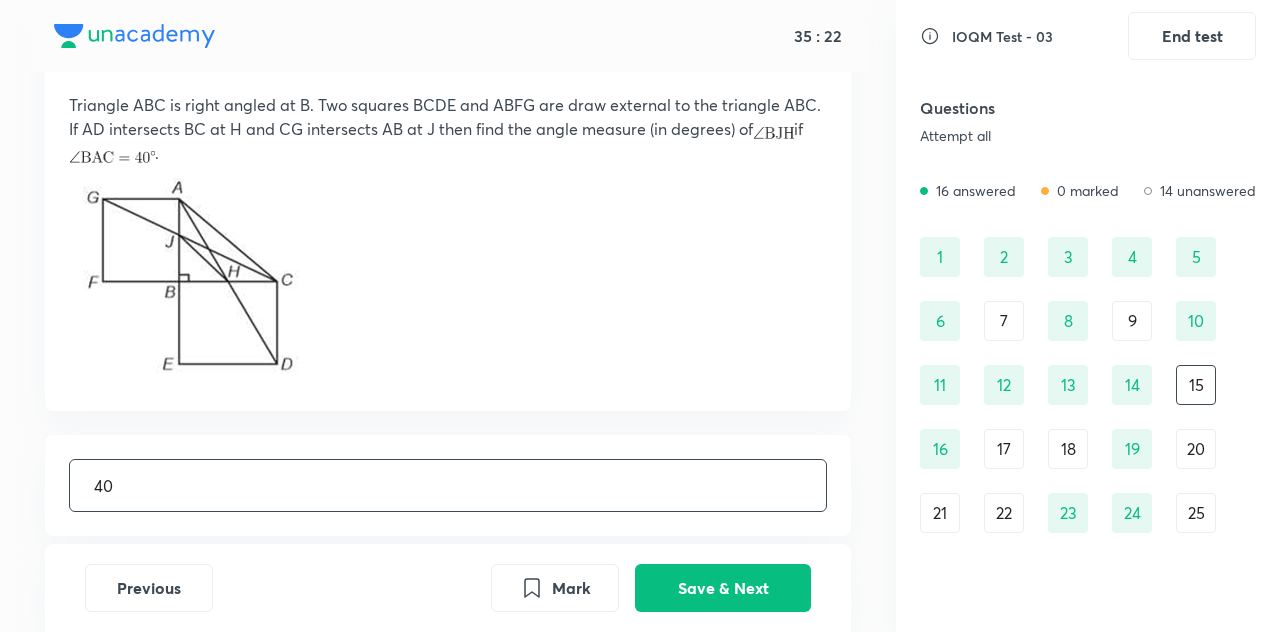 scroll, scrollTop: 119, scrollLeft: 0, axis: vertical 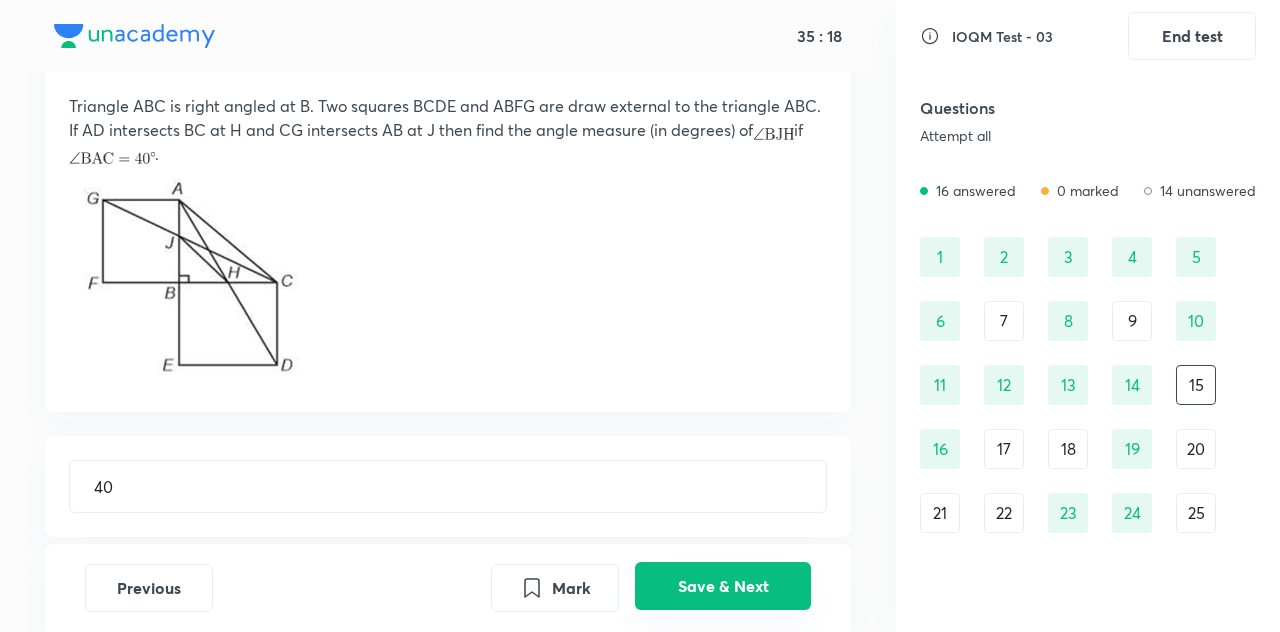 click on "Save & Next" at bounding box center [723, 586] 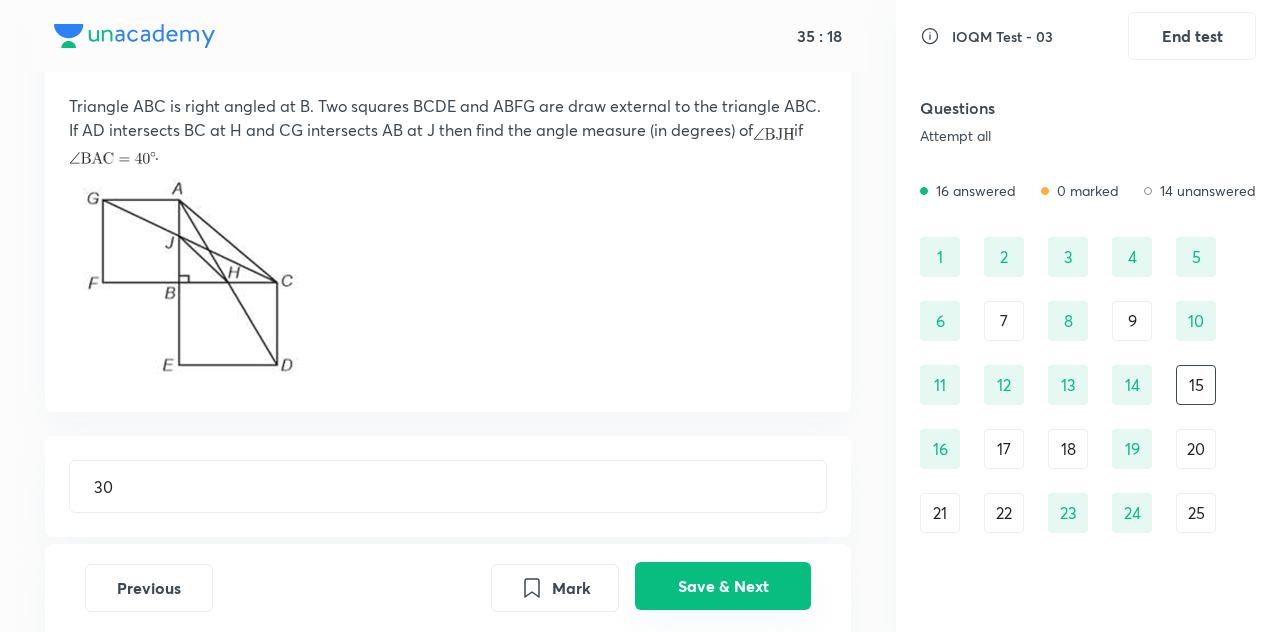 scroll, scrollTop: 0, scrollLeft: 0, axis: both 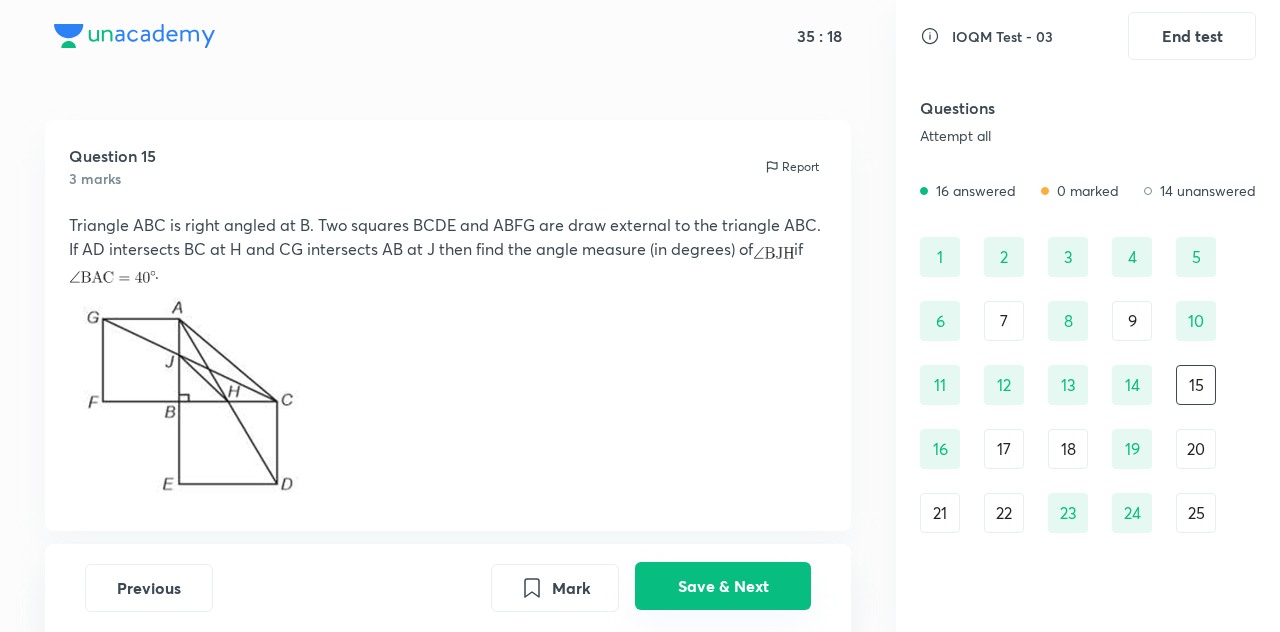 click on "Save & Next" at bounding box center [723, 586] 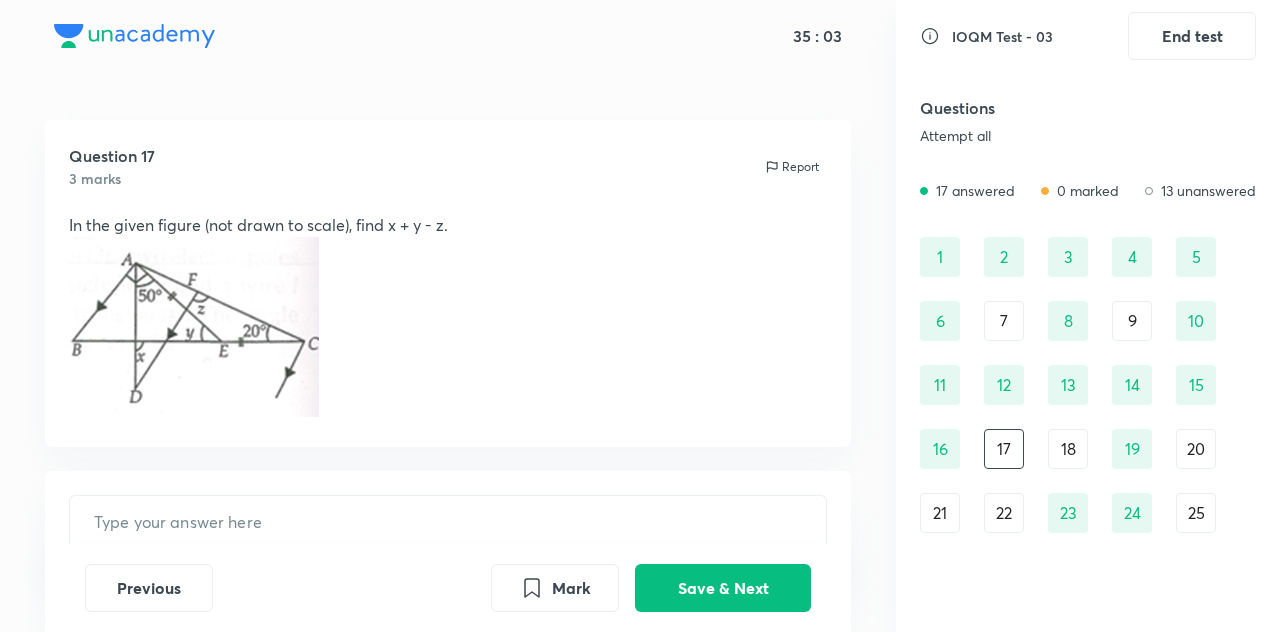 click on "18" at bounding box center (1068, 449) 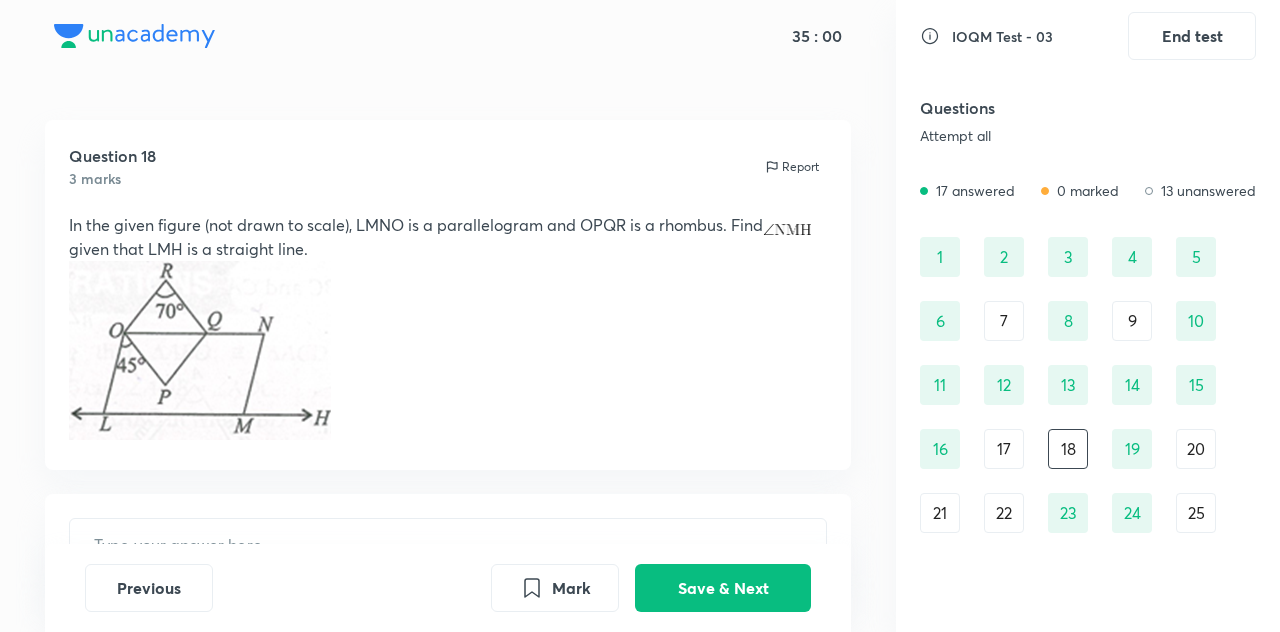 click on "Question 18 3 marks Report In the given figure (not drawn to scale), LMNO is a parallelogram and OPQR is a rhombus. Find   given that LMH is a straight line.        ﻿" at bounding box center [448, 295] 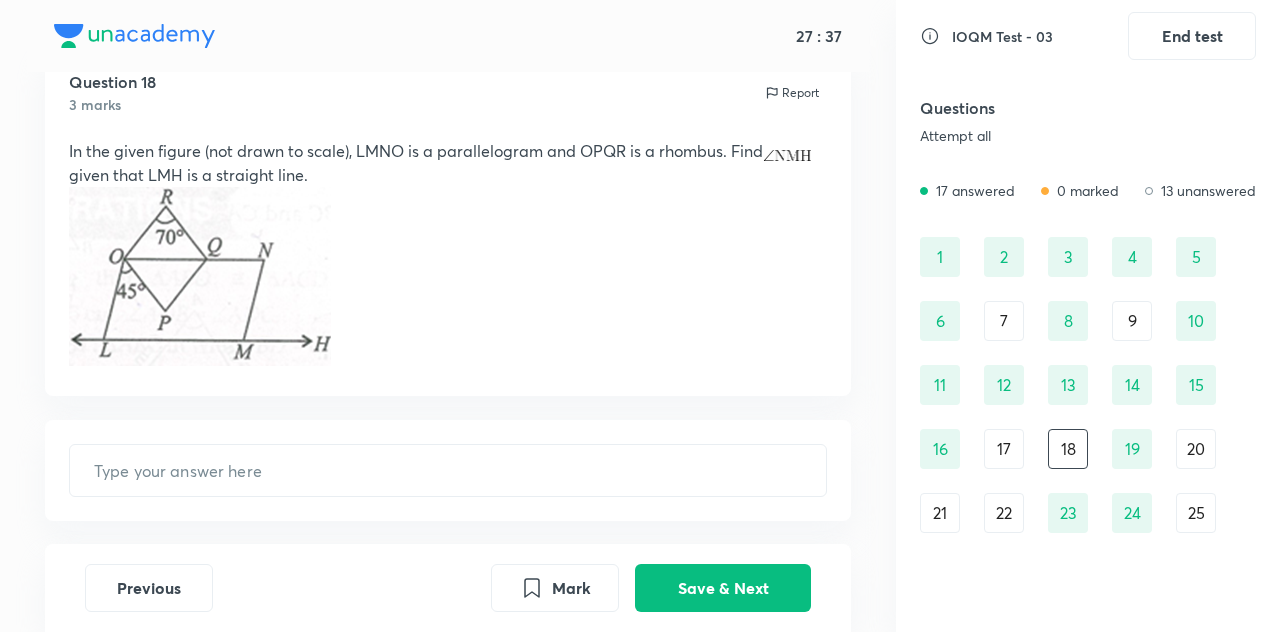 scroll, scrollTop: 78, scrollLeft: 0, axis: vertical 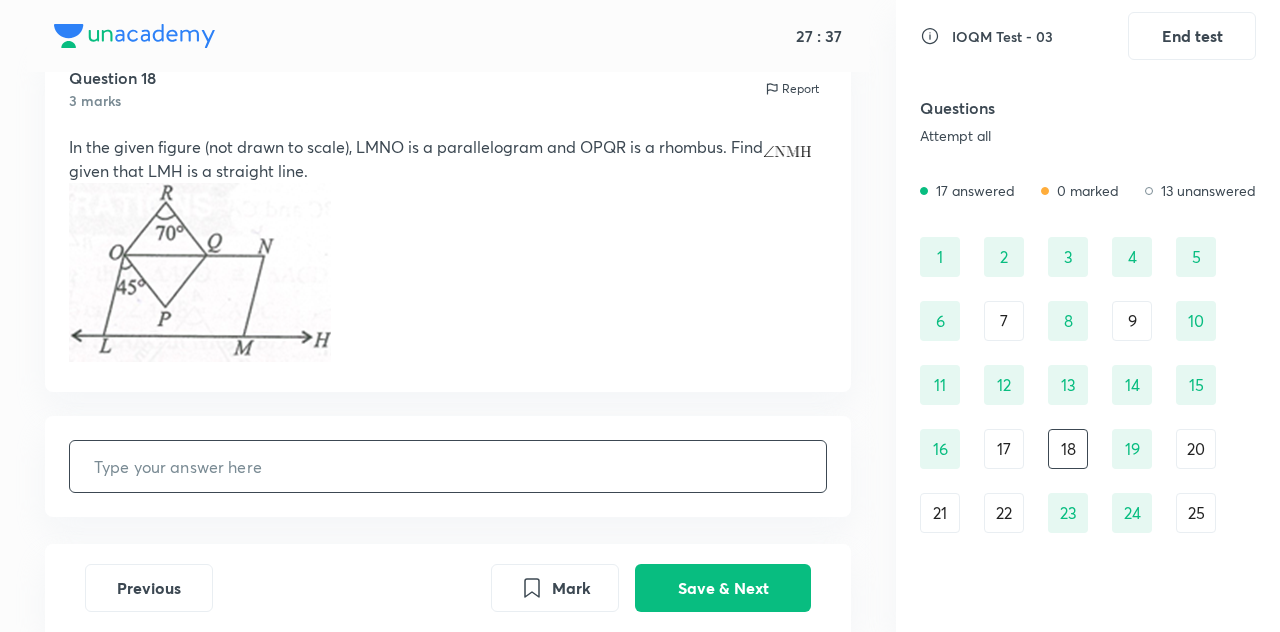 click at bounding box center [448, 466] 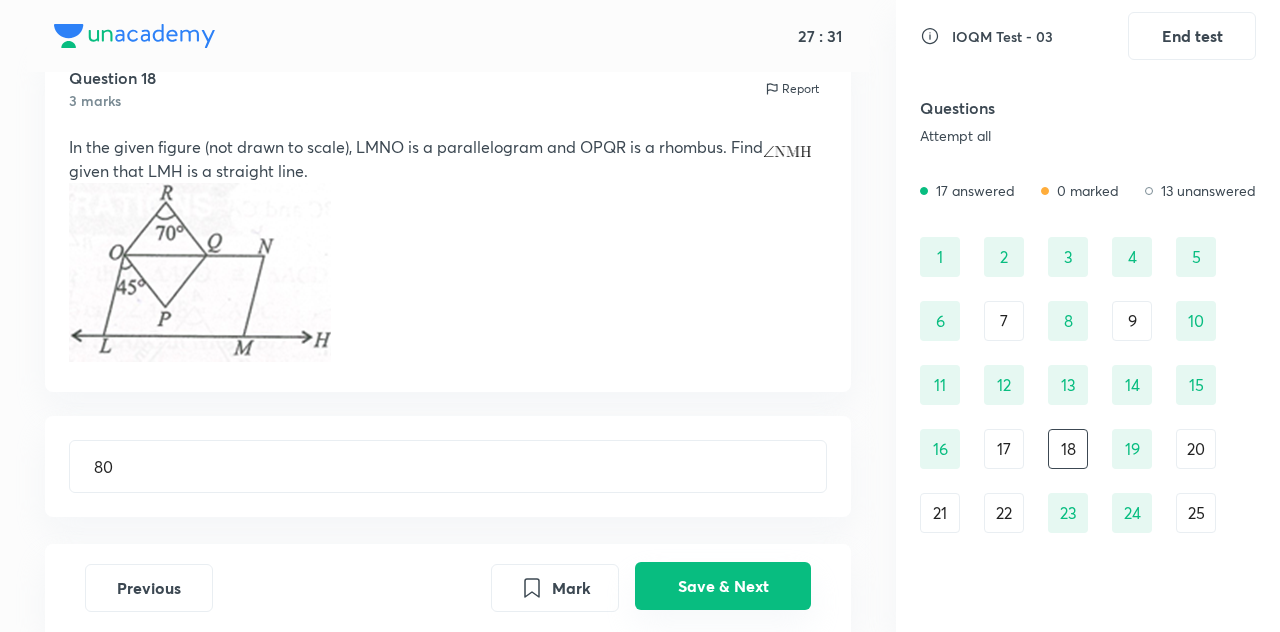 click on "Save & Next" at bounding box center [723, 586] 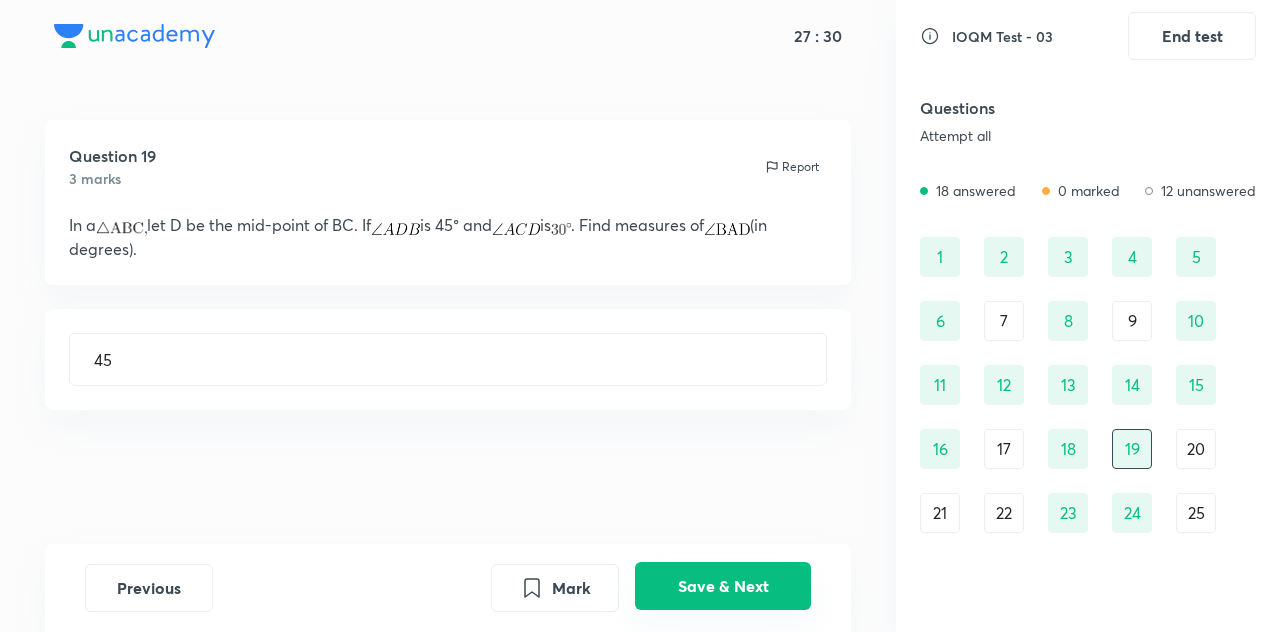 scroll, scrollTop: 0, scrollLeft: 0, axis: both 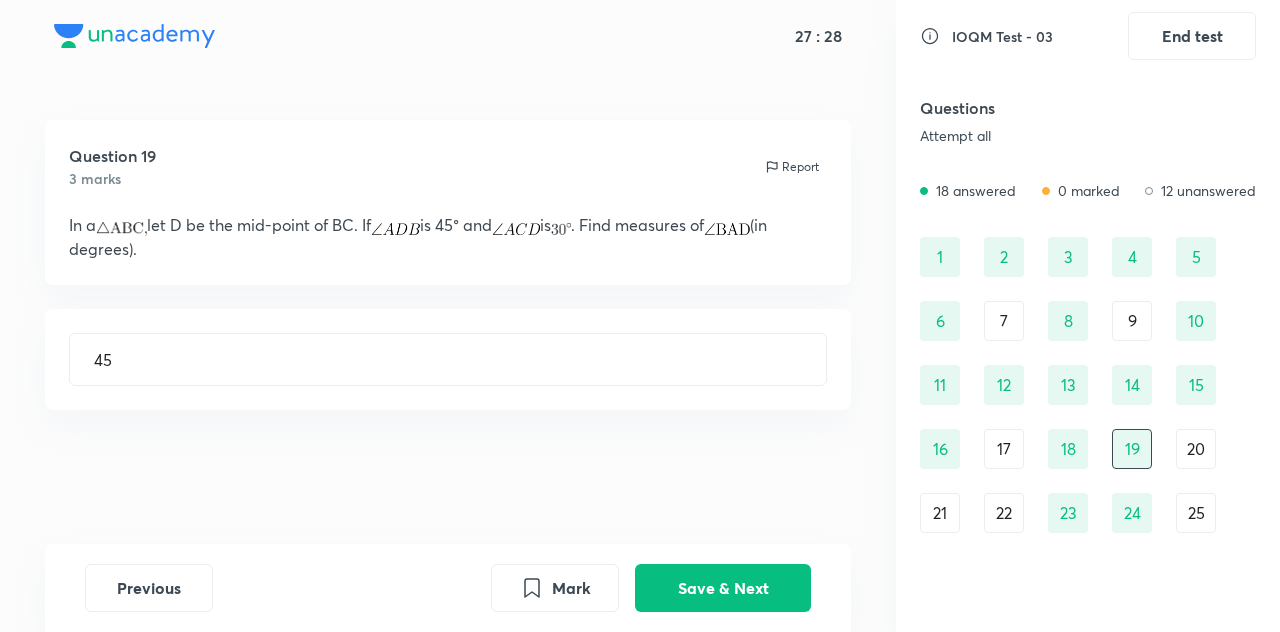drag, startPoint x: 730, startPoint y: 596, endPoint x: 618, endPoint y: 444, distance: 188.80678 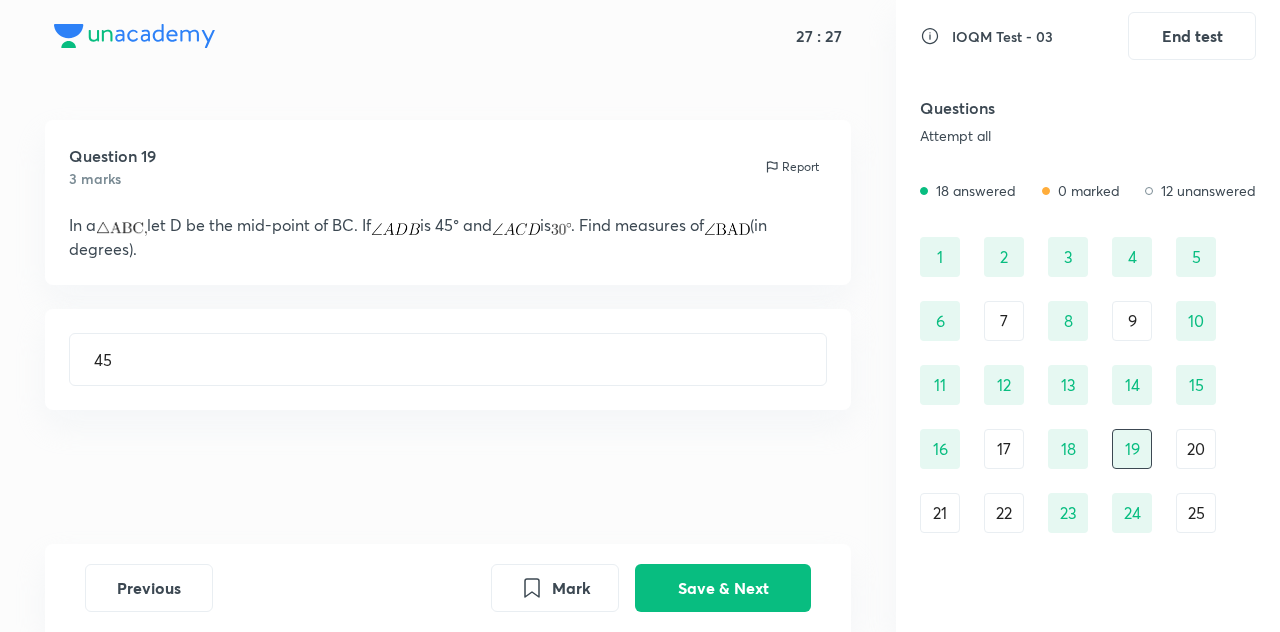 click on "17" at bounding box center (1004, 449) 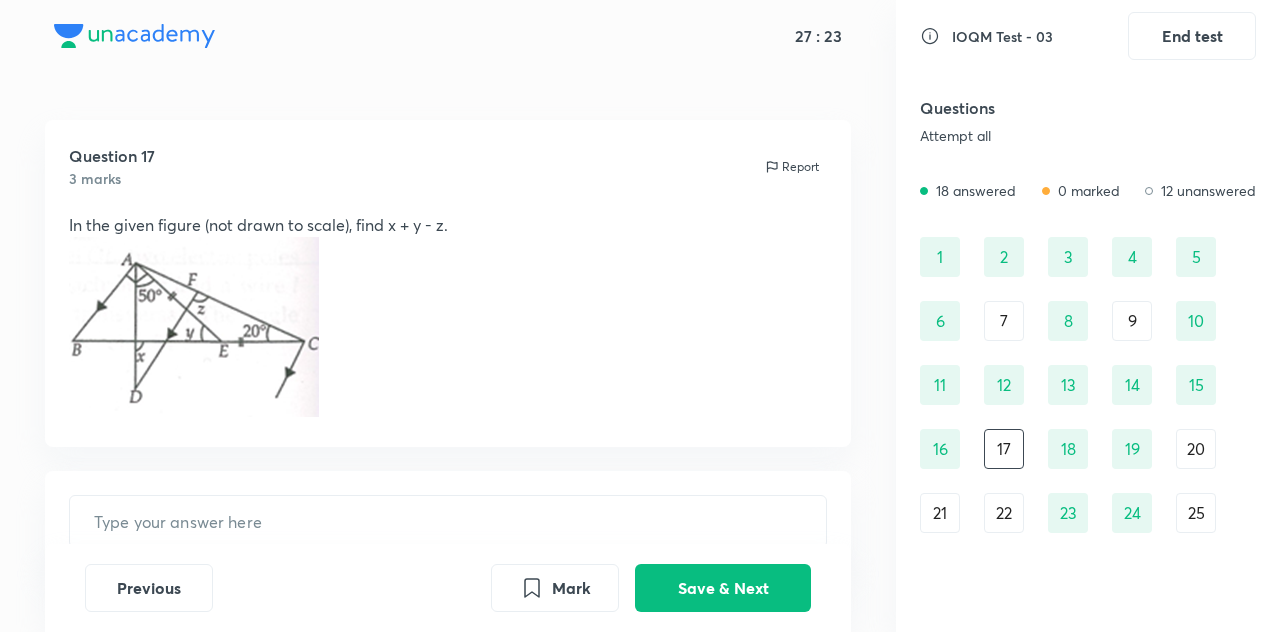 click on "7" at bounding box center [1004, 321] 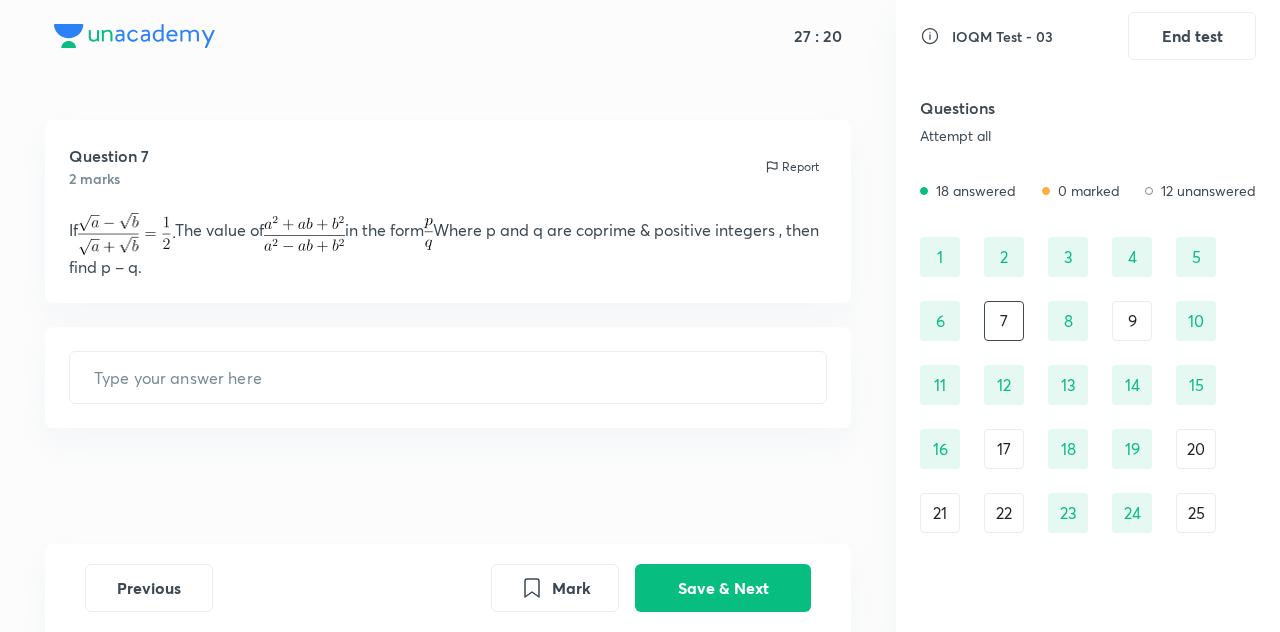 click on "9" at bounding box center (1132, 321) 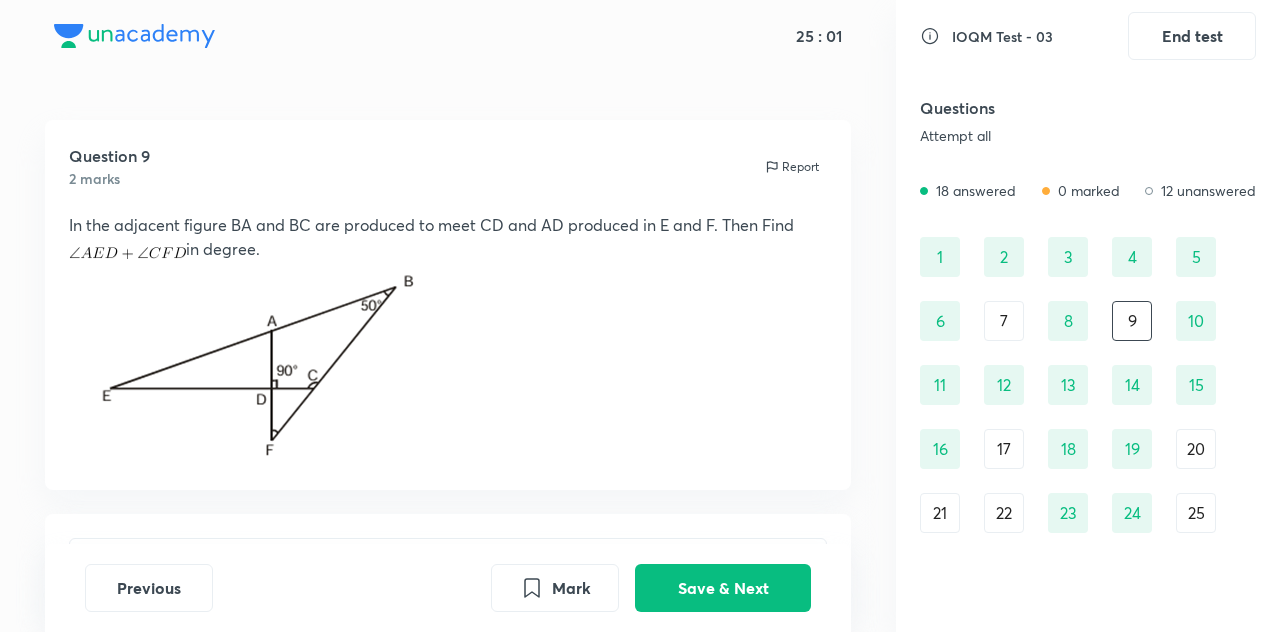 click on "7" at bounding box center [1004, 321] 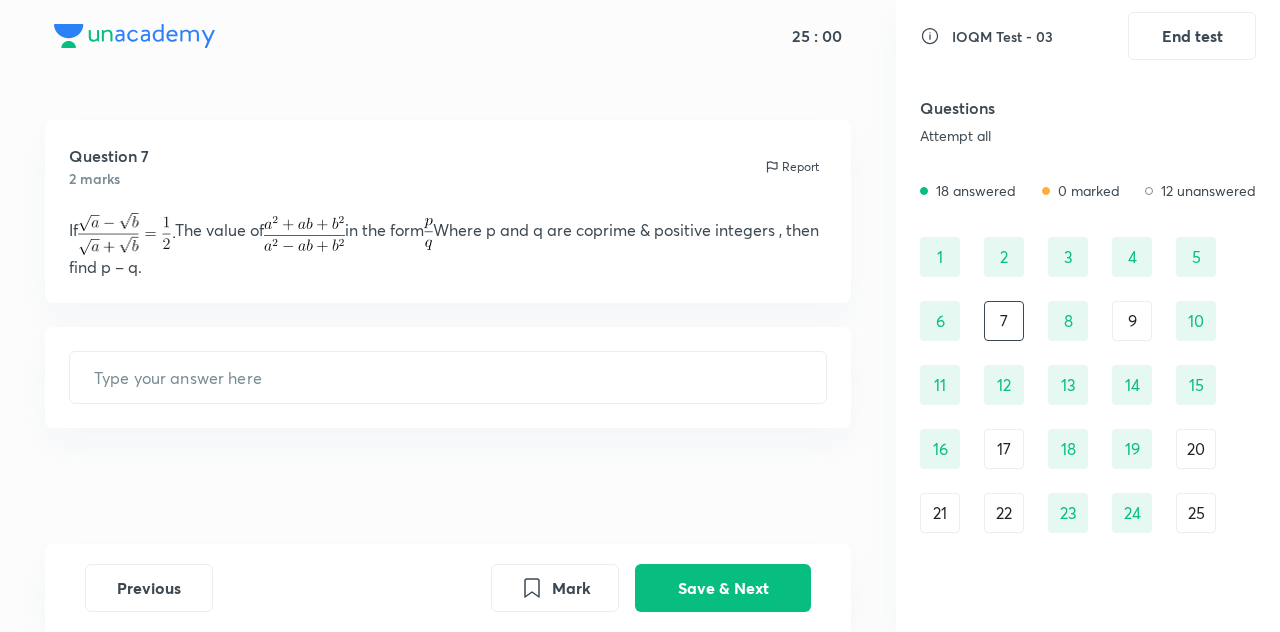 click on "[NUMBER] [NUMBER] [NUMBER] [NUMBER] [NUMBER] [NUMBER] [NUMBER] [NUMBER] [NUMBER] [NUMBER] [NUMBER] [NUMBER] [NUMBER] [NUMBER] [NUMBER] [NUMBER] [NUMBER] [NUMBER] [NUMBER] [NUMBER] [NUMBER] [NUMBER] [NUMBER] [NUMBER] [NUMBER] [NUMBER] [NUMBER] [NUMBER] [NUMBER] [NUMBER]" at bounding box center [1088, 417] 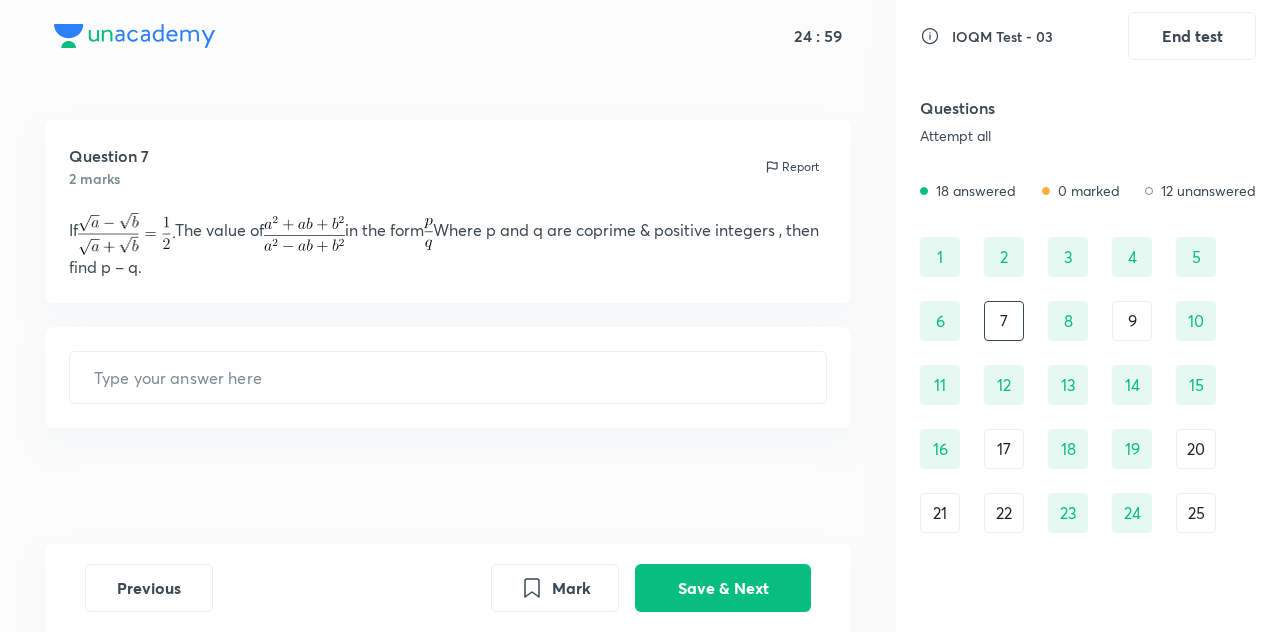 click on "17" at bounding box center [1004, 449] 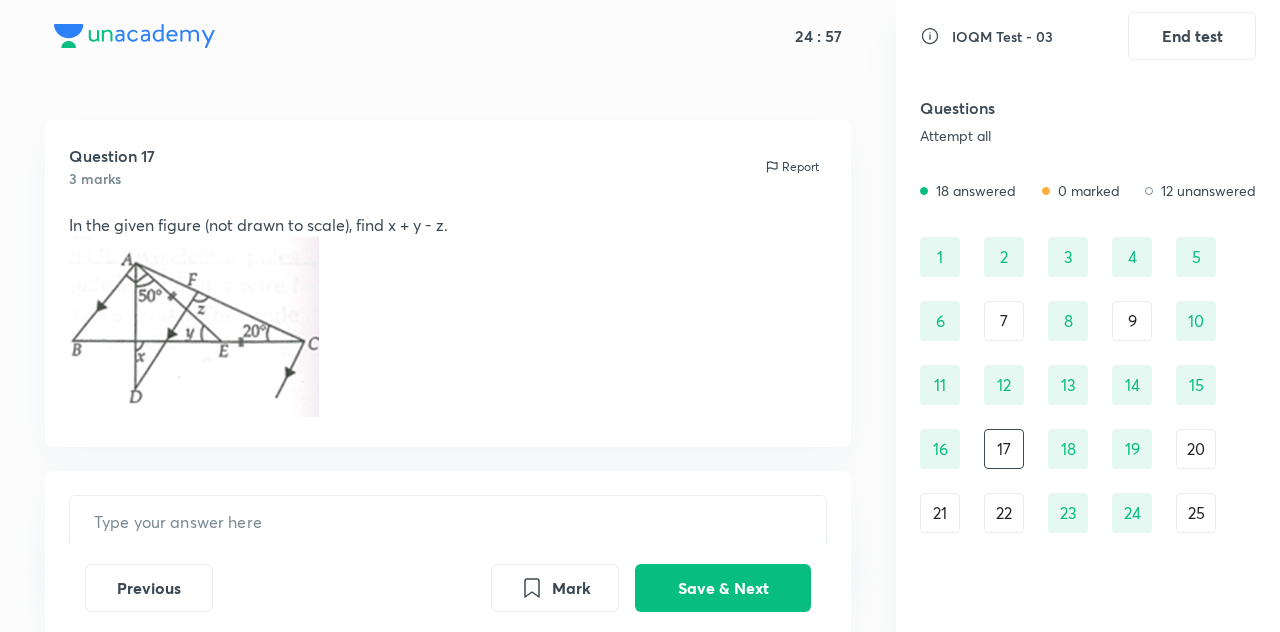 click on "[NUMBER] [NUMBER] [NUMBER] [NUMBER] [NUMBER] [NUMBER] [NUMBER] [NUMBER] [NUMBER] [NUMBER] [NUMBER] [NUMBER] [NUMBER] [NUMBER] [NUMBER] [NUMBER] [NUMBER] [NUMBER] [NUMBER] [NUMBER] [NUMBER] [NUMBER] [NUMBER] [NUMBER] [NUMBER] [NUMBER] [NUMBER] [NUMBER] [NUMBER] [NUMBER]" at bounding box center [1088, 417] 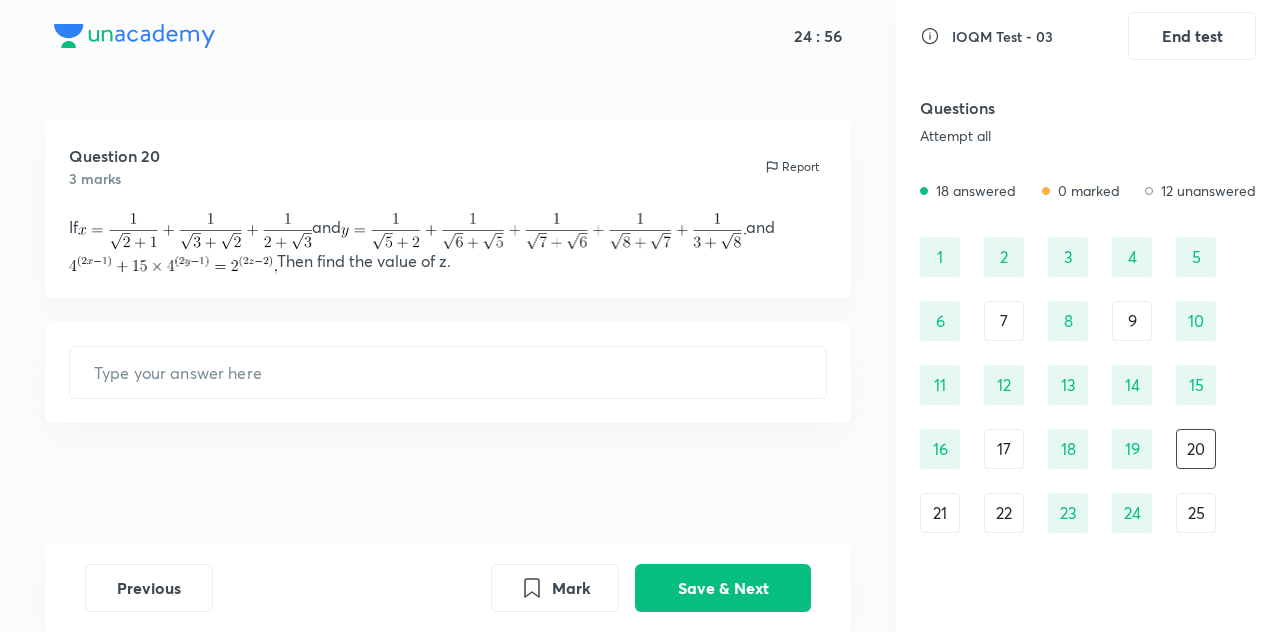 click on "25" at bounding box center (1196, 513) 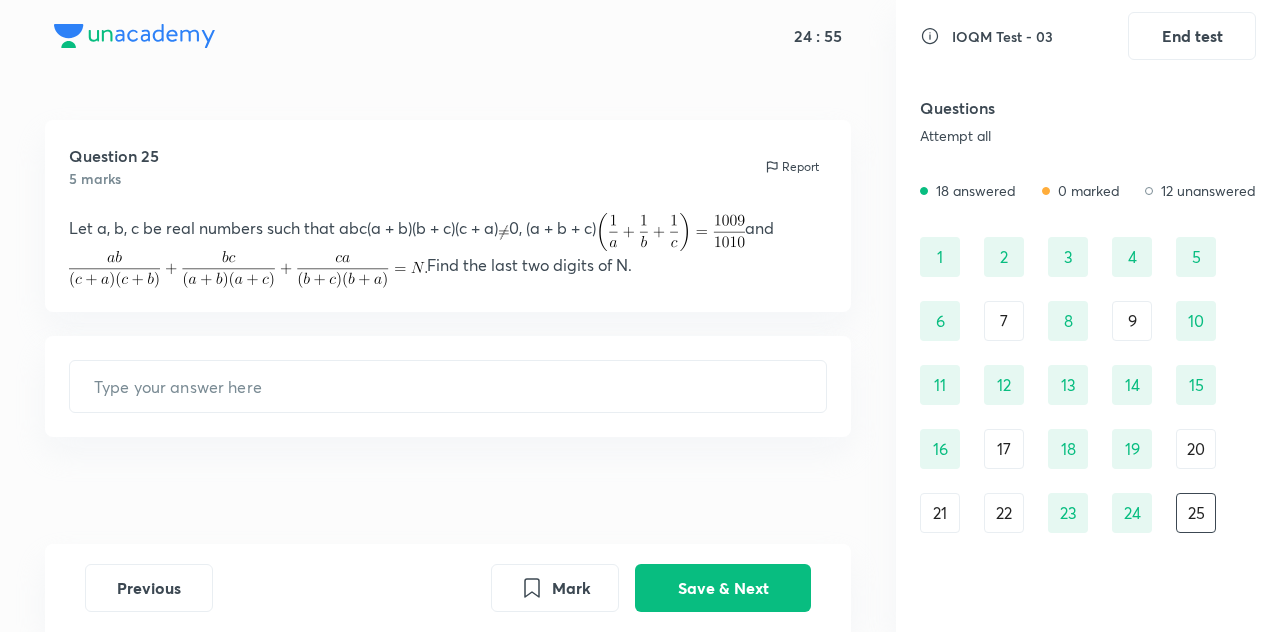 click on "23" at bounding box center (1068, 513) 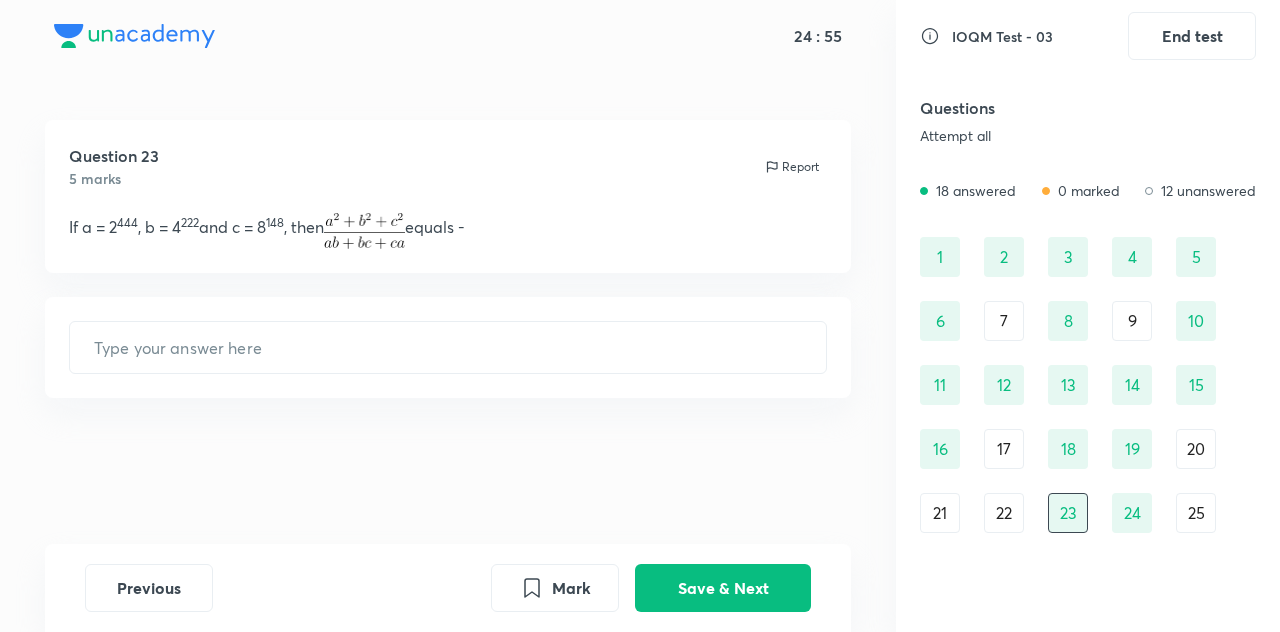 type on "1" 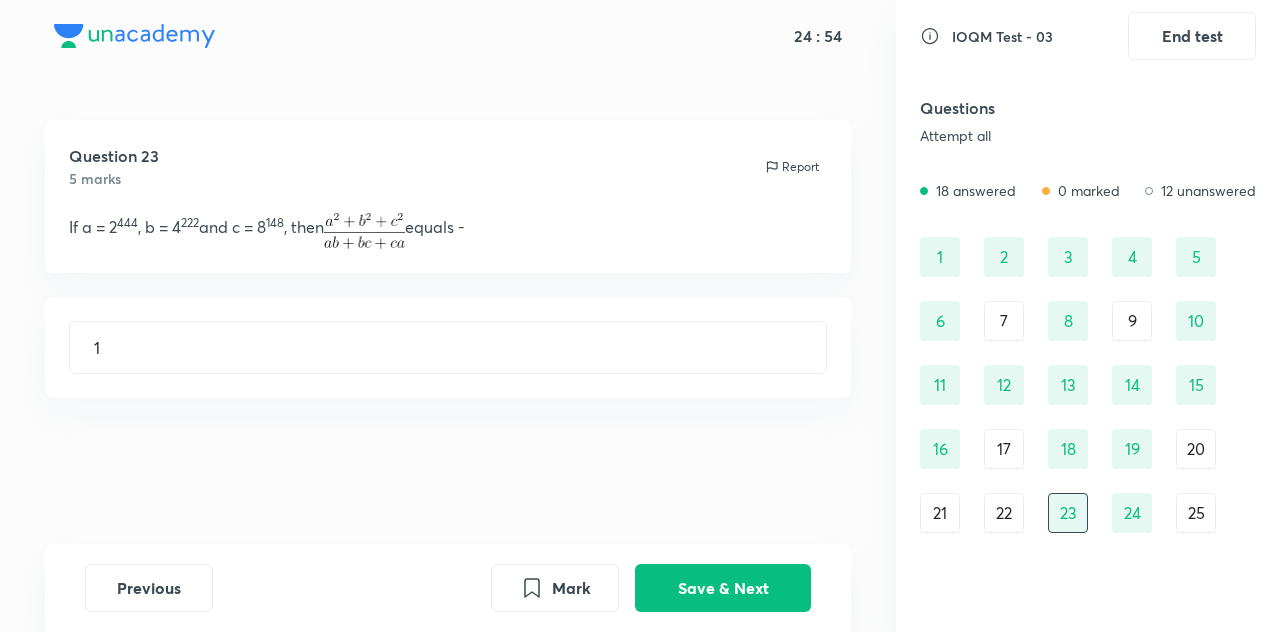 click on "22" at bounding box center (1004, 513) 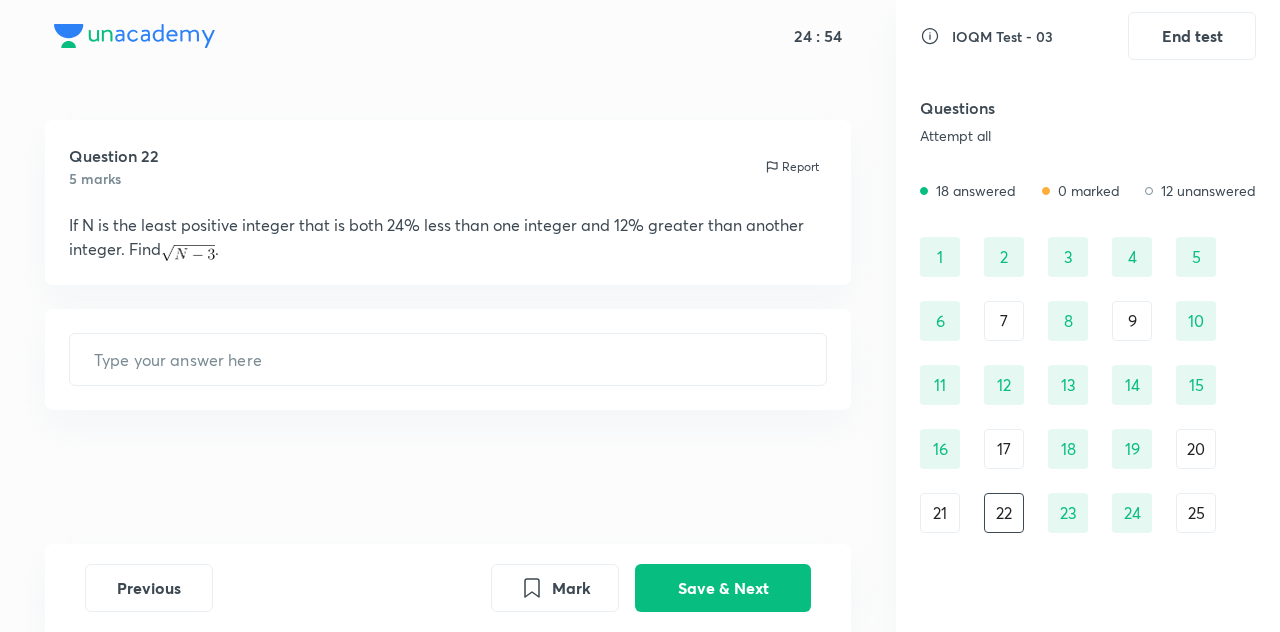 click on "[NUMBER] [NUMBER] [NUMBER] [NUMBER] [NUMBER] [NUMBER] [NUMBER] [NUMBER] [NUMBER] [NUMBER] [NUMBER] [NUMBER] [NUMBER] [NUMBER] [NUMBER] [NUMBER] [NUMBER] [NUMBER] [NUMBER] [NUMBER] [NUMBER] [NUMBER] [NUMBER] [NUMBER] [NUMBER] [NUMBER] [NUMBER] [NUMBER] [NUMBER] [NUMBER]" at bounding box center [1088, 417] 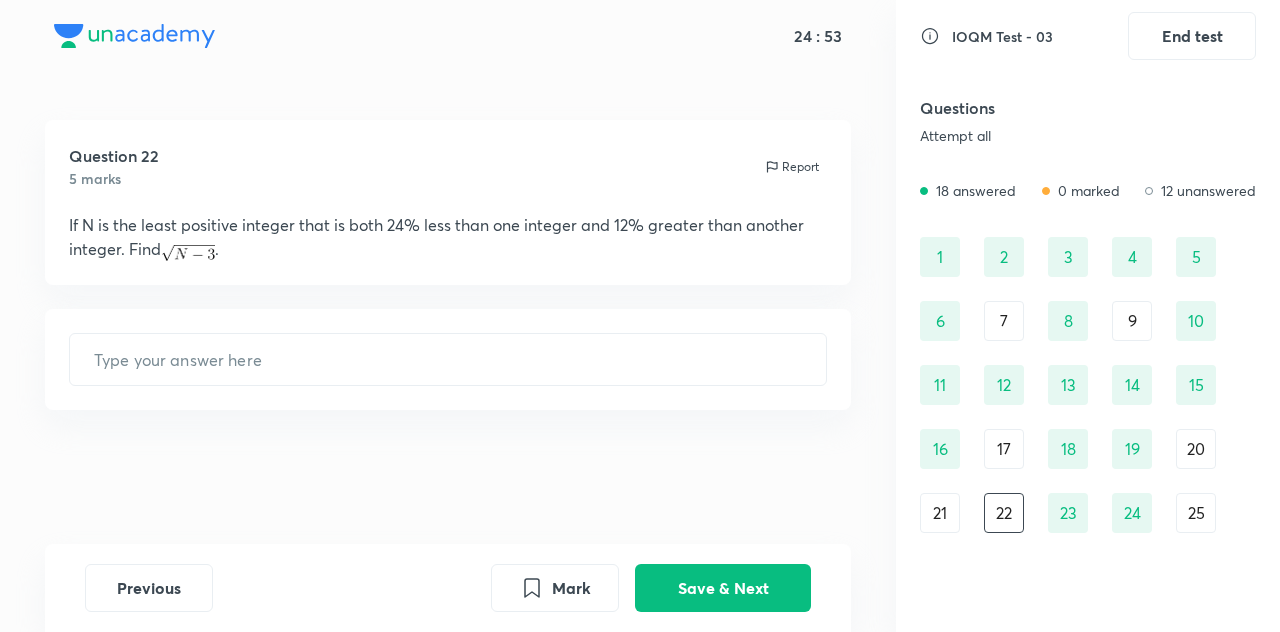 click on "17" at bounding box center (1004, 449) 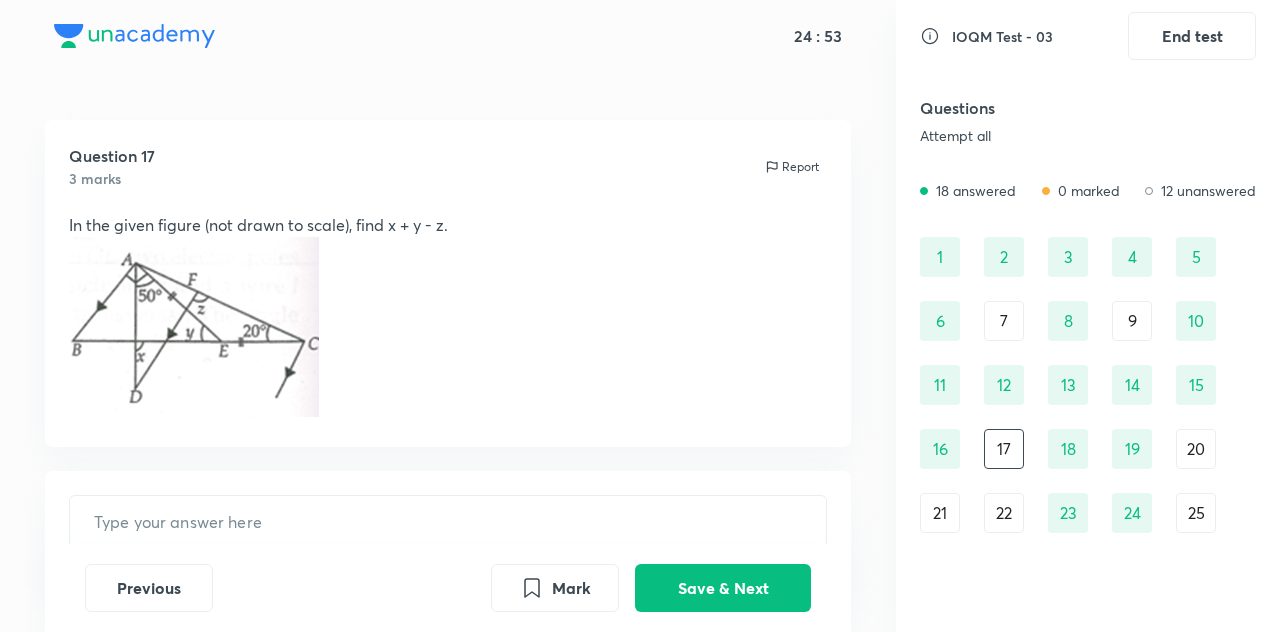 click on "[NUMBER] [NUMBER] [NUMBER] [NUMBER] [NUMBER] [NUMBER] [NUMBER] [NUMBER] [NUMBER] [NUMBER] [NUMBER] [NUMBER] [NUMBER] [NUMBER] [NUMBER] [NUMBER] [NUMBER] [NUMBER] [NUMBER] [NUMBER] [NUMBER] [NUMBER] [NUMBER] [NUMBER] [NUMBER] [NUMBER] [NUMBER] [NUMBER] [NUMBER] [NUMBER]" at bounding box center (1088, 417) 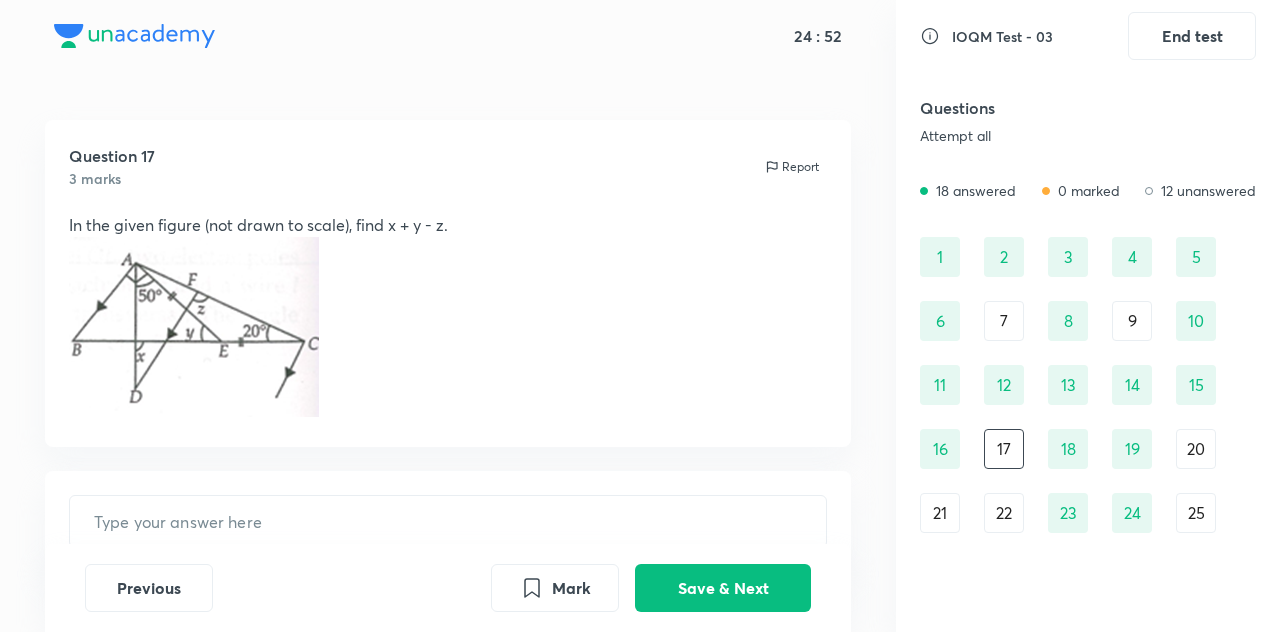 click on "21" at bounding box center (940, 513) 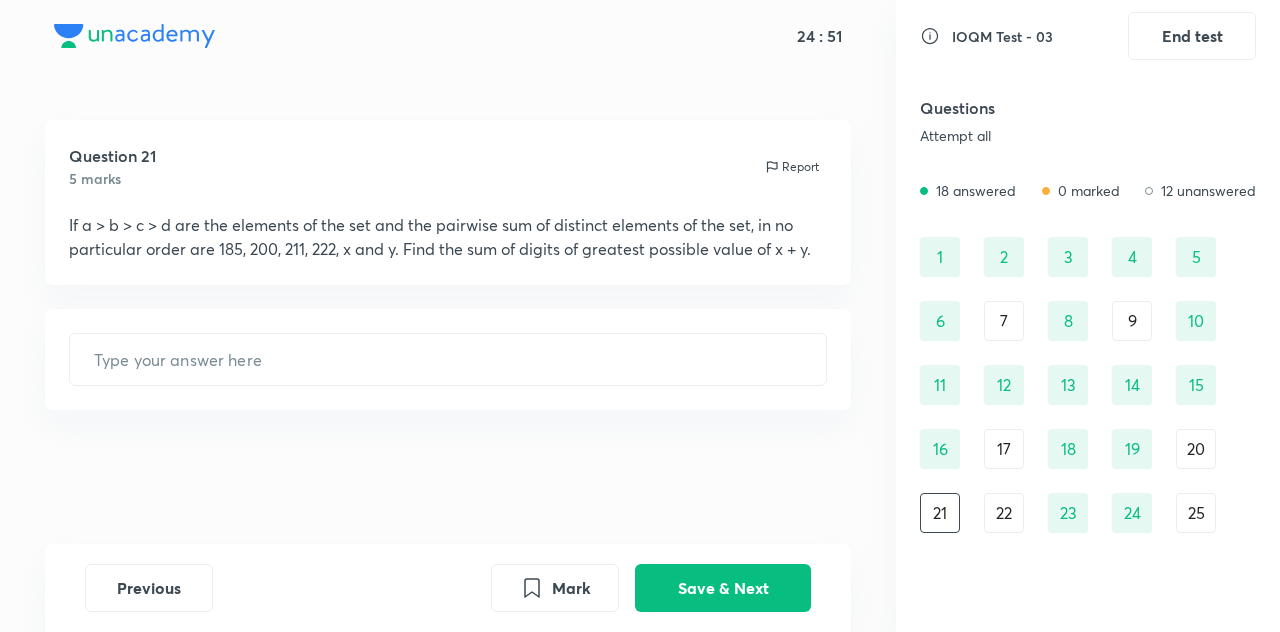 click on "25" at bounding box center [1196, 513] 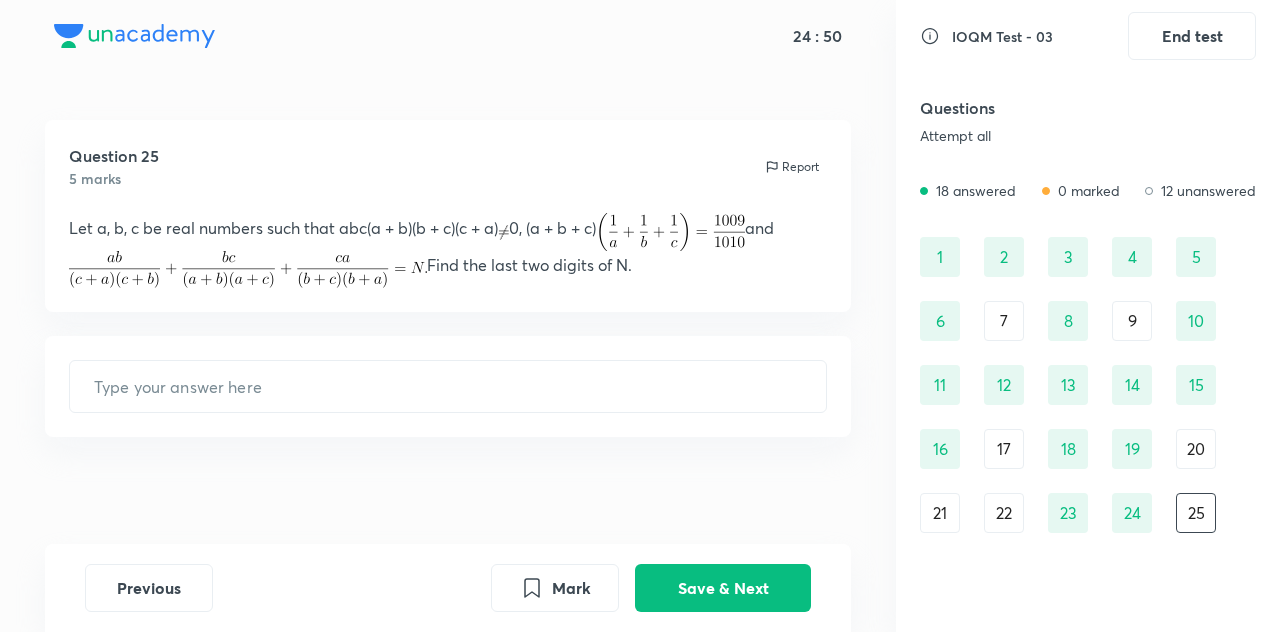 click on "20" at bounding box center [1196, 449] 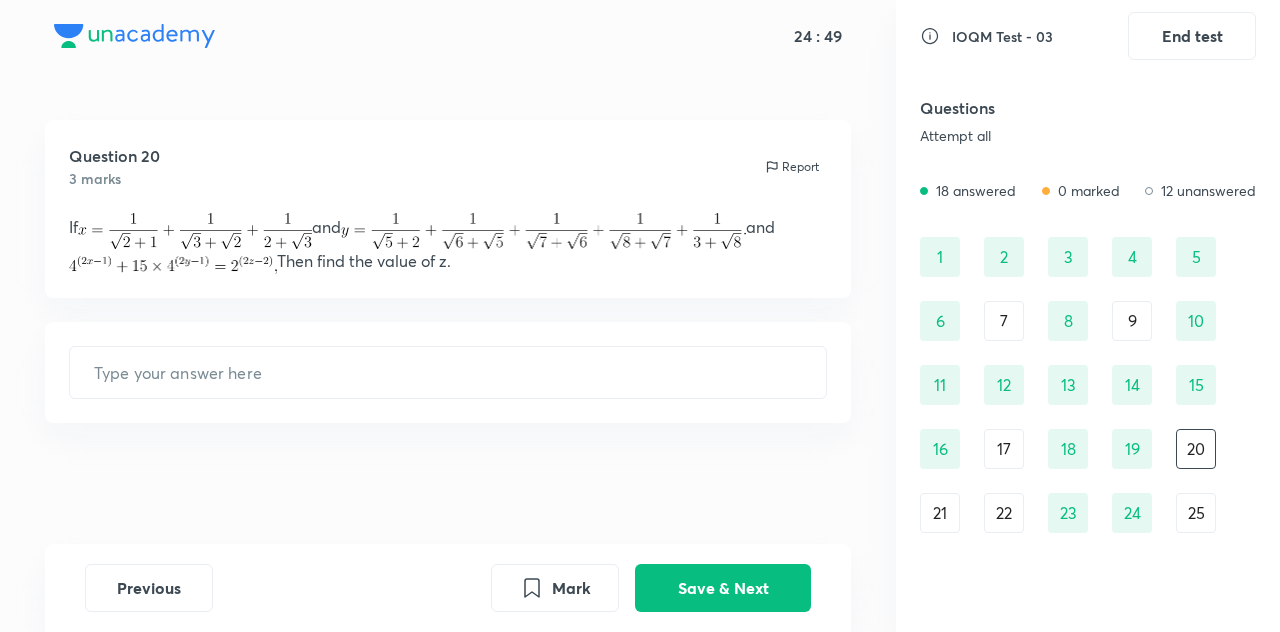 click on "9" at bounding box center [1132, 321] 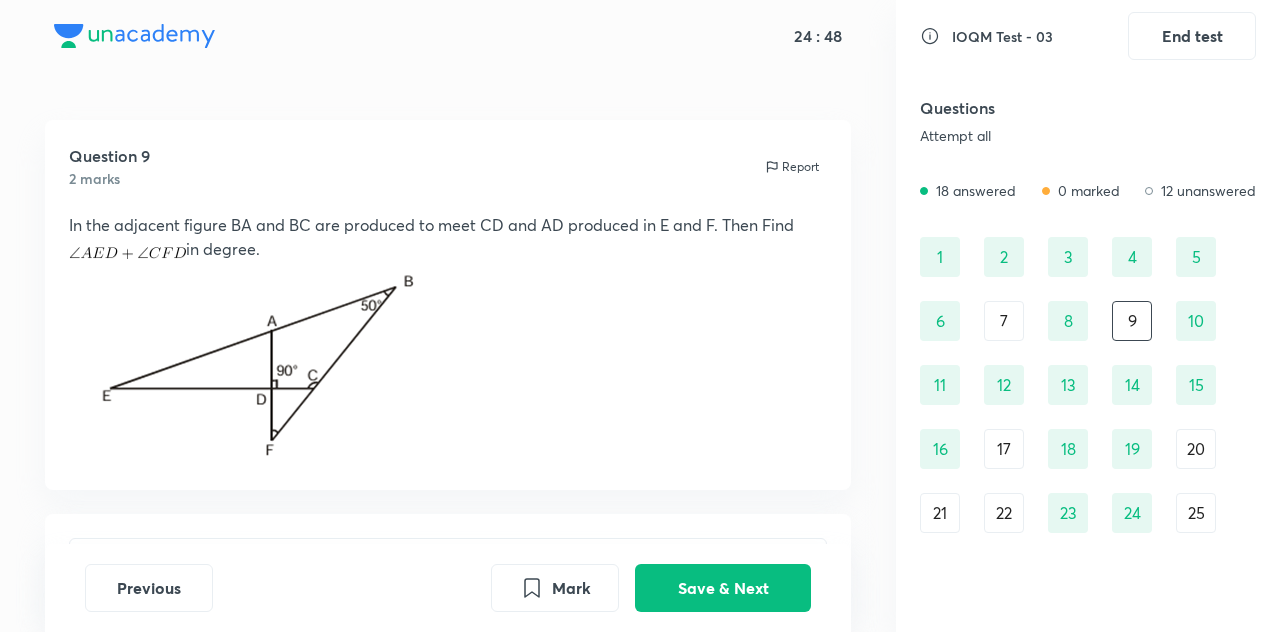 click on "[NUMBER] [NUMBER] [NUMBER] [NUMBER] [NUMBER] [NUMBER] [NUMBER] [NUMBER] [NUMBER] [NUMBER] [NUMBER] [NUMBER] [NUMBER] [NUMBER] [NUMBER] [NUMBER] [NUMBER] [NUMBER] [NUMBER] [NUMBER] [NUMBER] [NUMBER] [NUMBER] [NUMBER] [NUMBER] [NUMBER] [NUMBER] [NUMBER] [NUMBER] [NUMBER]" at bounding box center [1088, 417] 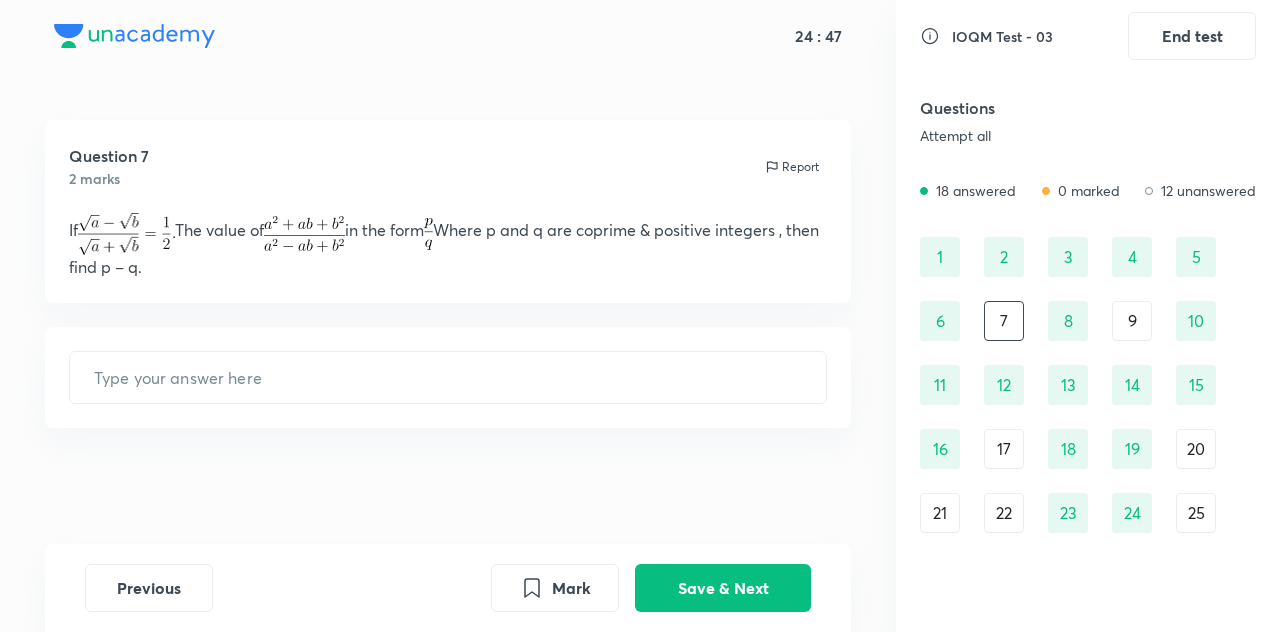 click on "1" at bounding box center (940, 257) 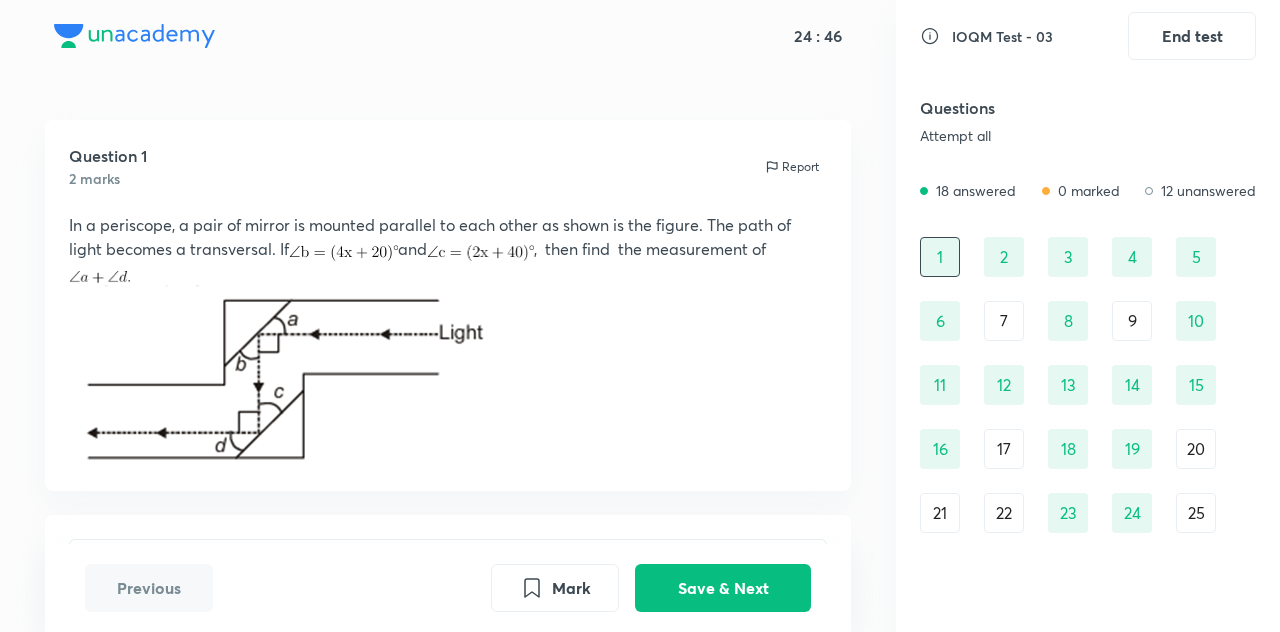 click on "2" at bounding box center (1004, 257) 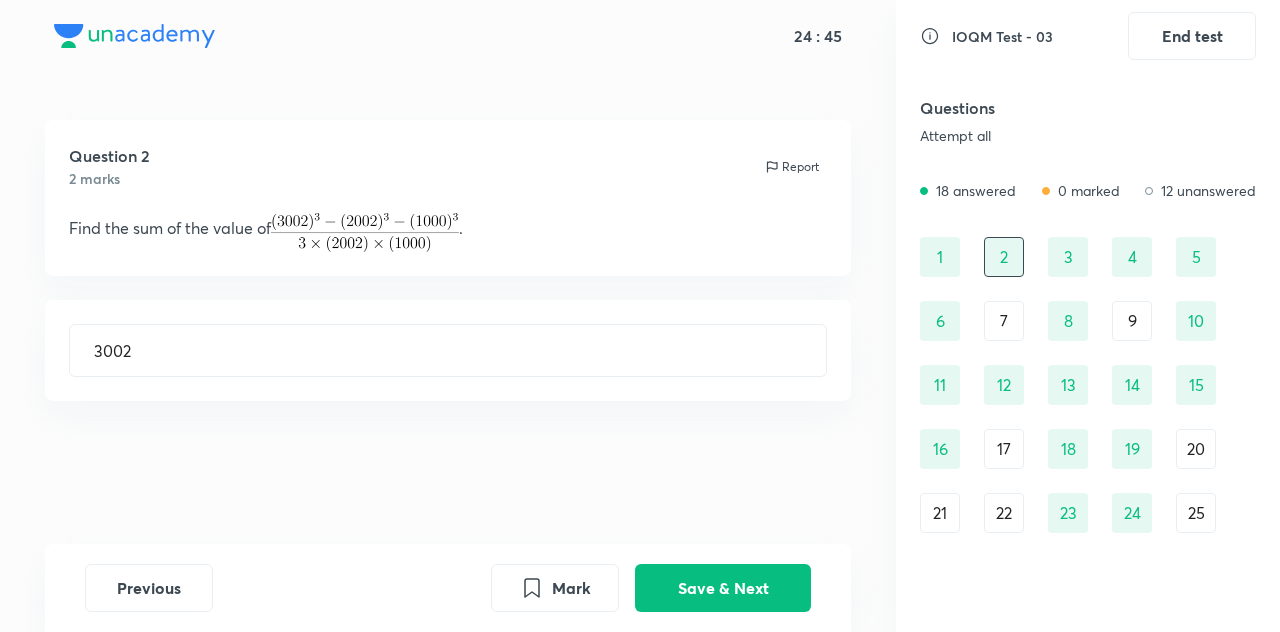 scroll, scrollTop: 65, scrollLeft: 0, axis: vertical 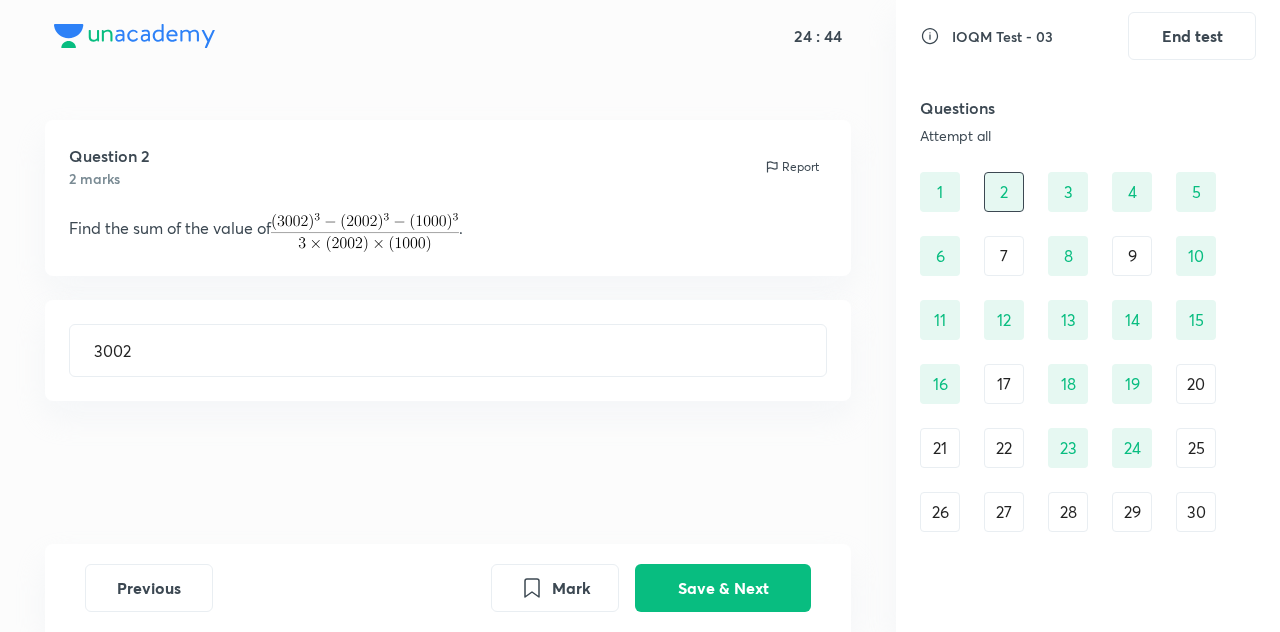 click on "30" at bounding box center (1196, 512) 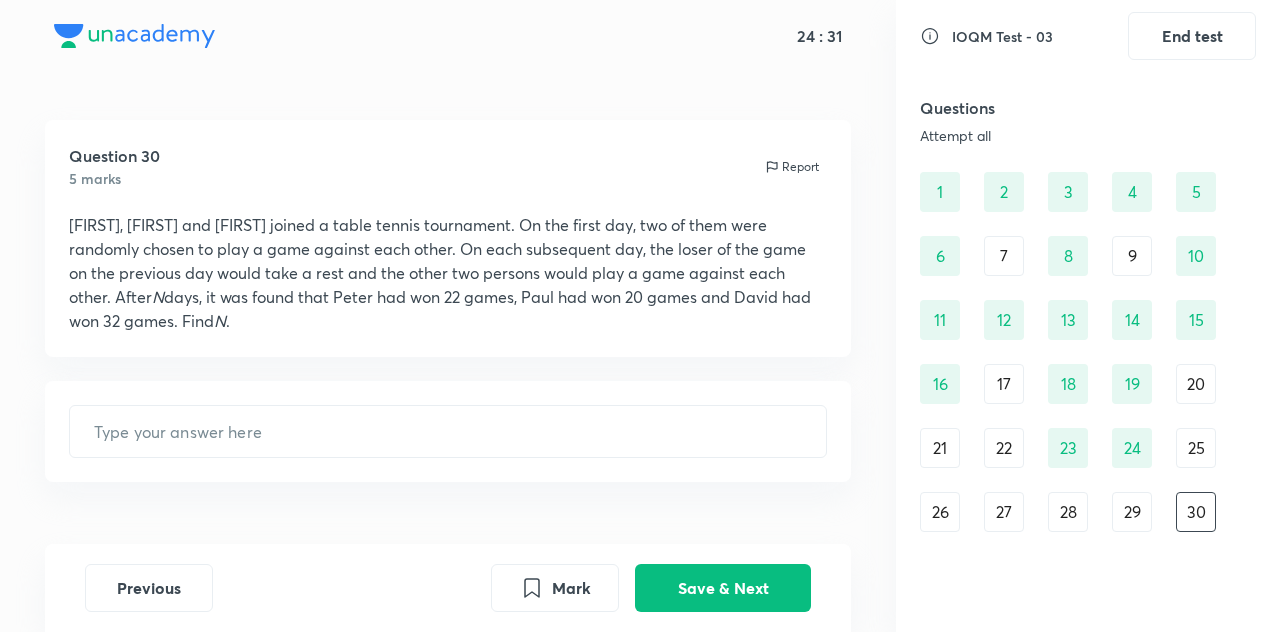 click on "29" at bounding box center [1132, 512] 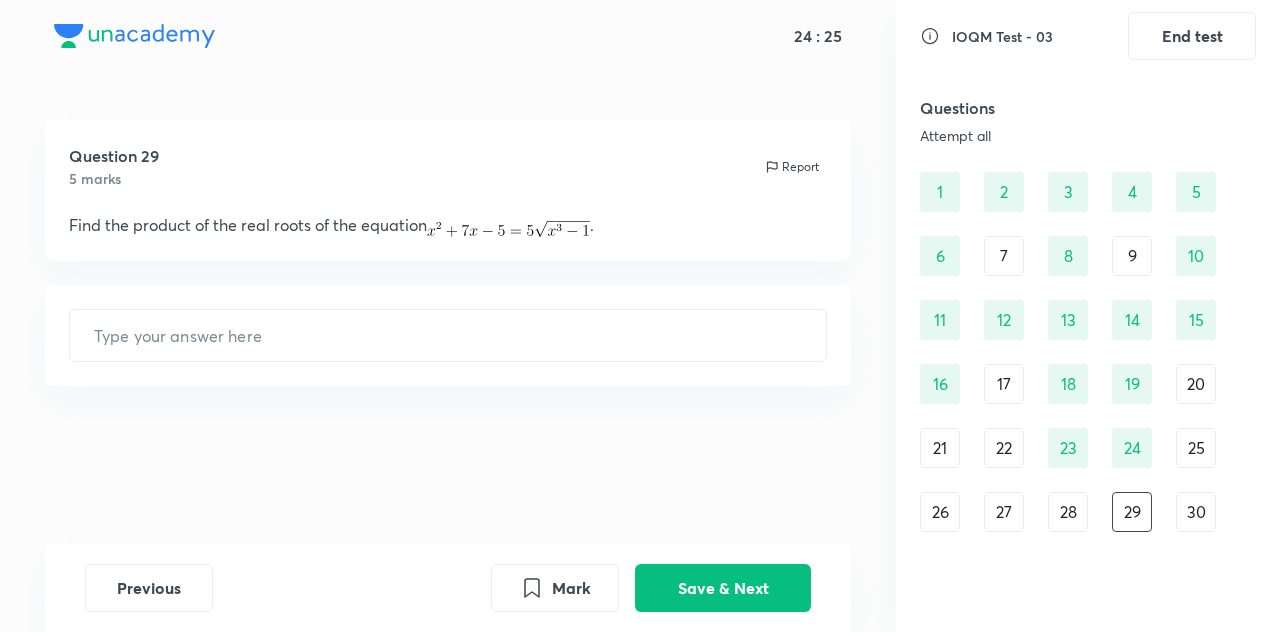click on "28" at bounding box center (1068, 512) 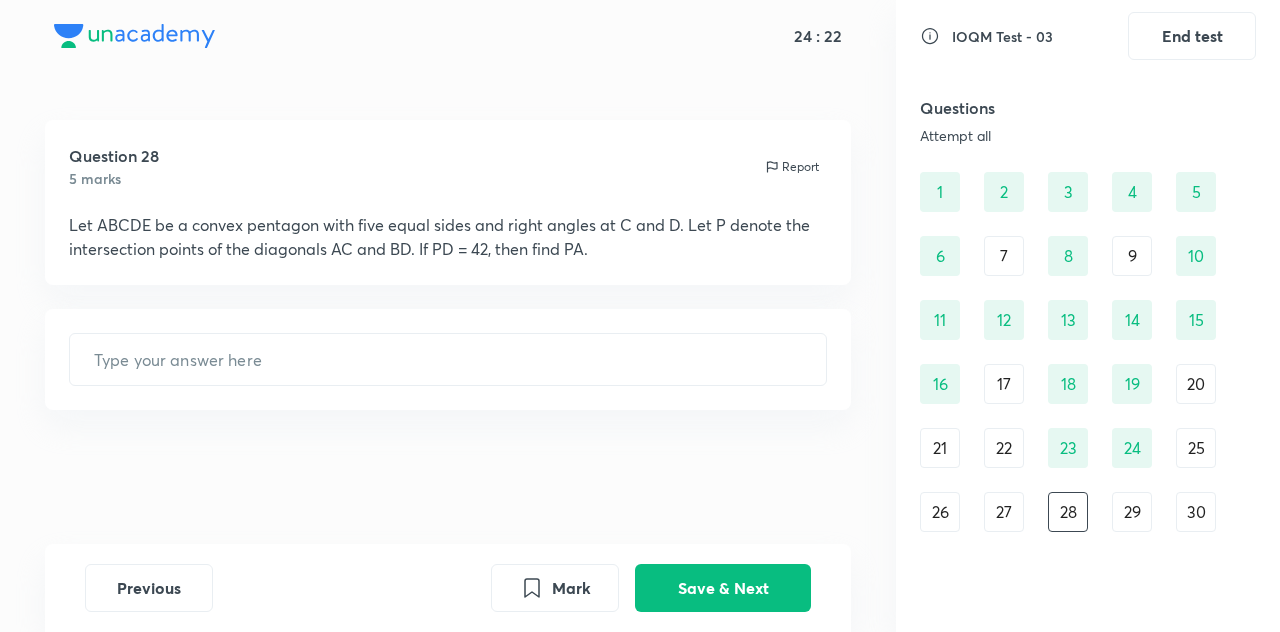 click on "27" at bounding box center (1004, 512) 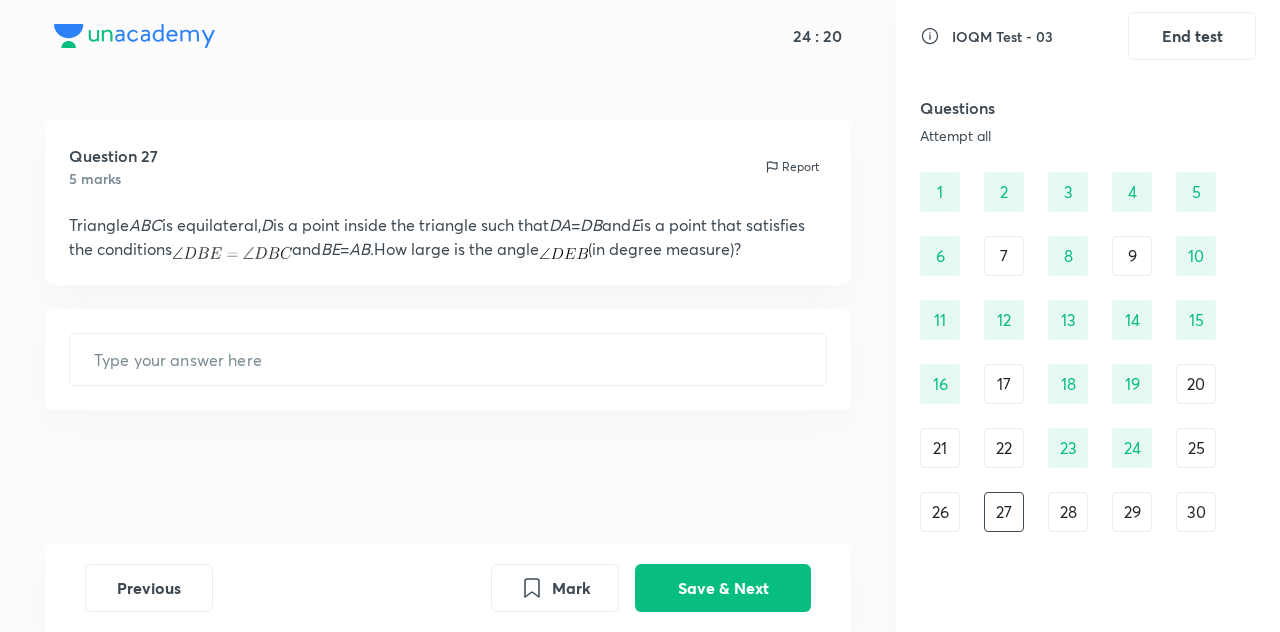 click on "26" at bounding box center (940, 512) 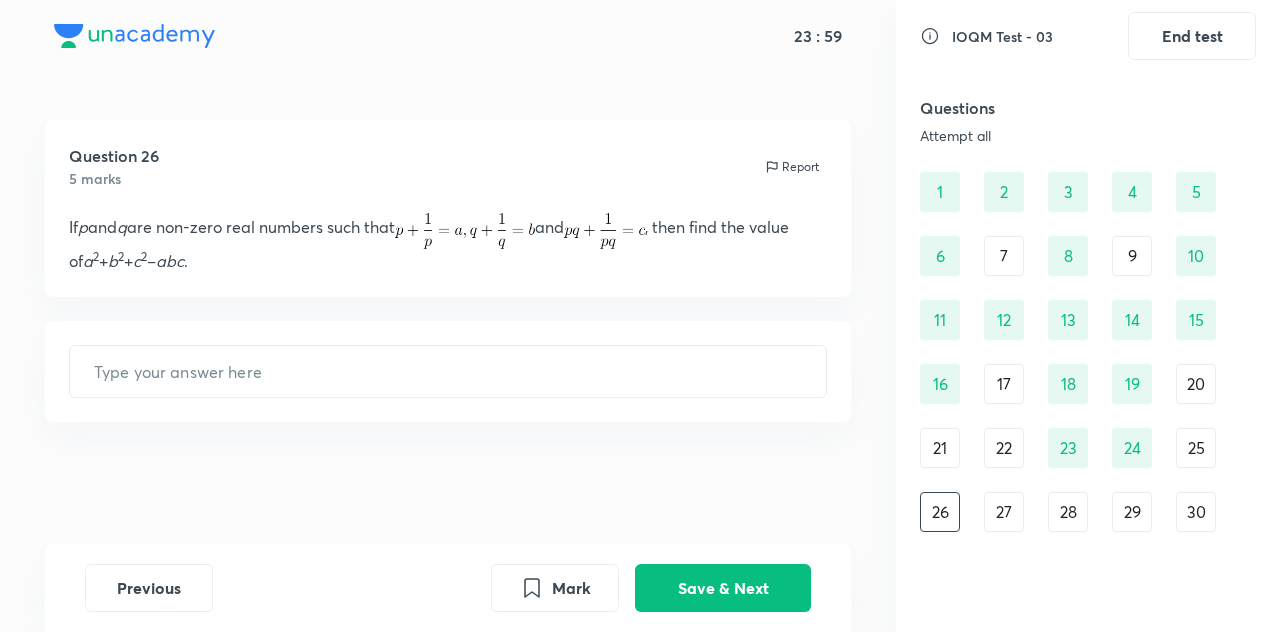 click on "[NUMBER] [NUMBER] [NUMBER] [NUMBER] [NUMBER] [NUMBER] [NUMBER] [NUMBER] [NUMBER] [NUMBER] [NUMBER] [NUMBER] [NUMBER] [NUMBER] [NUMBER] [NUMBER] [NUMBER] [NUMBER] [NUMBER] [NUMBER] [NUMBER] [NUMBER] [NUMBER] [NUMBER] [NUMBER] [NUMBER] [NUMBER] [NUMBER] [NUMBER] [NUMBER]" at bounding box center (1088, 352) 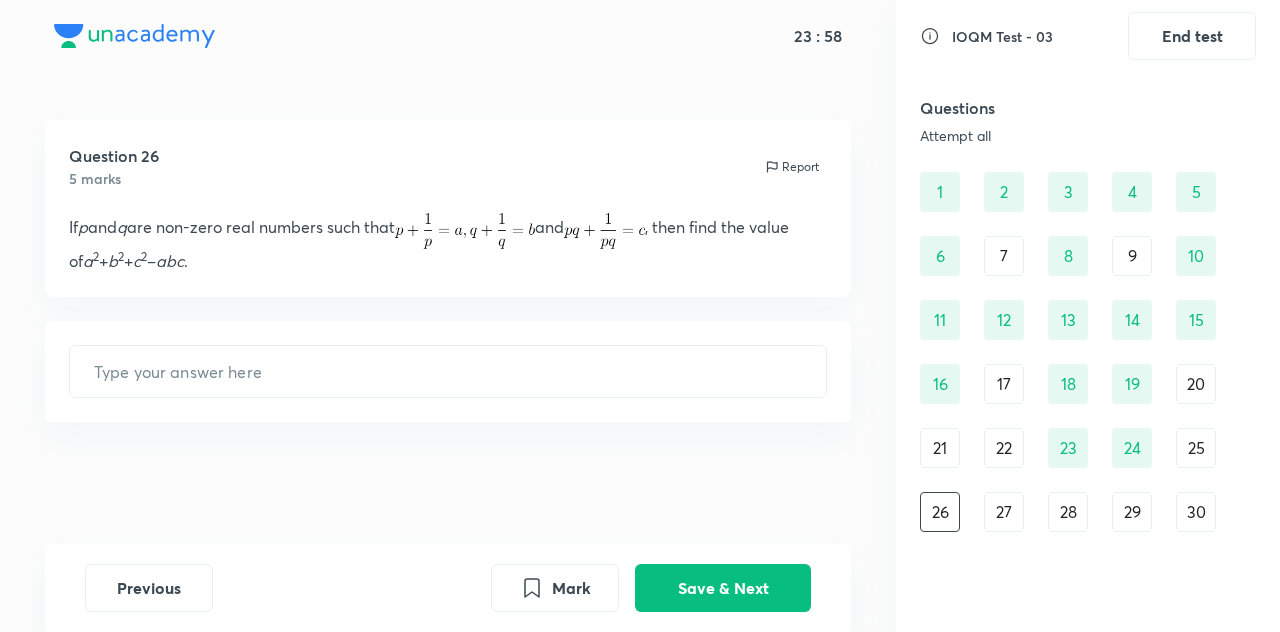 click on "[NUMBER] [NUMBER] [NUMBER] [NUMBER] [NUMBER] [NUMBER] [NUMBER] [NUMBER] [NUMBER] [NUMBER] [NUMBER] [NUMBER] [NUMBER] [NUMBER] [NUMBER] [NUMBER] [NUMBER] [NUMBER] [NUMBER] [NUMBER] [NUMBER] [NUMBER] [NUMBER] [NUMBER] [NUMBER] [NUMBER] [NUMBER] [NUMBER] [NUMBER] [NUMBER]" at bounding box center [1088, 352] 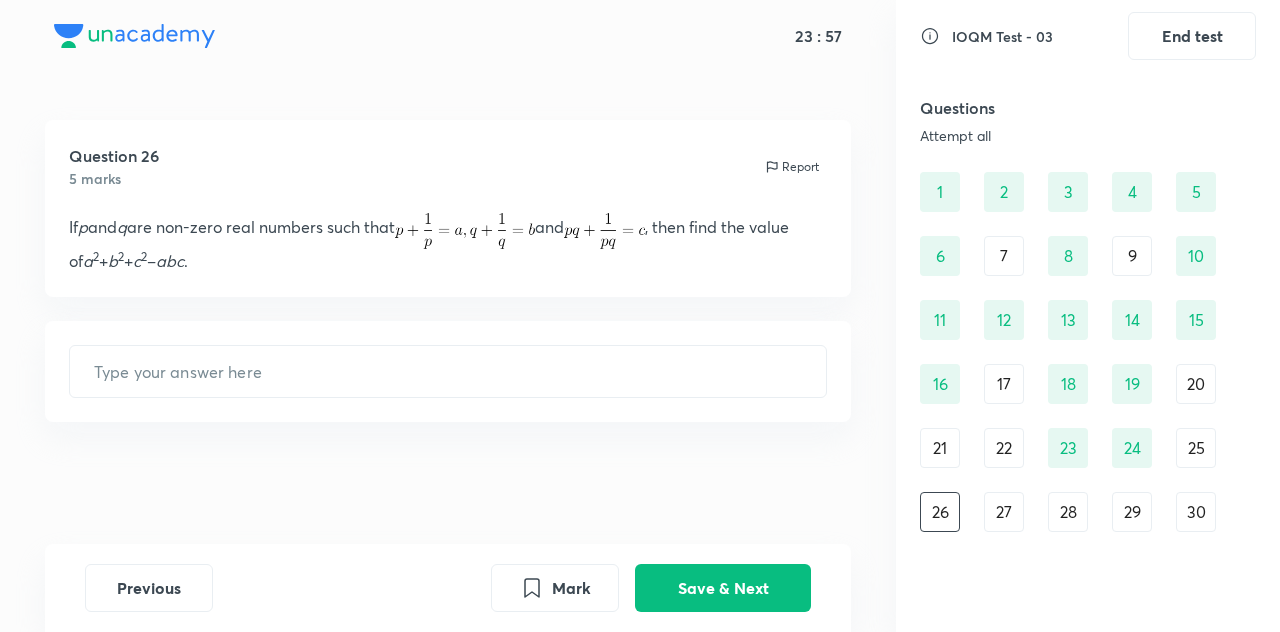 click on "27" at bounding box center [1004, 512] 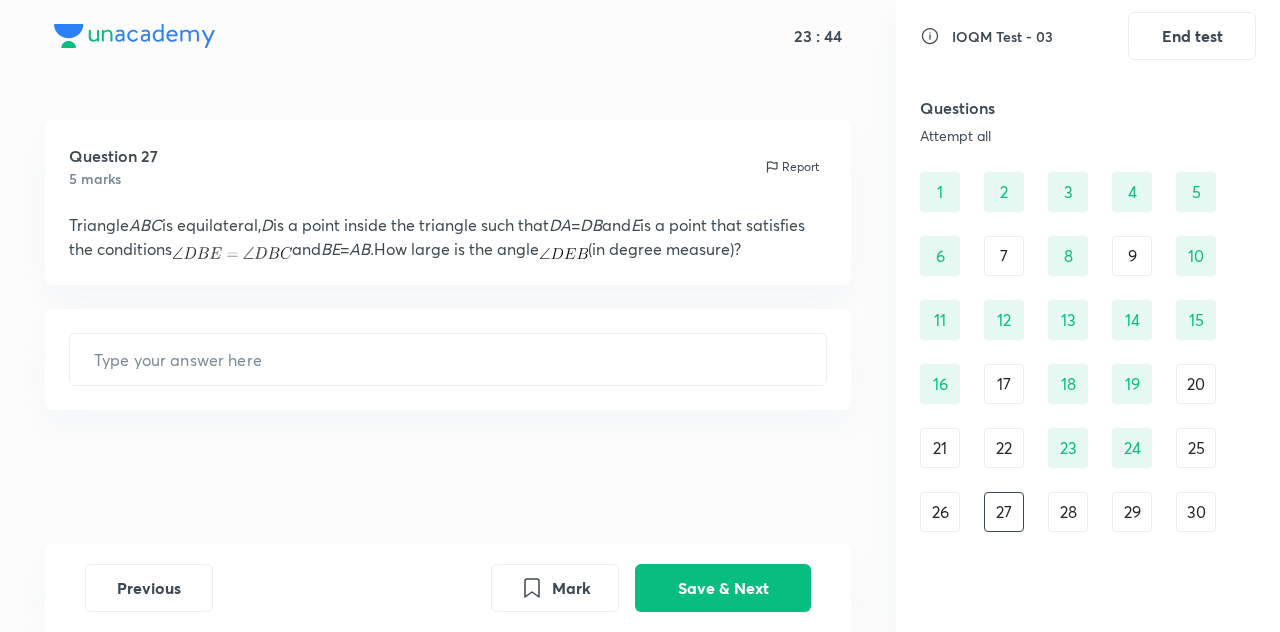 click on "7" at bounding box center [1004, 256] 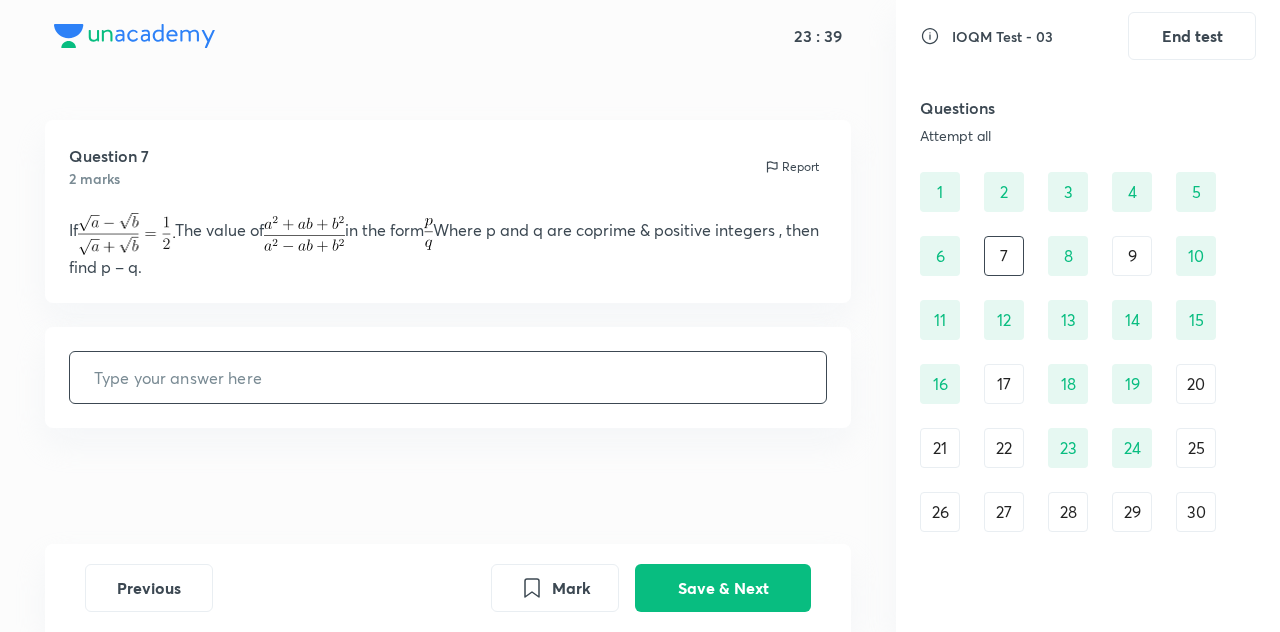 click at bounding box center [448, 377] 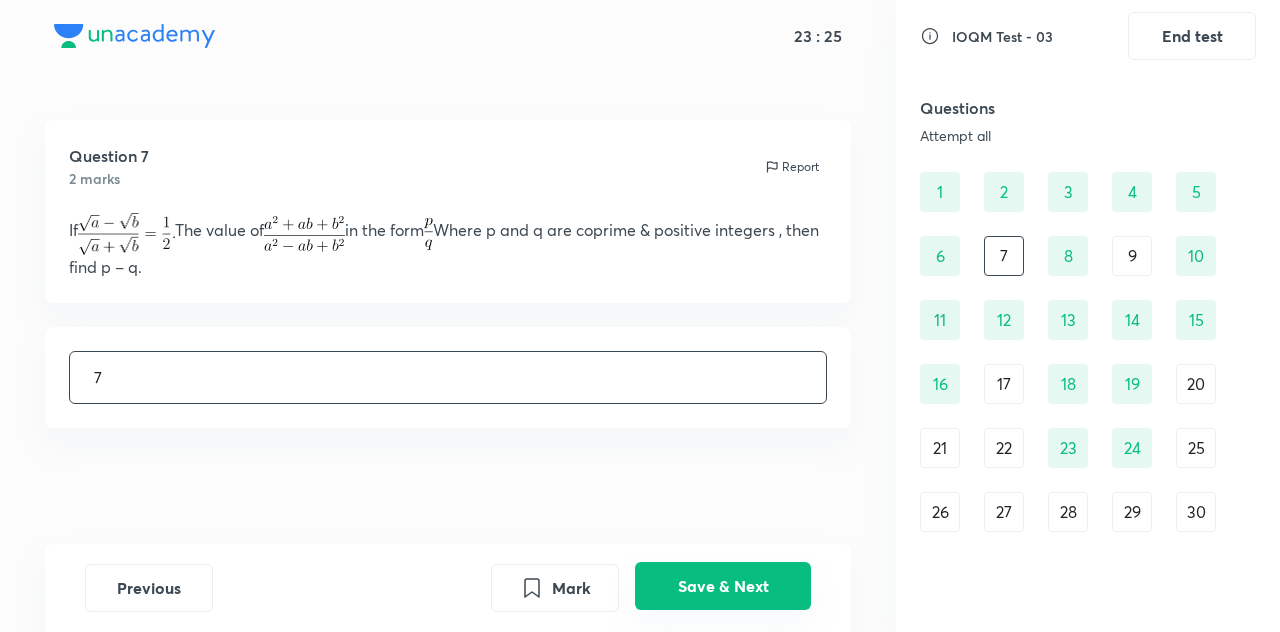 click on "Save & Next" at bounding box center [723, 586] 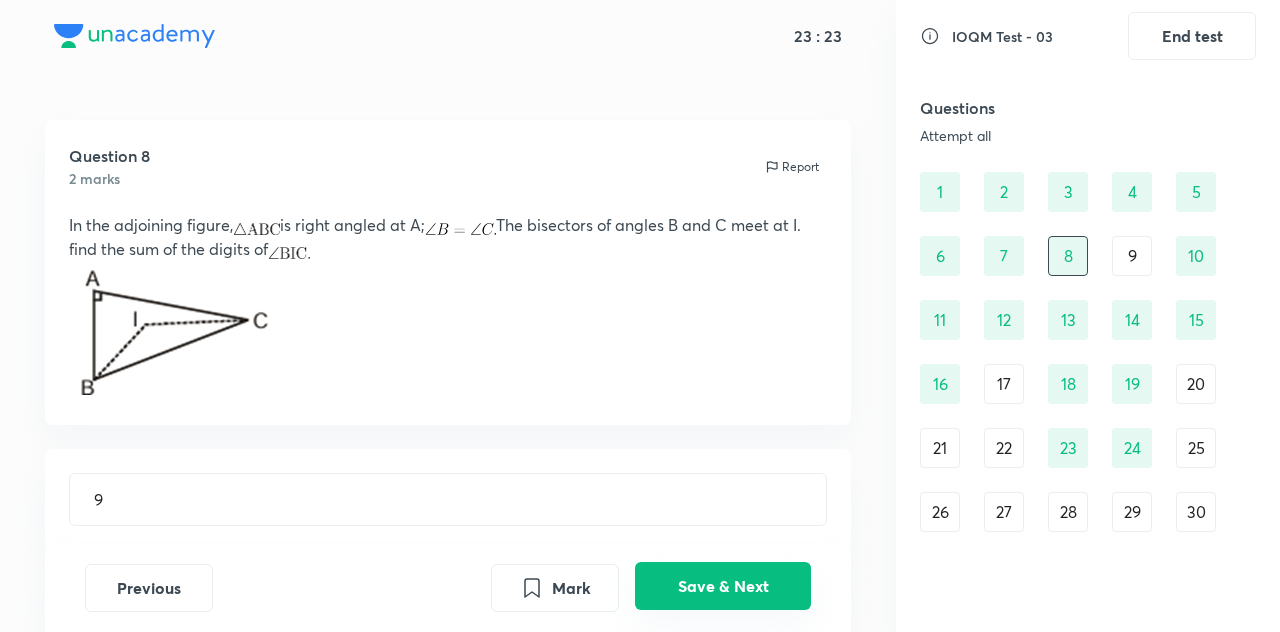 click on "Save & Next" at bounding box center [723, 586] 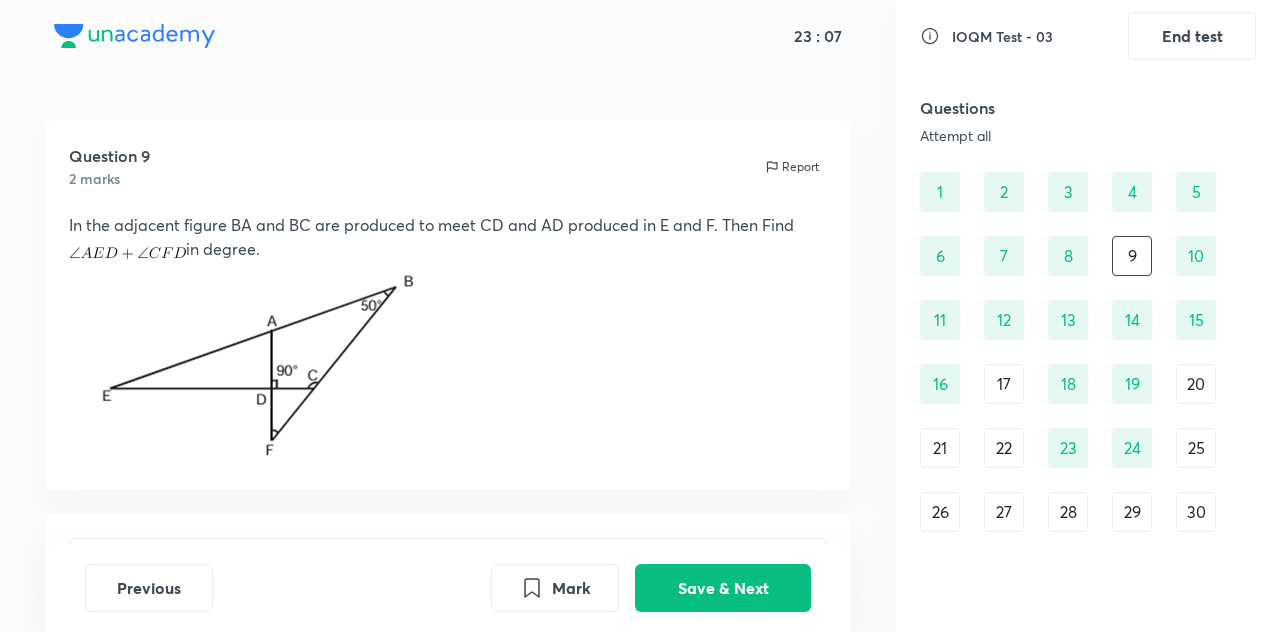 scroll, scrollTop: 158, scrollLeft: 0, axis: vertical 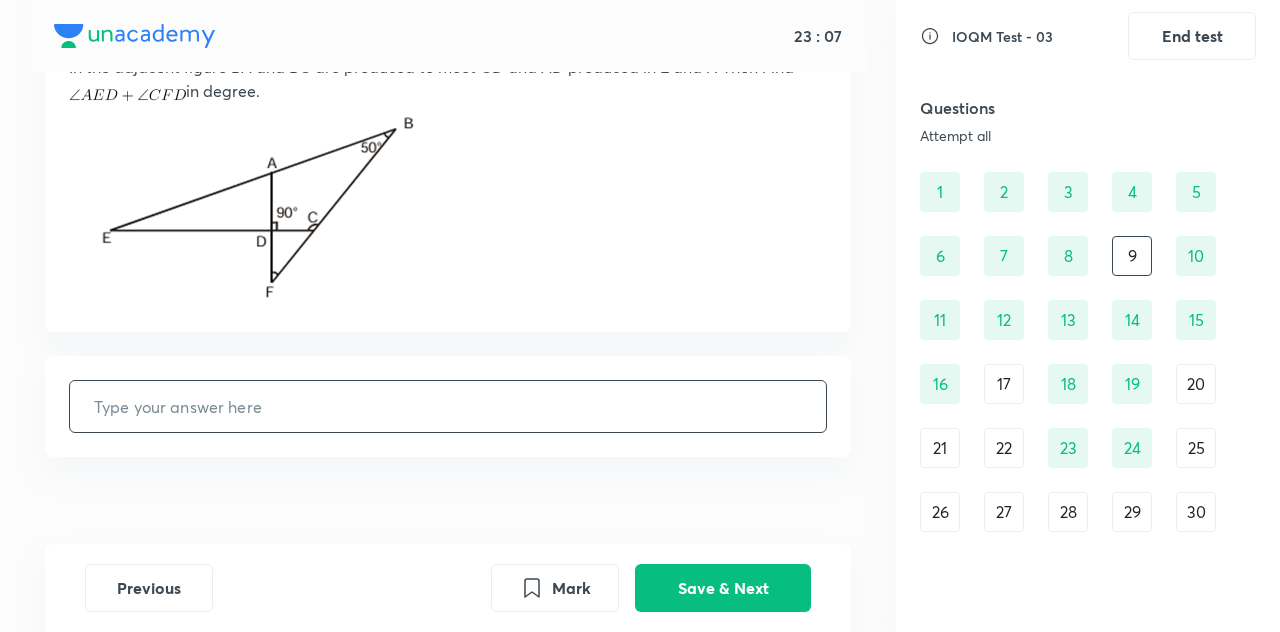 click at bounding box center [448, 406] 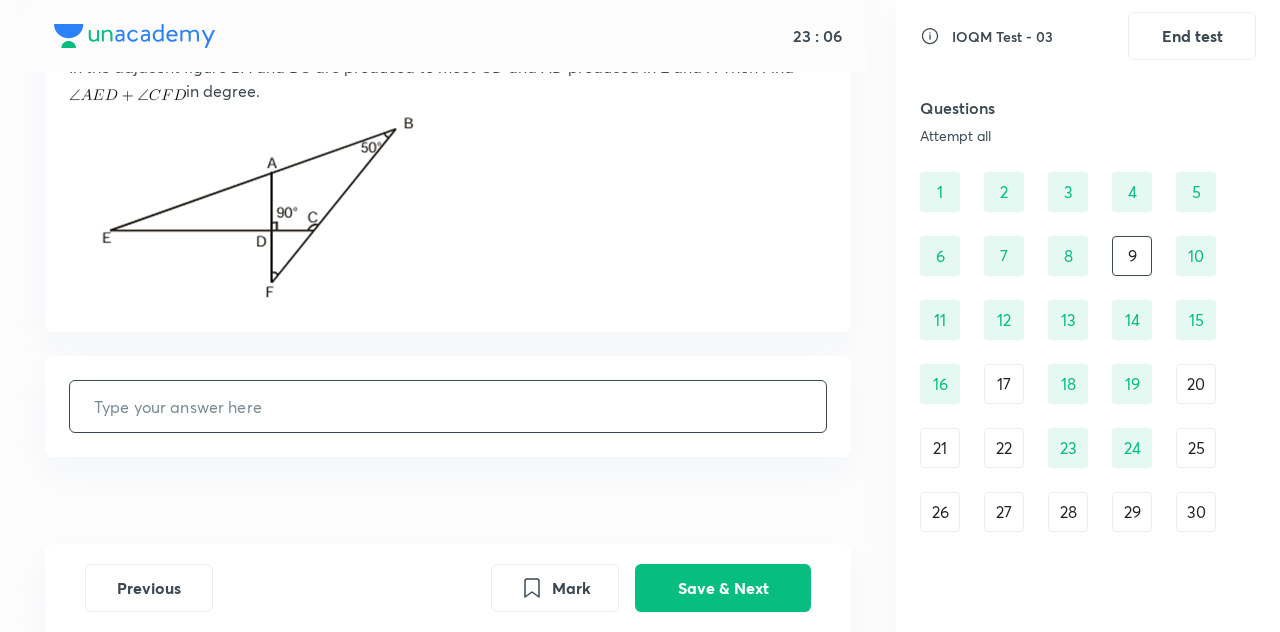 click at bounding box center (448, 406) 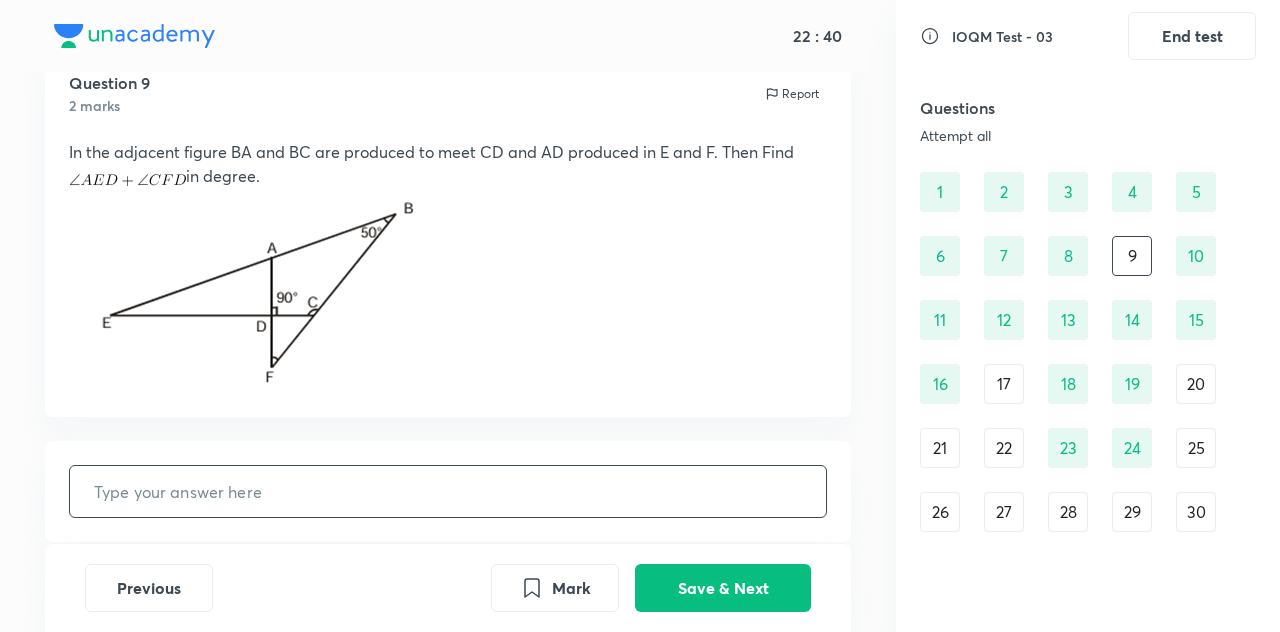 scroll, scrollTop: 72, scrollLeft: 0, axis: vertical 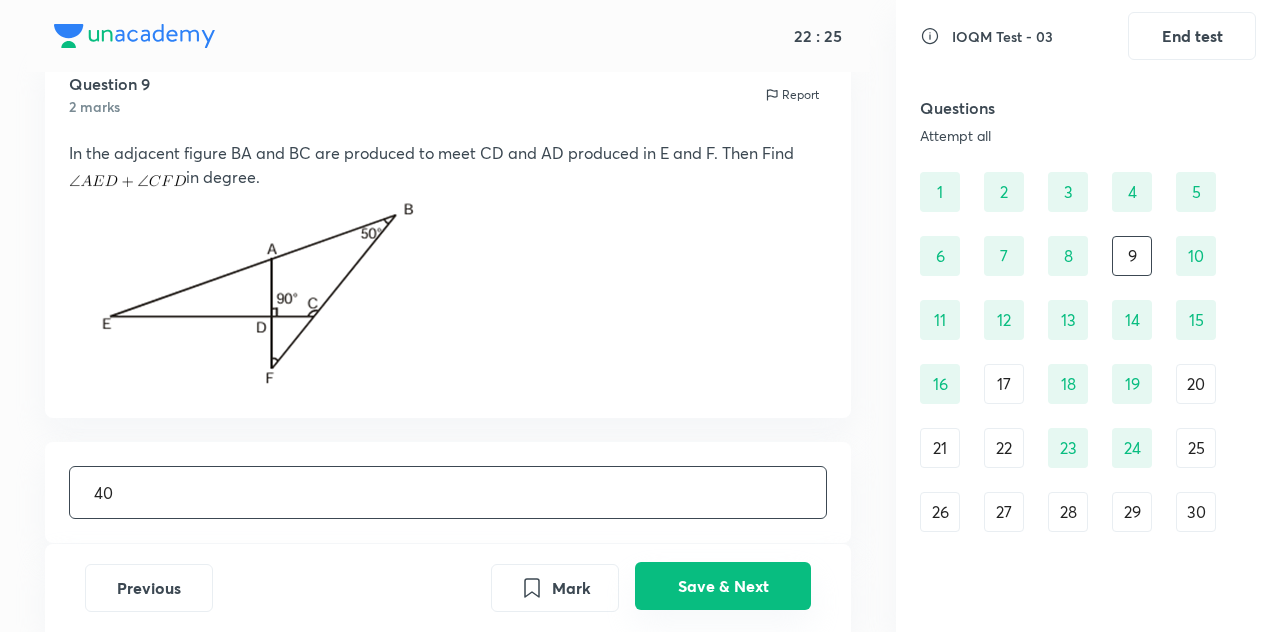click on "Save & Next" at bounding box center [723, 586] 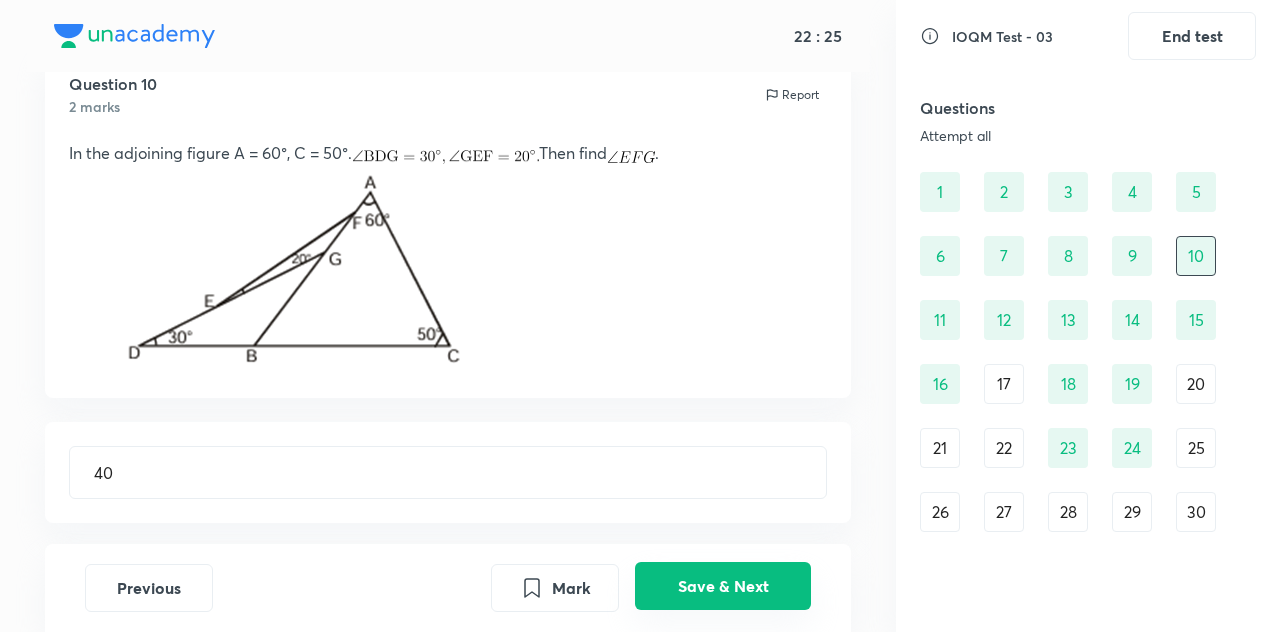 type on "20" 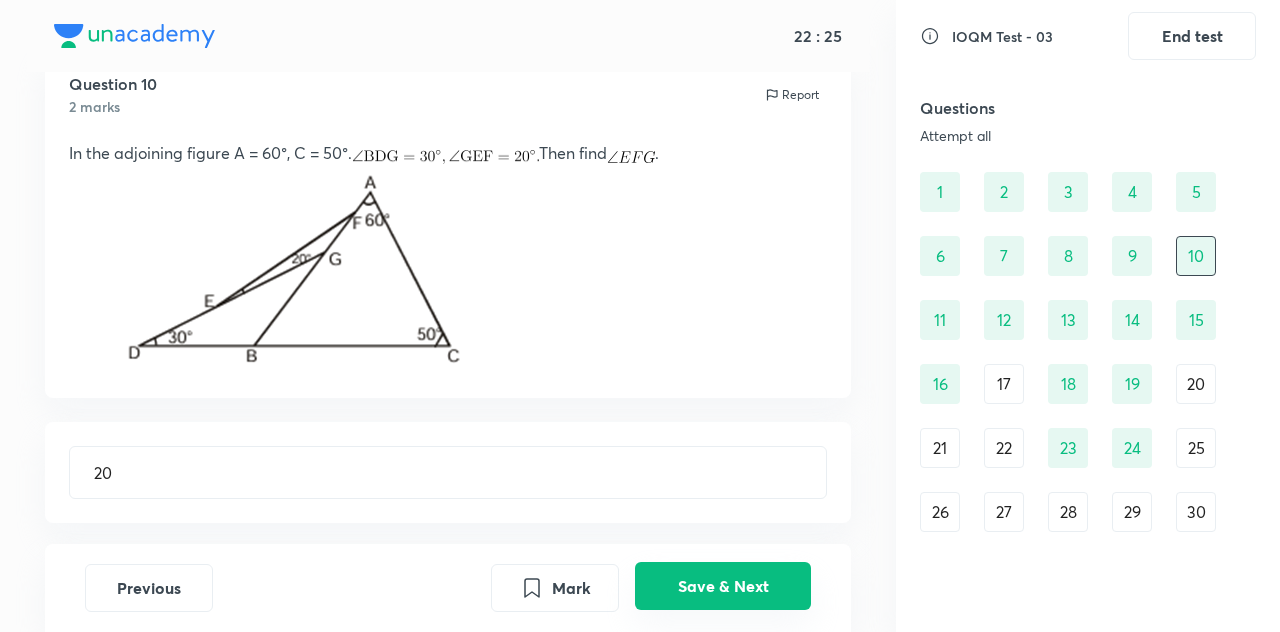 scroll, scrollTop: 0, scrollLeft: 0, axis: both 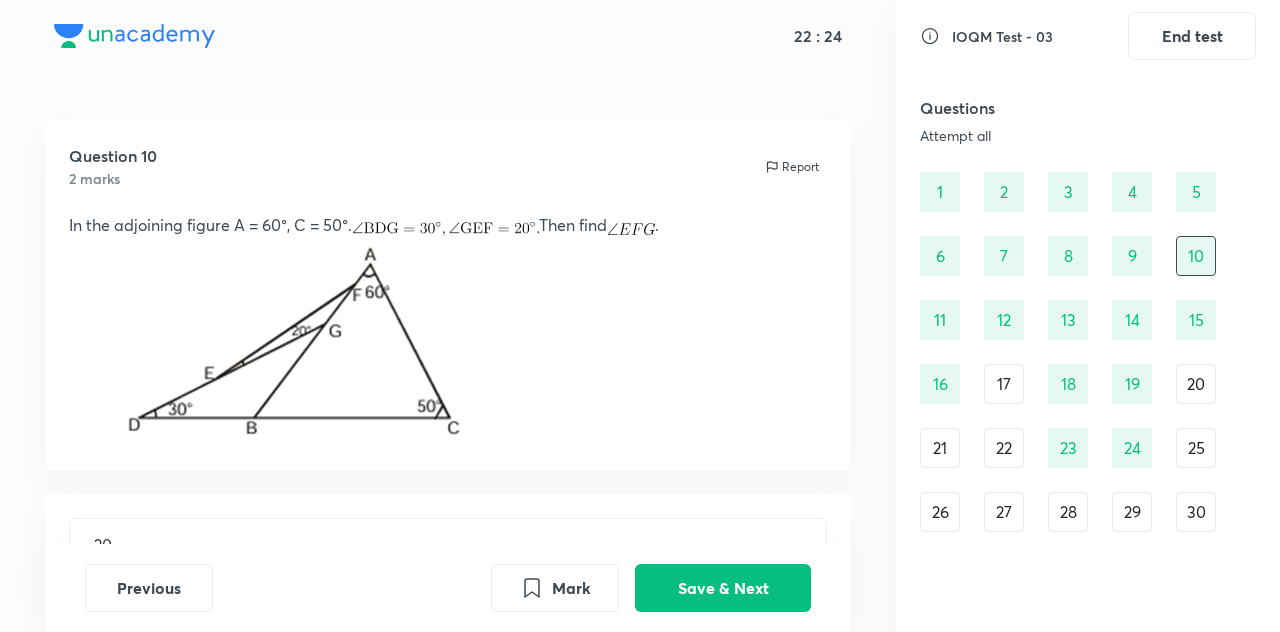 click on "17" at bounding box center (1004, 384) 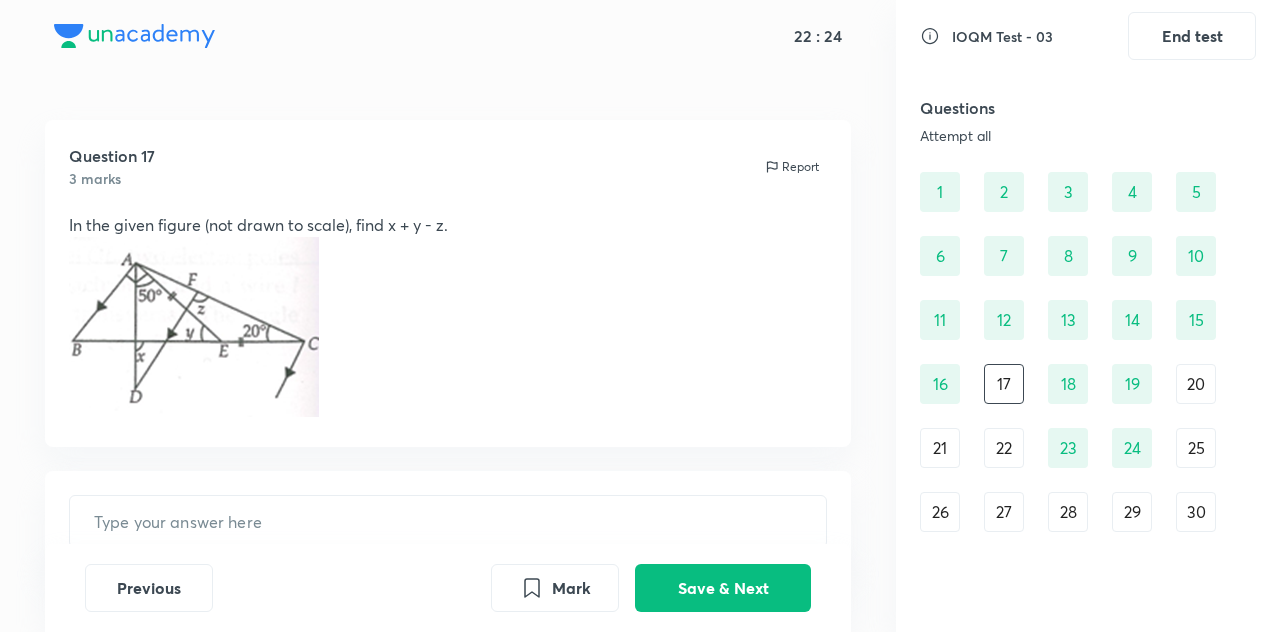 click on "[NUMBER] [NUMBER] [NUMBER] [NUMBER] [NUMBER] [NUMBER] [NUMBER] [NUMBER] [NUMBER] [NUMBER] [NUMBER] [NUMBER] [NUMBER] [NUMBER] [NUMBER] [NUMBER] [NUMBER] [NUMBER] [NUMBER] [NUMBER] [NUMBER] [NUMBER] [NUMBER] [NUMBER] [NUMBER] [NUMBER] [NUMBER] [NUMBER] [NUMBER] [NUMBER]" at bounding box center [1088, 352] 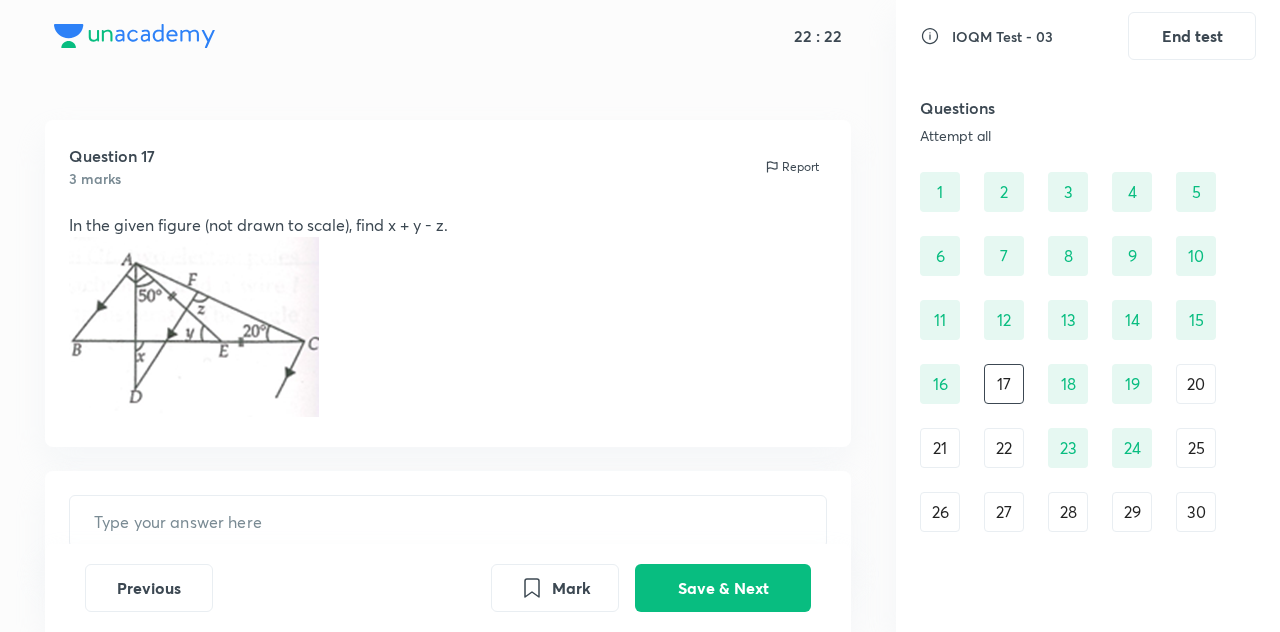 click on "20" at bounding box center (1196, 384) 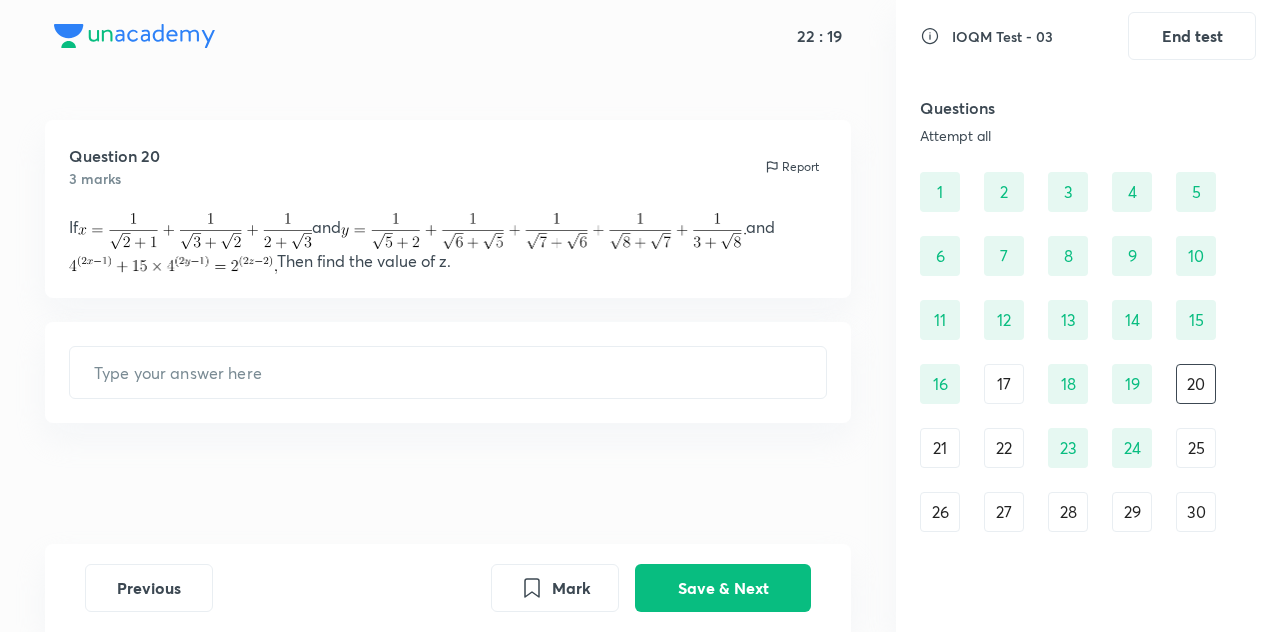 click on "25" at bounding box center [1196, 448] 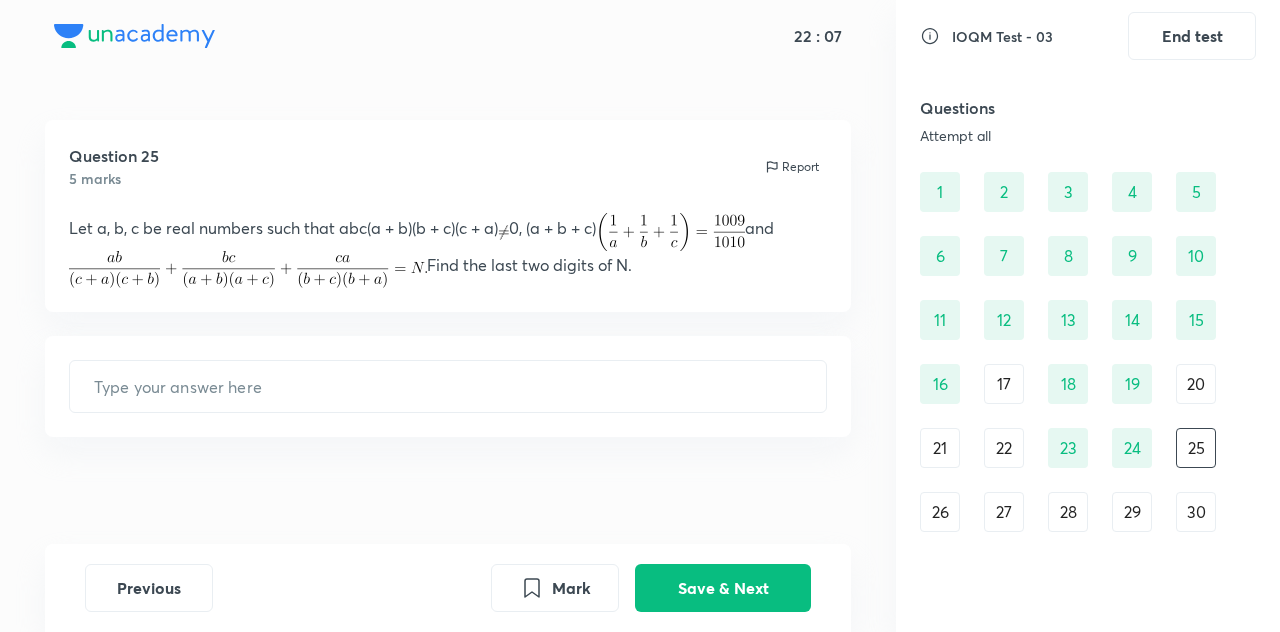click on "26" at bounding box center [940, 512] 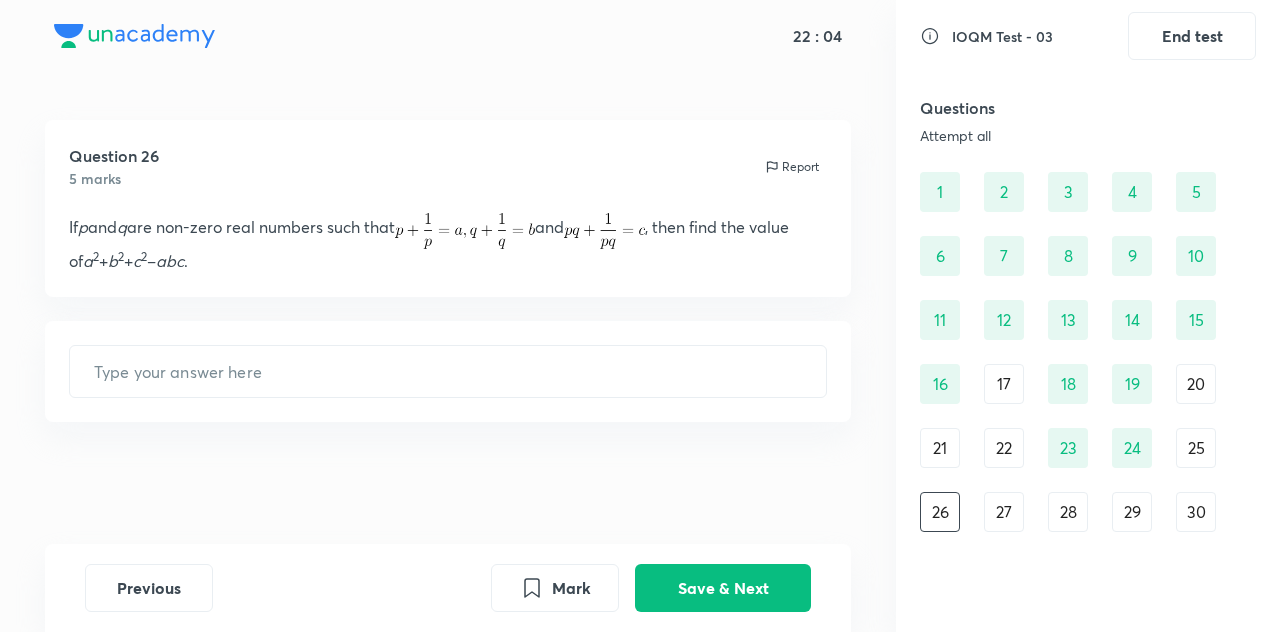 click on "27" at bounding box center (1004, 512) 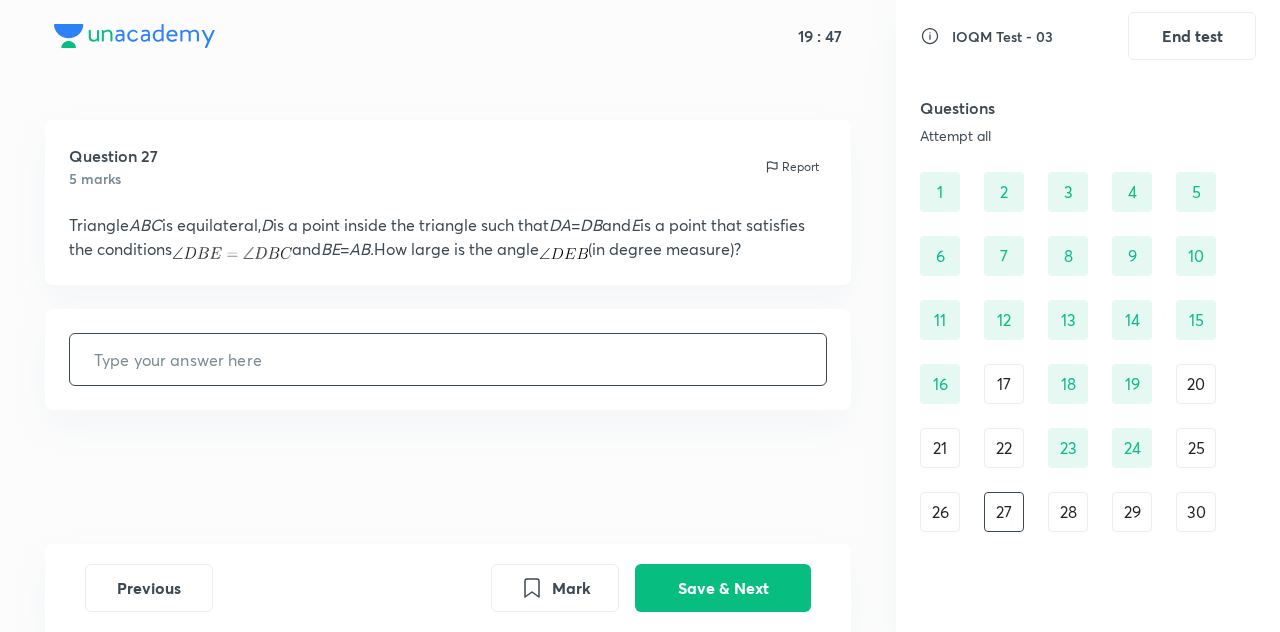 click at bounding box center (448, 359) 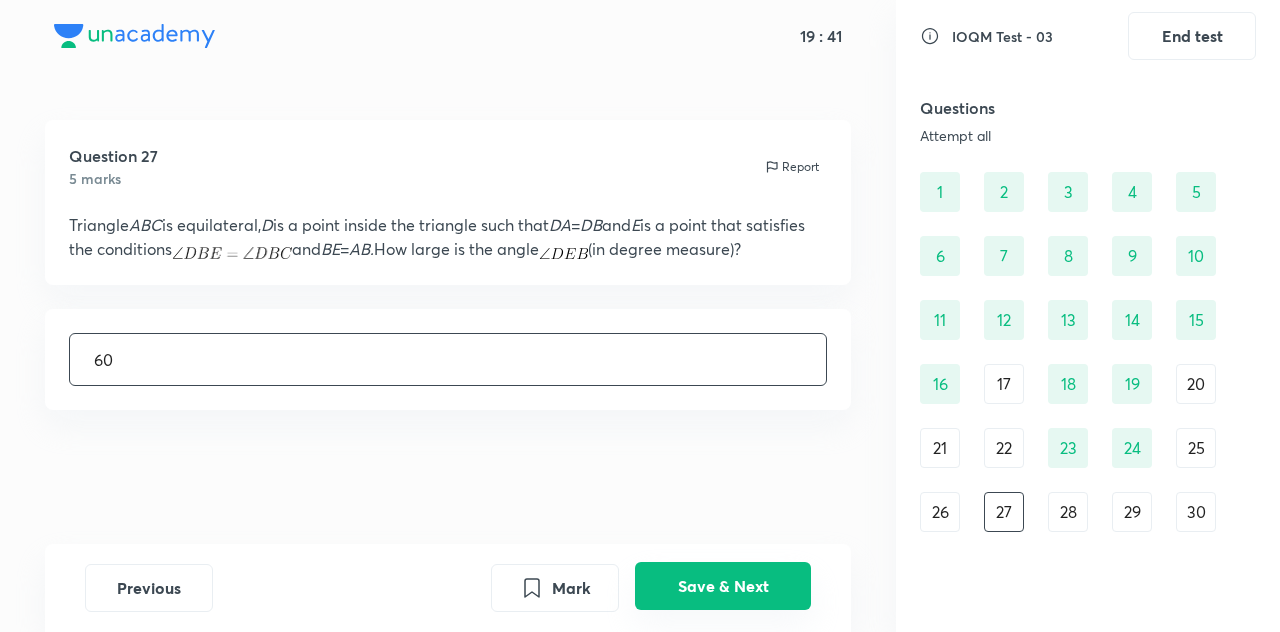 type on "60" 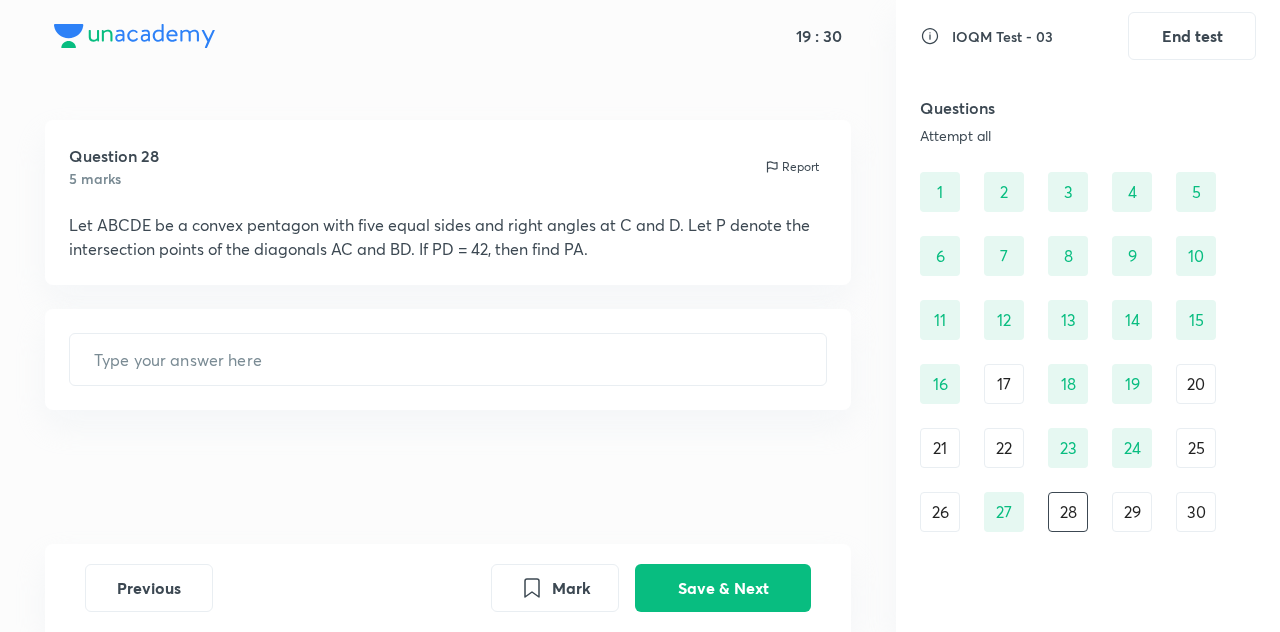 click on "29" at bounding box center [1132, 512] 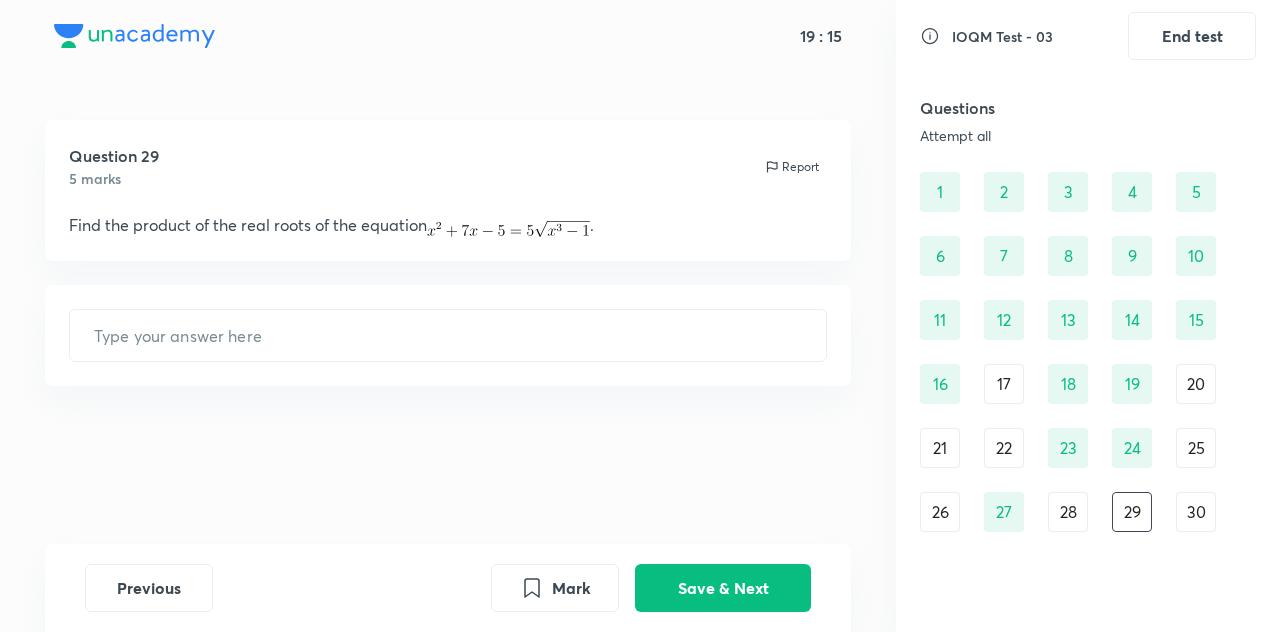 click on "30" at bounding box center [1196, 512] 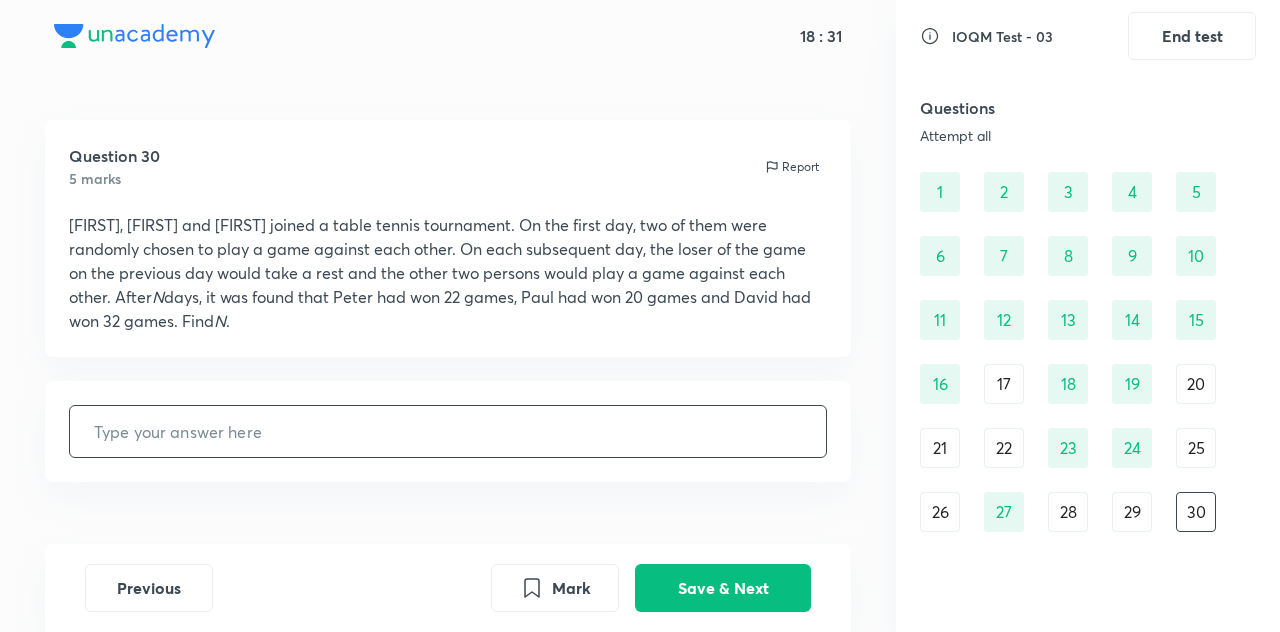 click at bounding box center (448, 431) 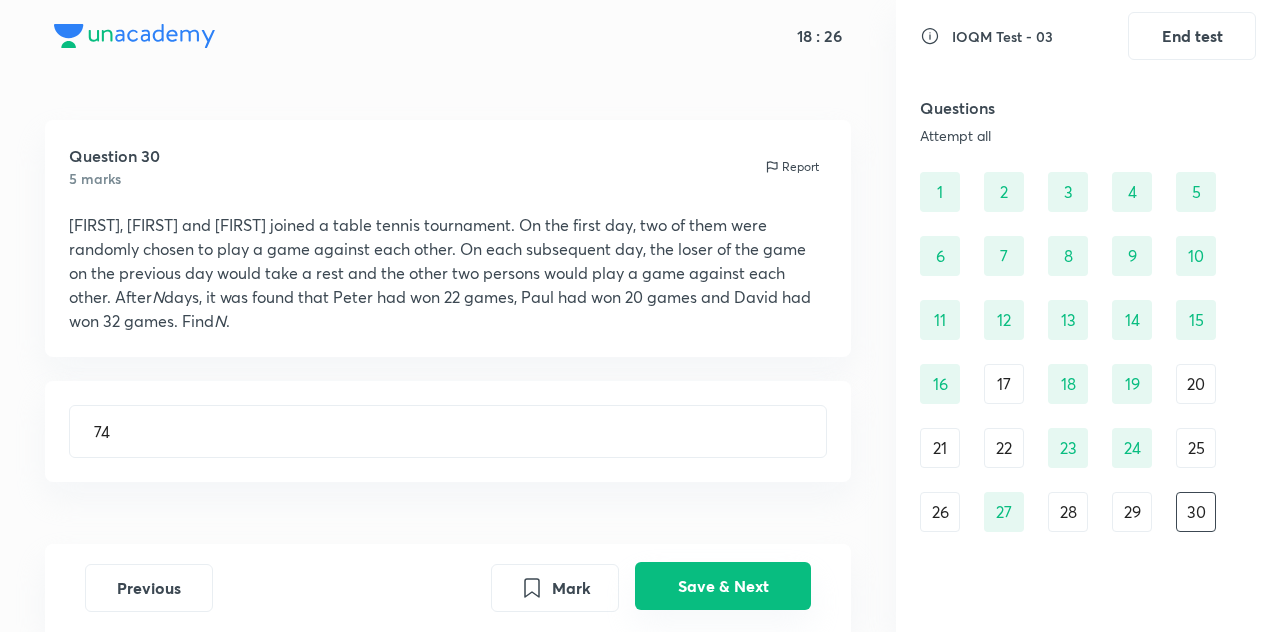click on "Save & Next" at bounding box center (723, 586) 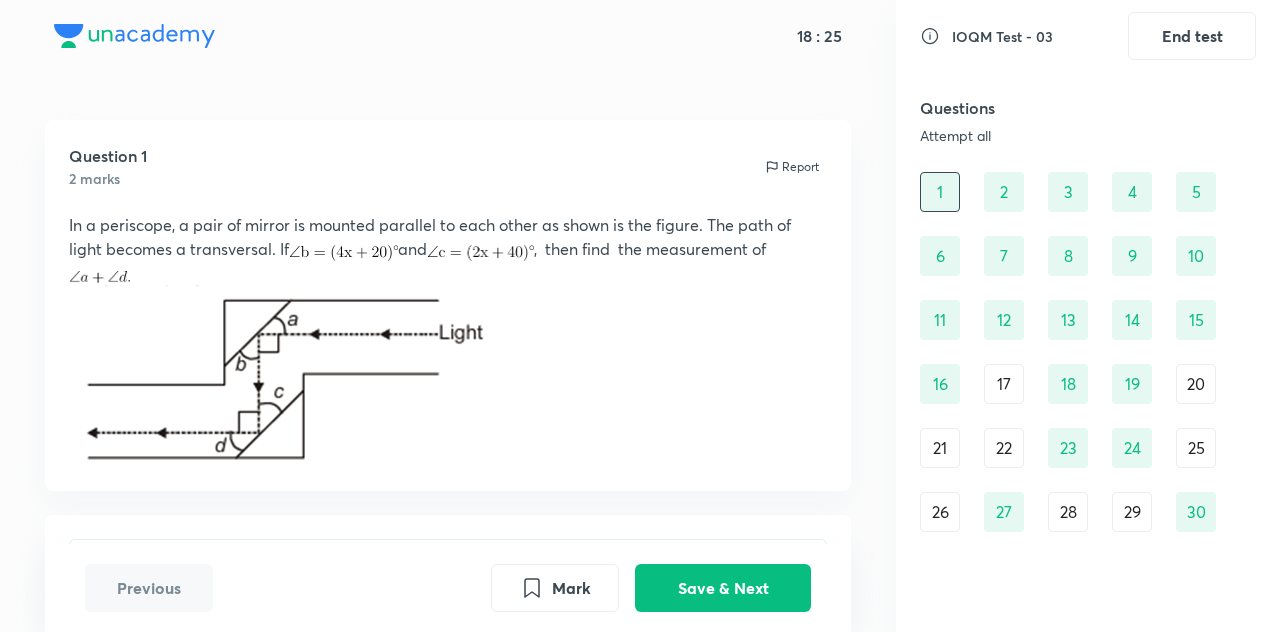 click on "29" at bounding box center [1132, 512] 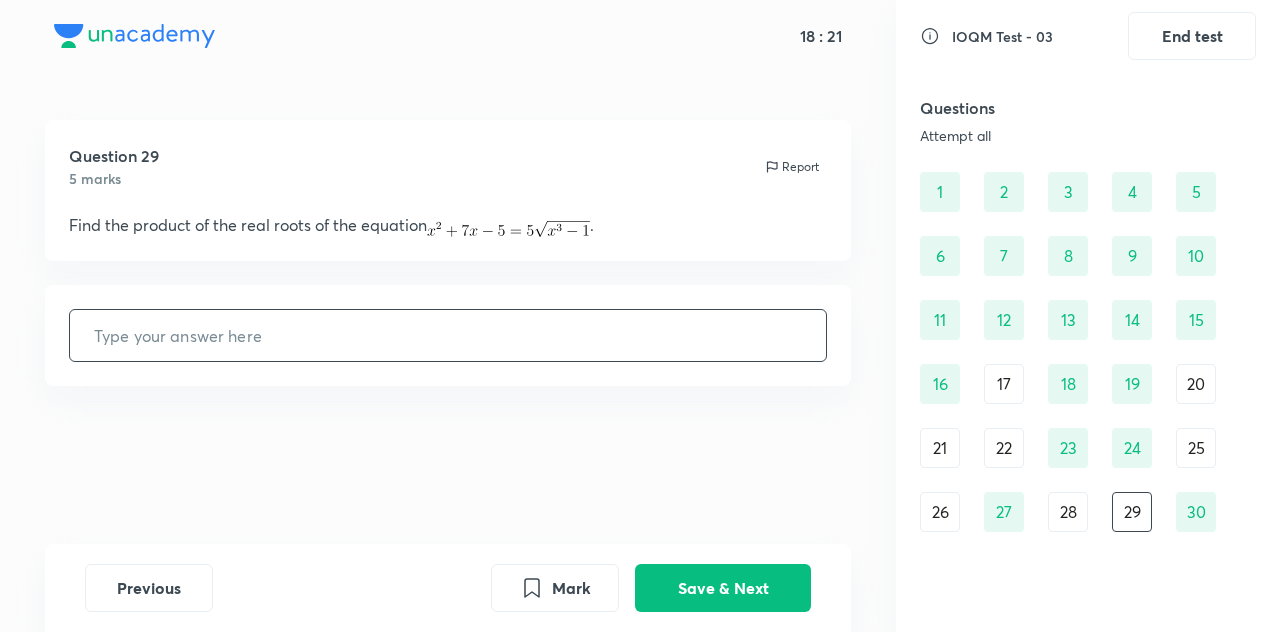 click at bounding box center [448, 335] 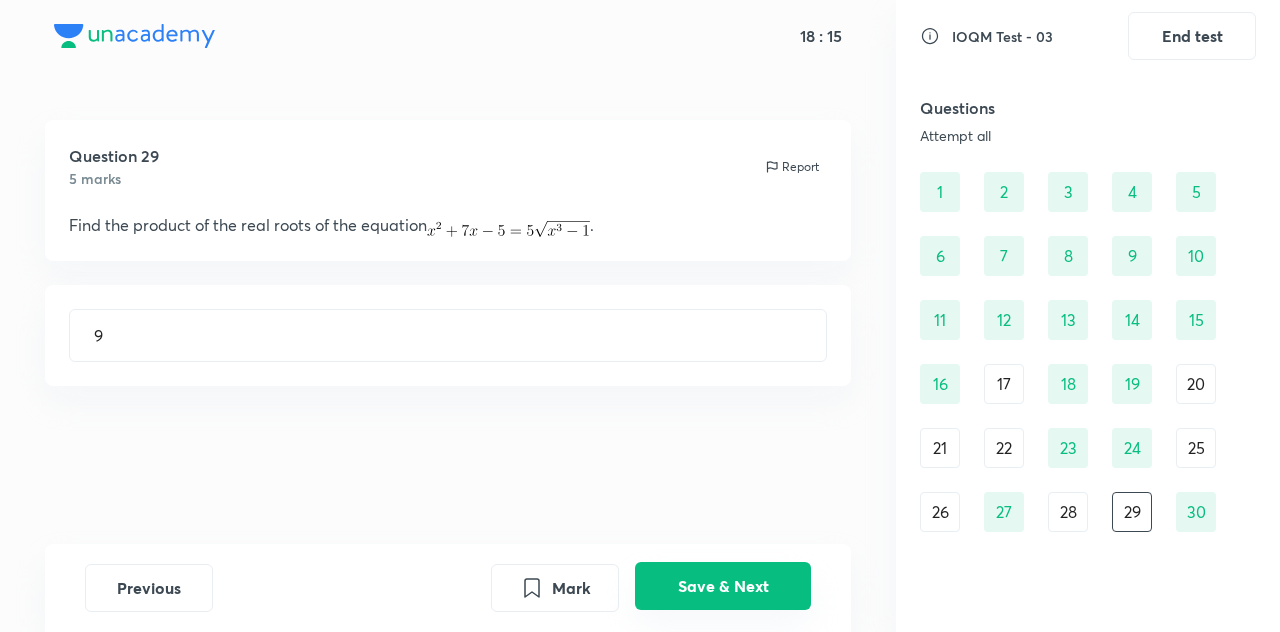 click on "Save & Next" at bounding box center (723, 586) 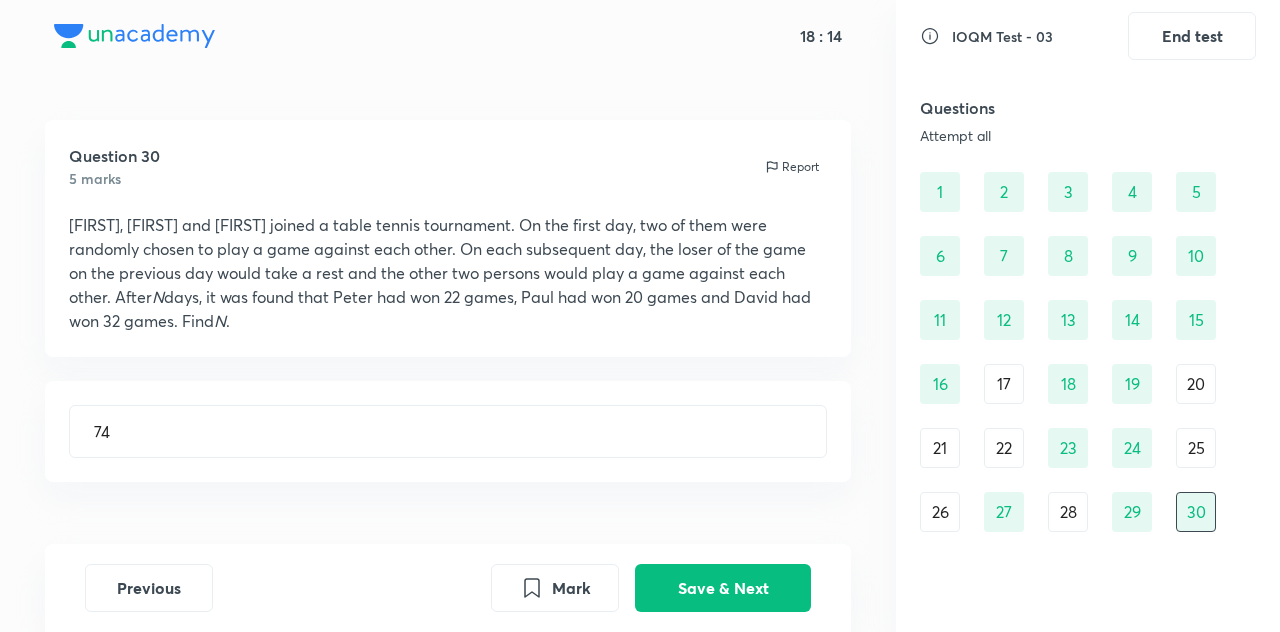click on "28" at bounding box center (1068, 512) 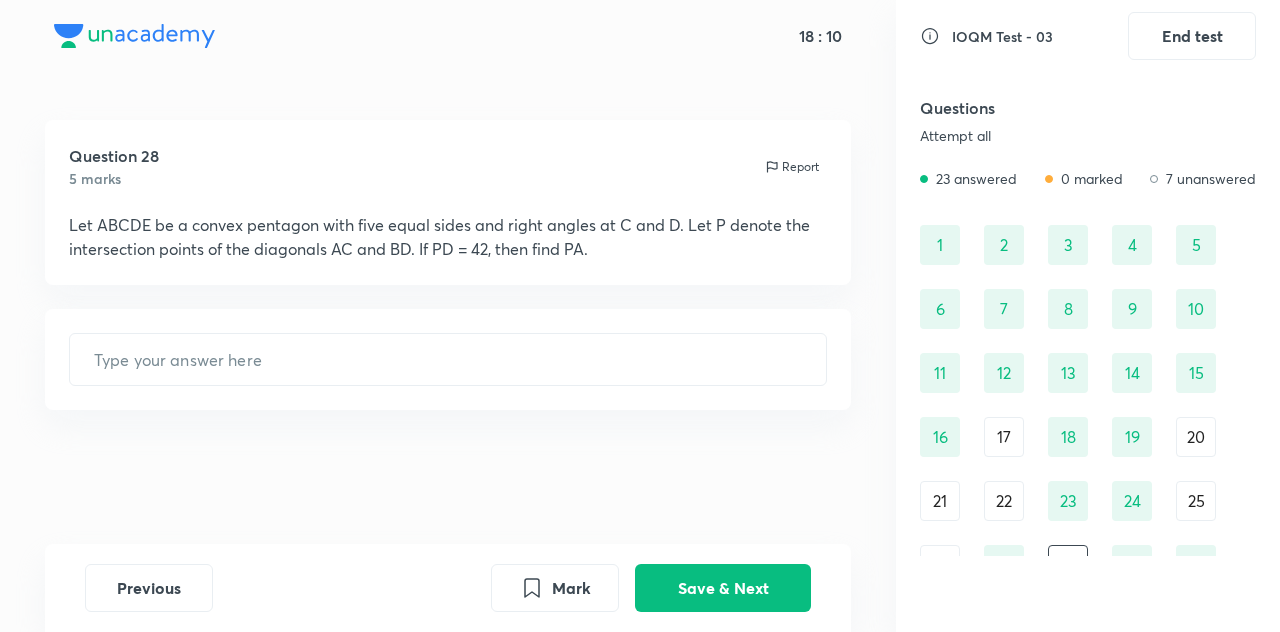 scroll, scrollTop: 65, scrollLeft: 0, axis: vertical 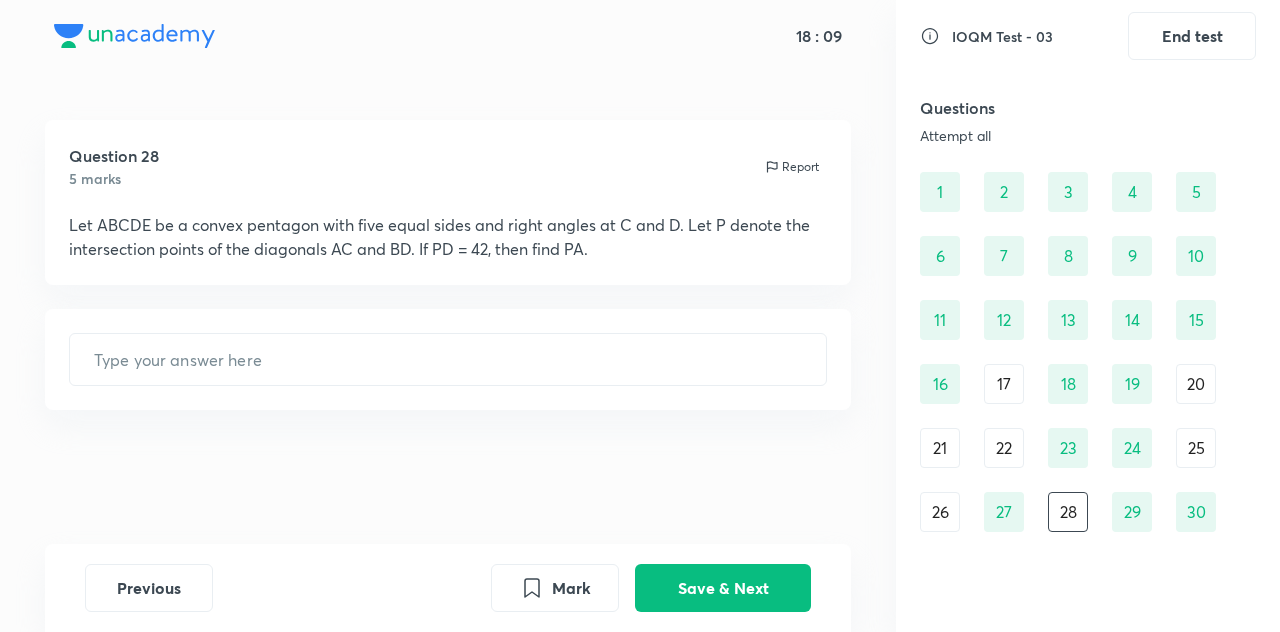 click on "26" at bounding box center [940, 512] 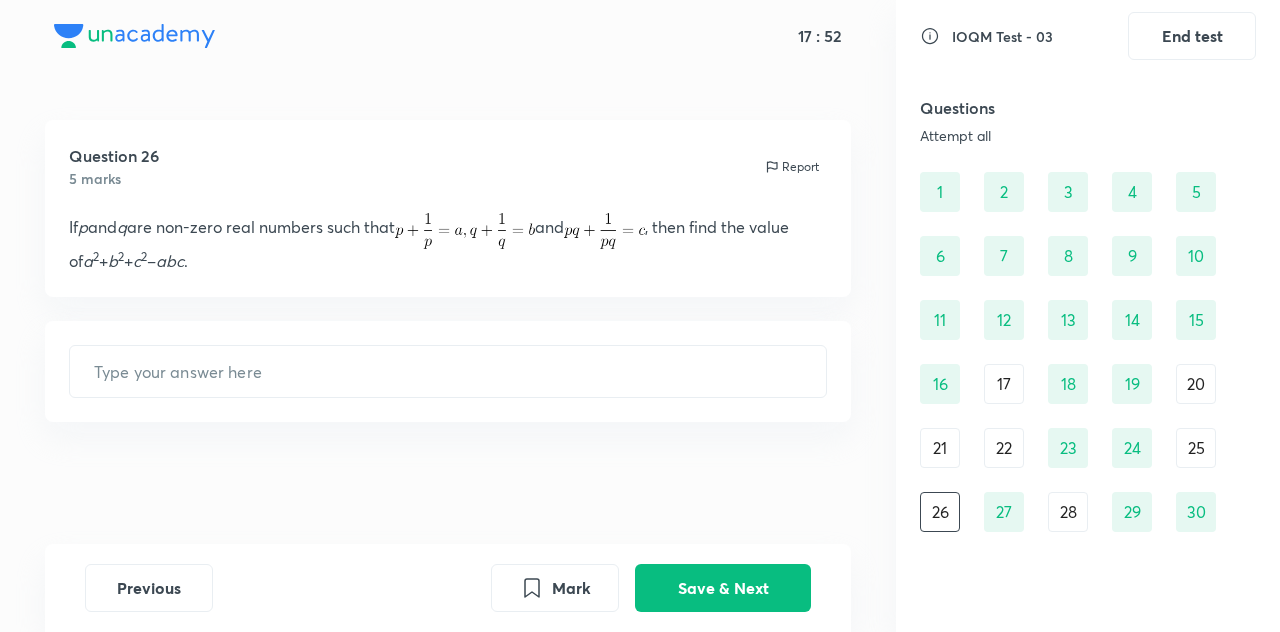 click on "25" at bounding box center (1196, 448) 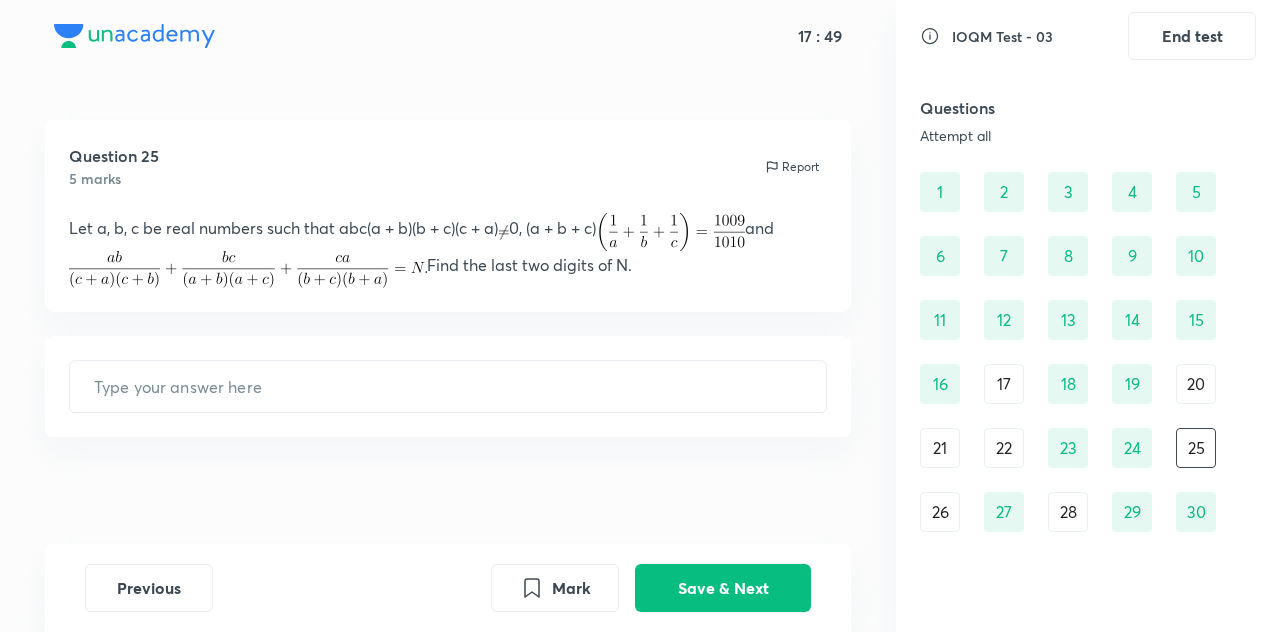 click on "20" at bounding box center [1196, 384] 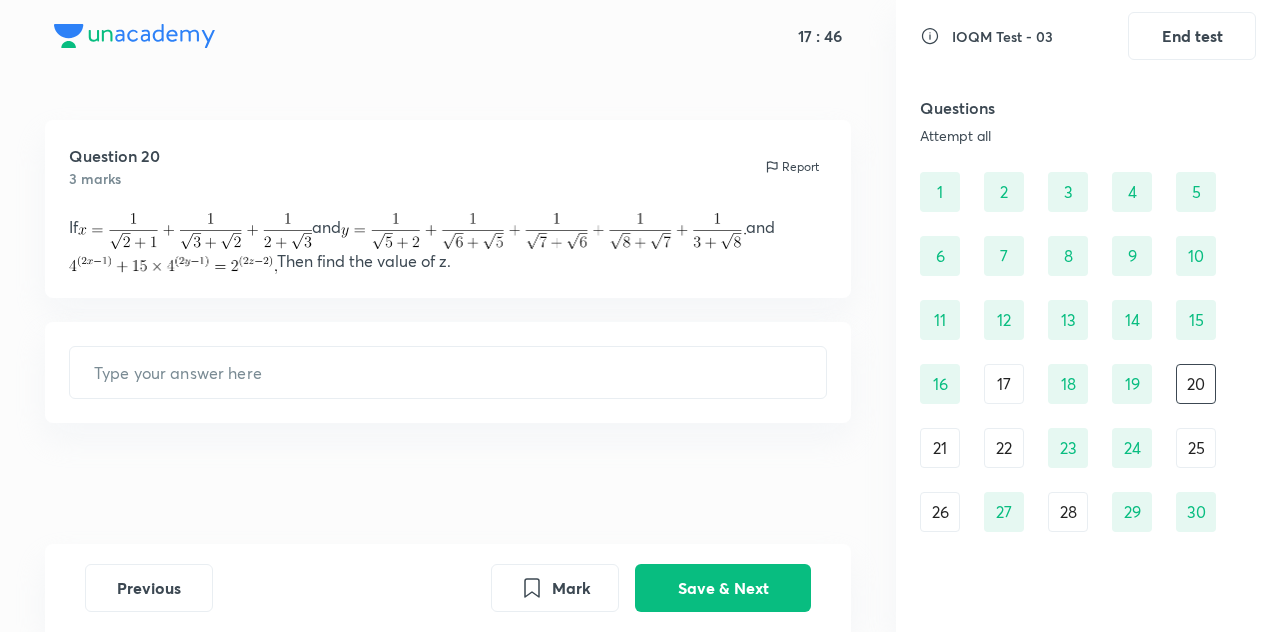 click on "17" at bounding box center (1004, 384) 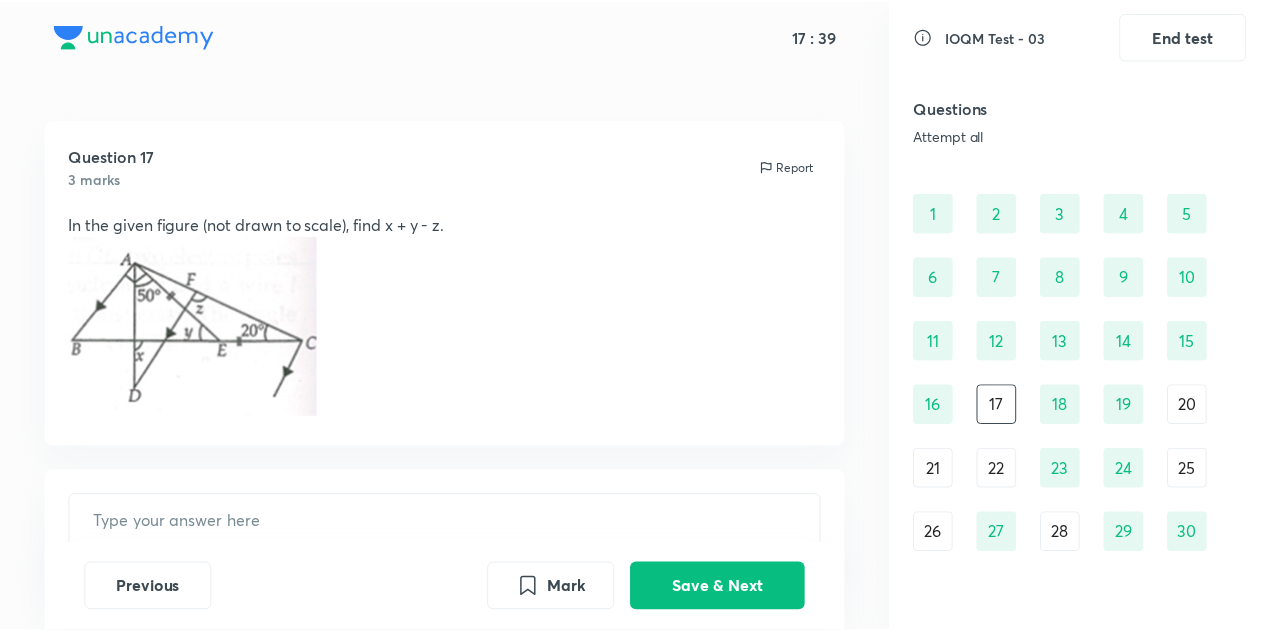 scroll, scrollTop: 45, scrollLeft: 0, axis: vertical 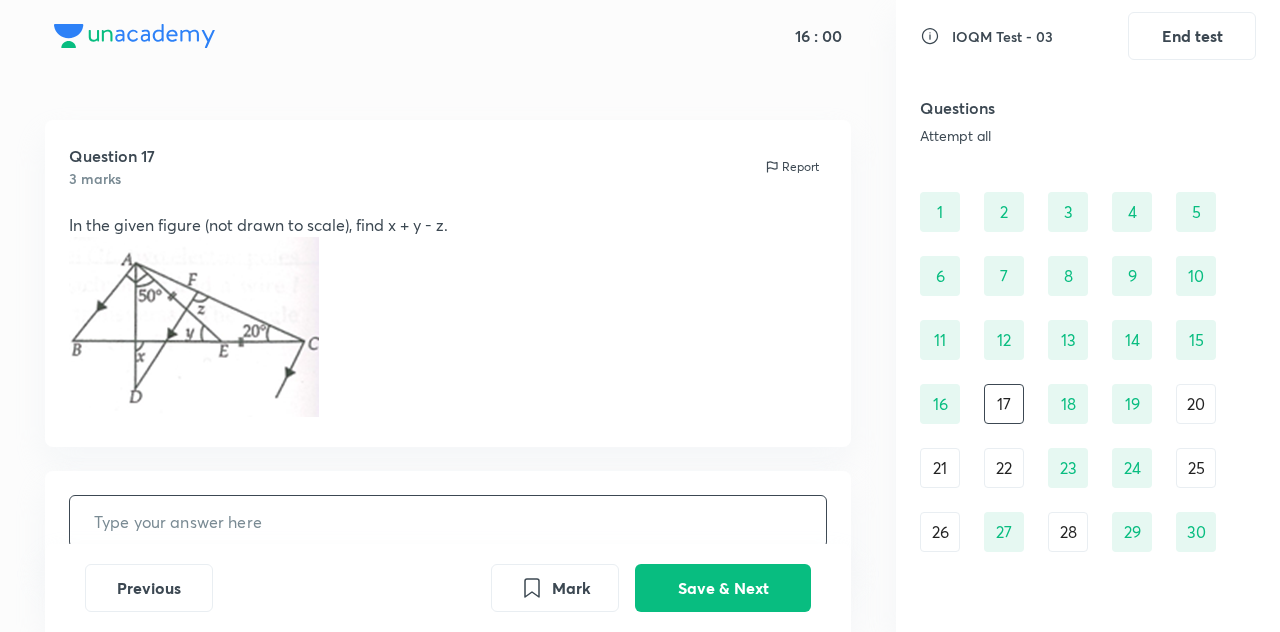 click at bounding box center (448, 521) 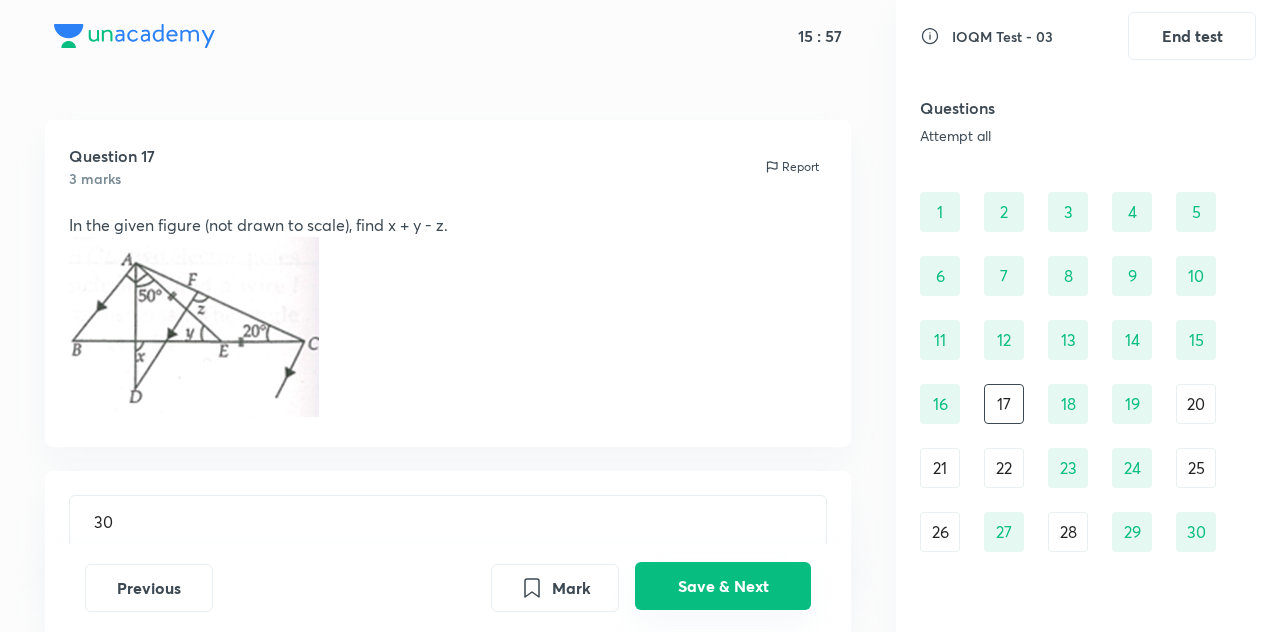 click on "Save & Next" at bounding box center (723, 586) 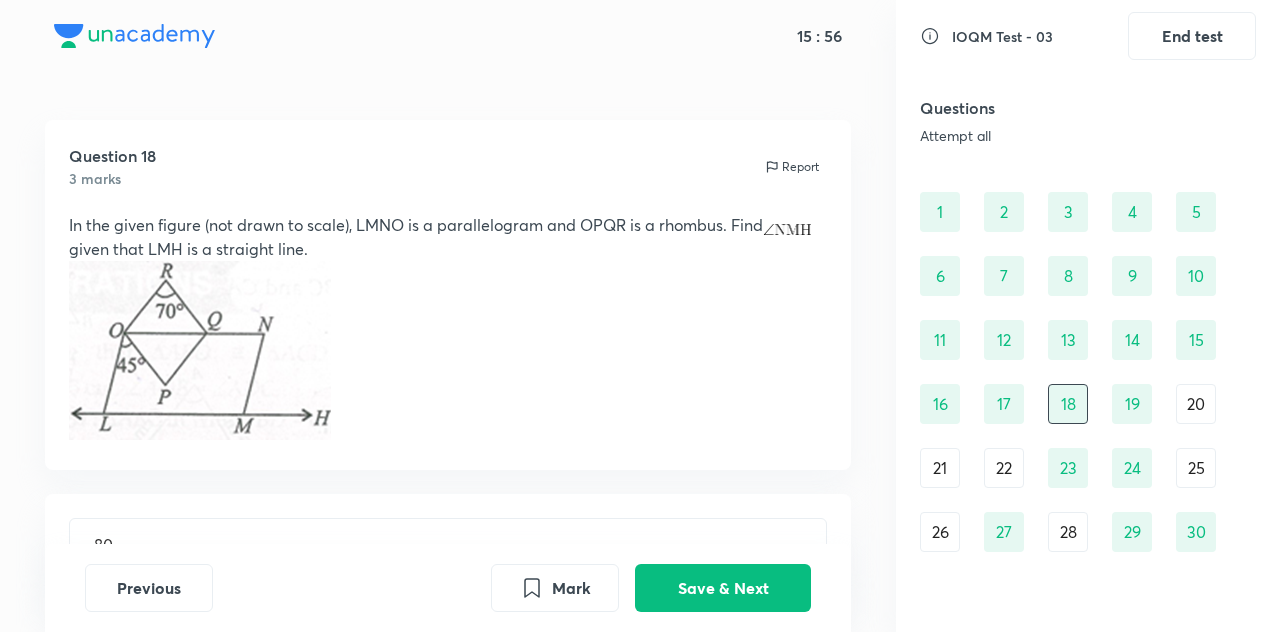 click on "20" at bounding box center [1196, 404] 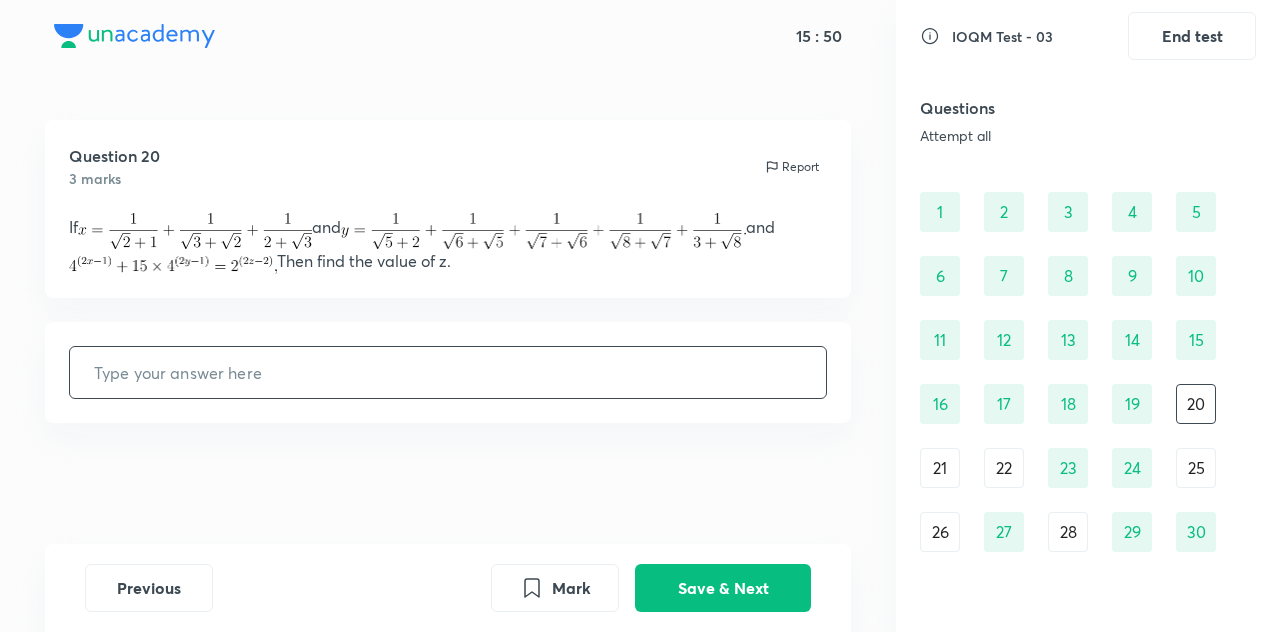 click at bounding box center (448, 372) 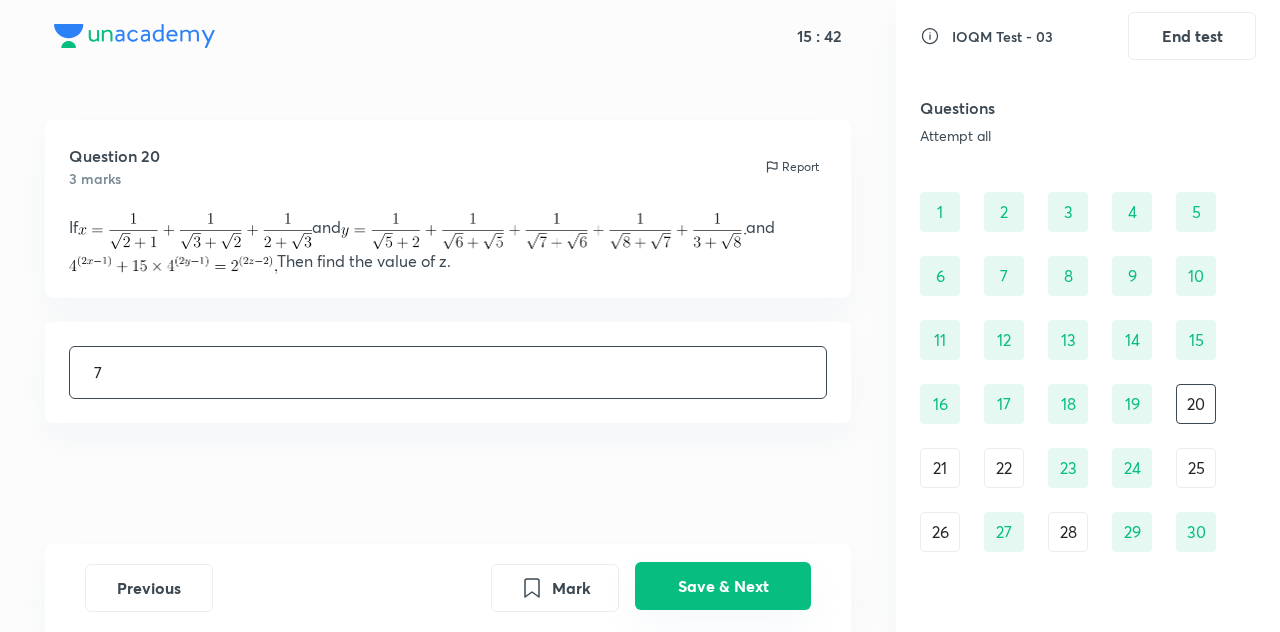type on "7" 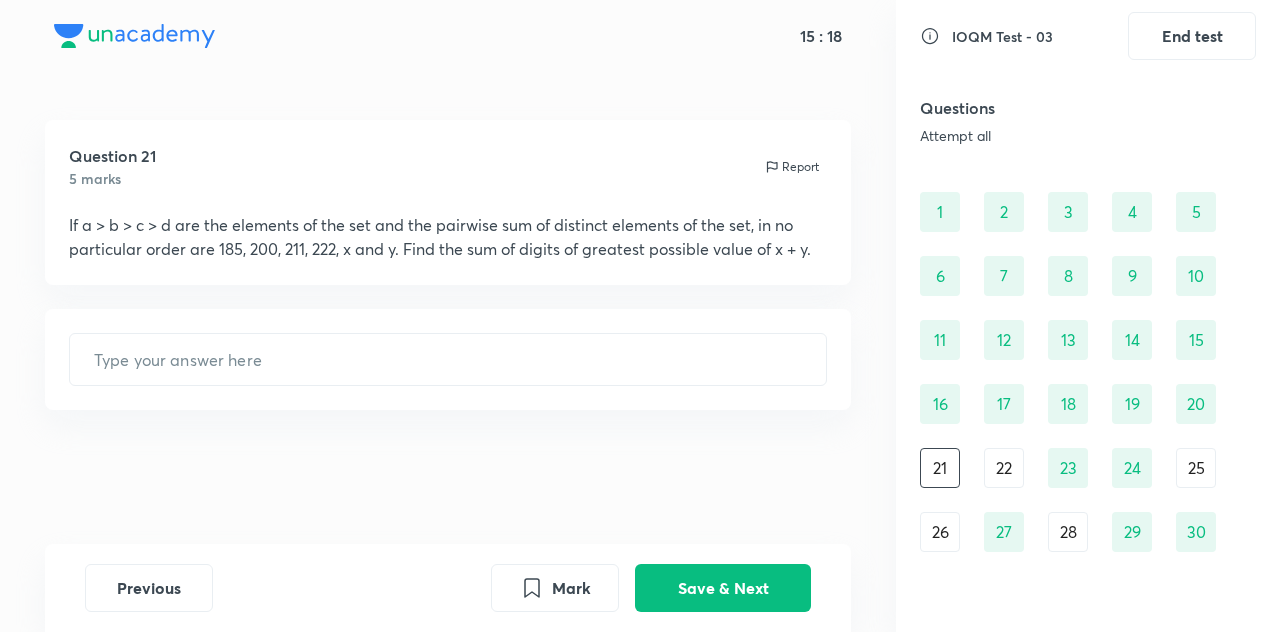 click on "​" at bounding box center (448, 359) 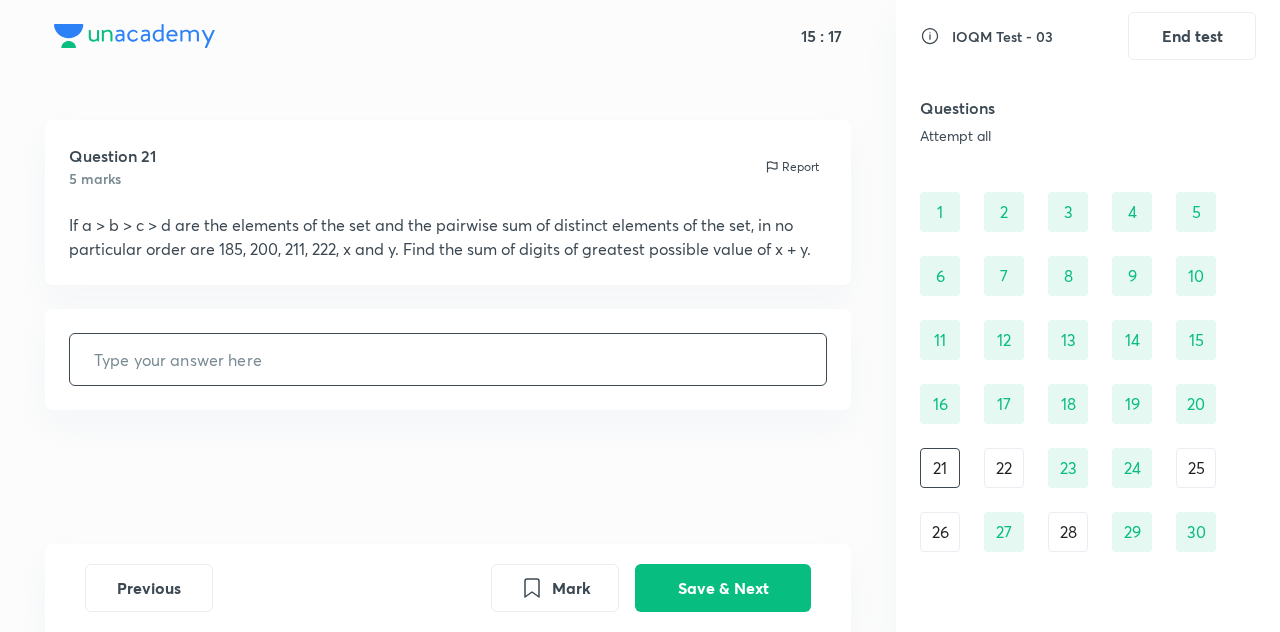 click at bounding box center [448, 359] 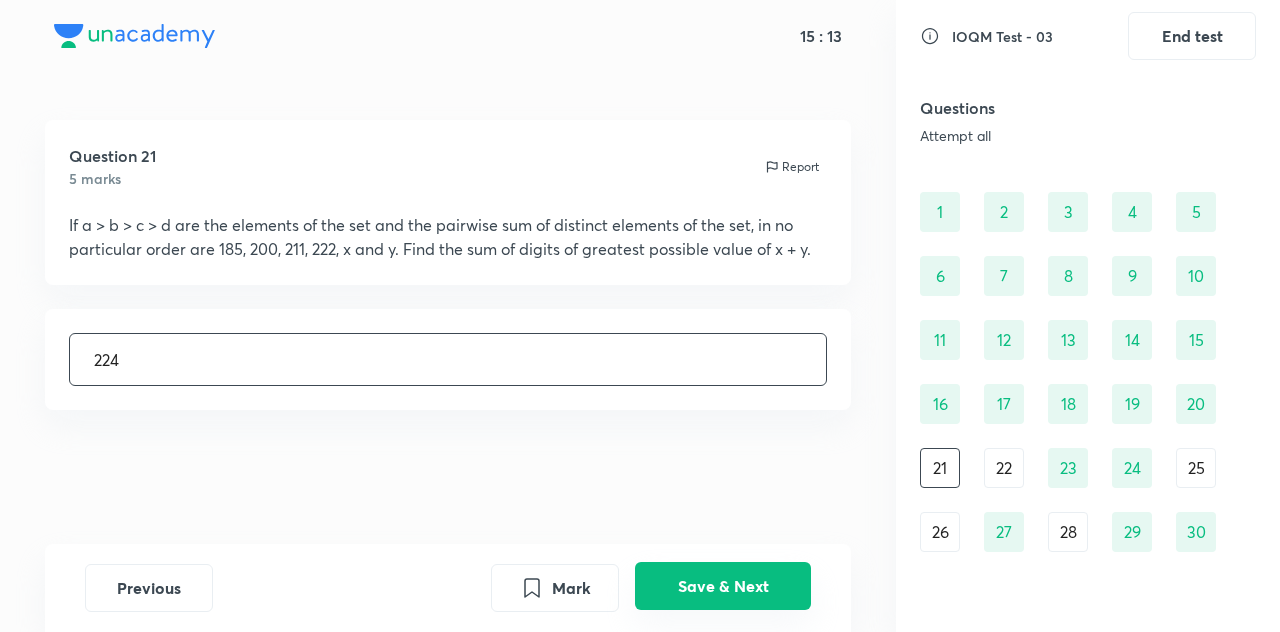 type on "224" 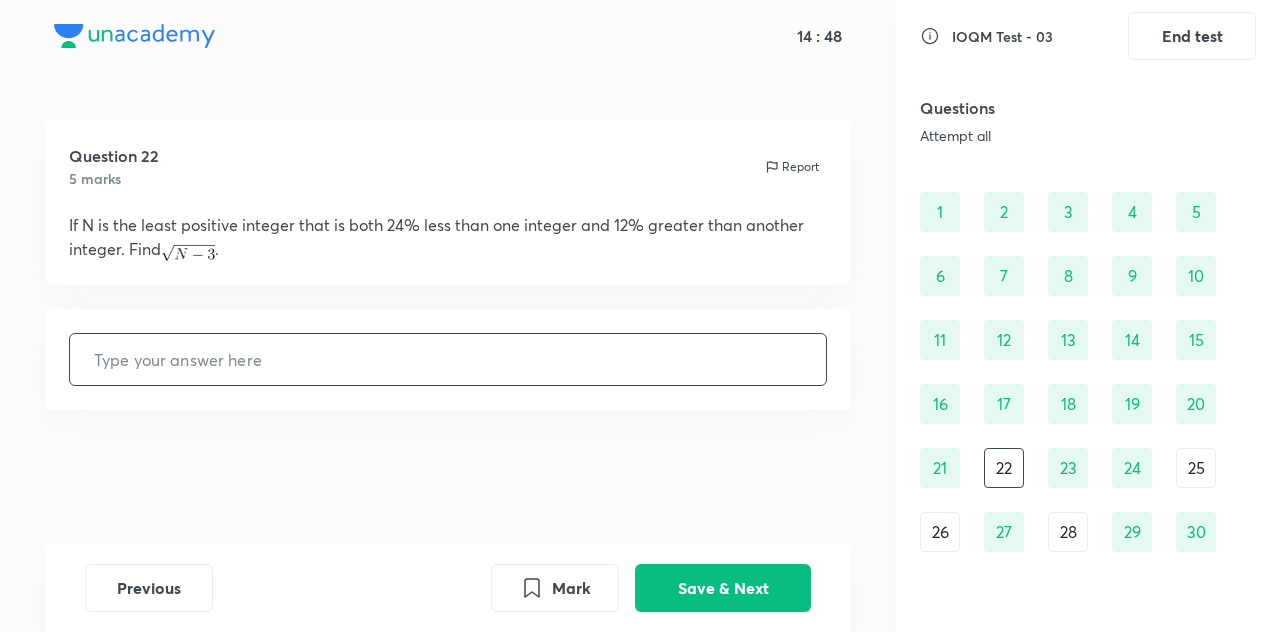 click at bounding box center (448, 359) 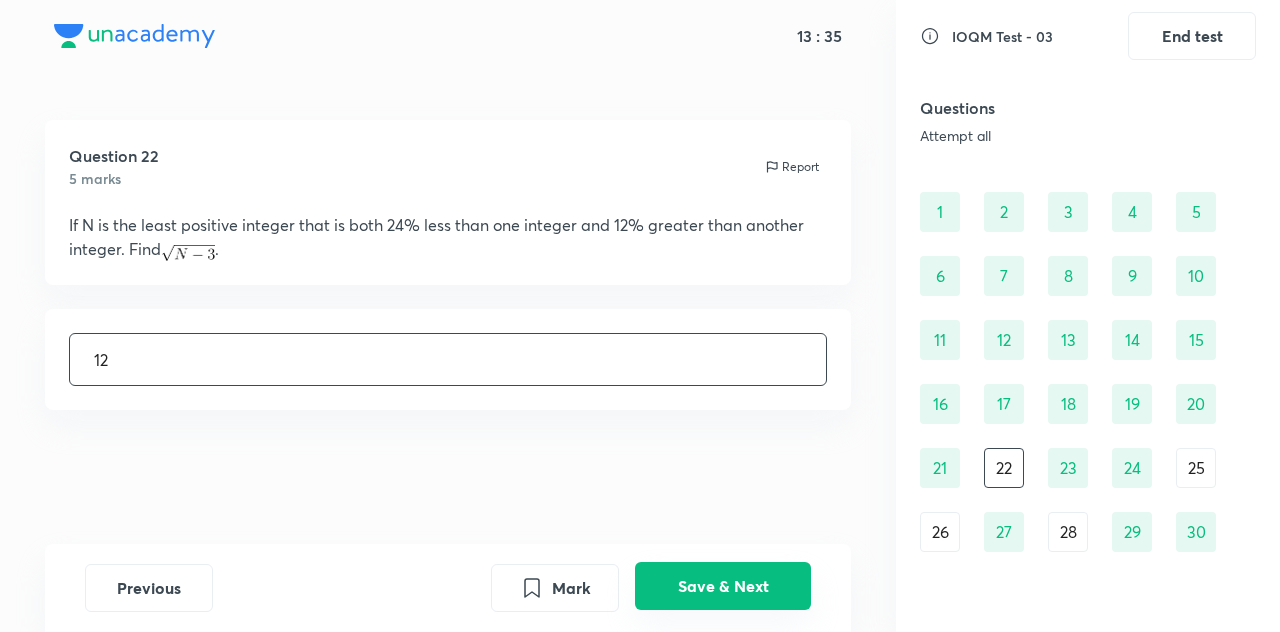 click on "Save & Next" at bounding box center (723, 586) 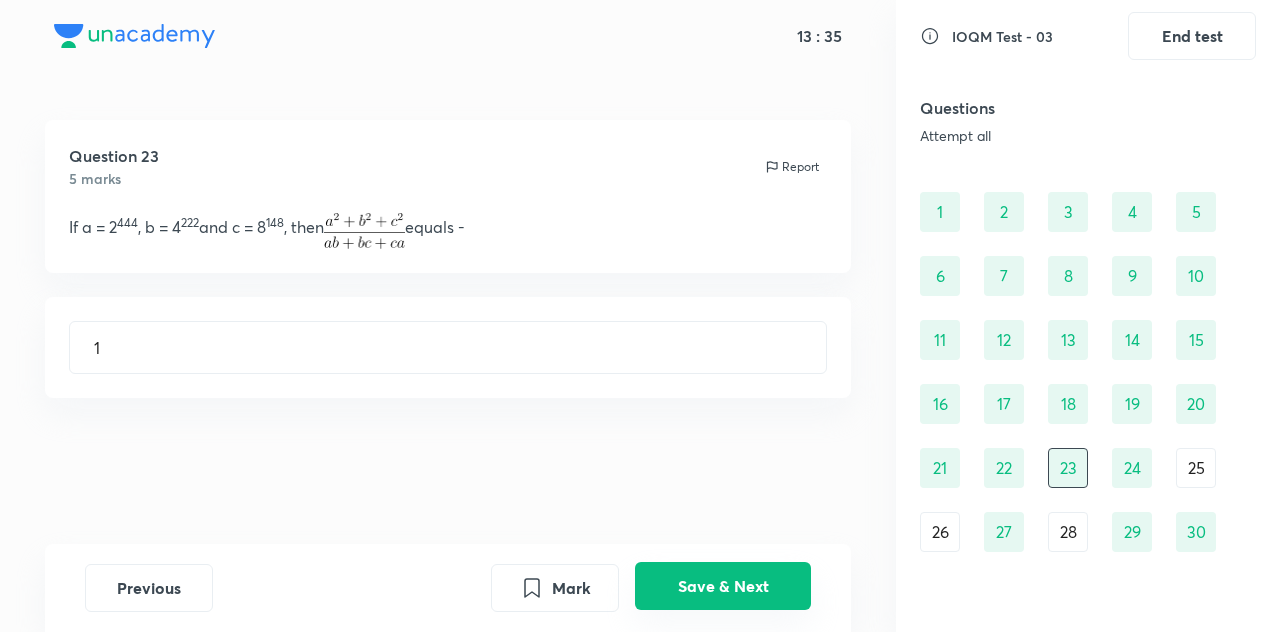 click on "Save & Next" at bounding box center [723, 586] 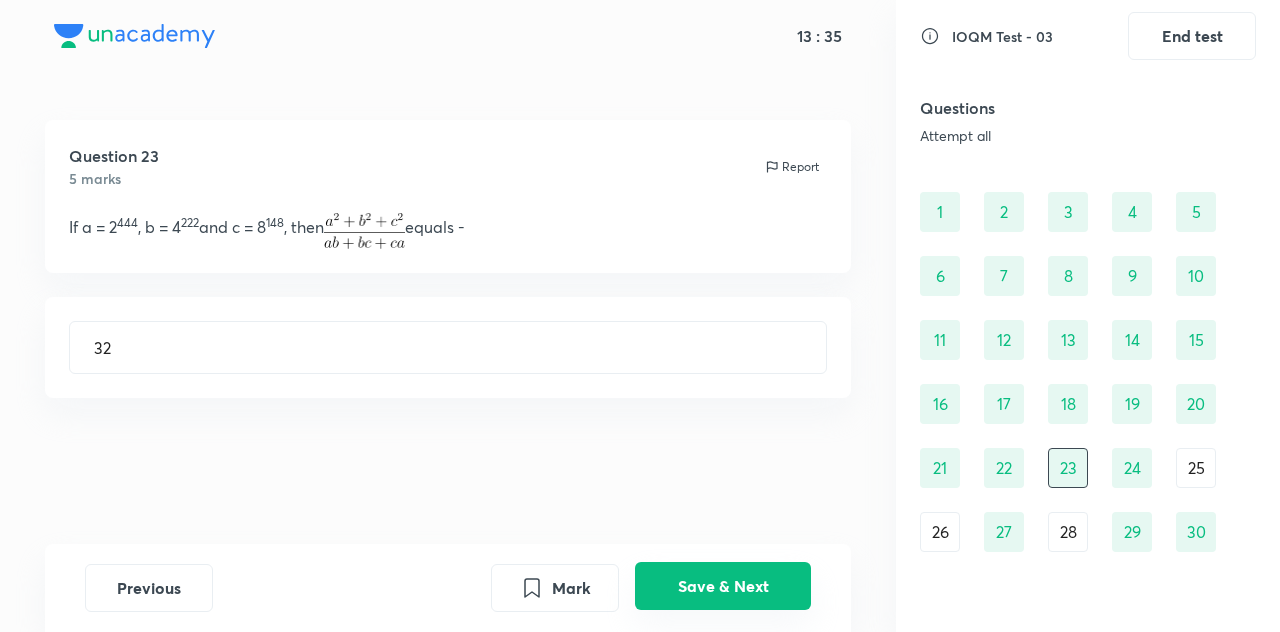 click on "Save & Next" at bounding box center [723, 586] 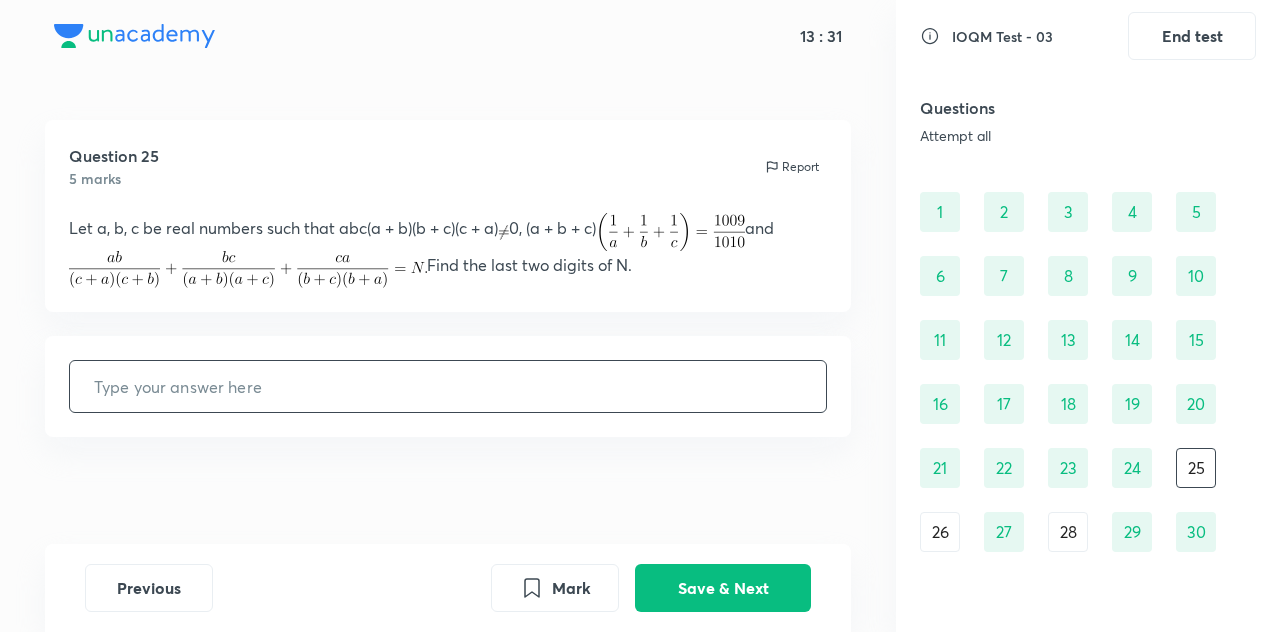 click at bounding box center (448, 386) 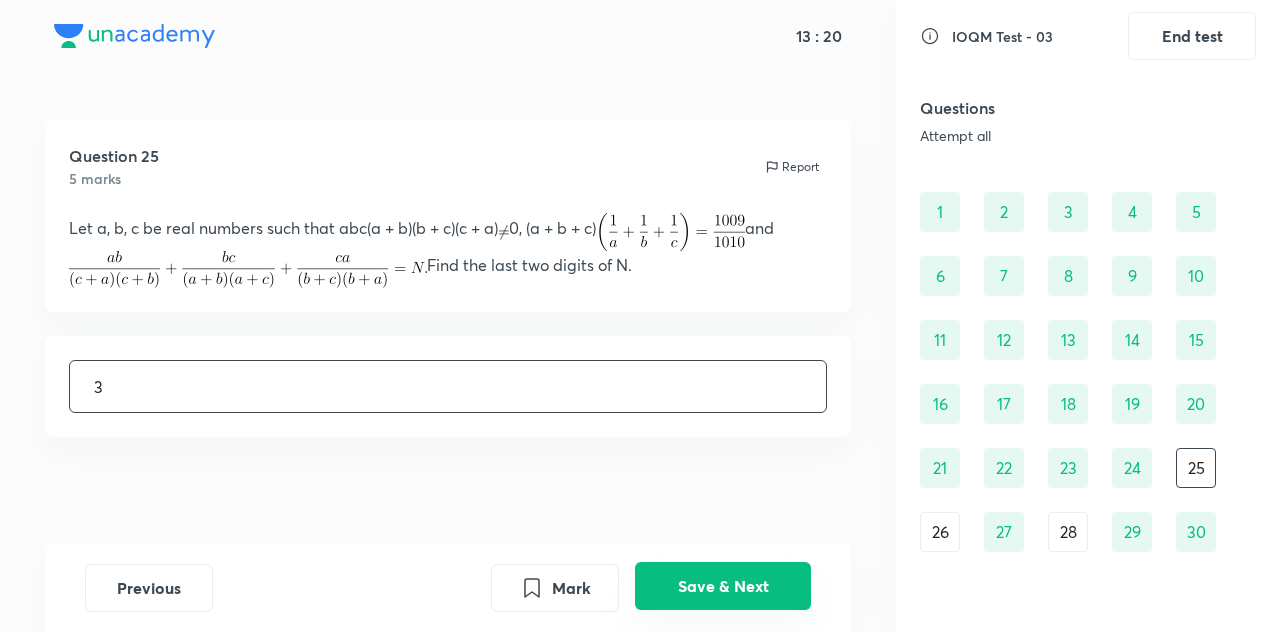 type on "3" 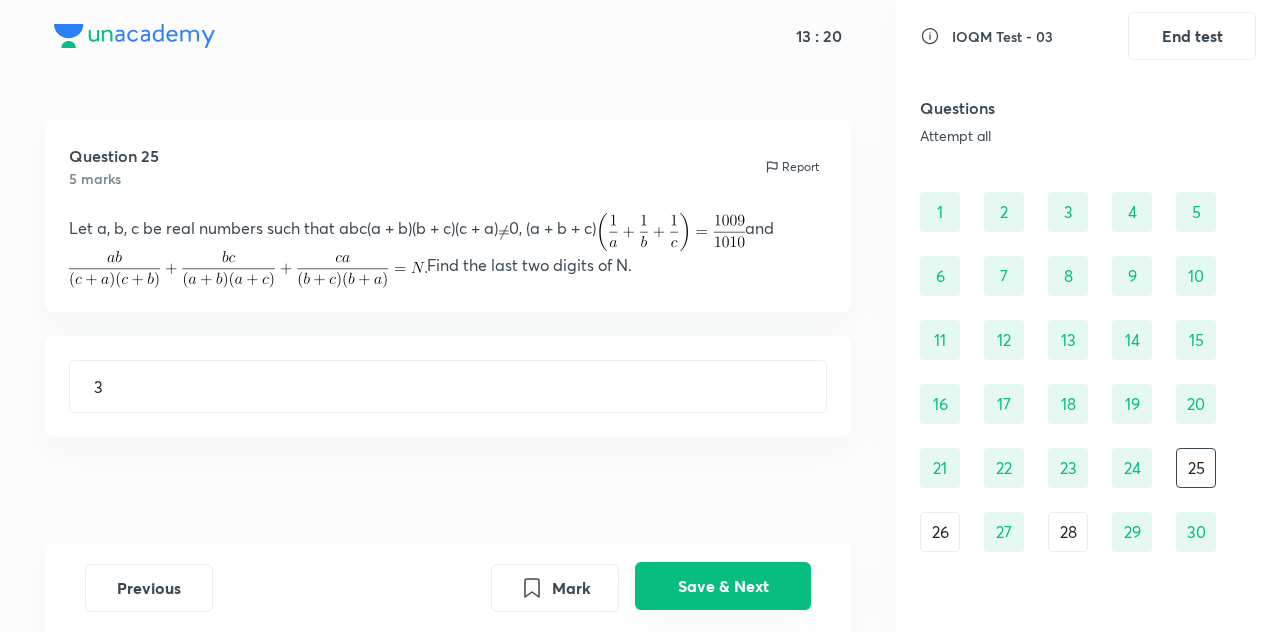 click on "Save & Next" at bounding box center (723, 586) 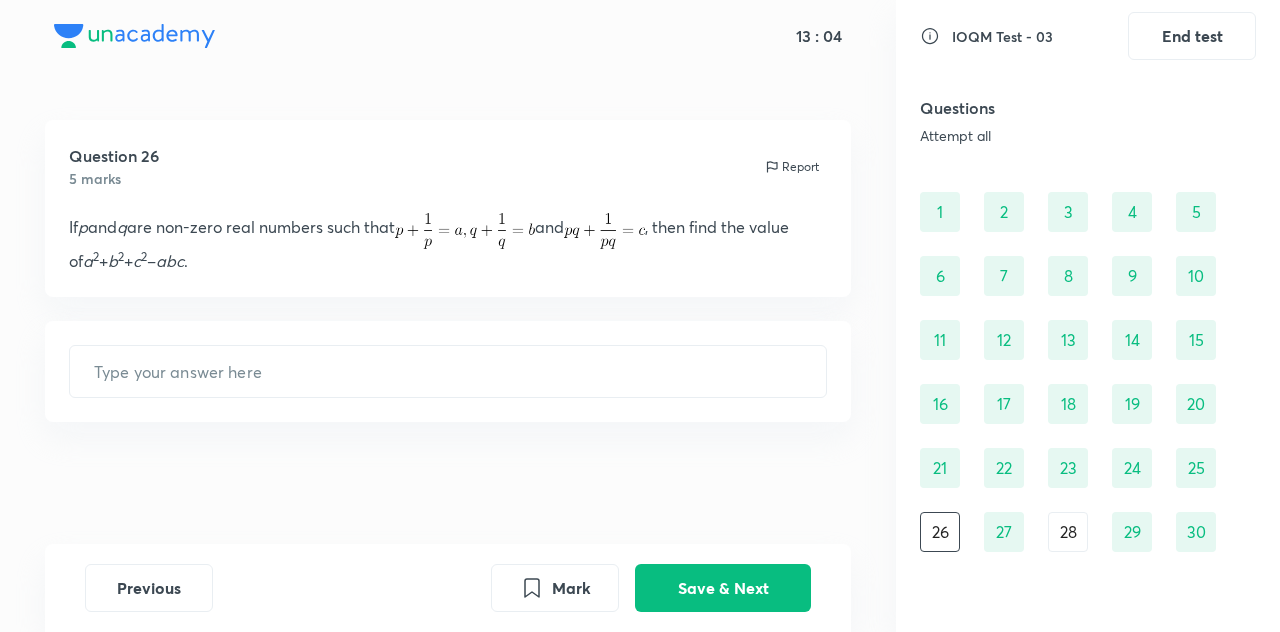 click on "Questions Attempt all" at bounding box center [1088, 120] 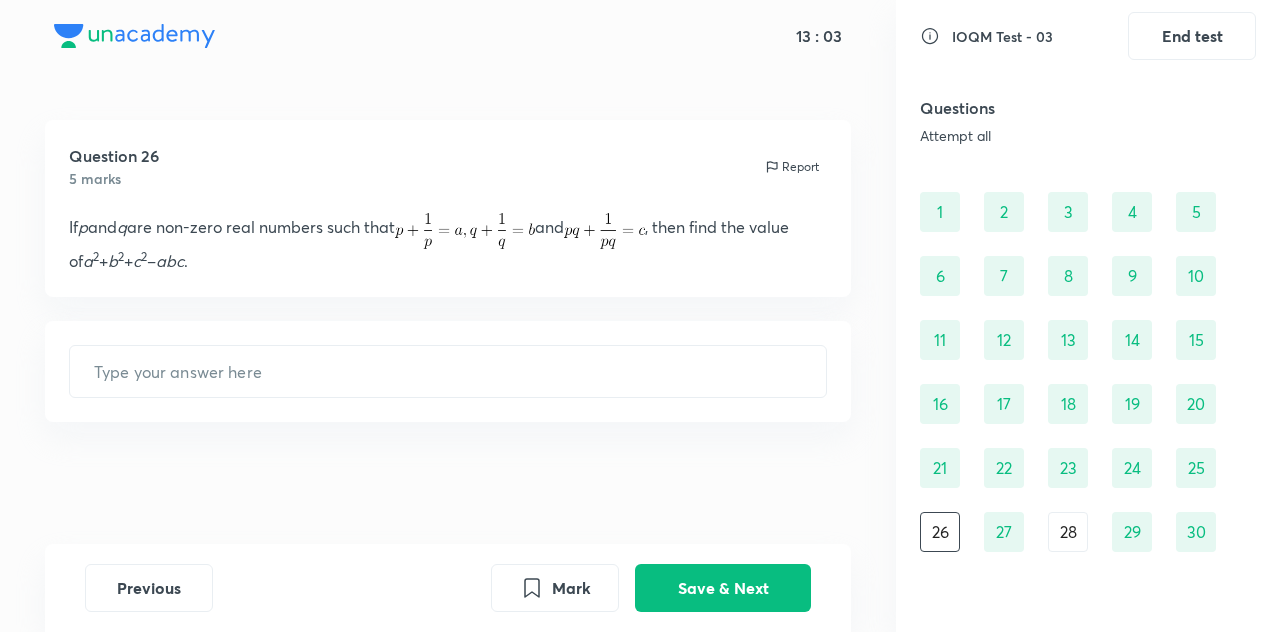 click on "Attempt all" at bounding box center [1037, 136] 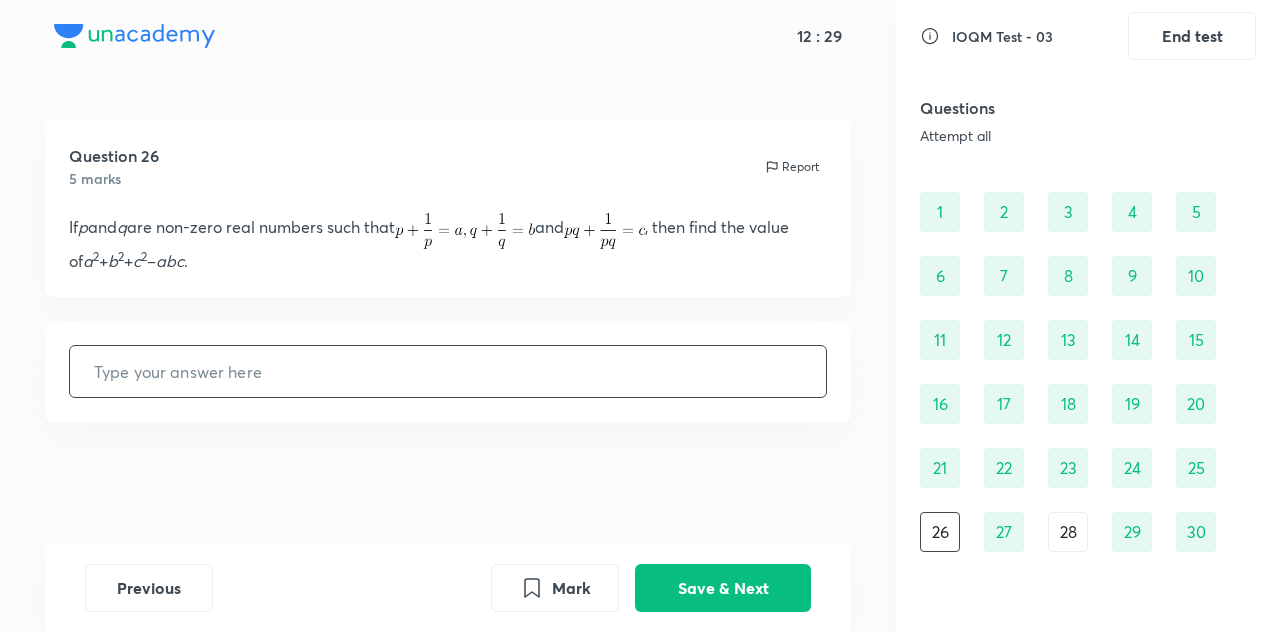click at bounding box center [448, 371] 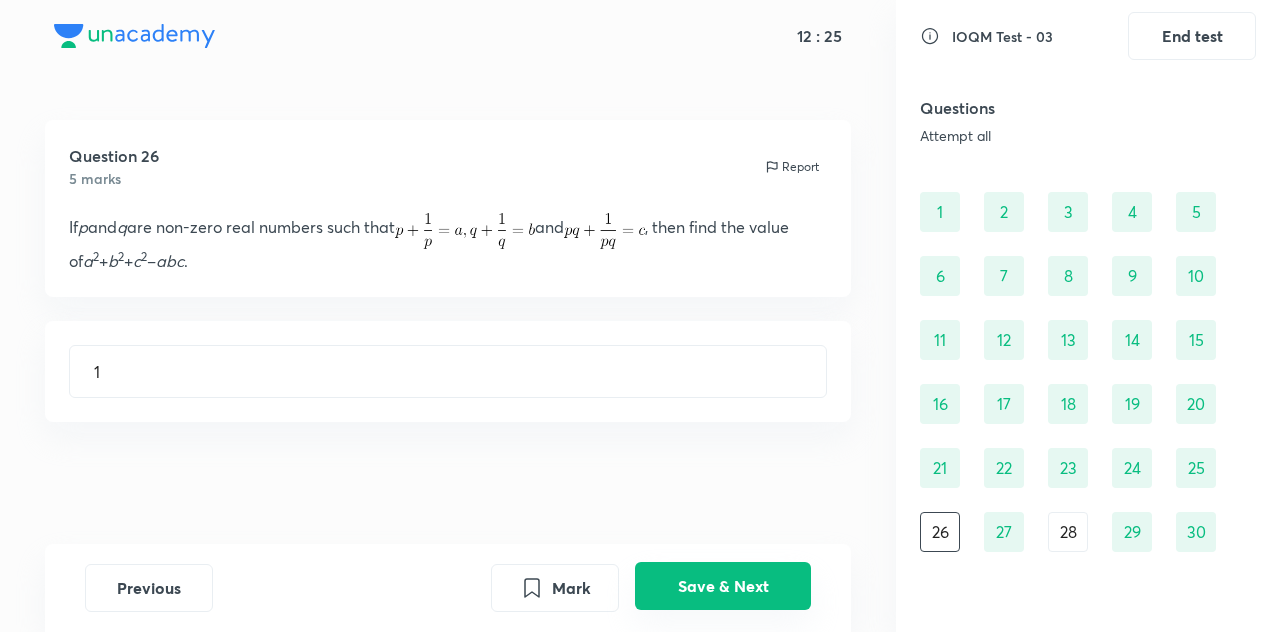 click on "Save & Next" at bounding box center [723, 586] 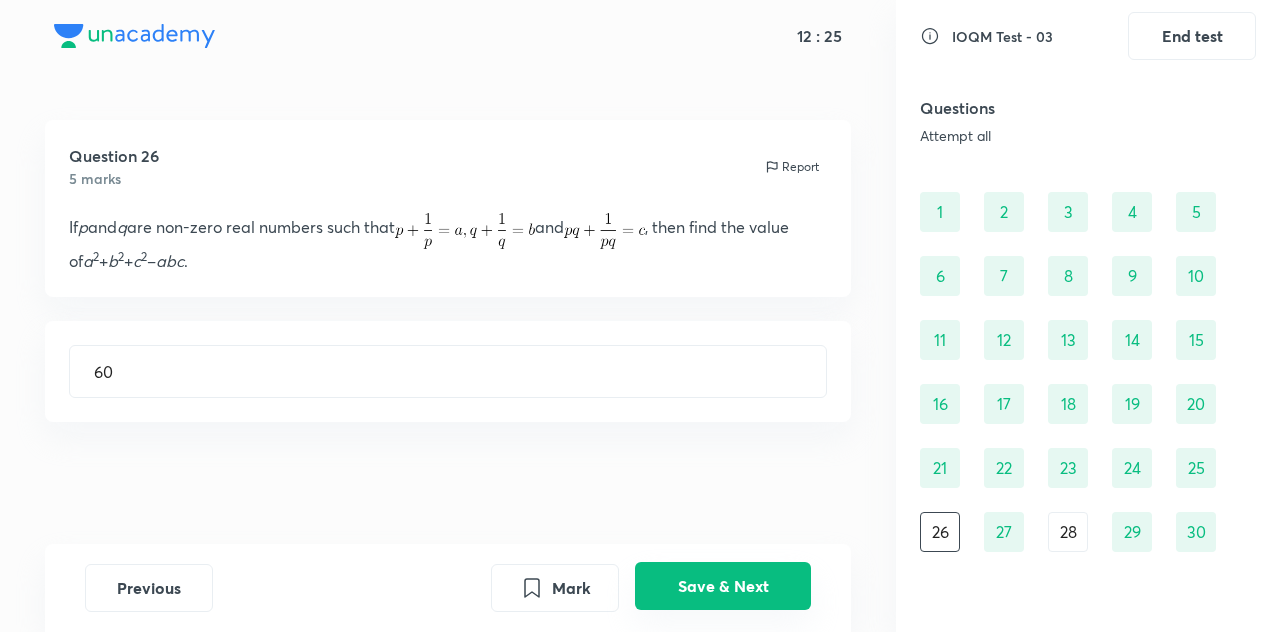 click on "Save & Next" at bounding box center [723, 586] 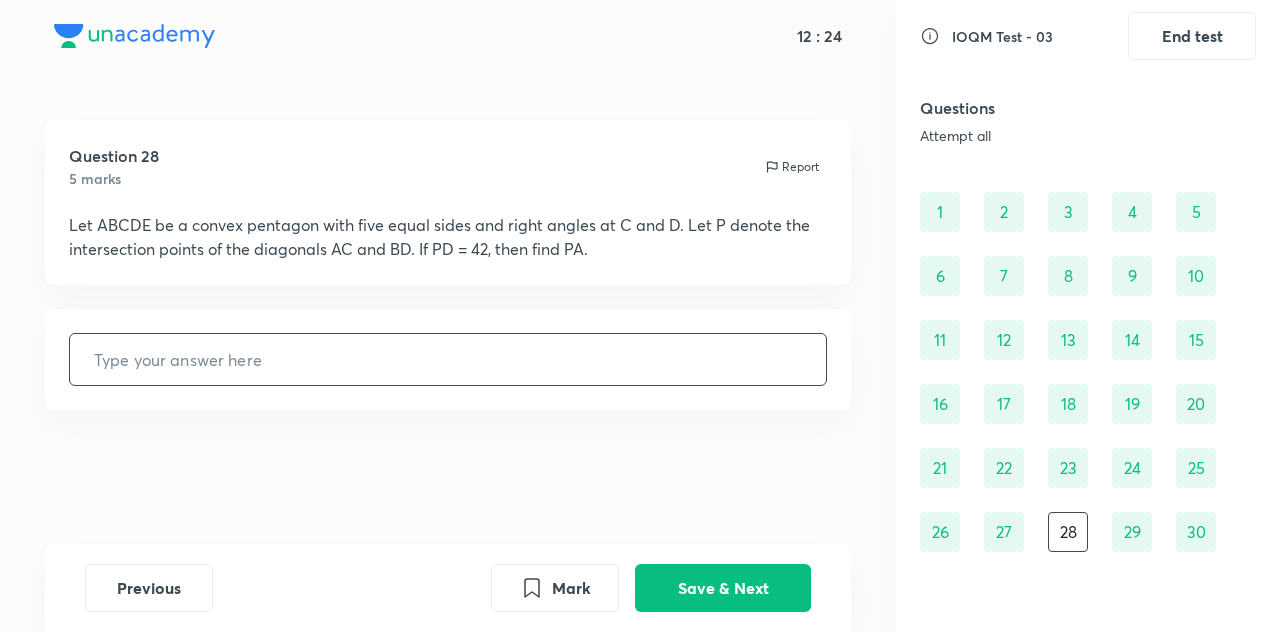 click at bounding box center [448, 359] 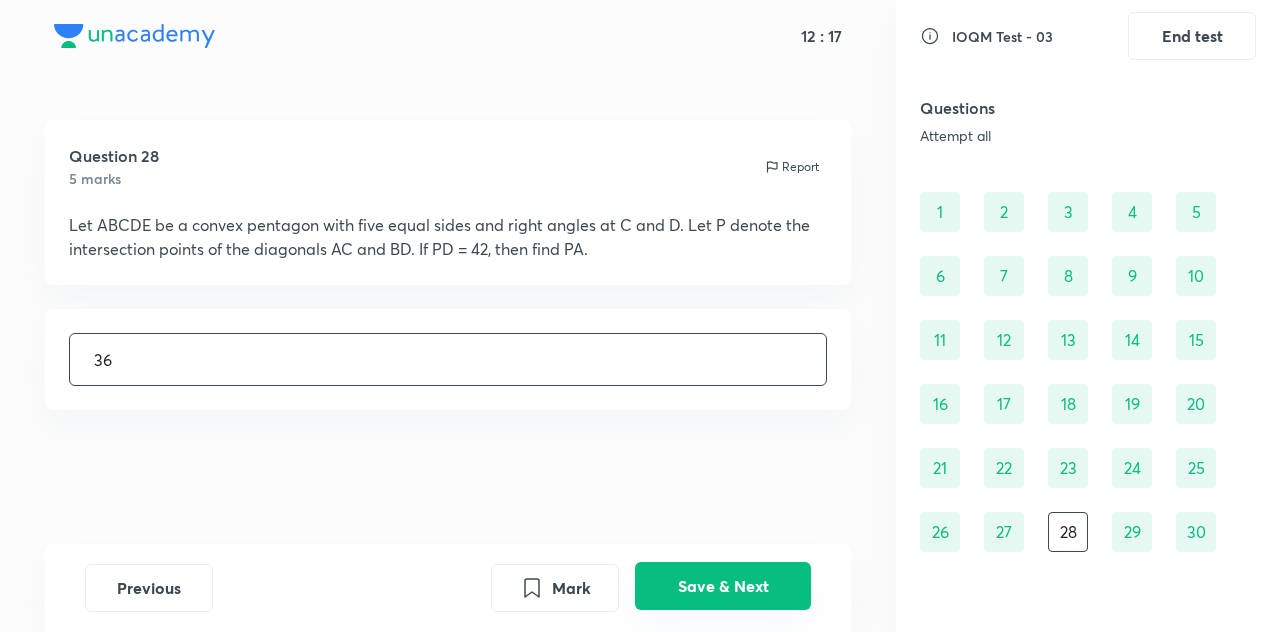 click on "Save & Next" at bounding box center [723, 586] 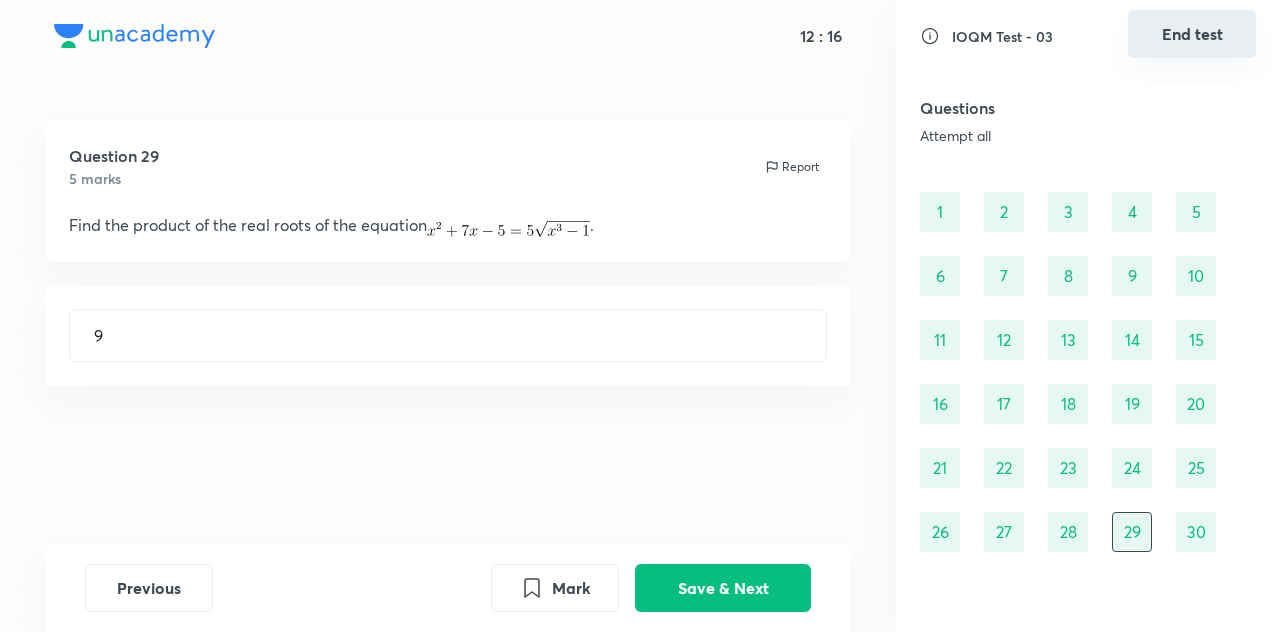 click on "End test" at bounding box center (1192, 34) 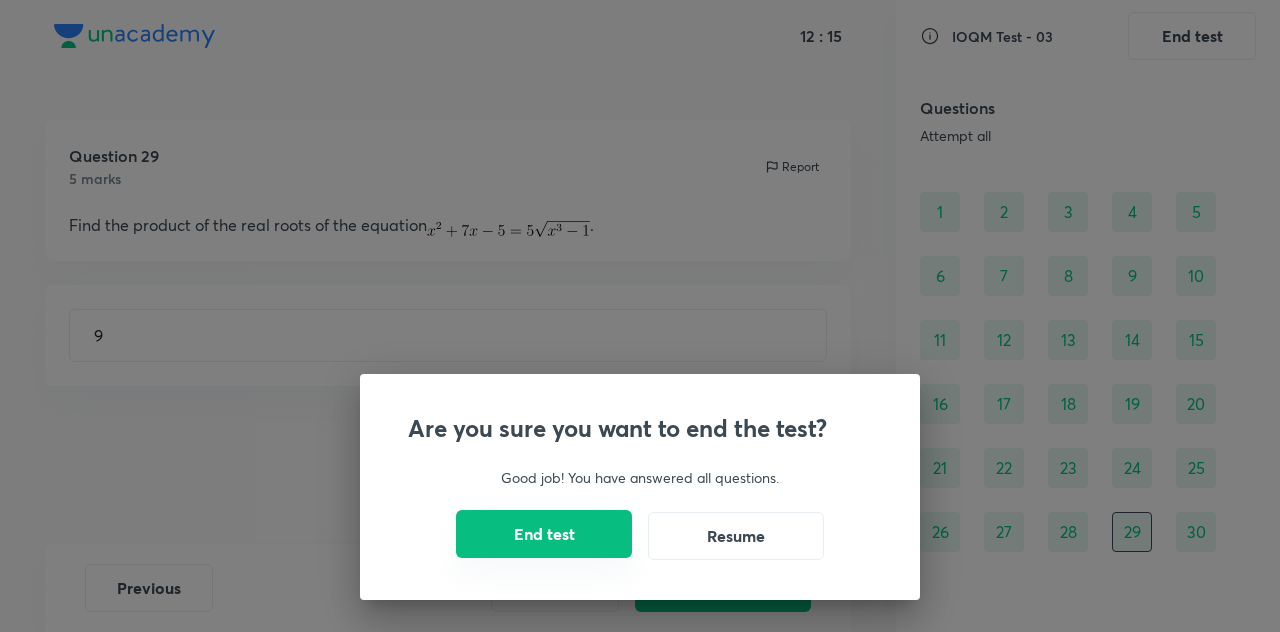 click on "End test" at bounding box center [544, 534] 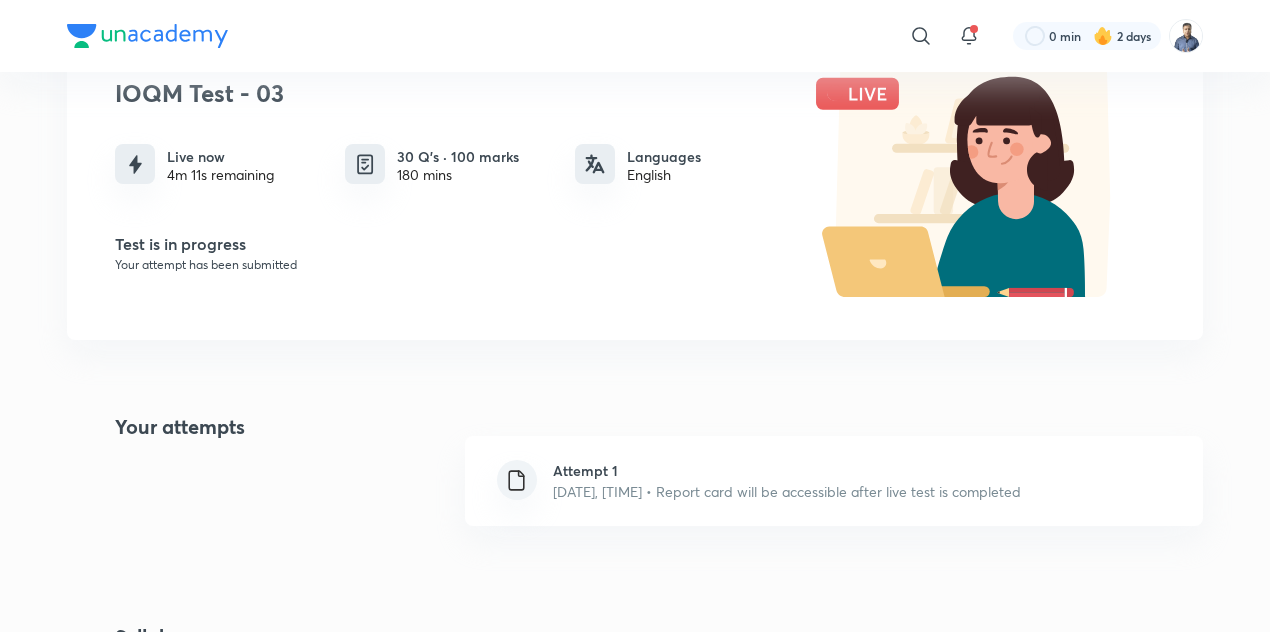 scroll, scrollTop: 206, scrollLeft: 0, axis: vertical 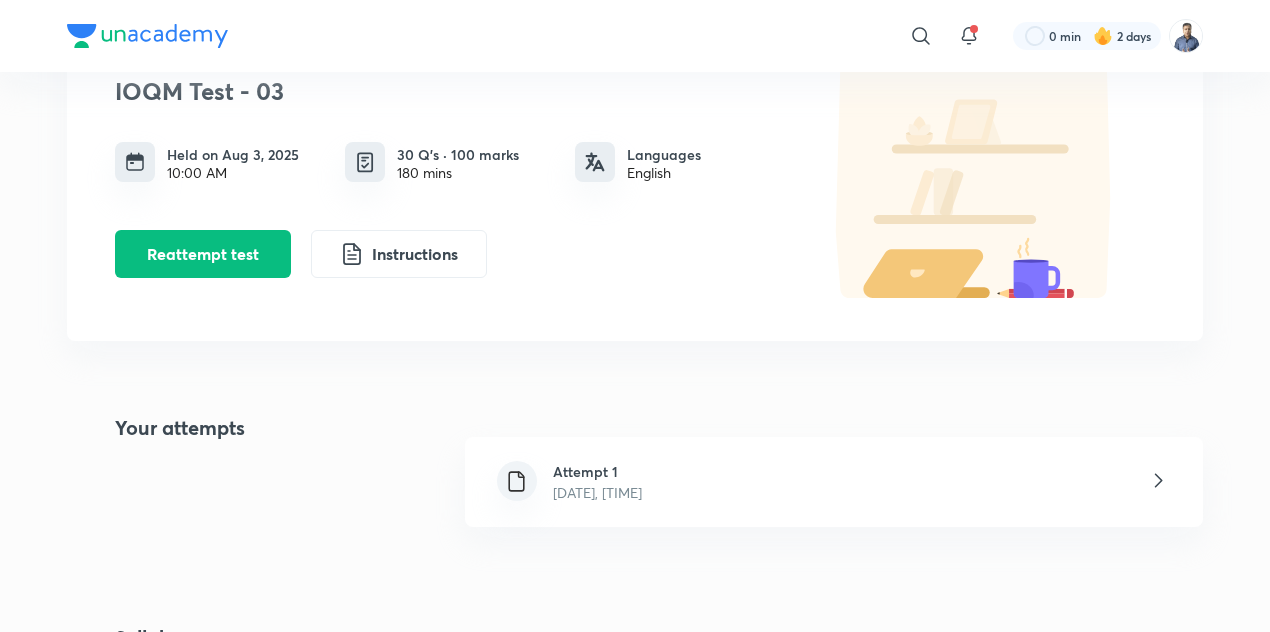 click on "Attempt 1 Aug 3, 2025, 10:00 AM" at bounding box center [834, 482] 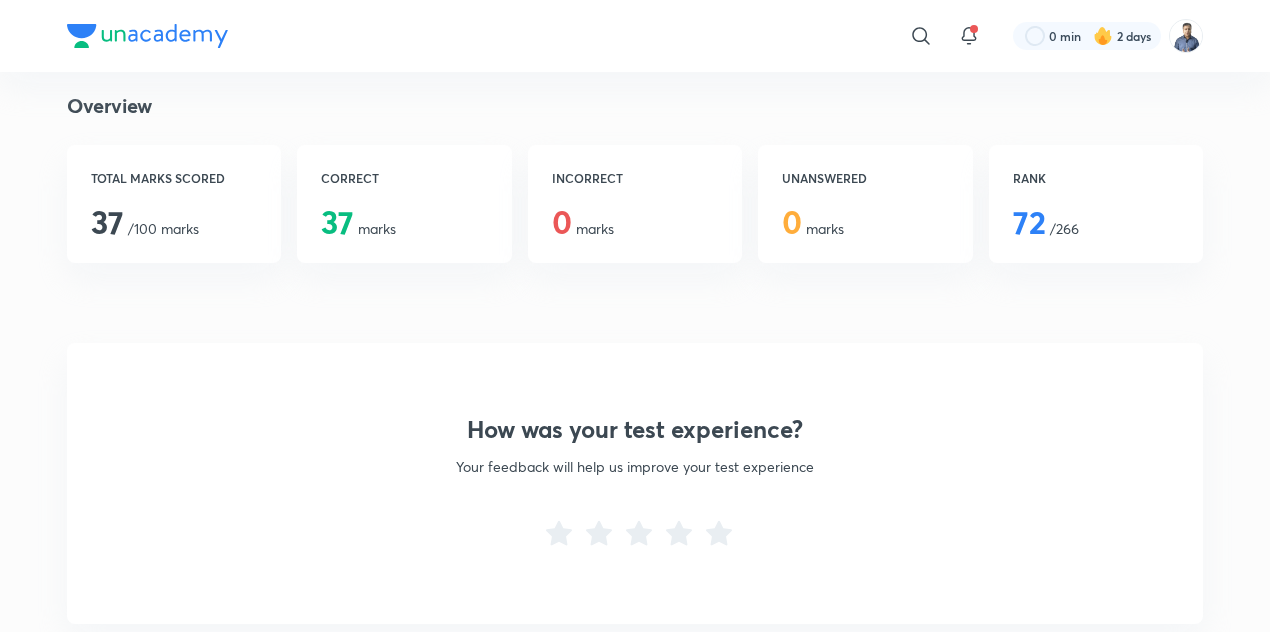 scroll, scrollTop: 428, scrollLeft: 0, axis: vertical 